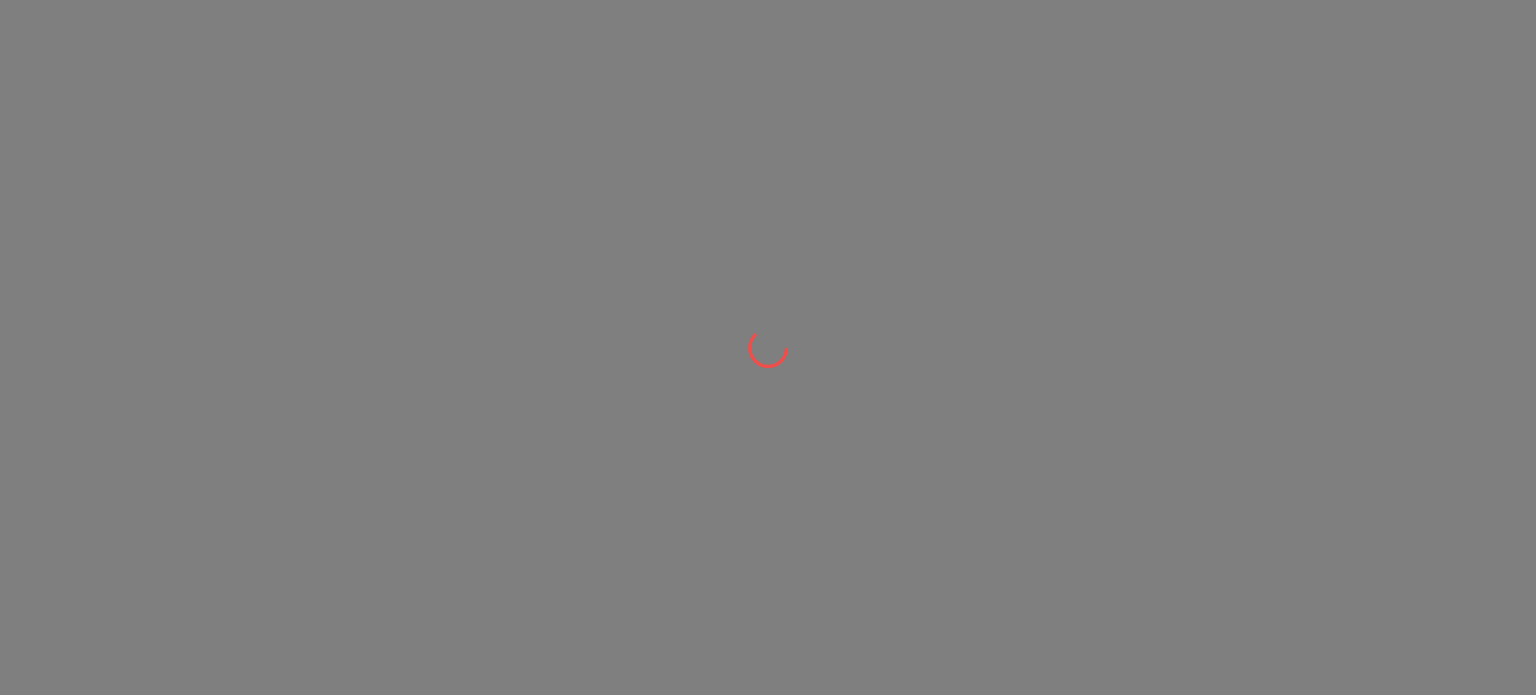 scroll, scrollTop: 0, scrollLeft: 0, axis: both 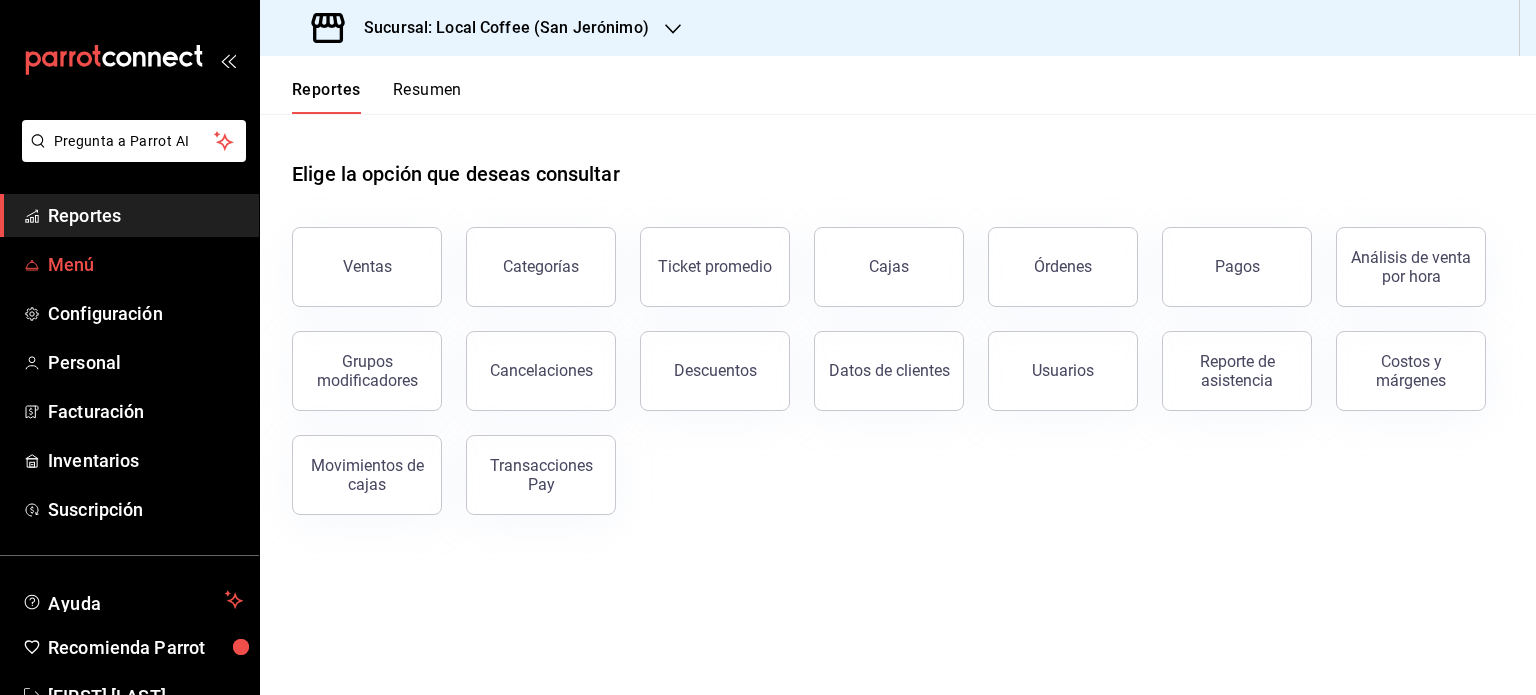 click on "Menú" at bounding box center [145, 264] 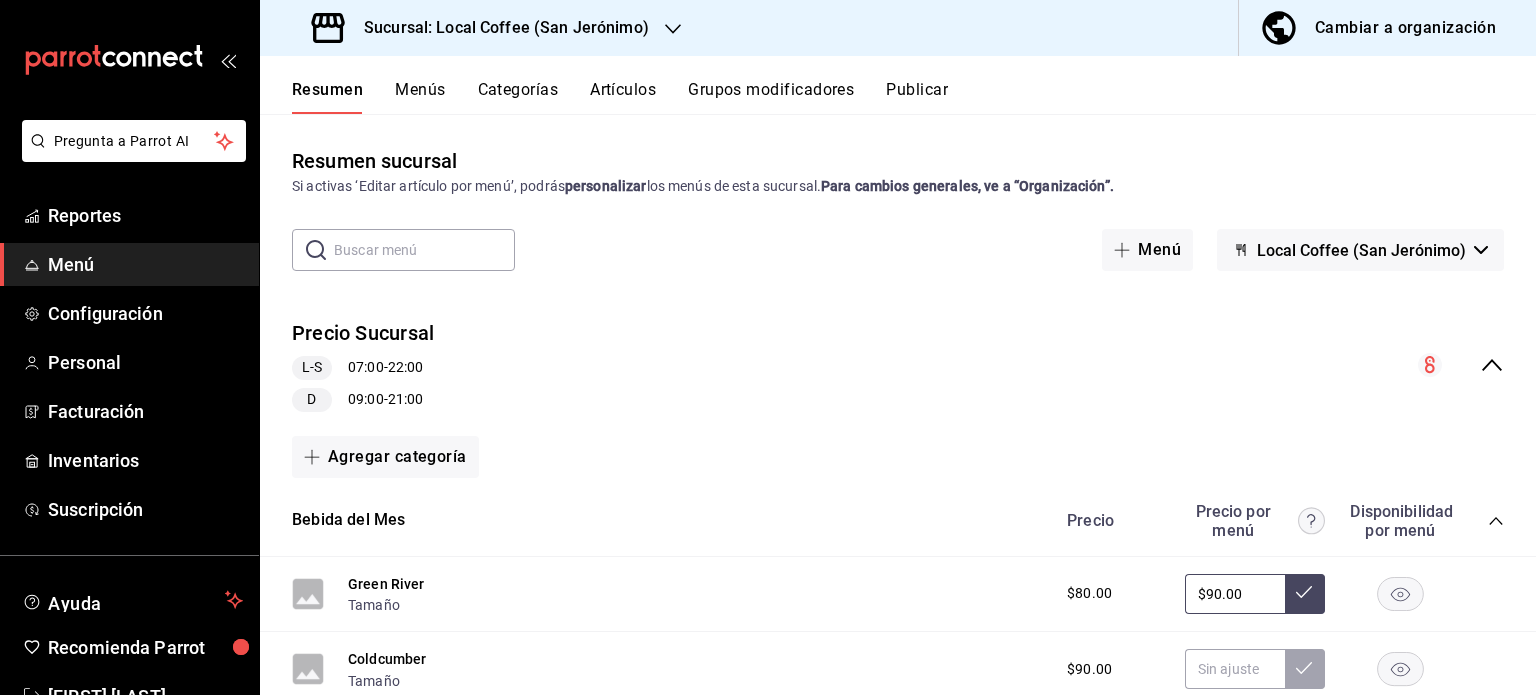 click 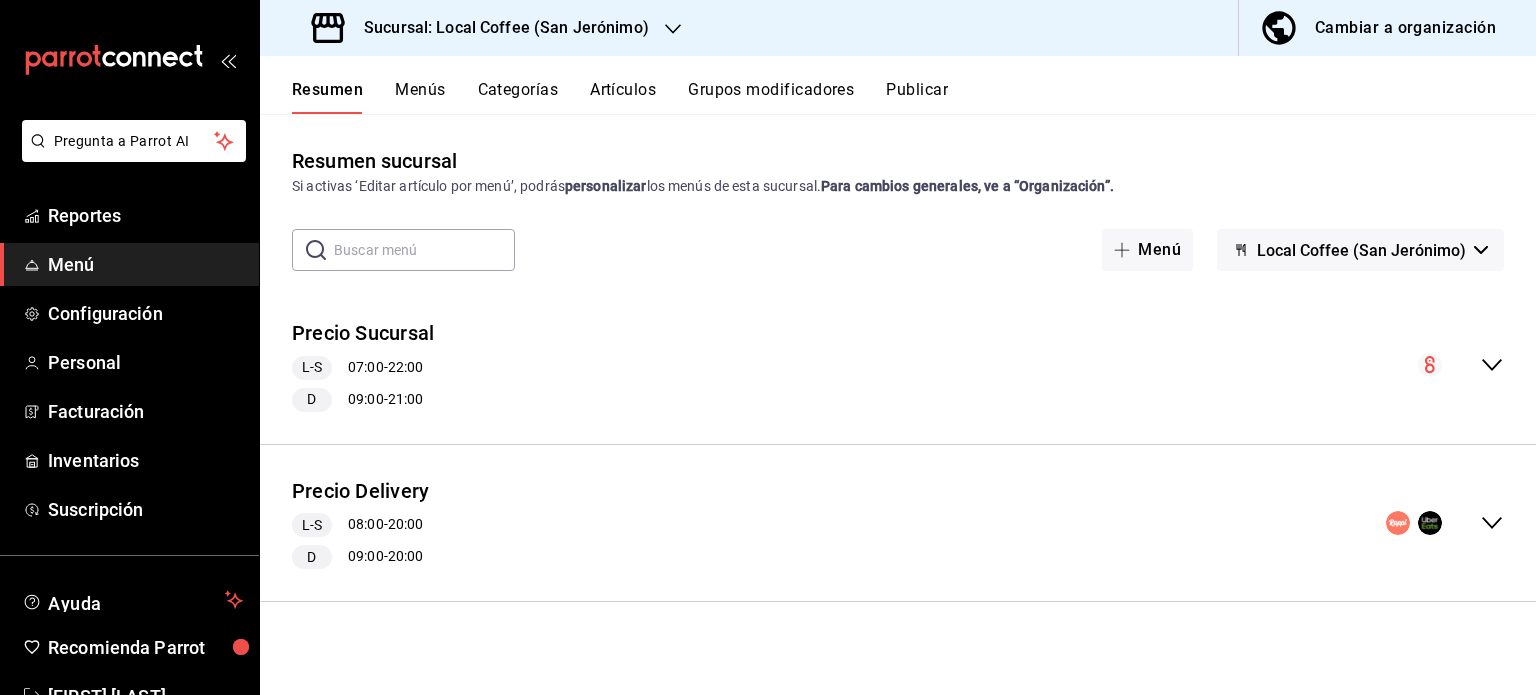 click 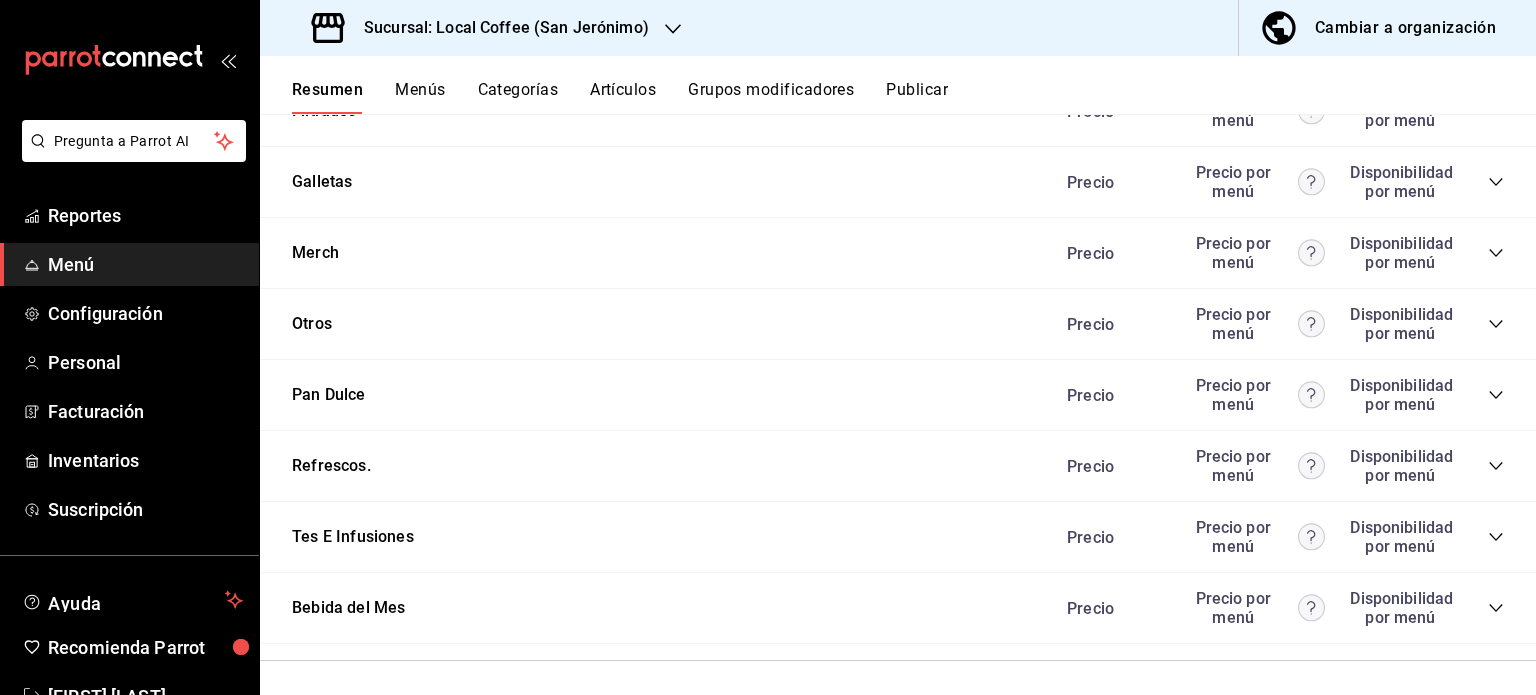 scroll, scrollTop: 2992, scrollLeft: 0, axis: vertical 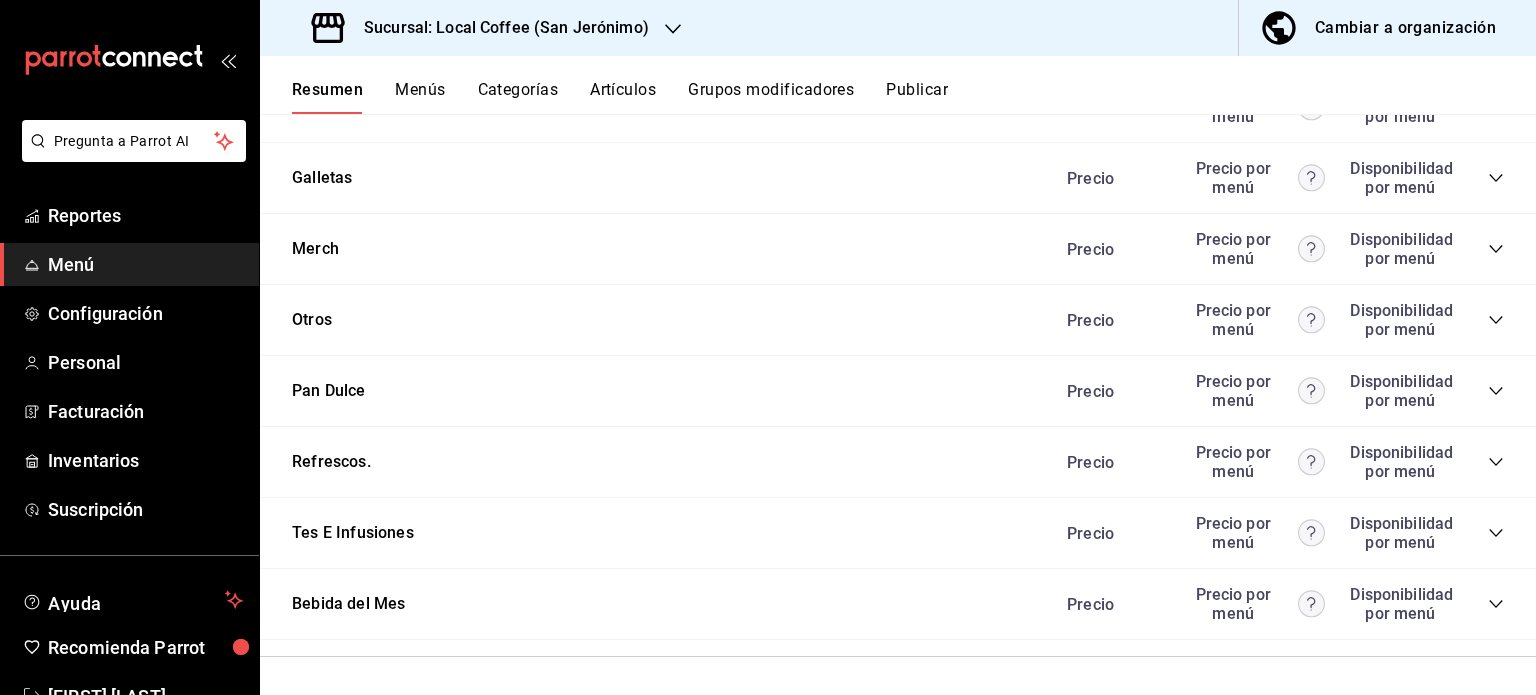click 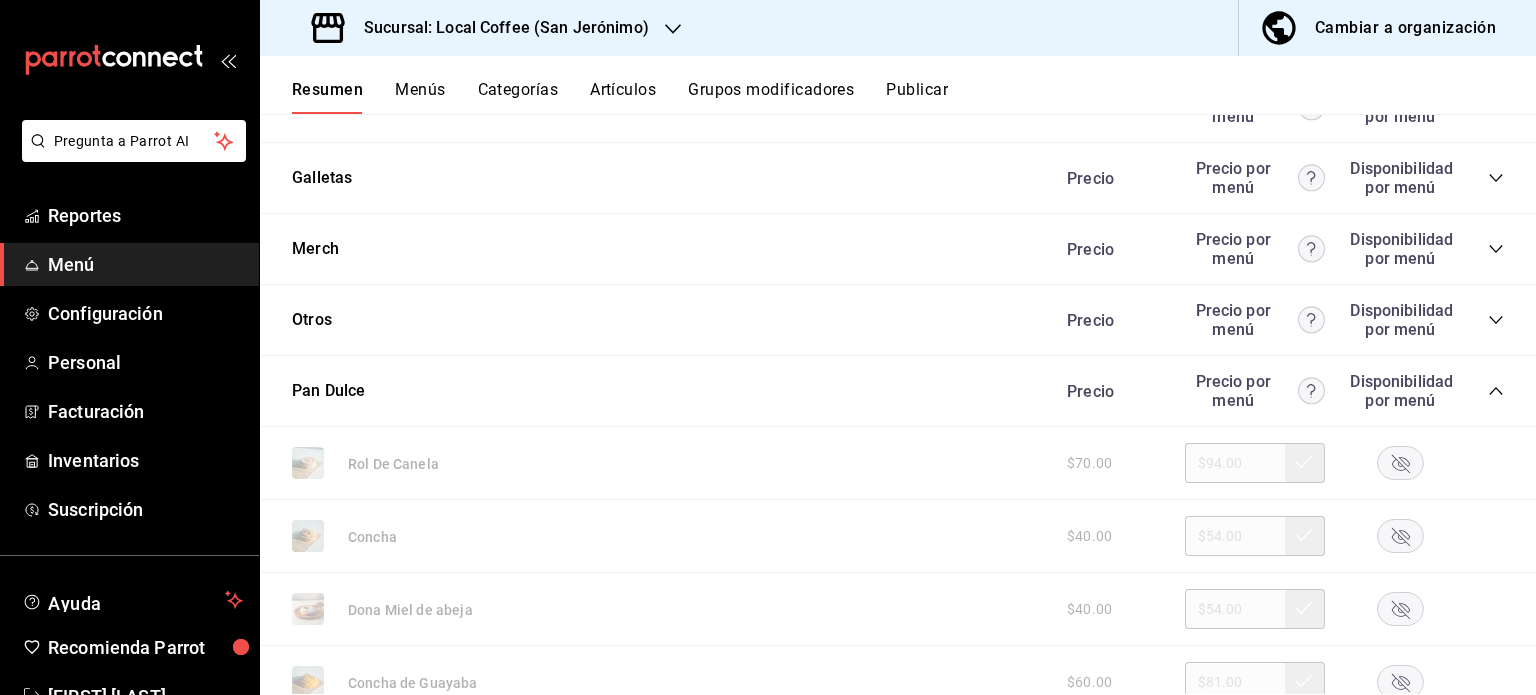 click 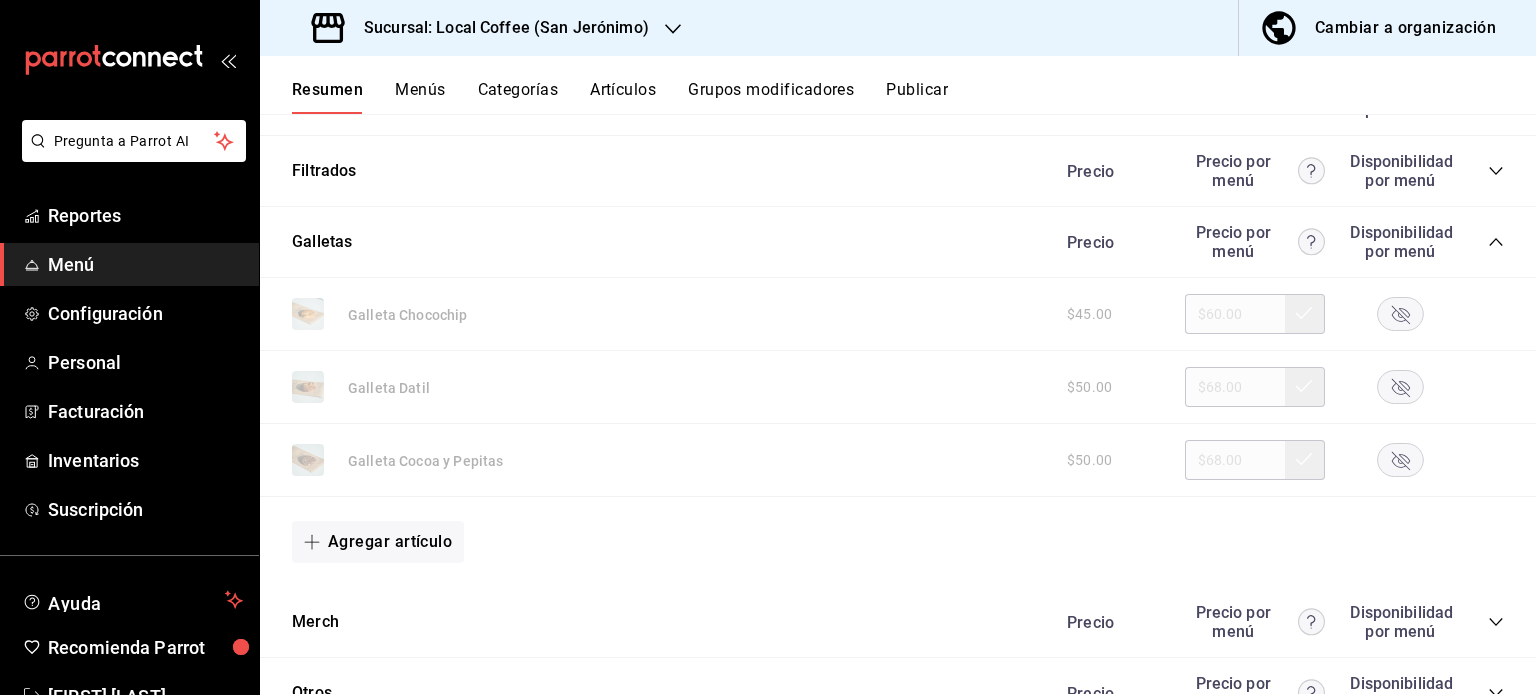 scroll, scrollTop: 2906, scrollLeft: 0, axis: vertical 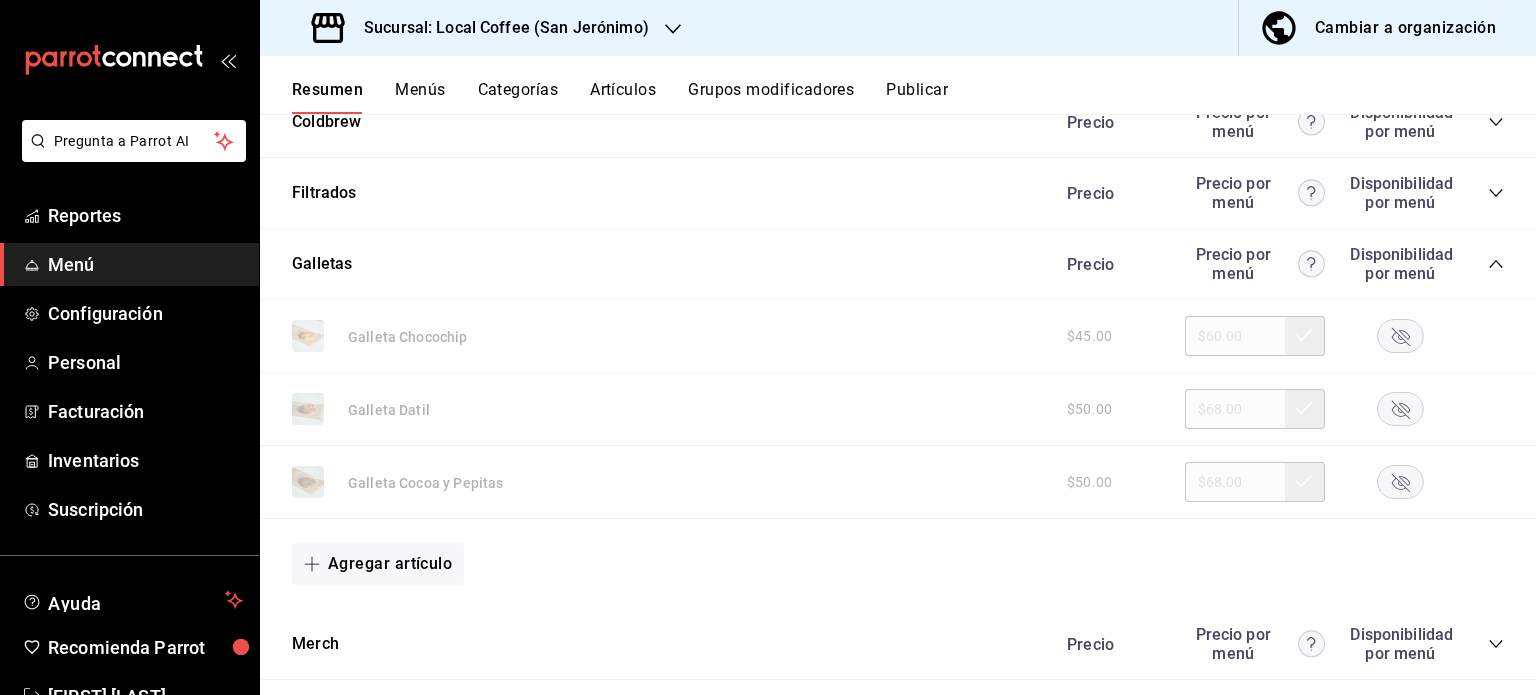 click 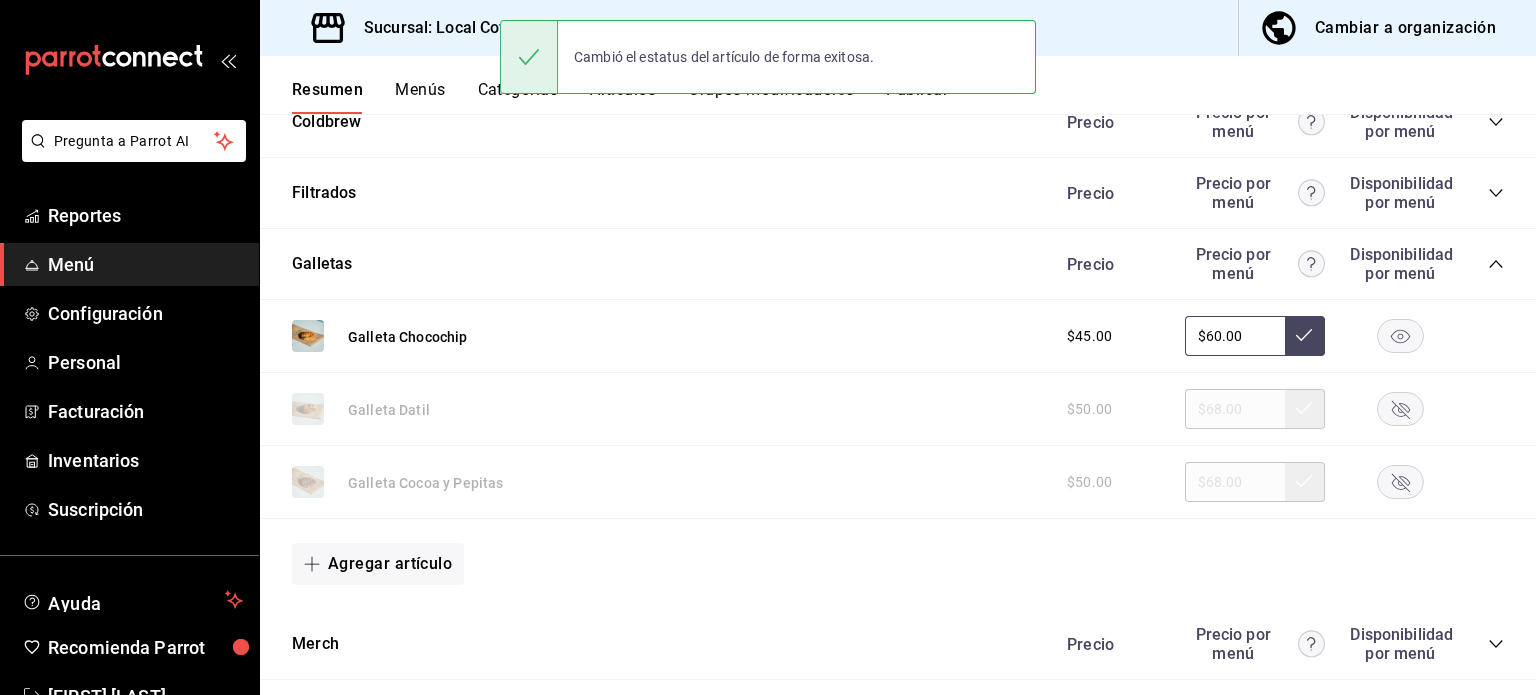 click 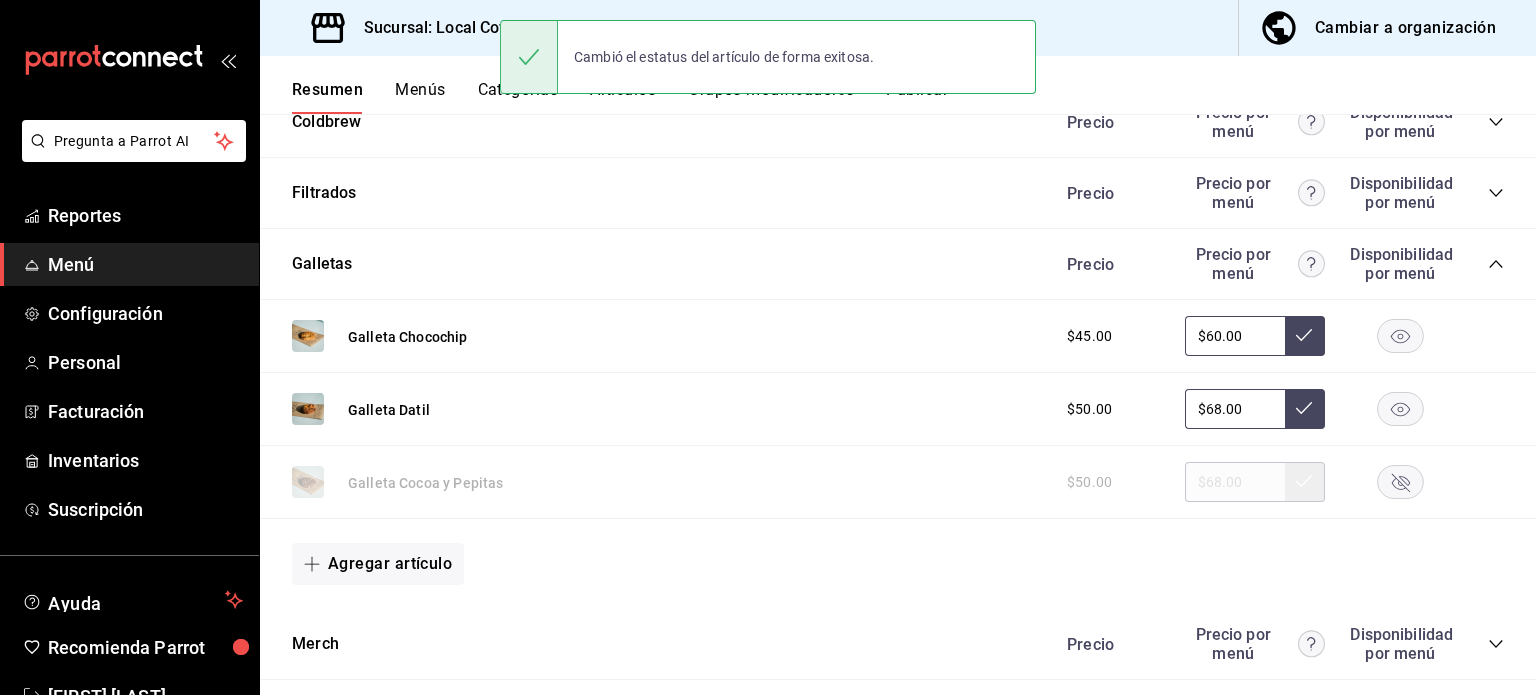 click 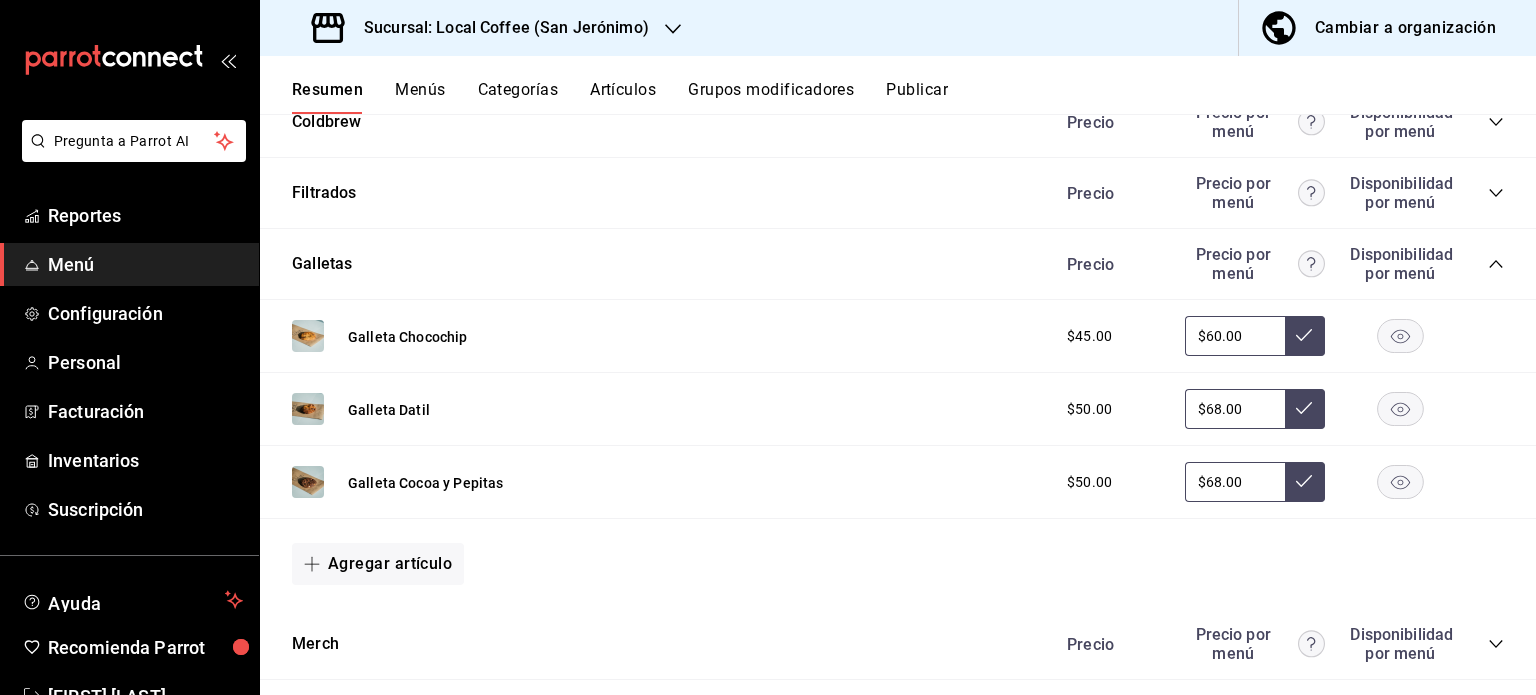 click on "Artículos" at bounding box center [623, 97] 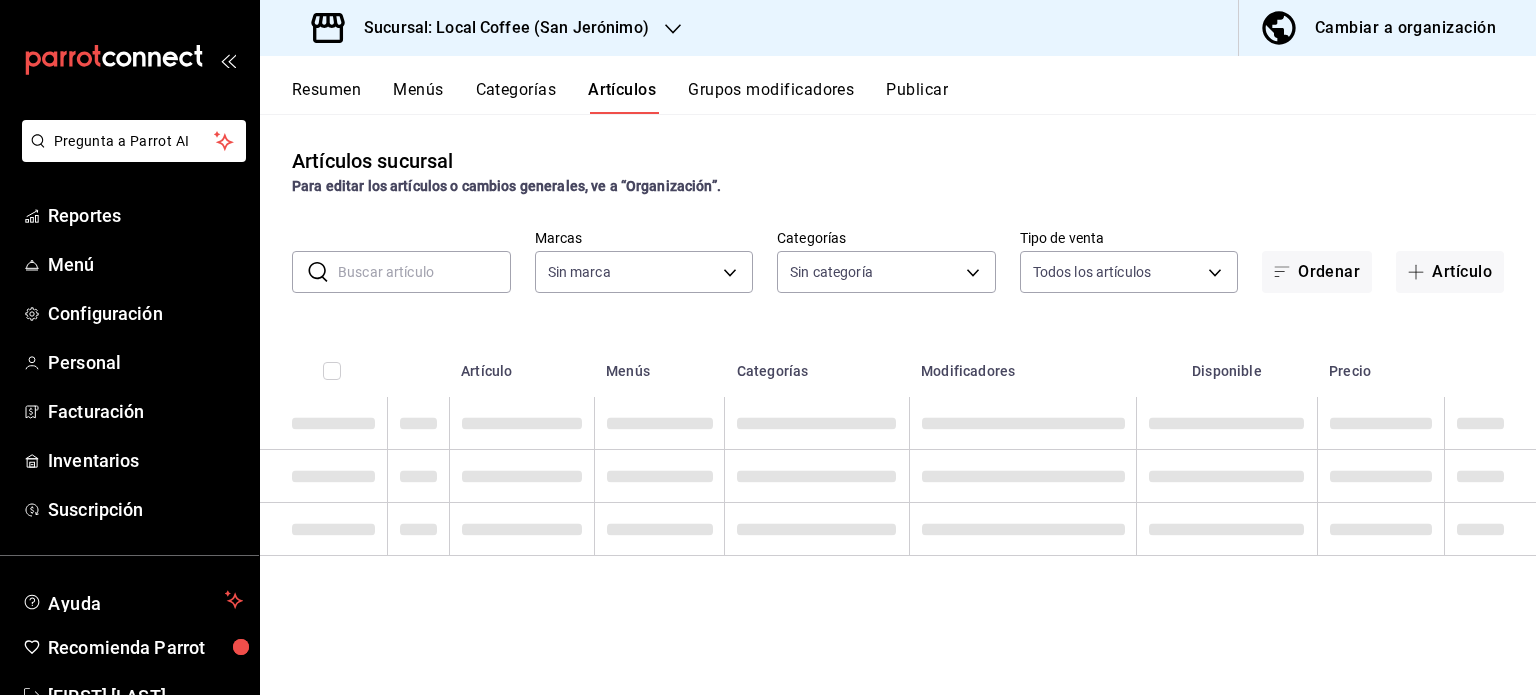 type on "[UUID]" 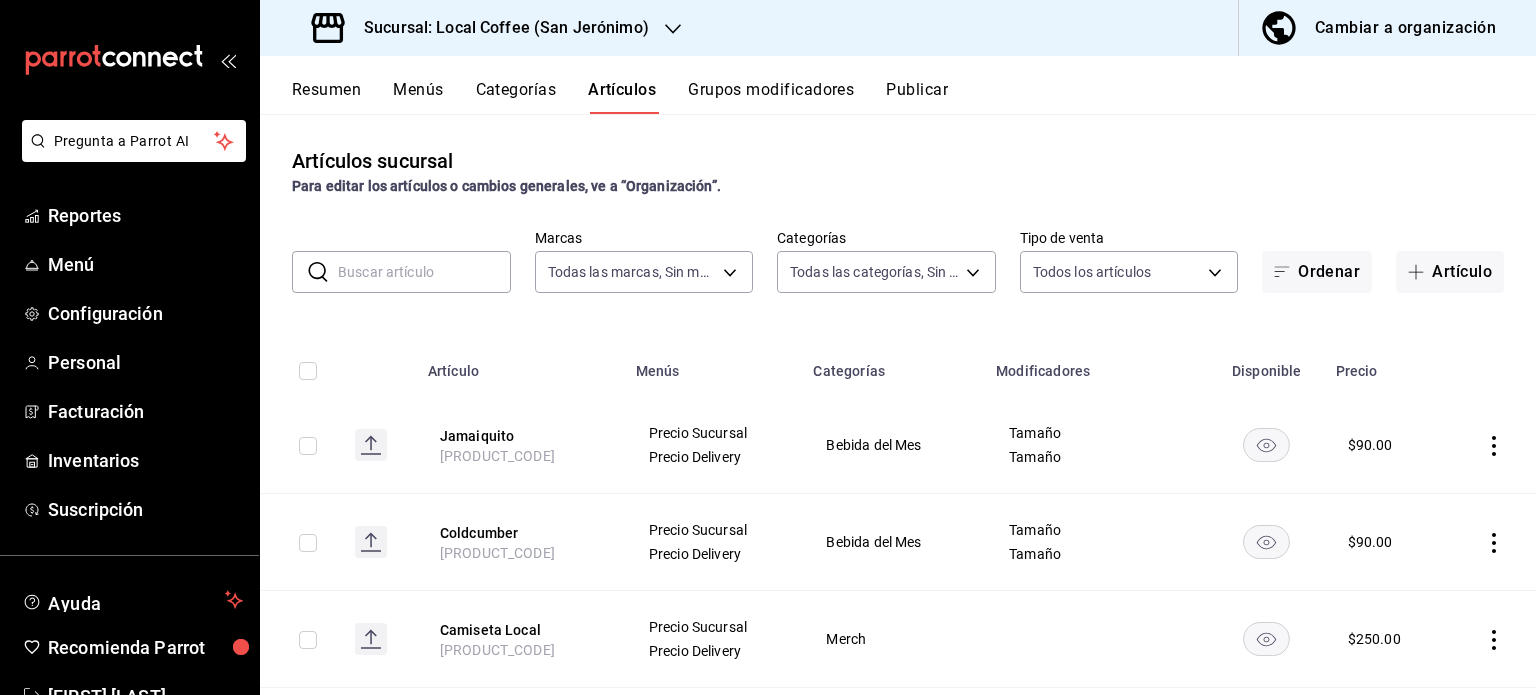 type on "[UUID],[UUID],[UUID],[UUID],[UUID],[UUID],[UUID],[UUID],[UUID],[UUID],[UUID],[UUID],[UUID],[UUID],[UUID]" 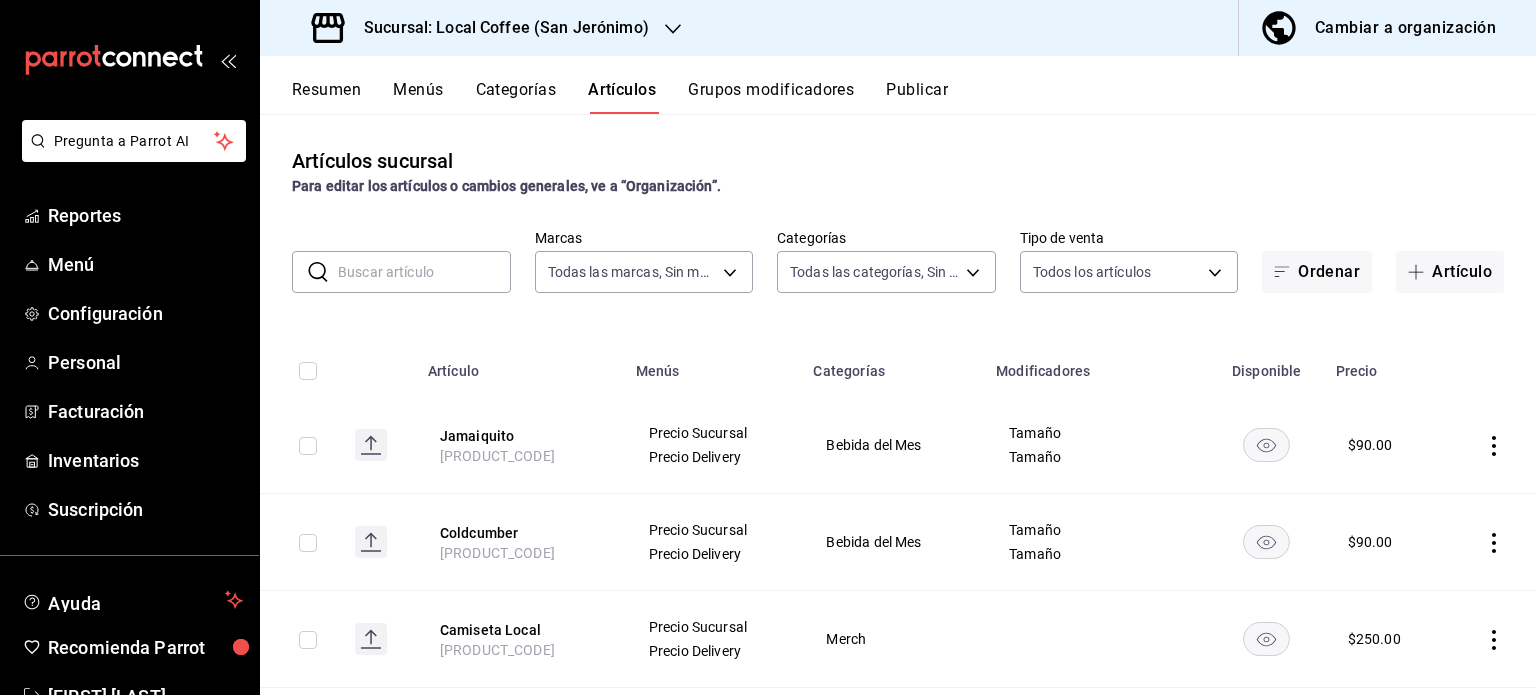 click at bounding box center (424, 272) 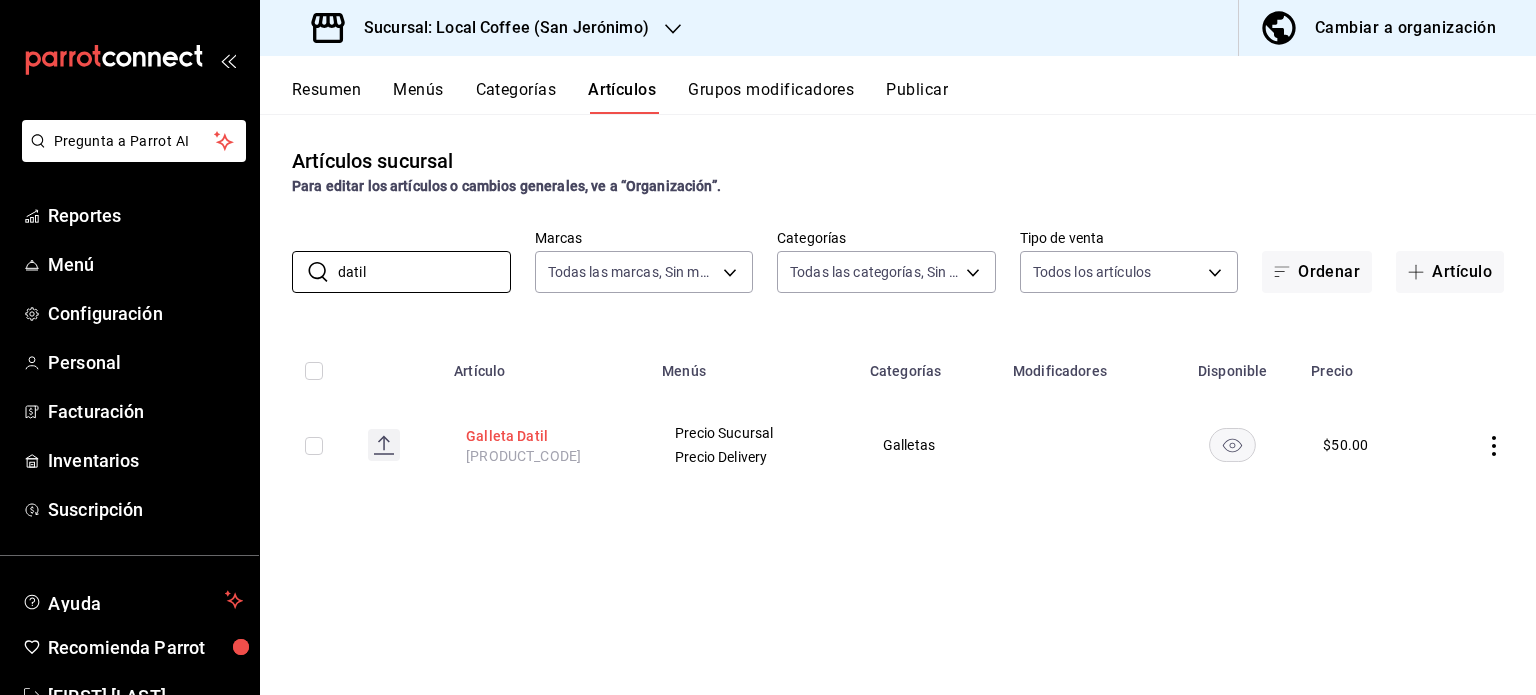 type on "datil" 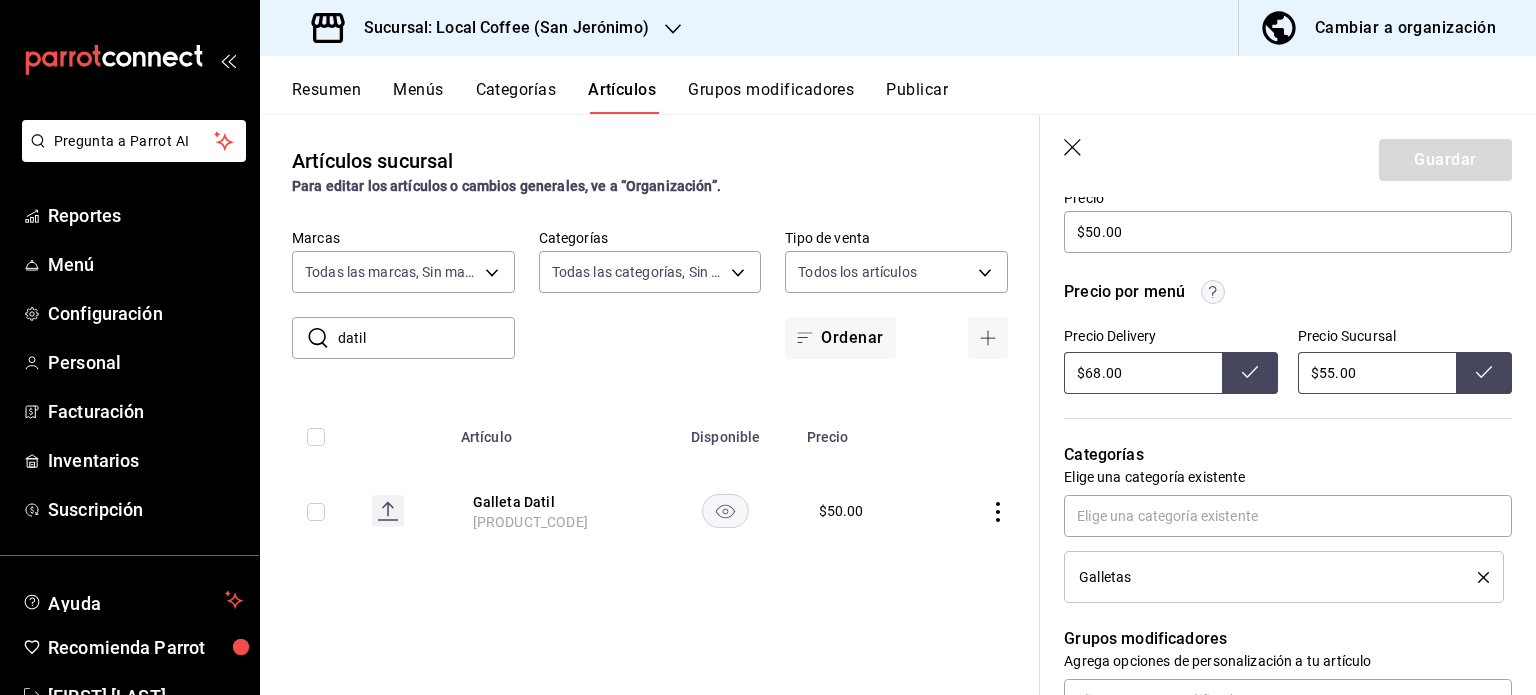 scroll, scrollTop: 524, scrollLeft: 0, axis: vertical 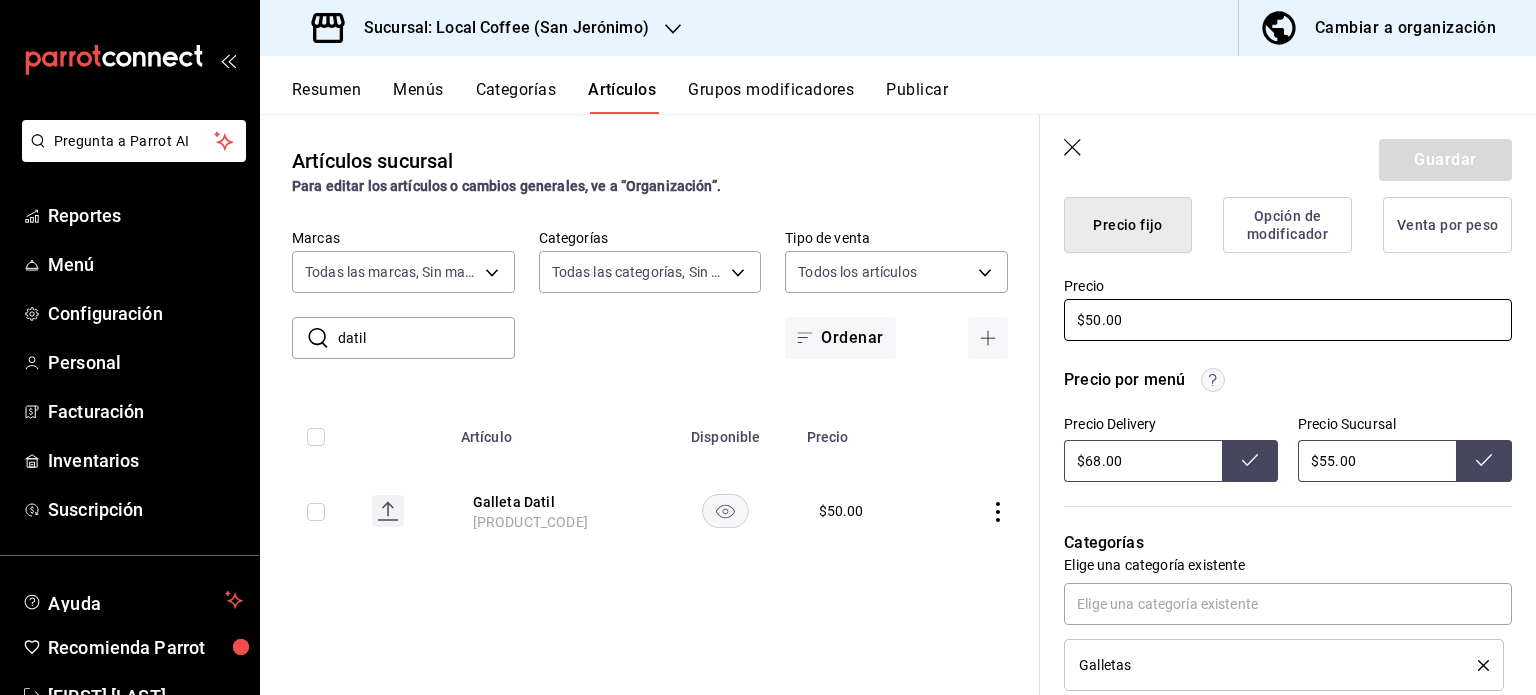 click on "$50.00" at bounding box center (1288, 320) 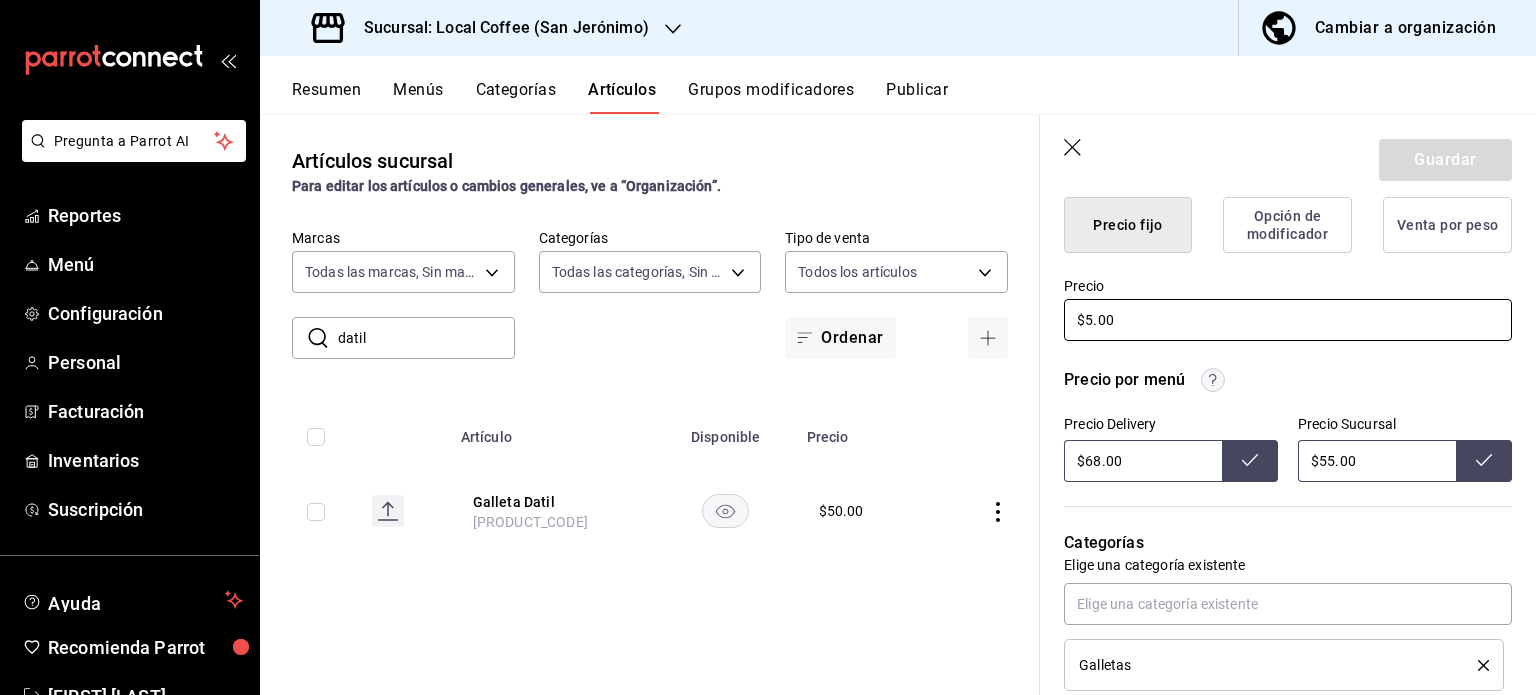 type on "$55.00" 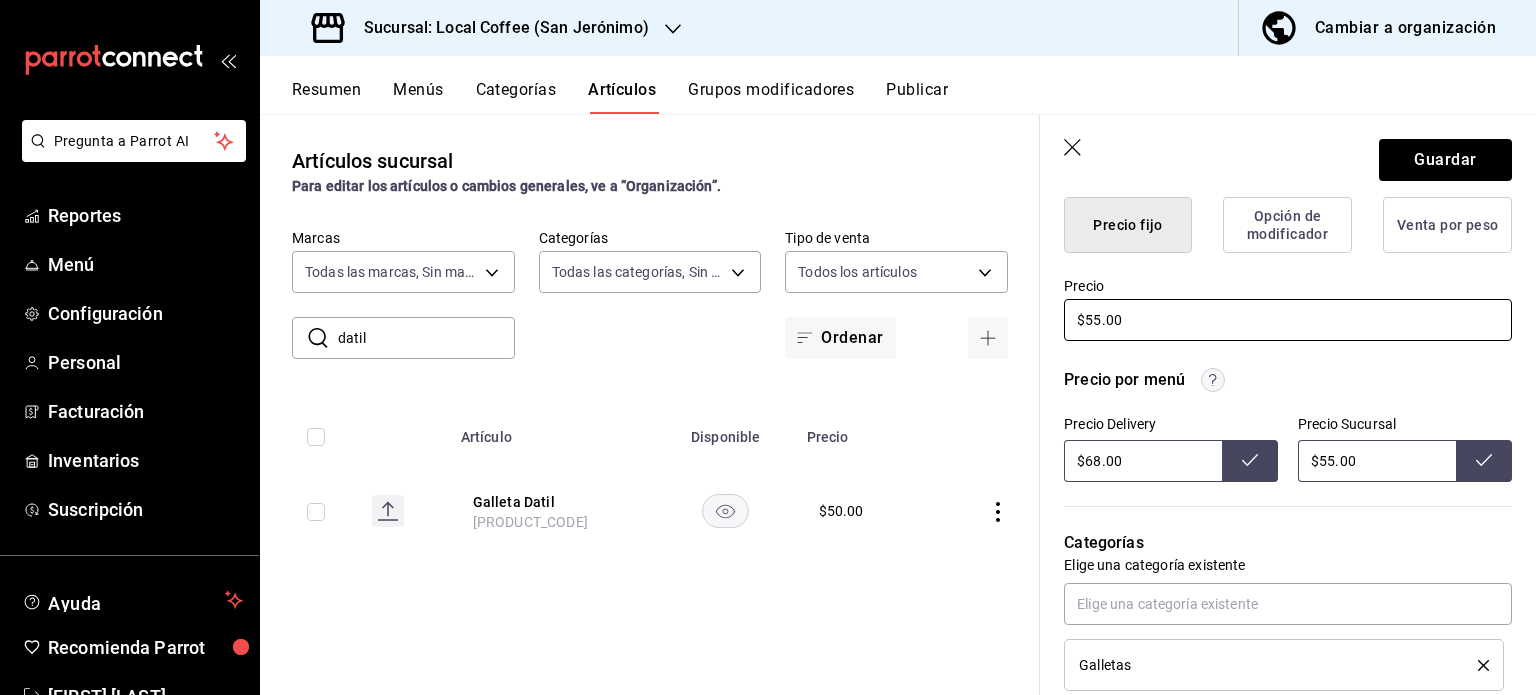 type on "x" 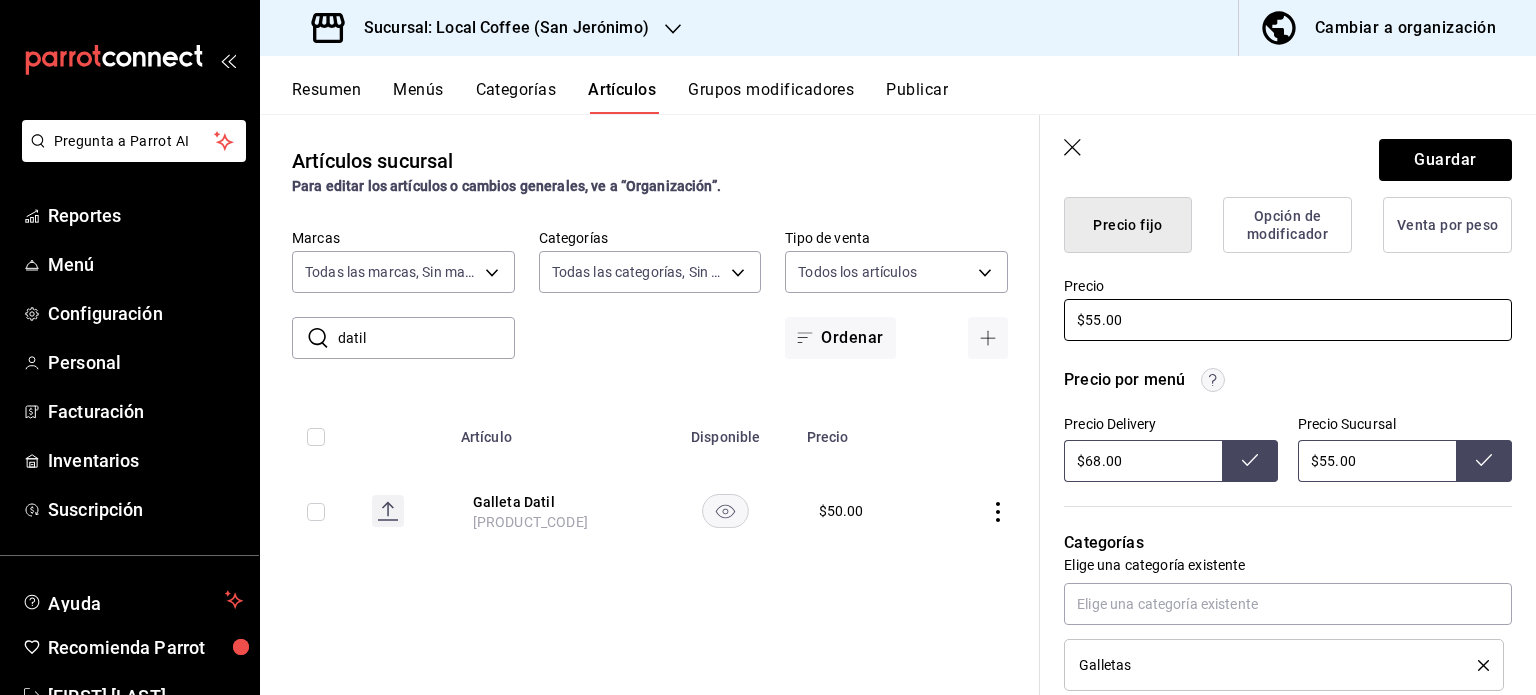 type on "$55.00" 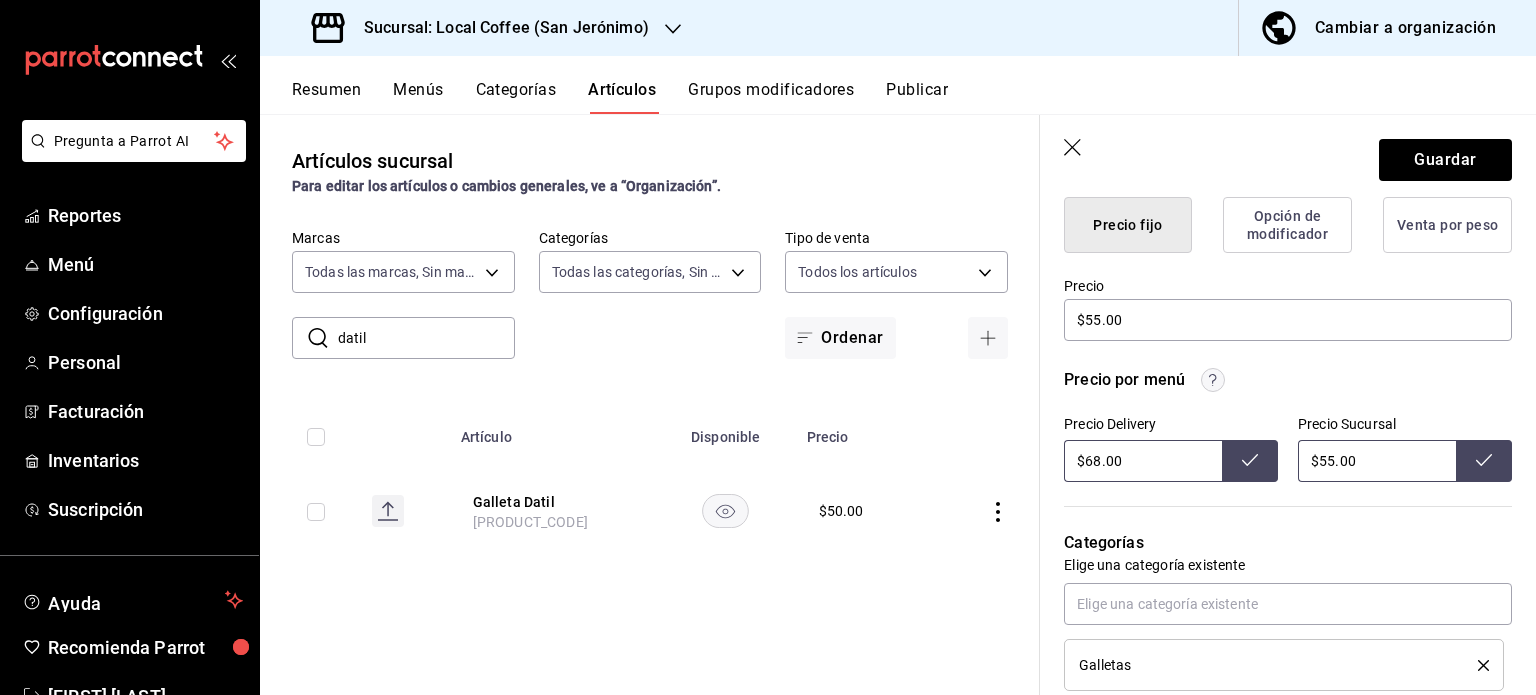 click on "$68.00" at bounding box center [1143, 461] 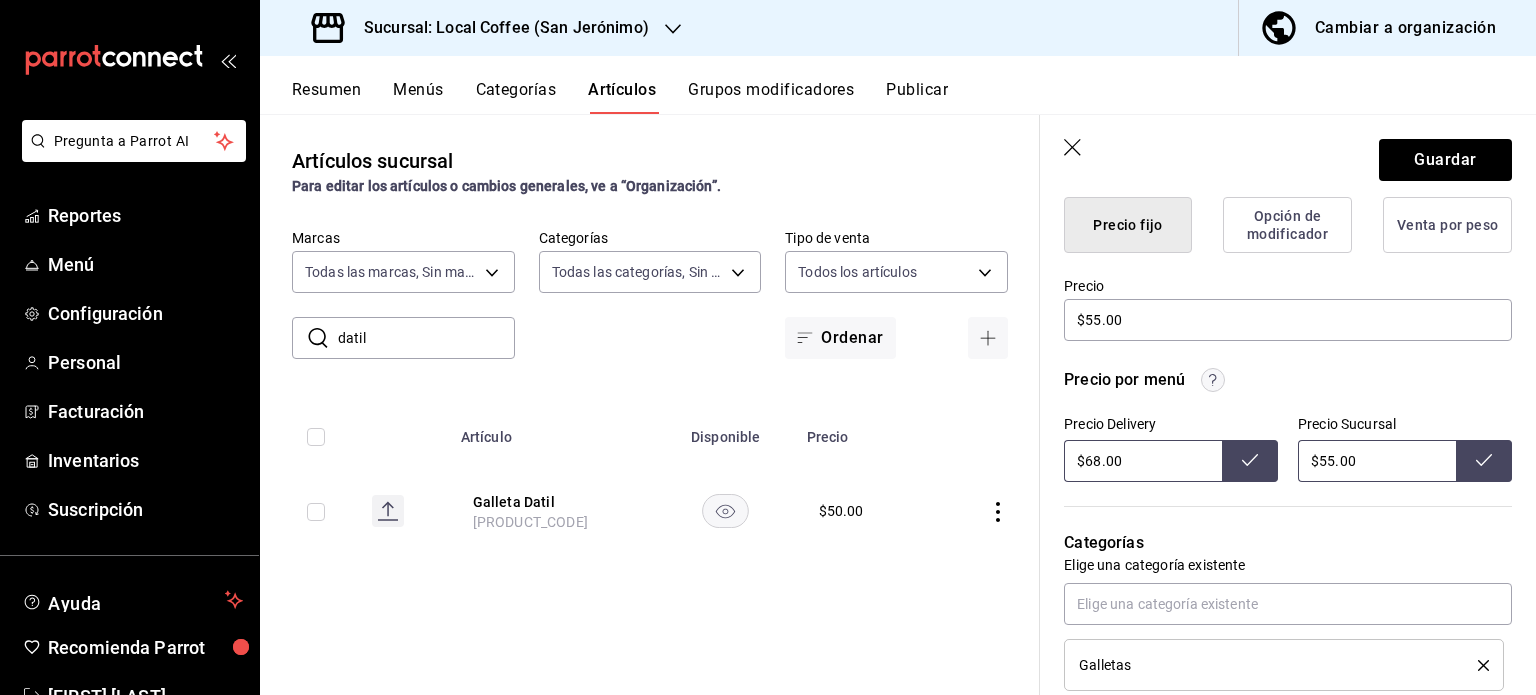 type on "$6.00" 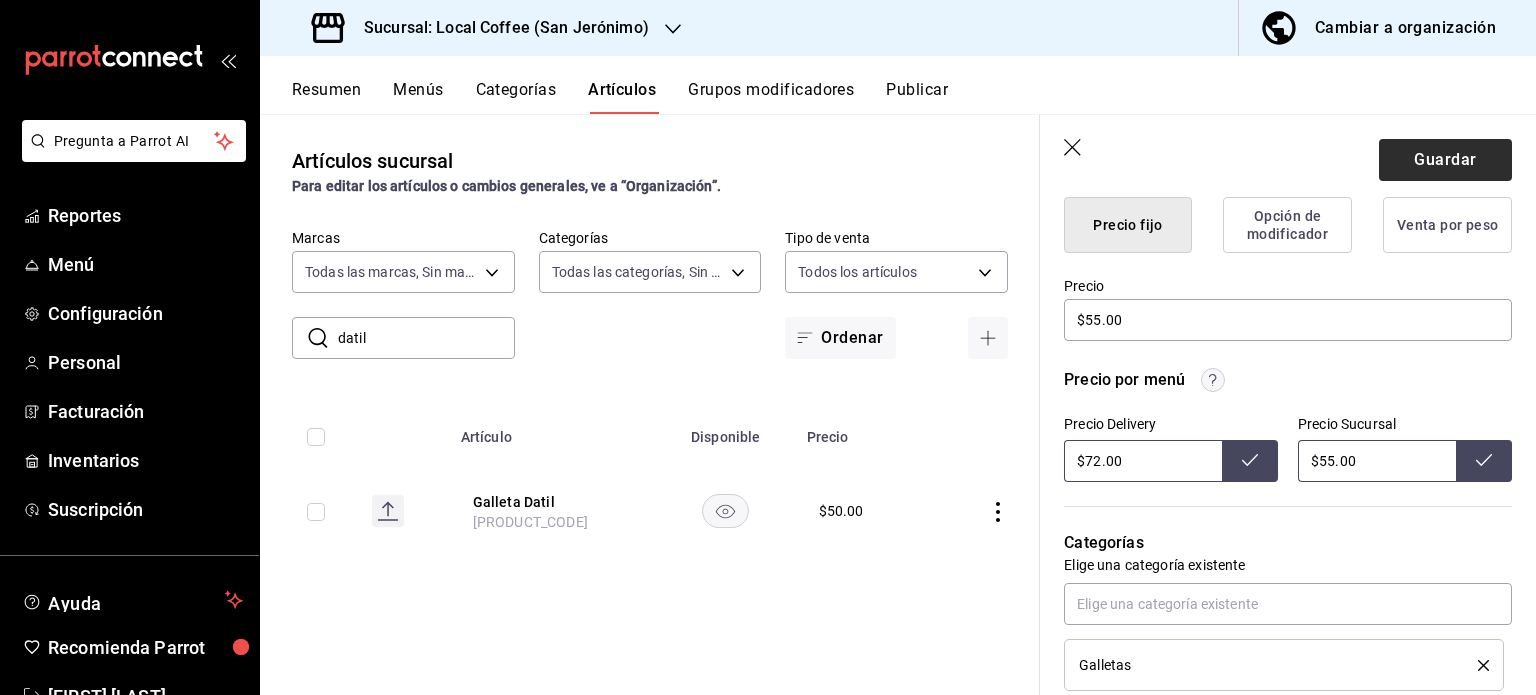 type on "$72.00" 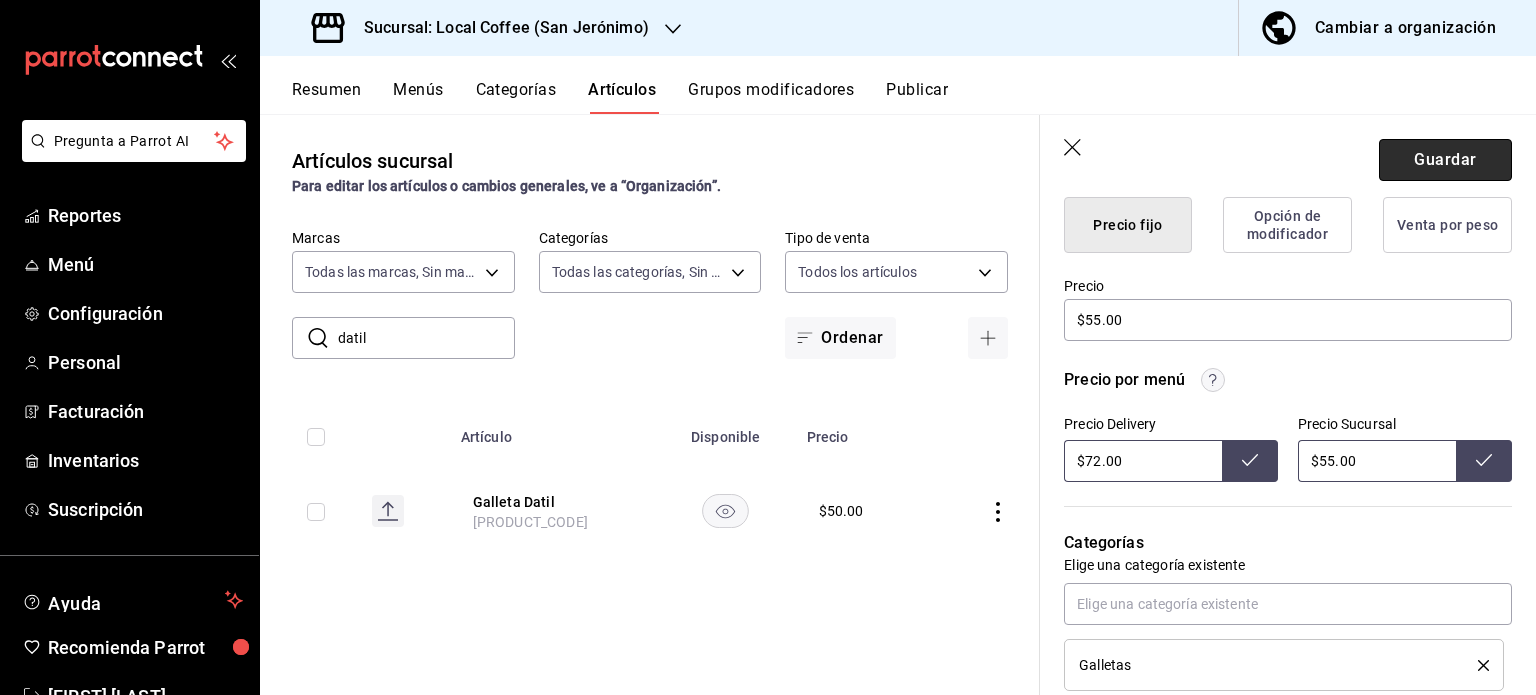 click on "Guardar" at bounding box center [1445, 160] 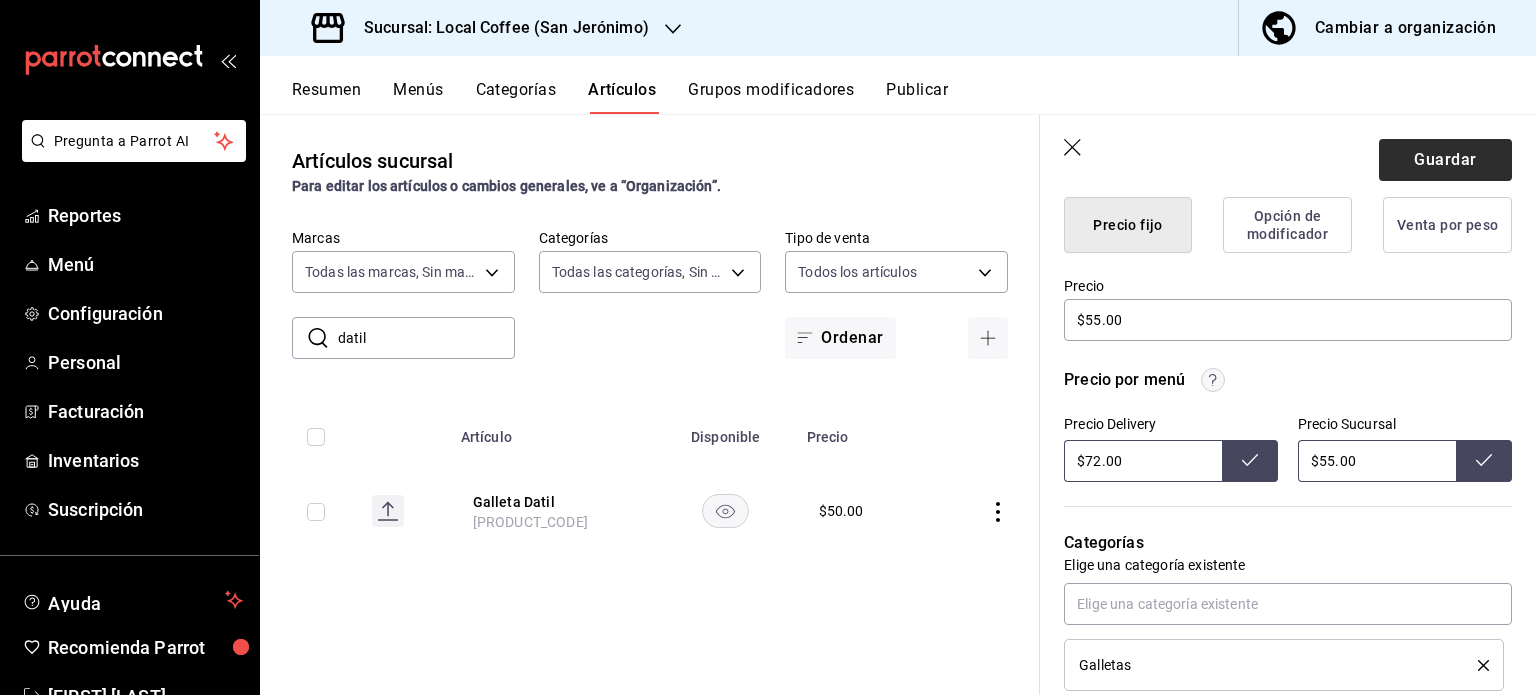 type on "x" 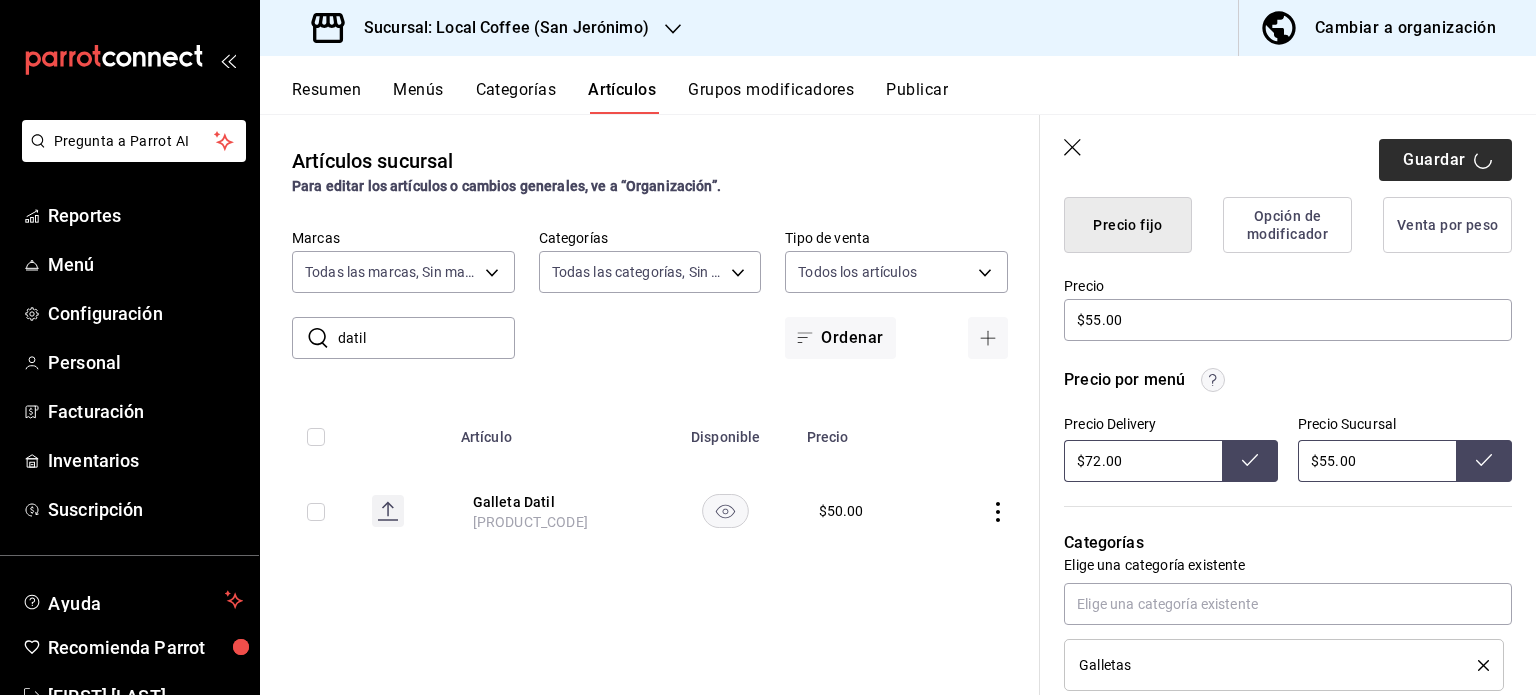 type on "$68.00" 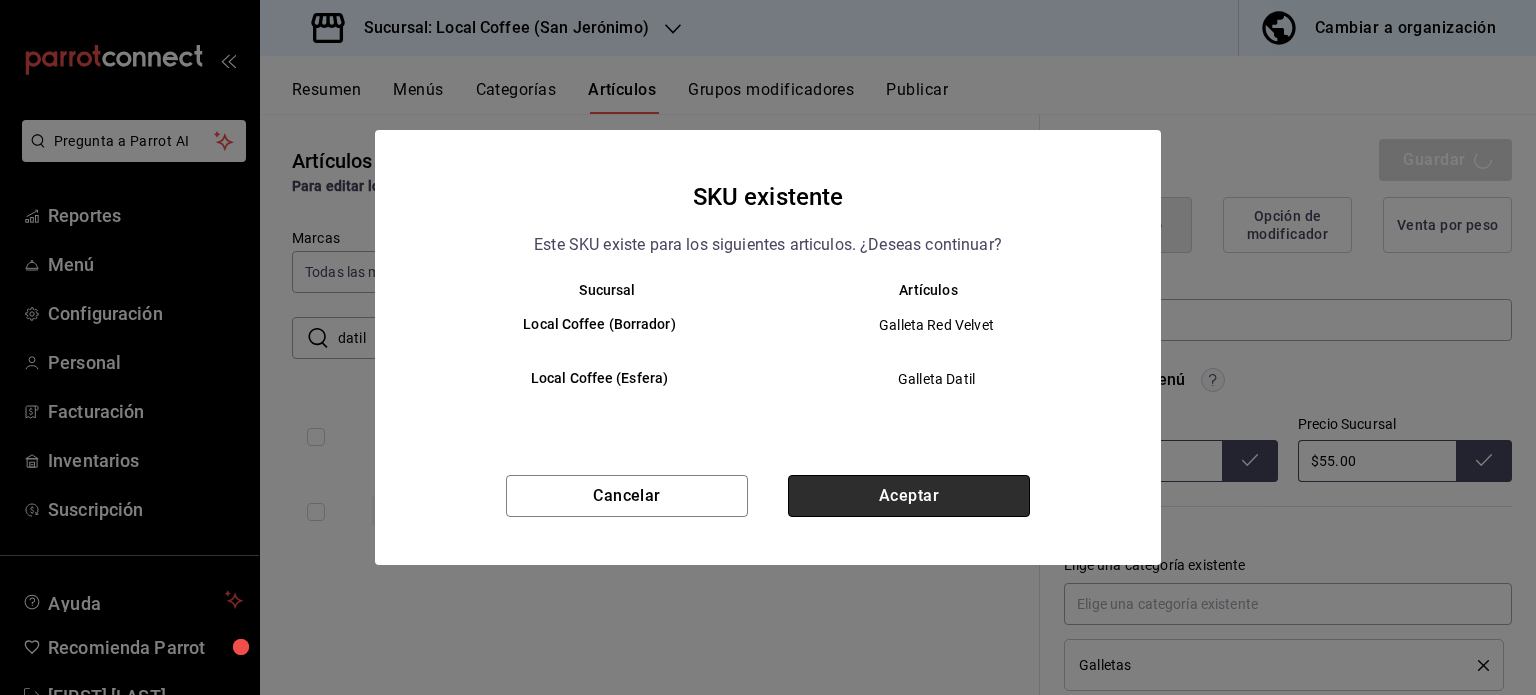 click on "Aceptar" at bounding box center (909, 496) 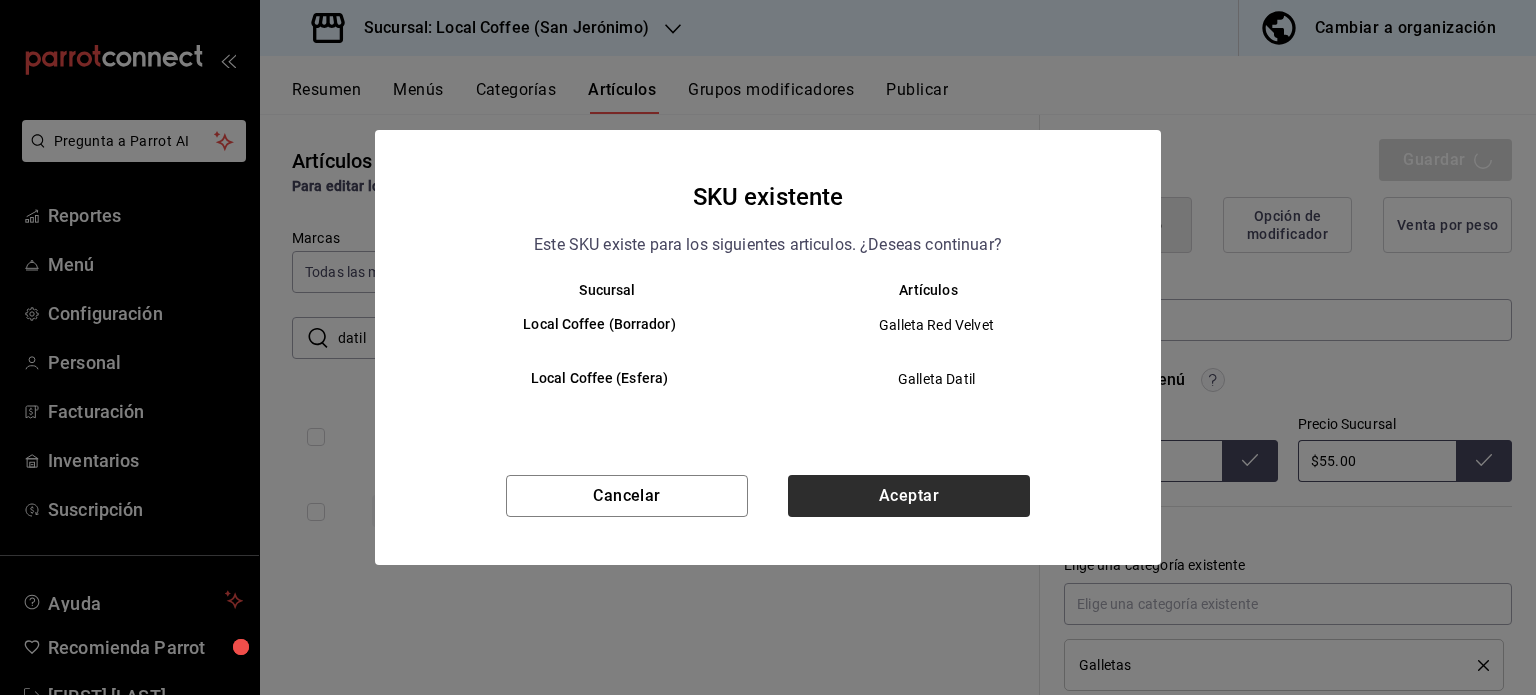 type on "x" 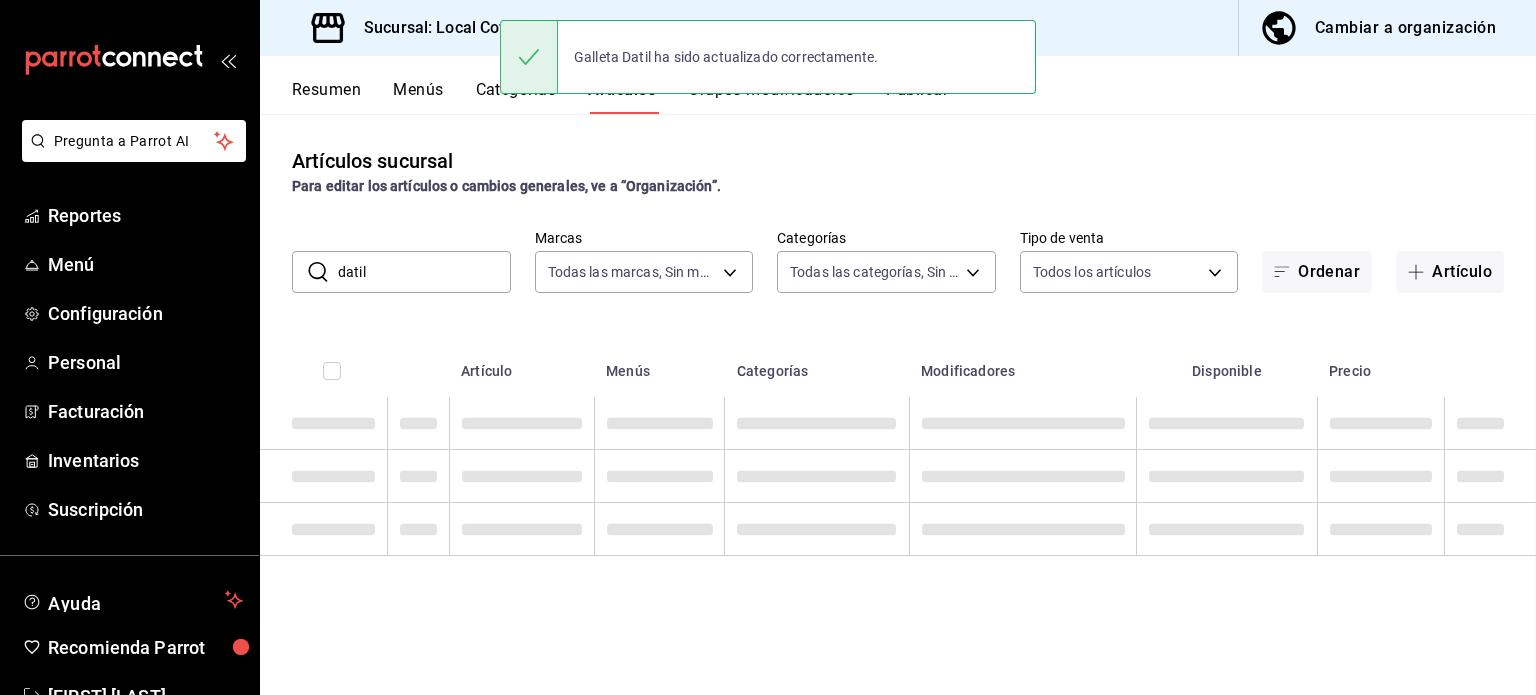 scroll, scrollTop: 0, scrollLeft: 0, axis: both 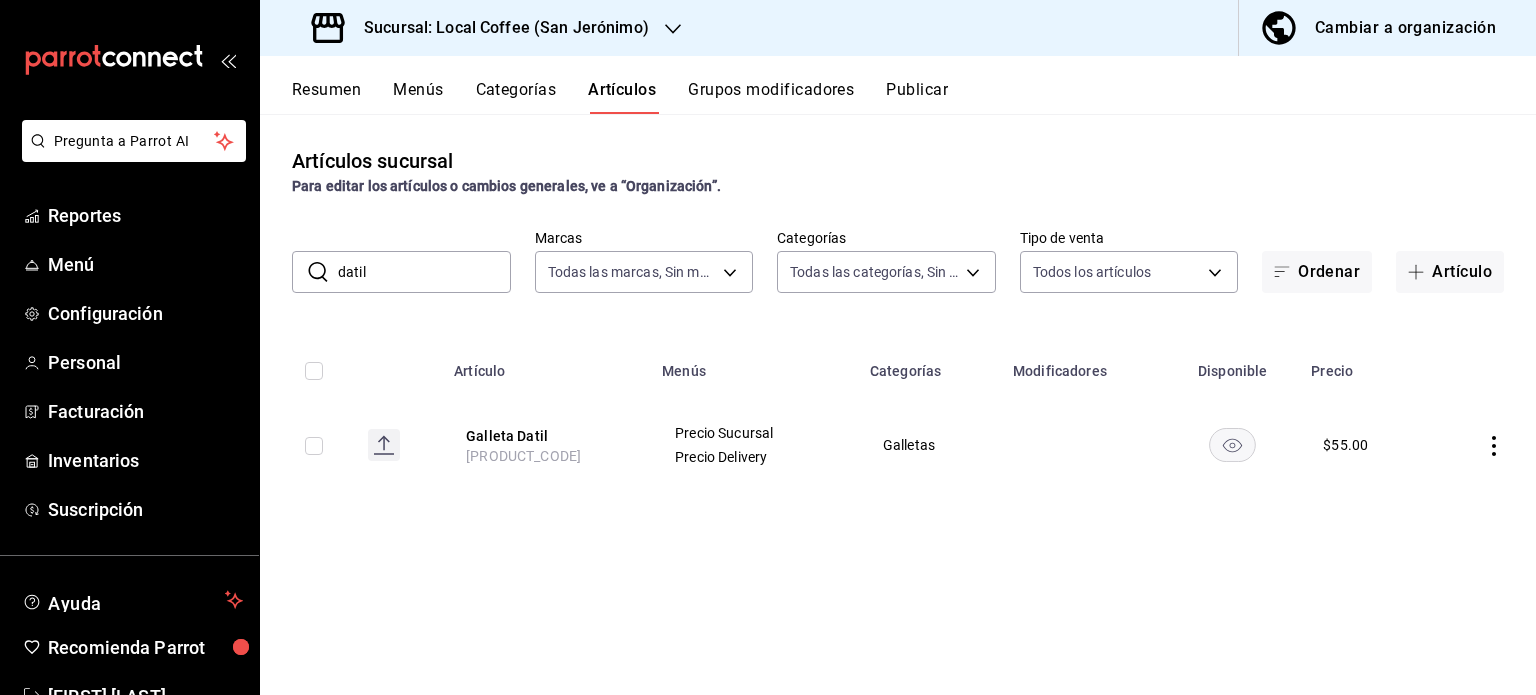 click on "datil" at bounding box center [424, 272] 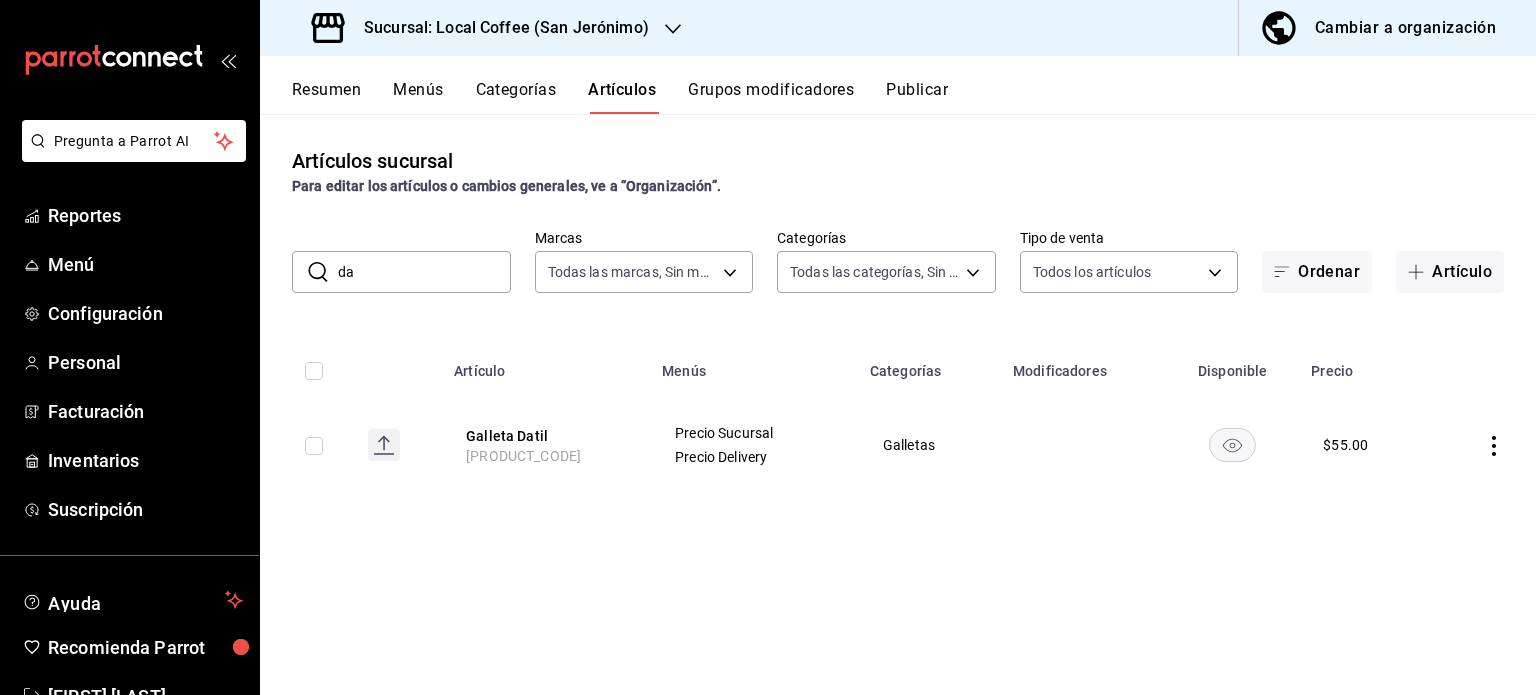 type on "d" 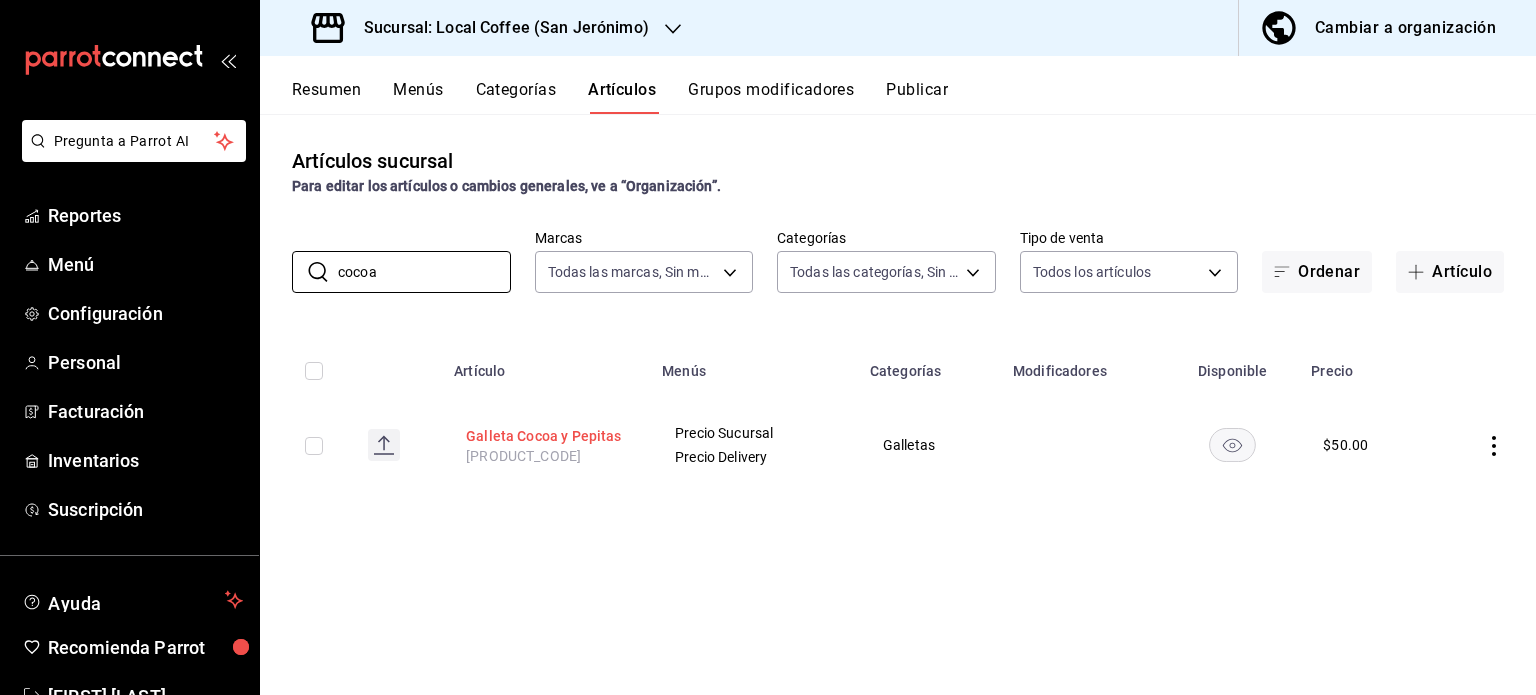 type on "cocoa" 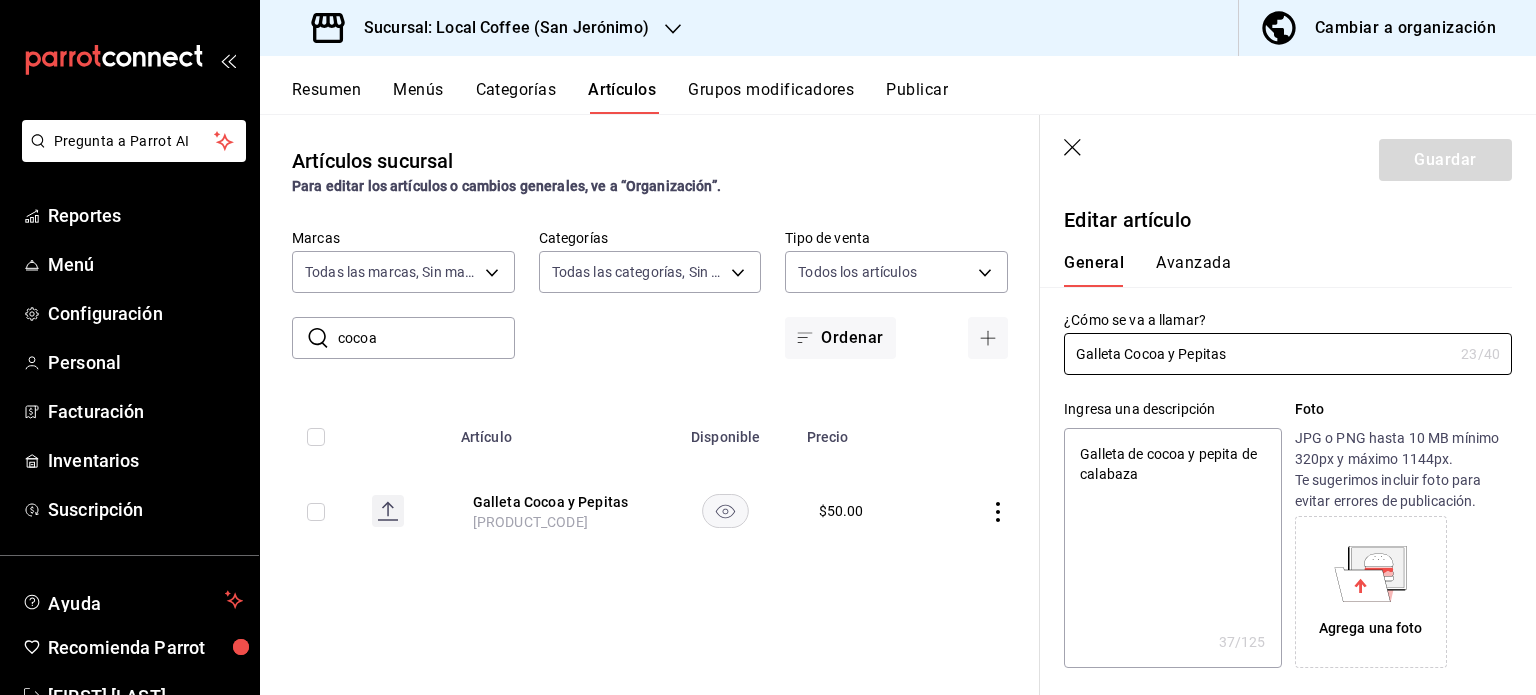 type on "x" 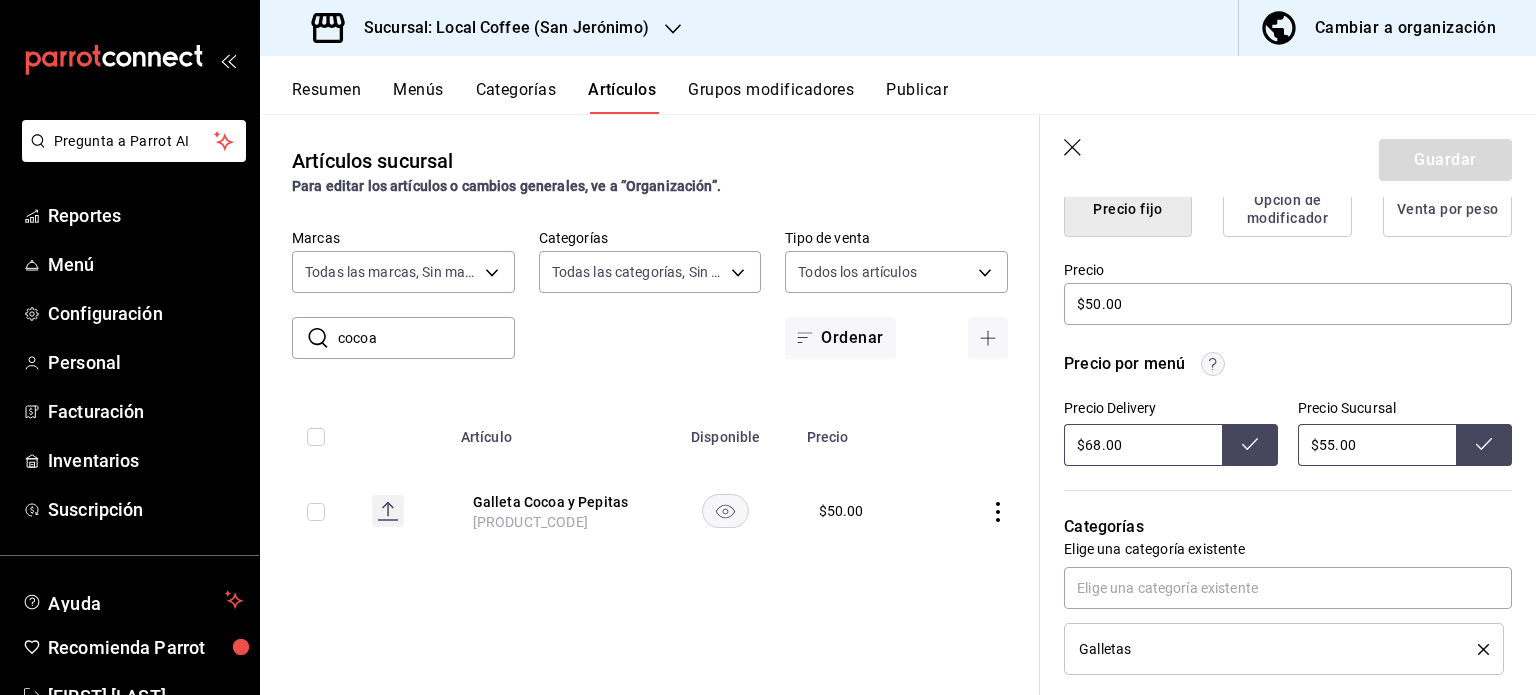 scroll, scrollTop: 544, scrollLeft: 0, axis: vertical 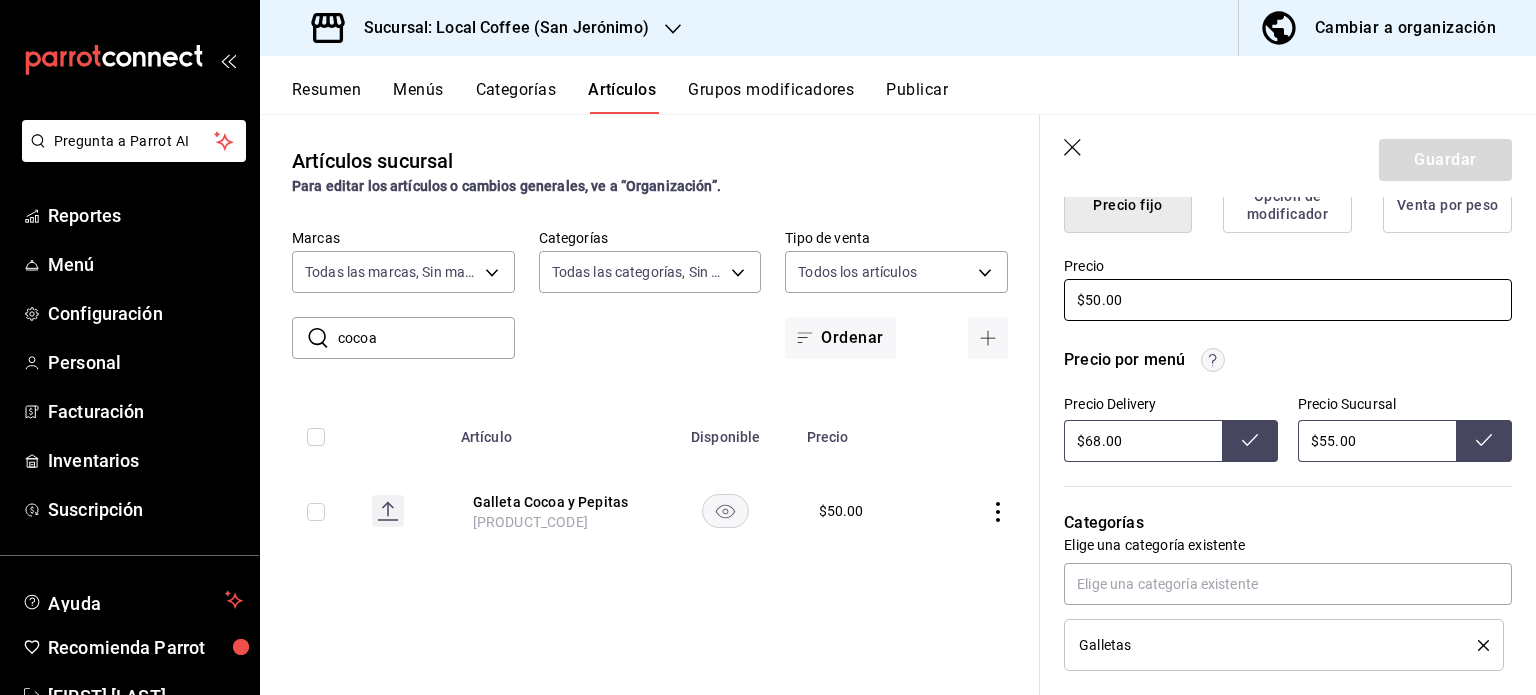 click on "$50.00" at bounding box center [1288, 300] 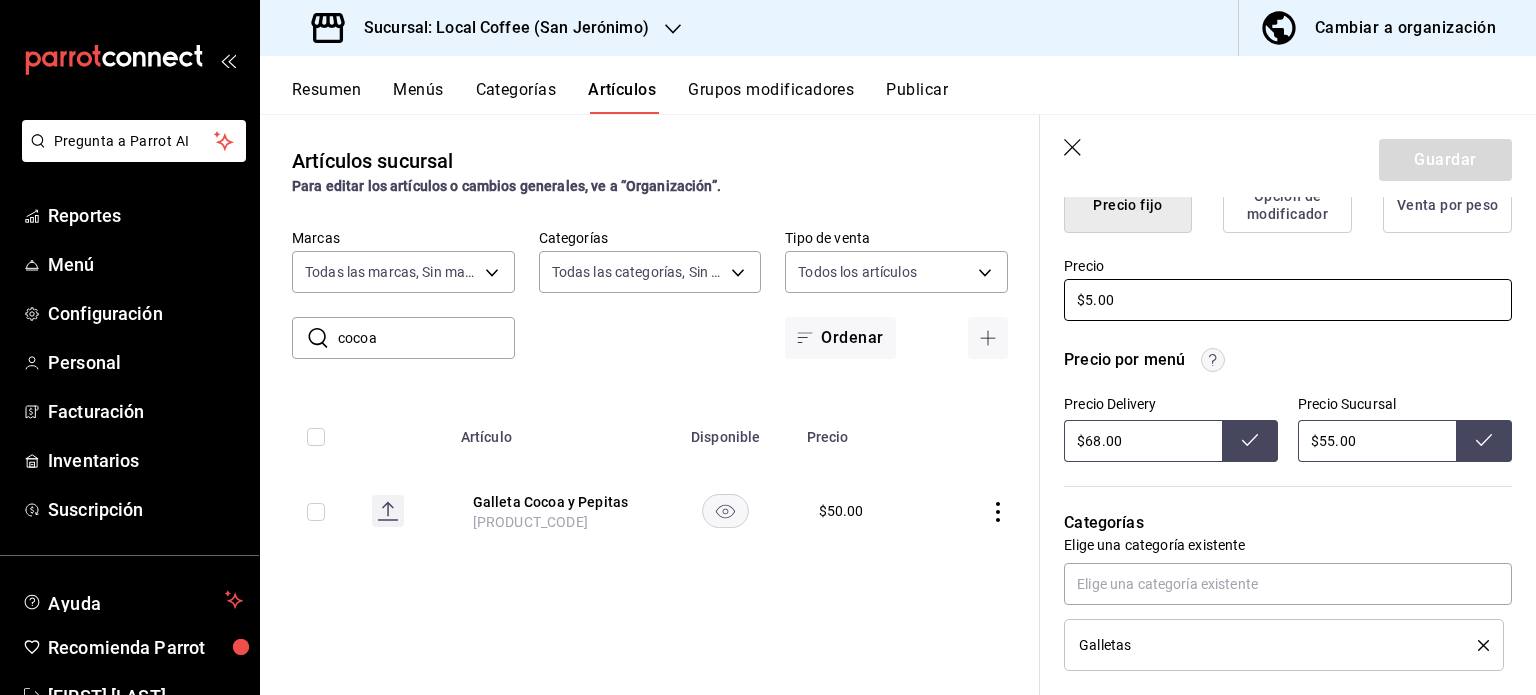 type on "$55.00" 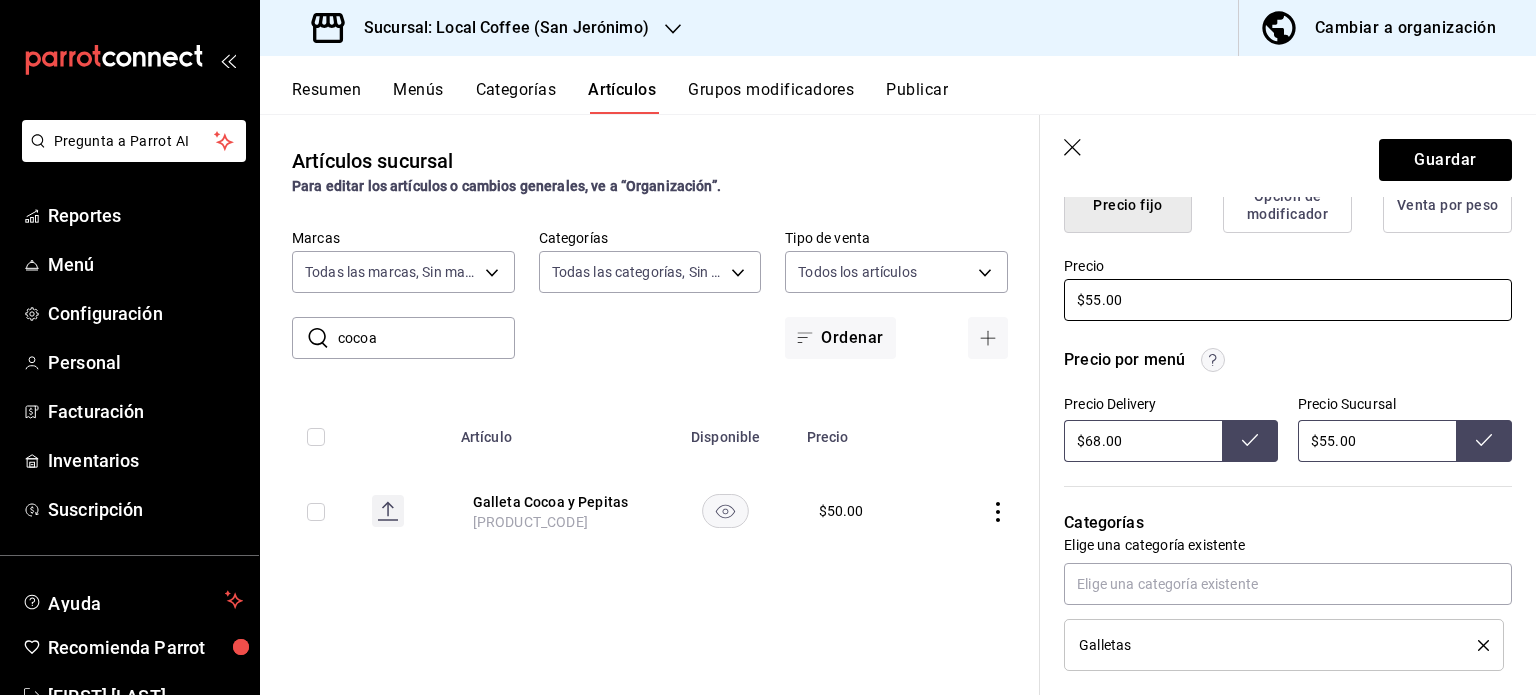 type on "x" 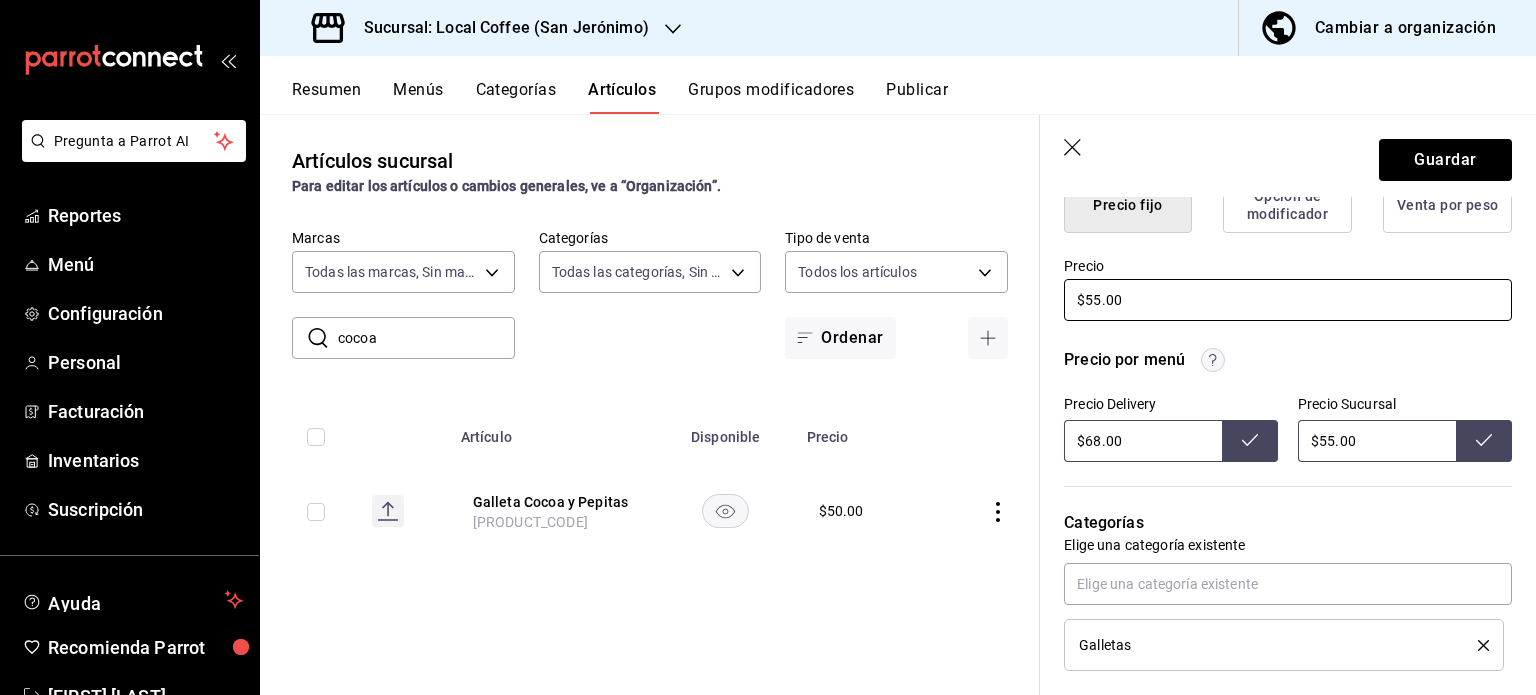 type on "$55.00" 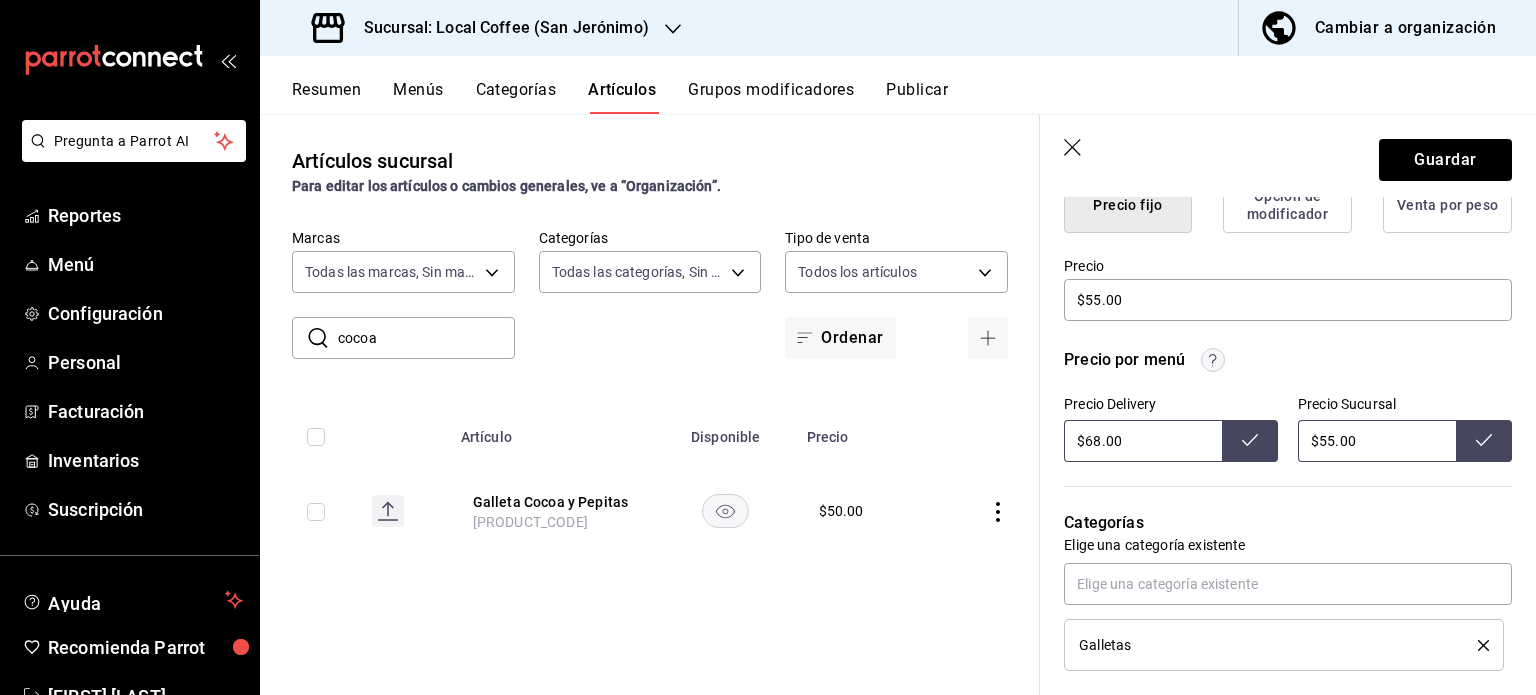click on "$68.00" at bounding box center [1143, 441] 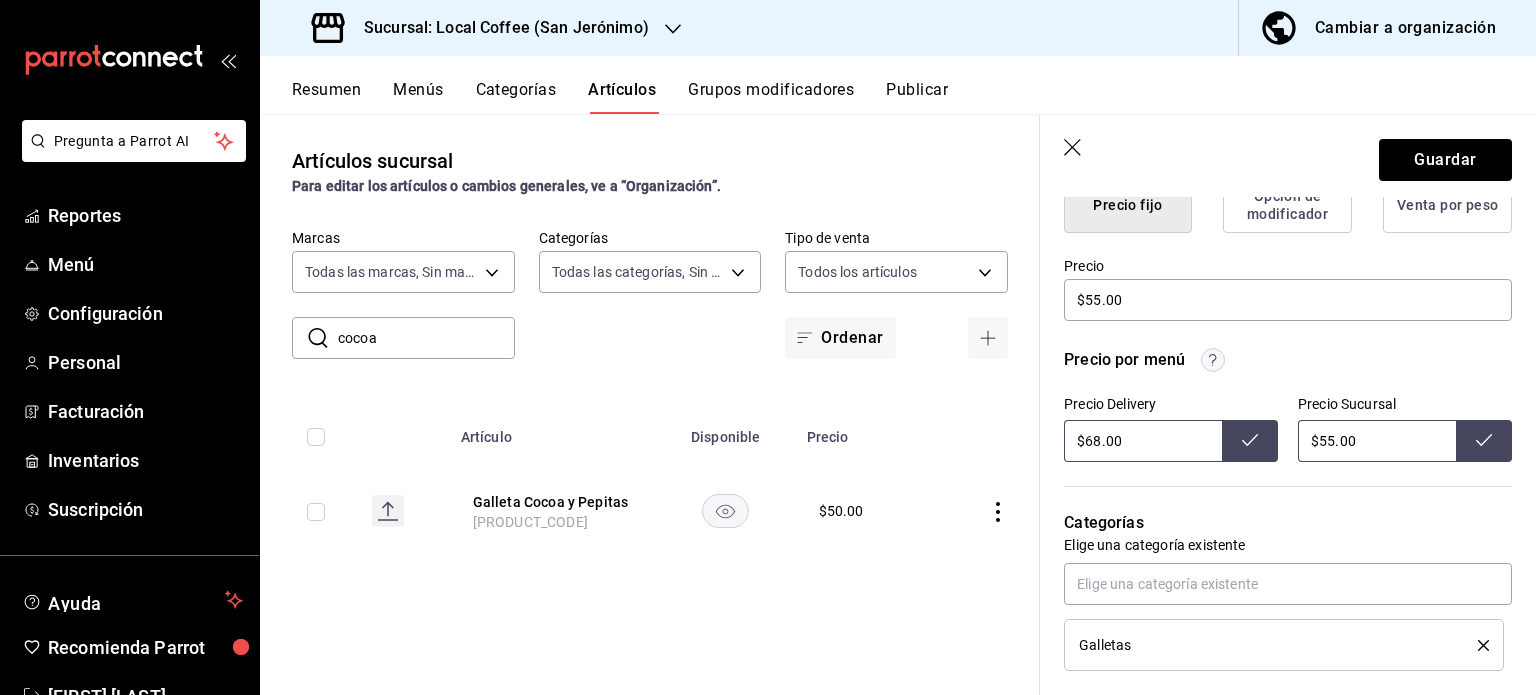 type on "$6.00" 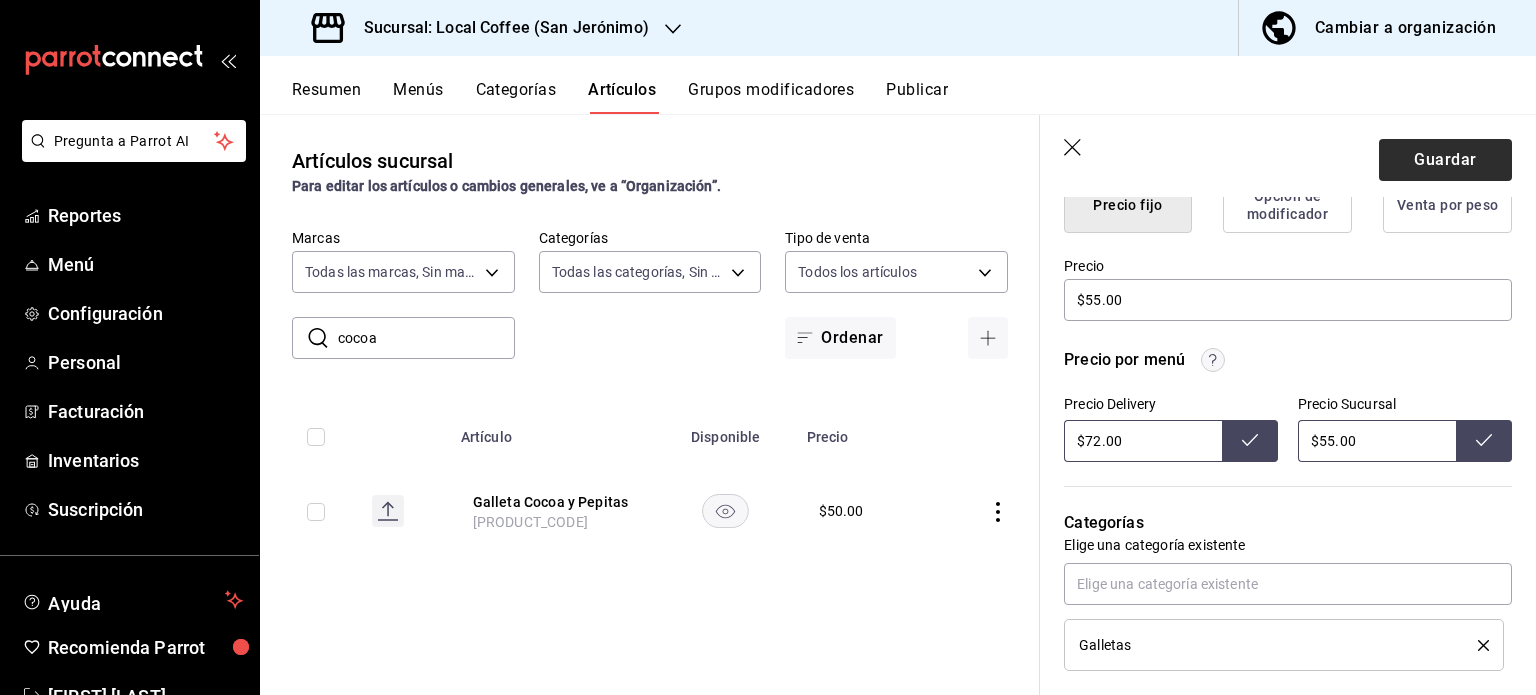 type on "$72.00" 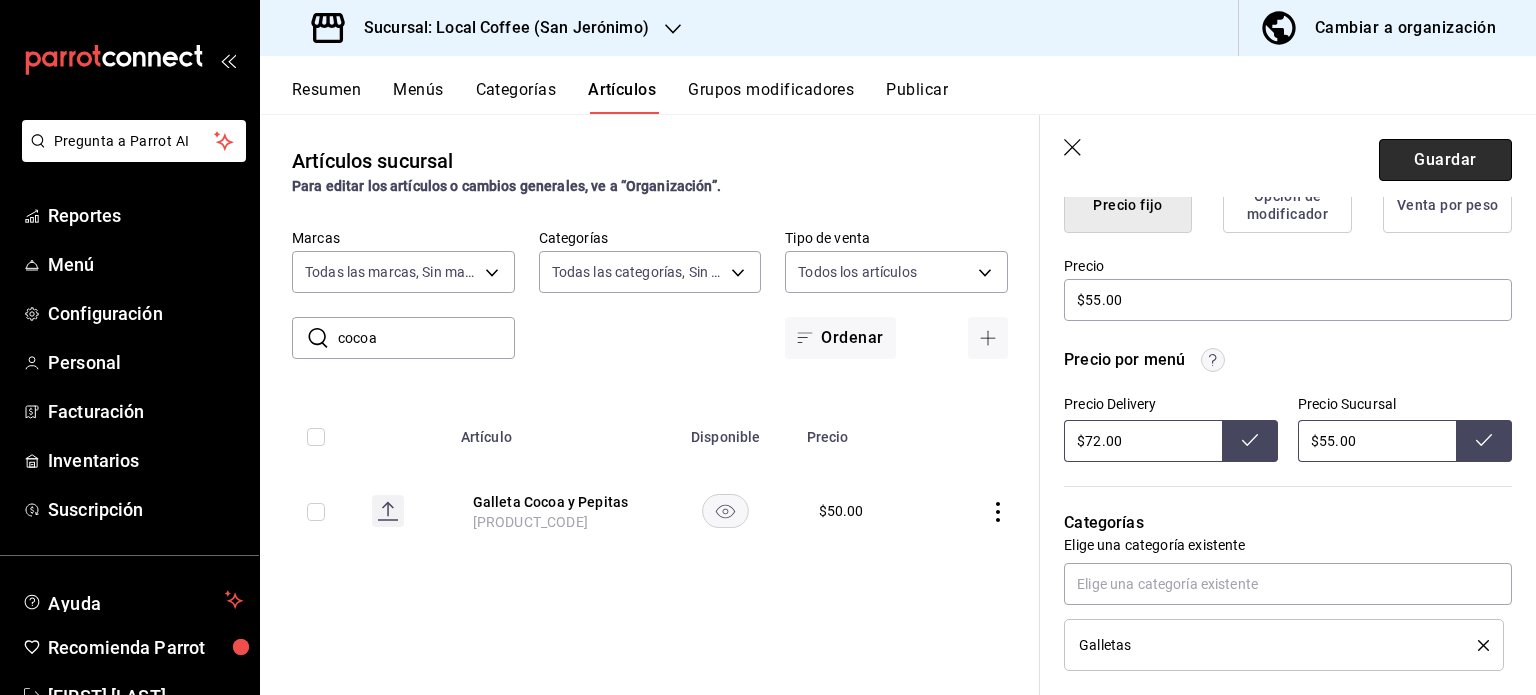 click on "Guardar" at bounding box center [1445, 160] 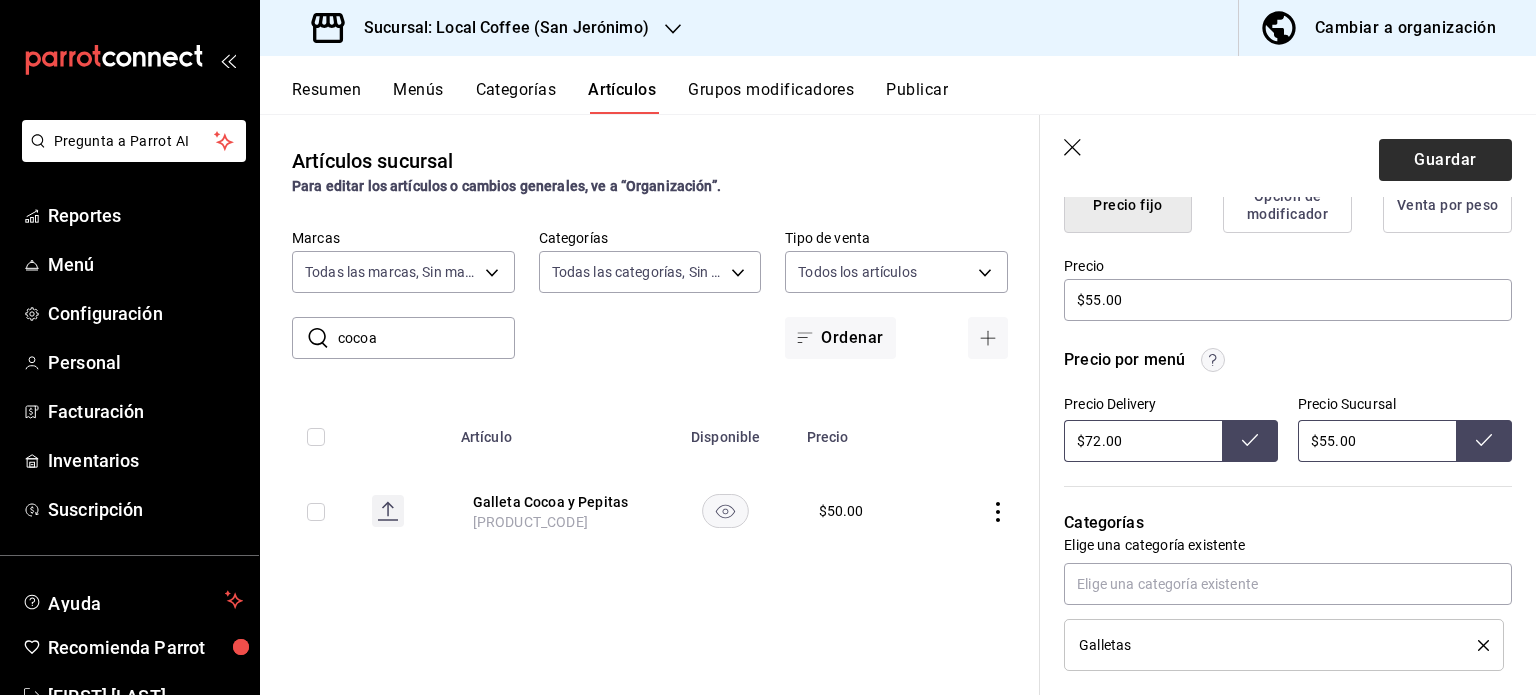 type on "x" 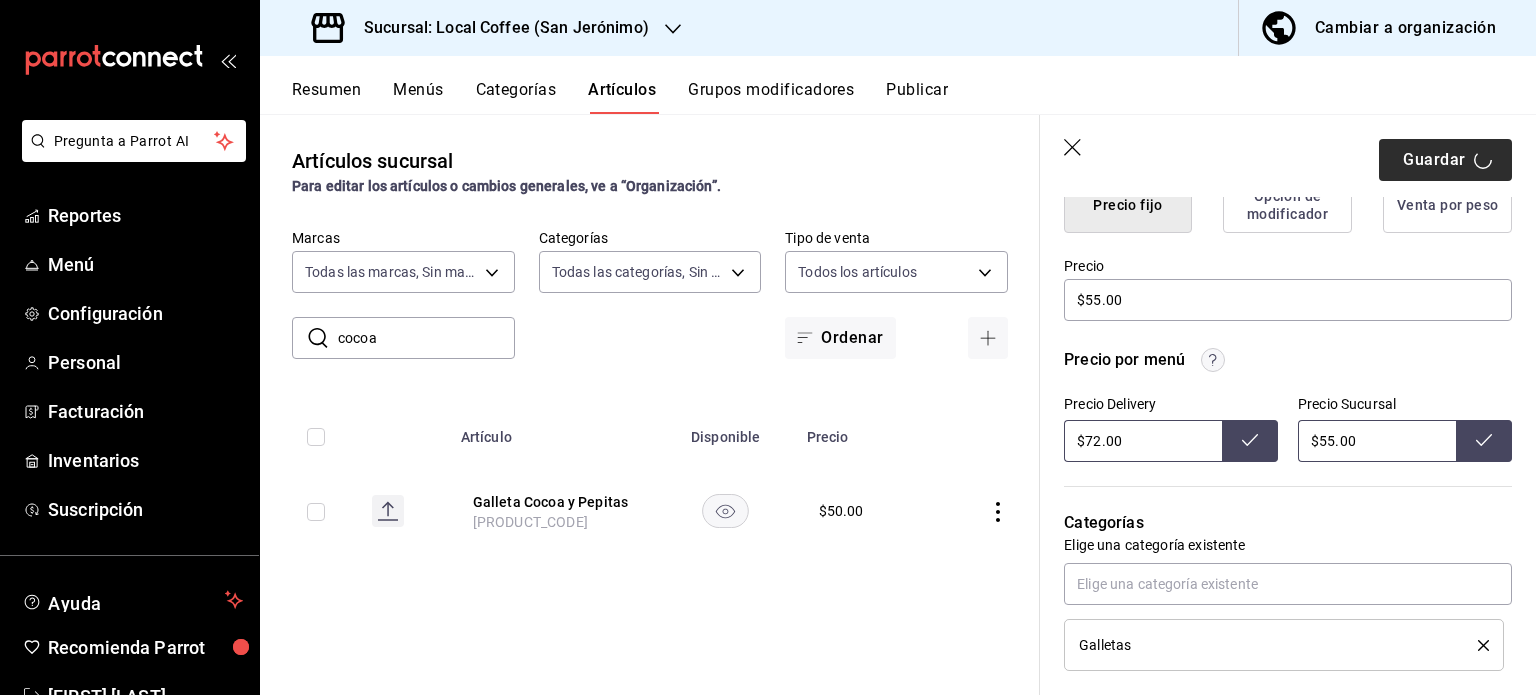 type on "$68.00" 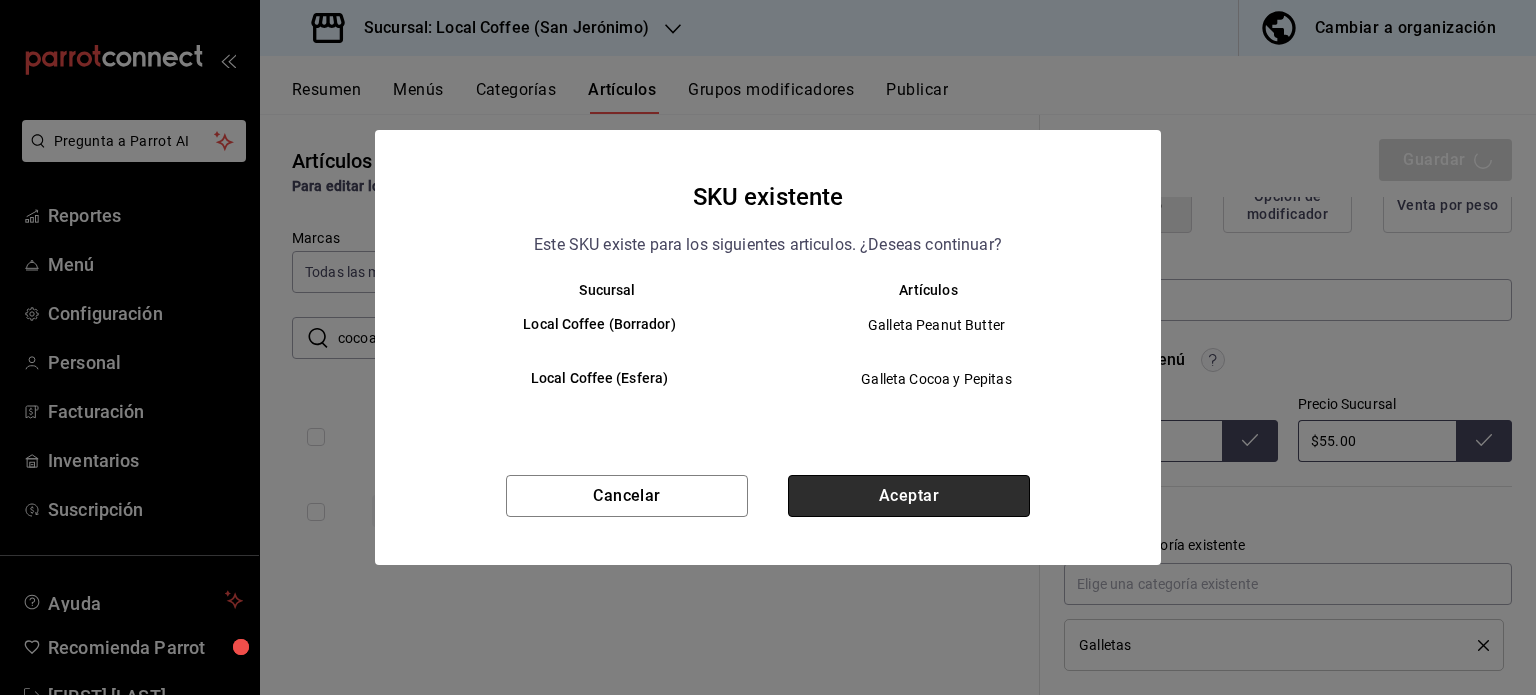 click on "Aceptar" at bounding box center (909, 496) 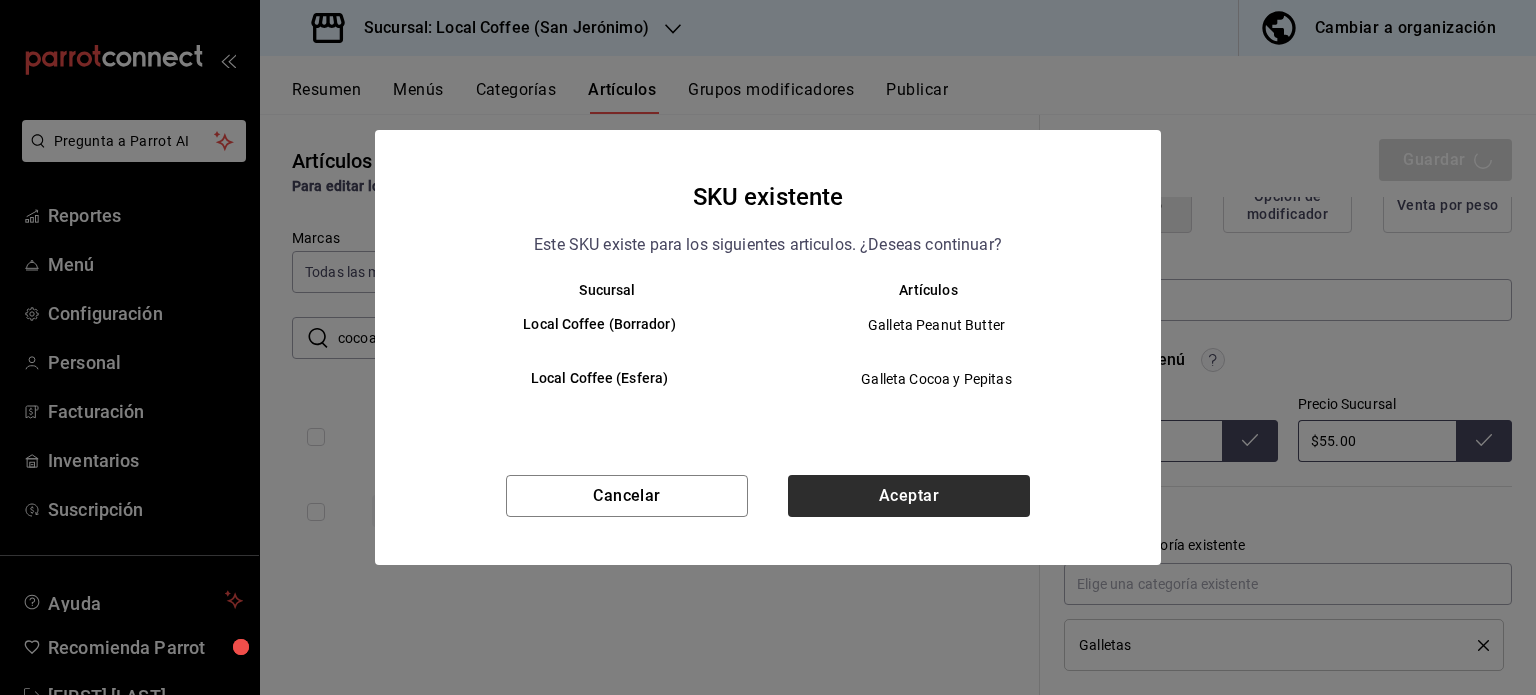 type on "x" 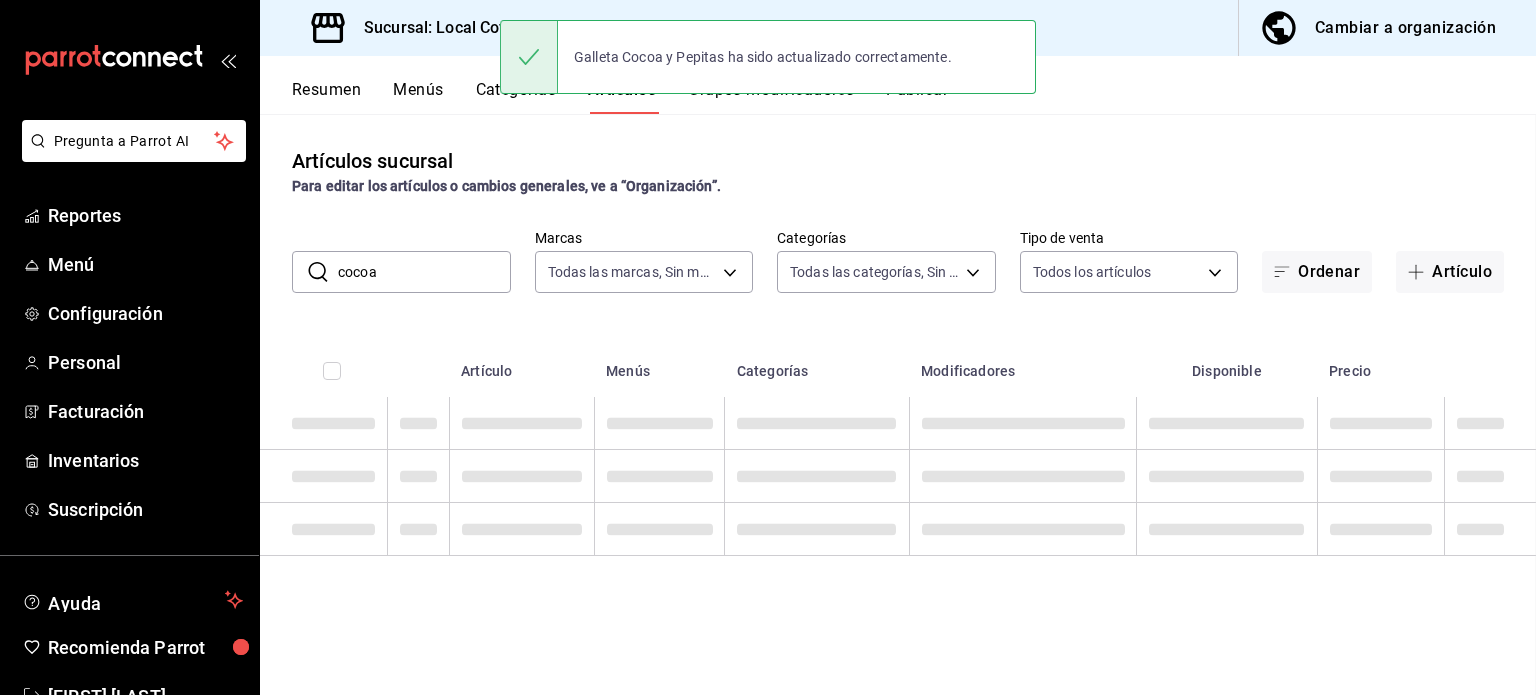 scroll, scrollTop: 0, scrollLeft: 0, axis: both 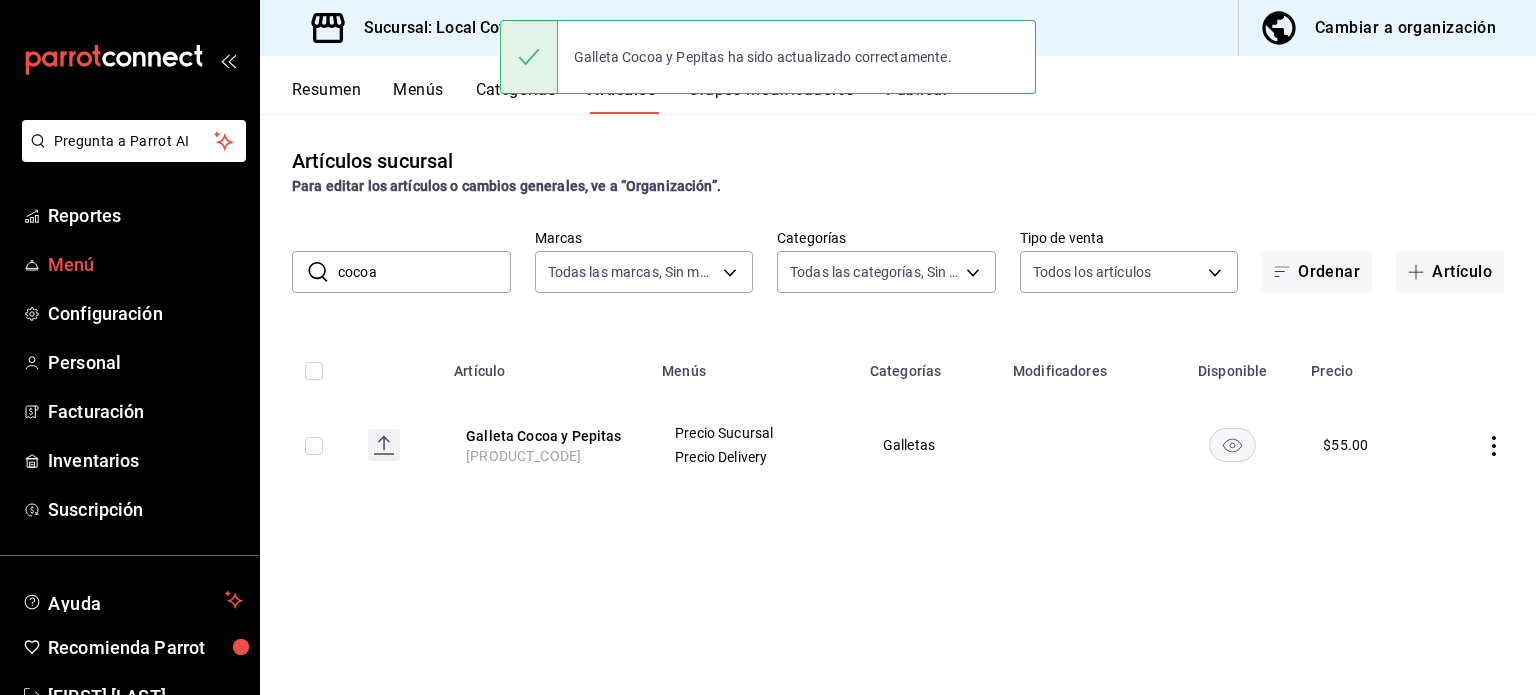 click on "Menú" at bounding box center (145, 264) 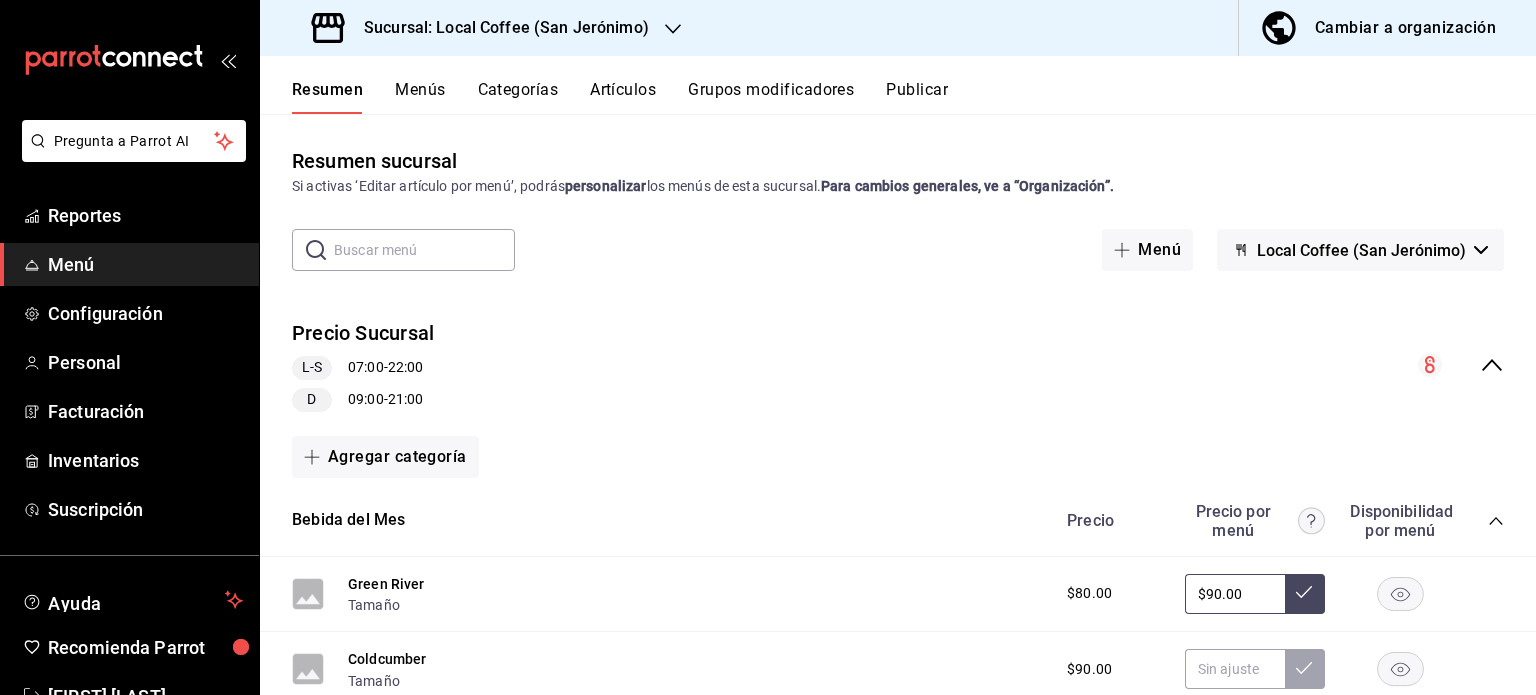 click 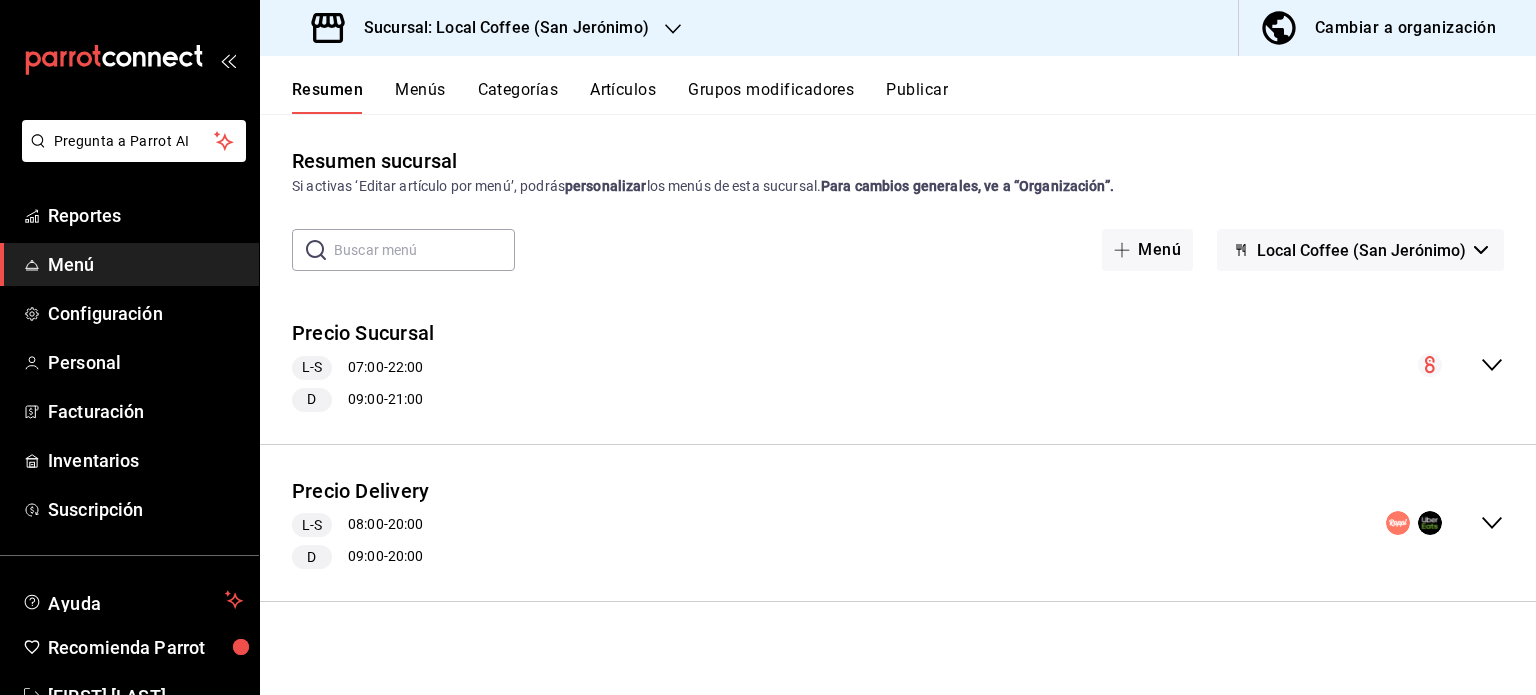 click 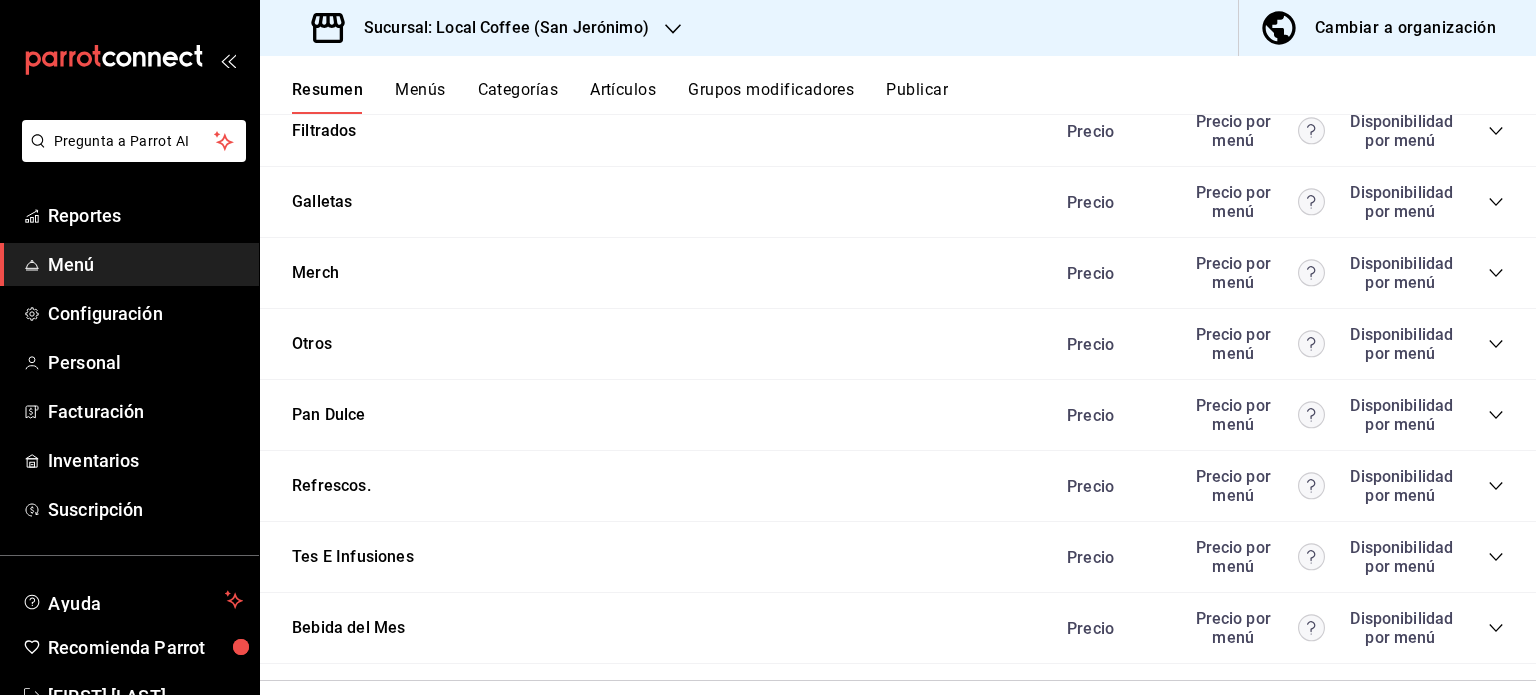 scroll, scrollTop: 2970, scrollLeft: 0, axis: vertical 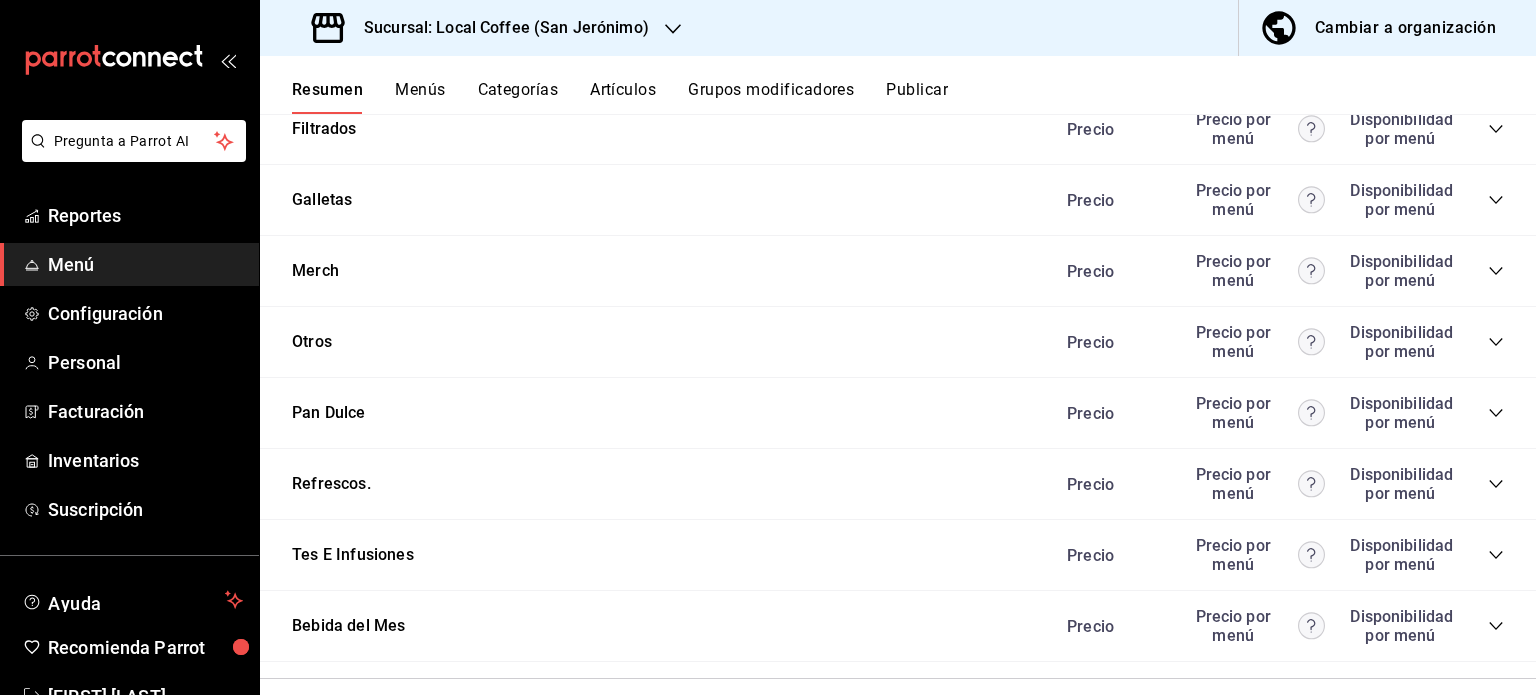 click 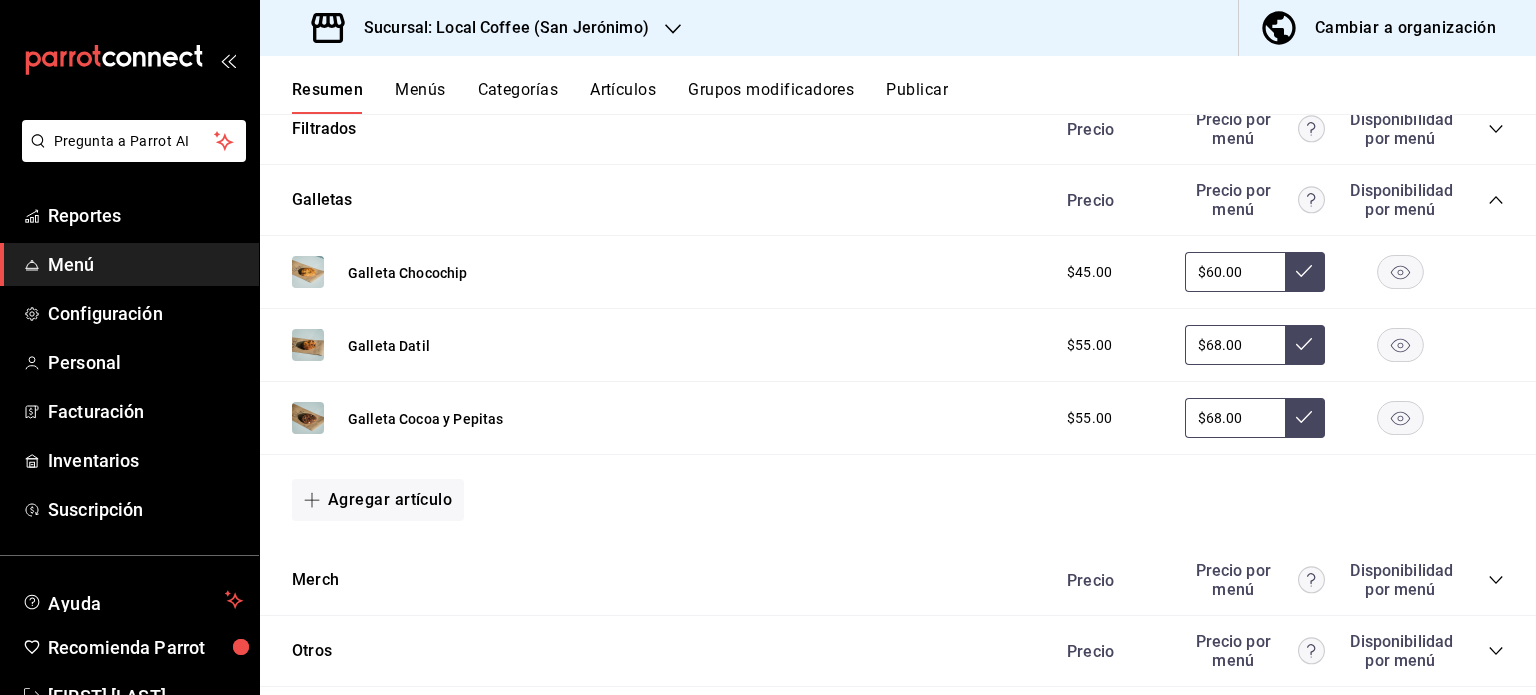 click on "$68.00" at bounding box center [1235, 345] 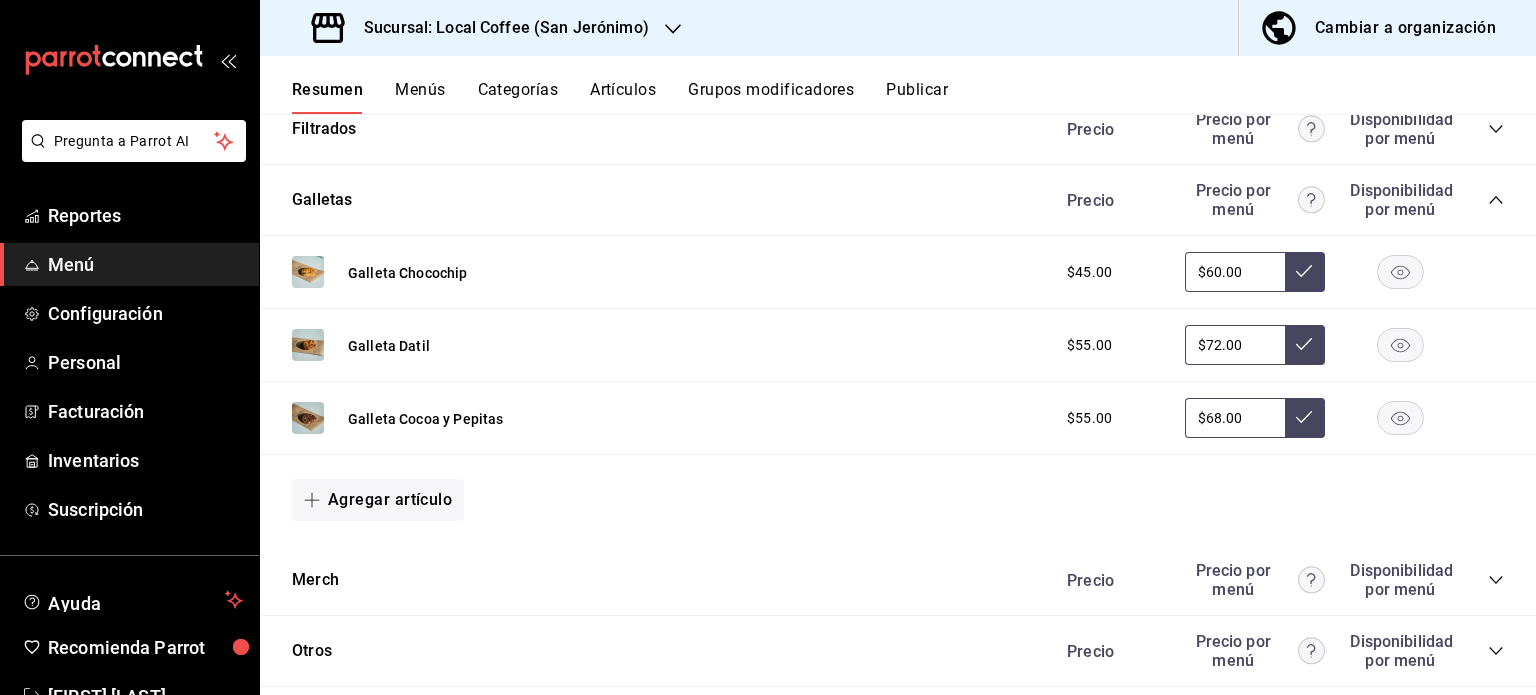 click on "$68.00" at bounding box center (1235, 418) 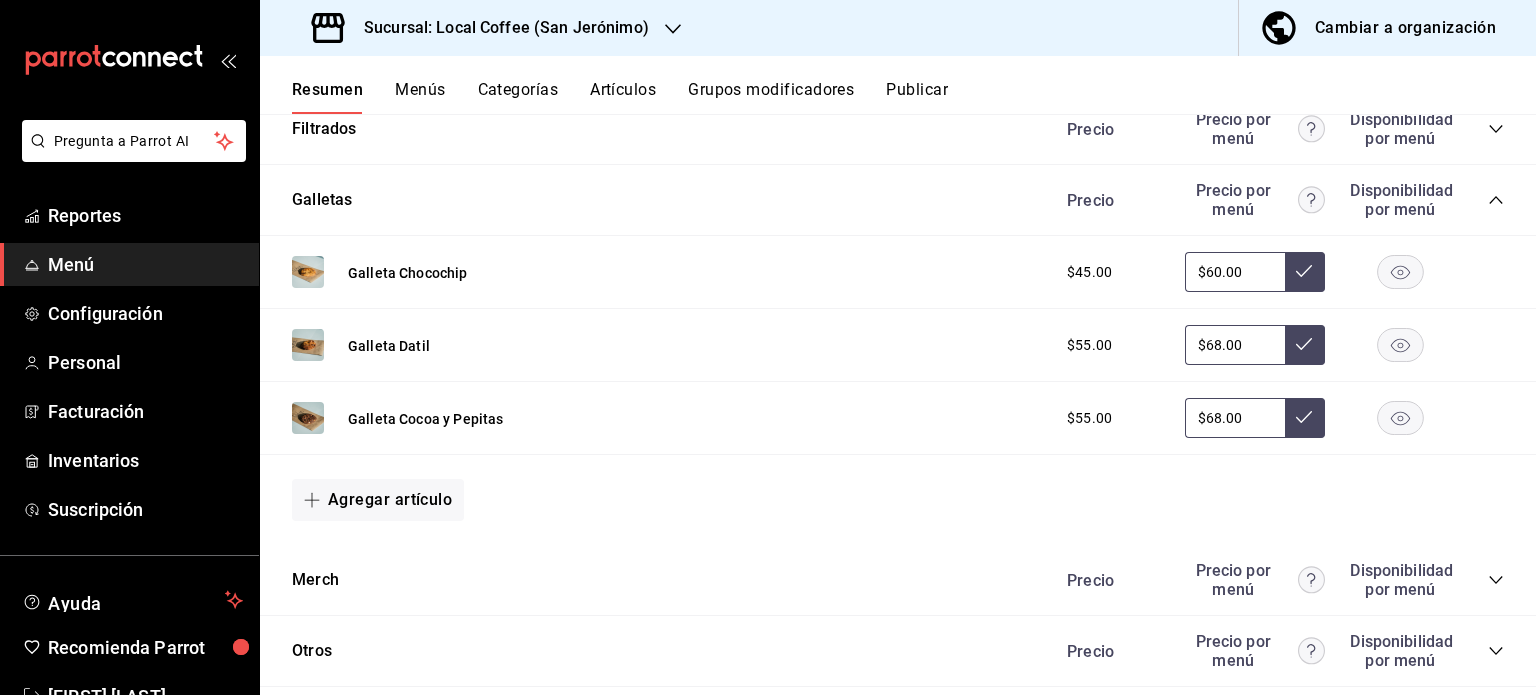 type on "$6.00" 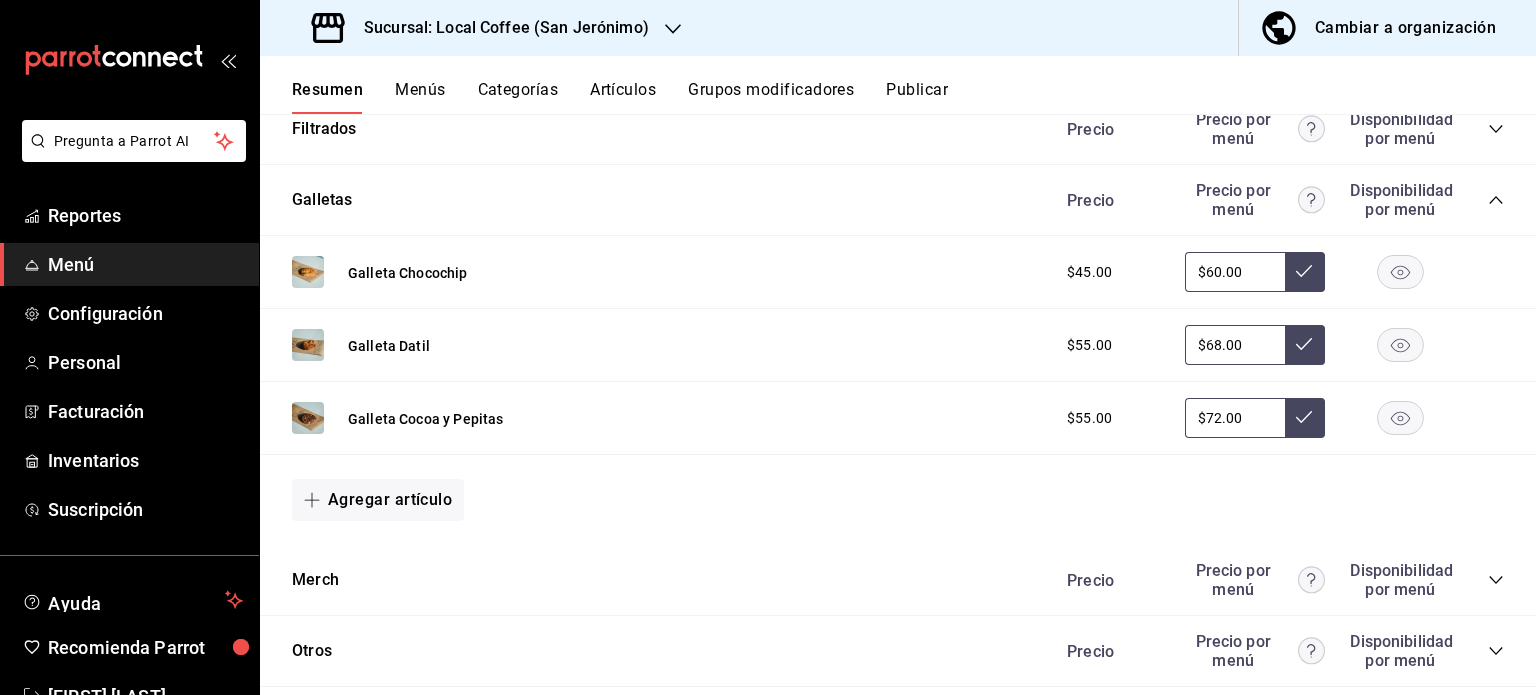 type on "$72.00" 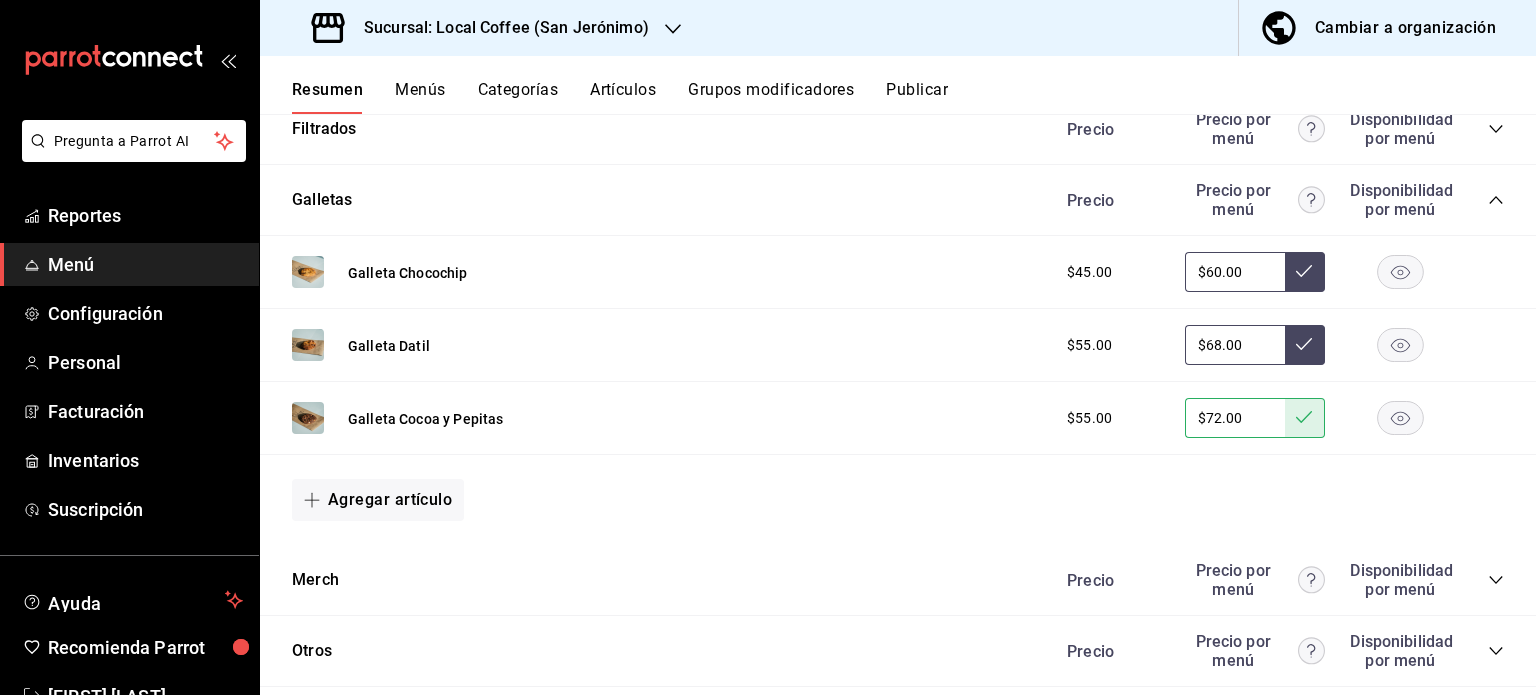 click on "$68.00" at bounding box center (1235, 345) 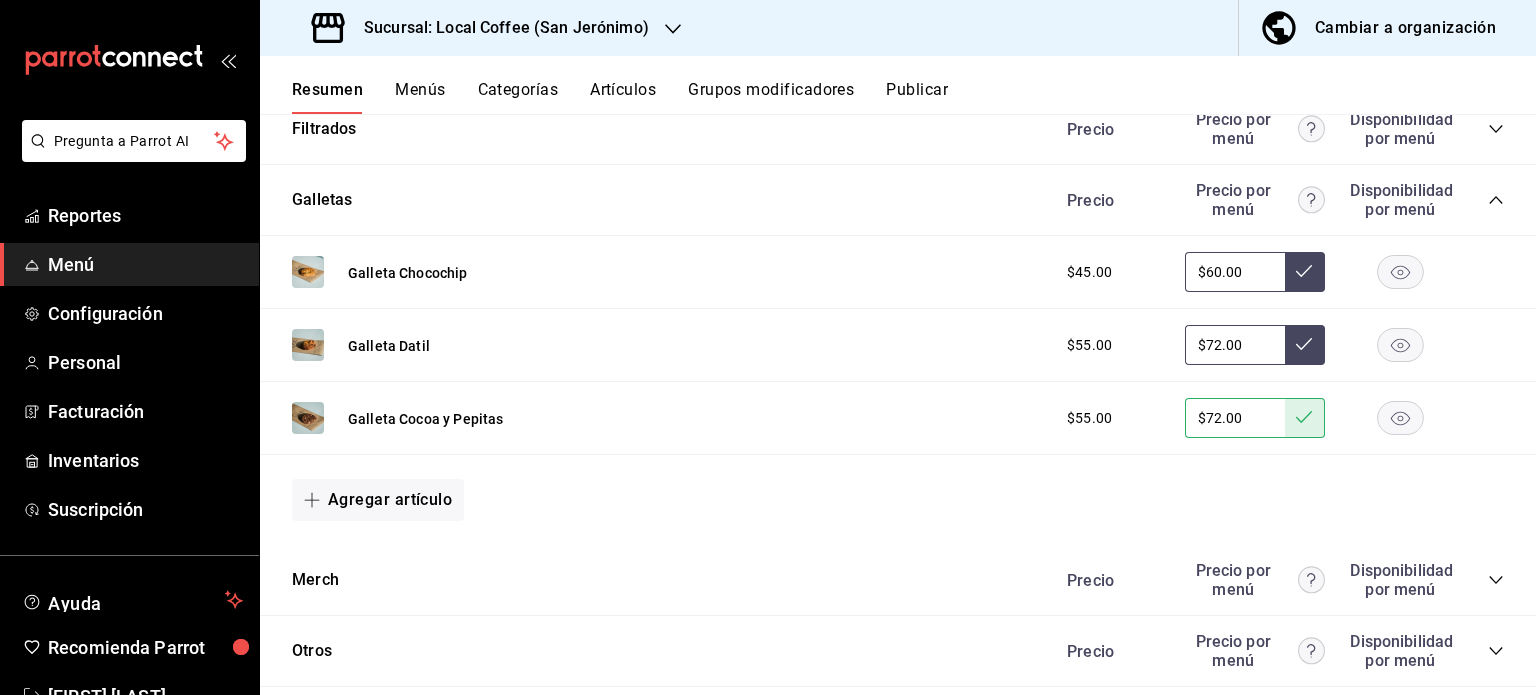 type on "$72.00" 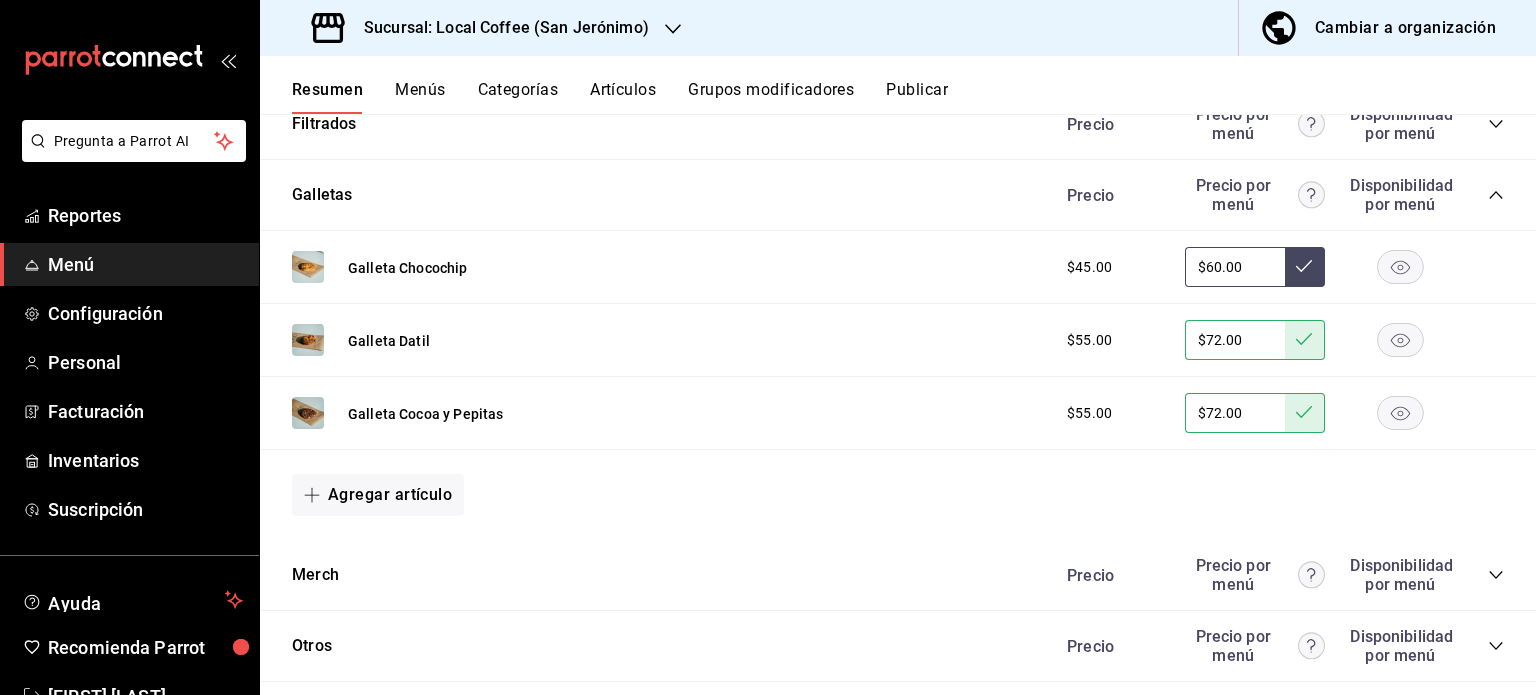 scroll, scrollTop: 2976, scrollLeft: 0, axis: vertical 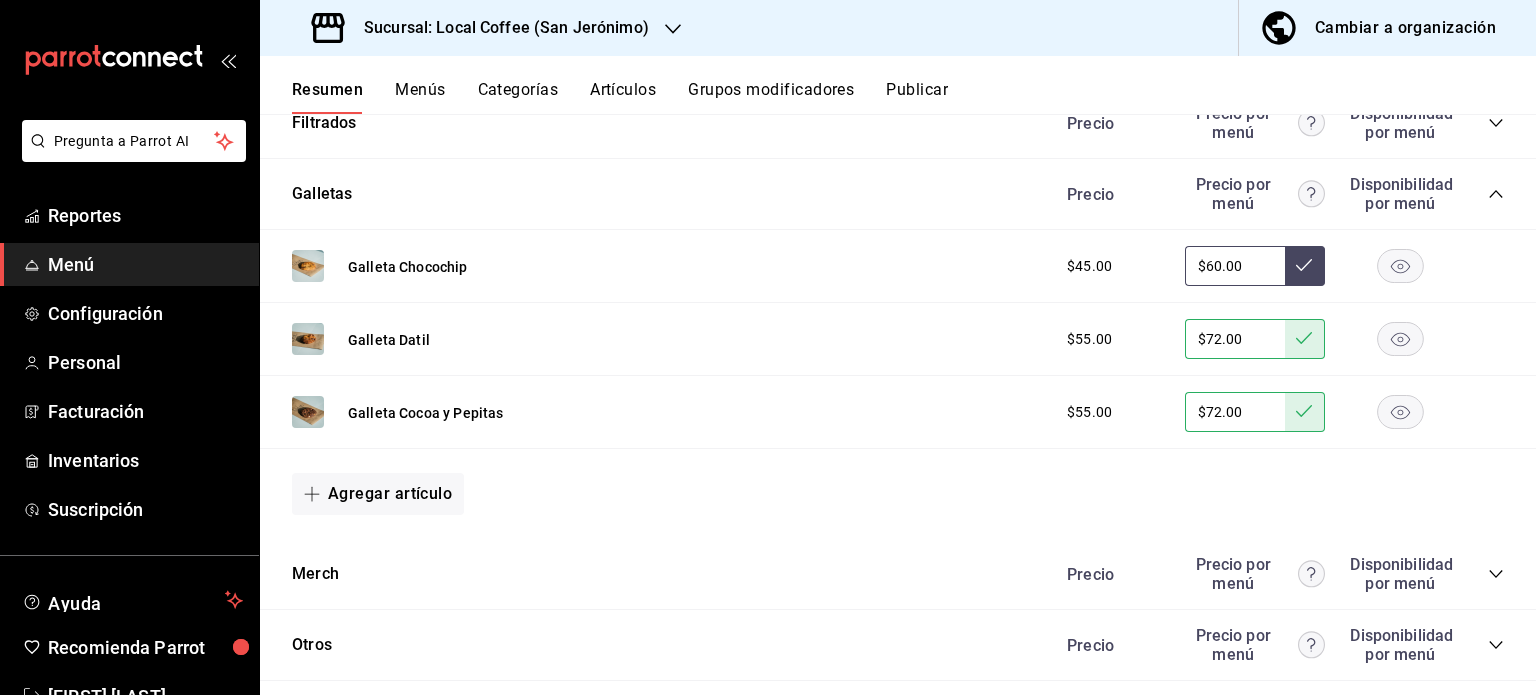 click 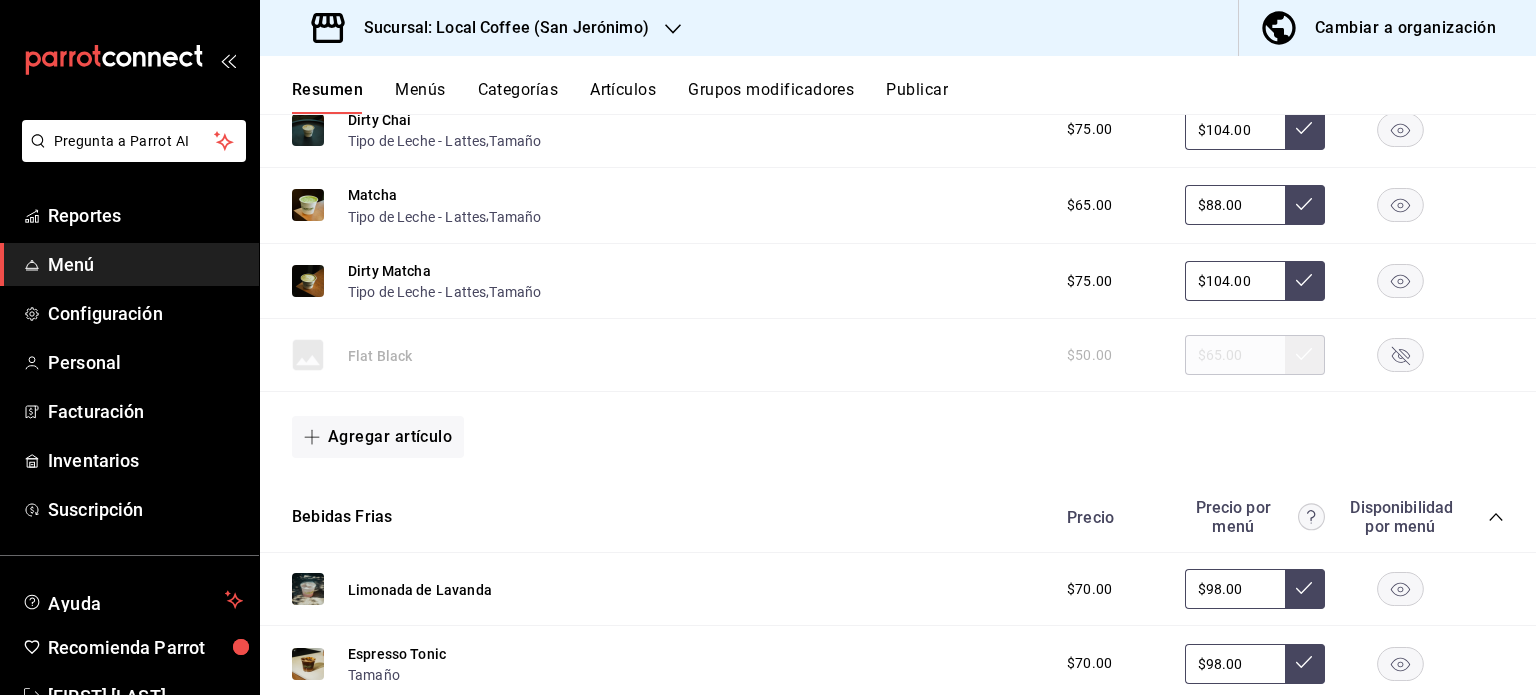 scroll, scrollTop: 1364, scrollLeft: 0, axis: vertical 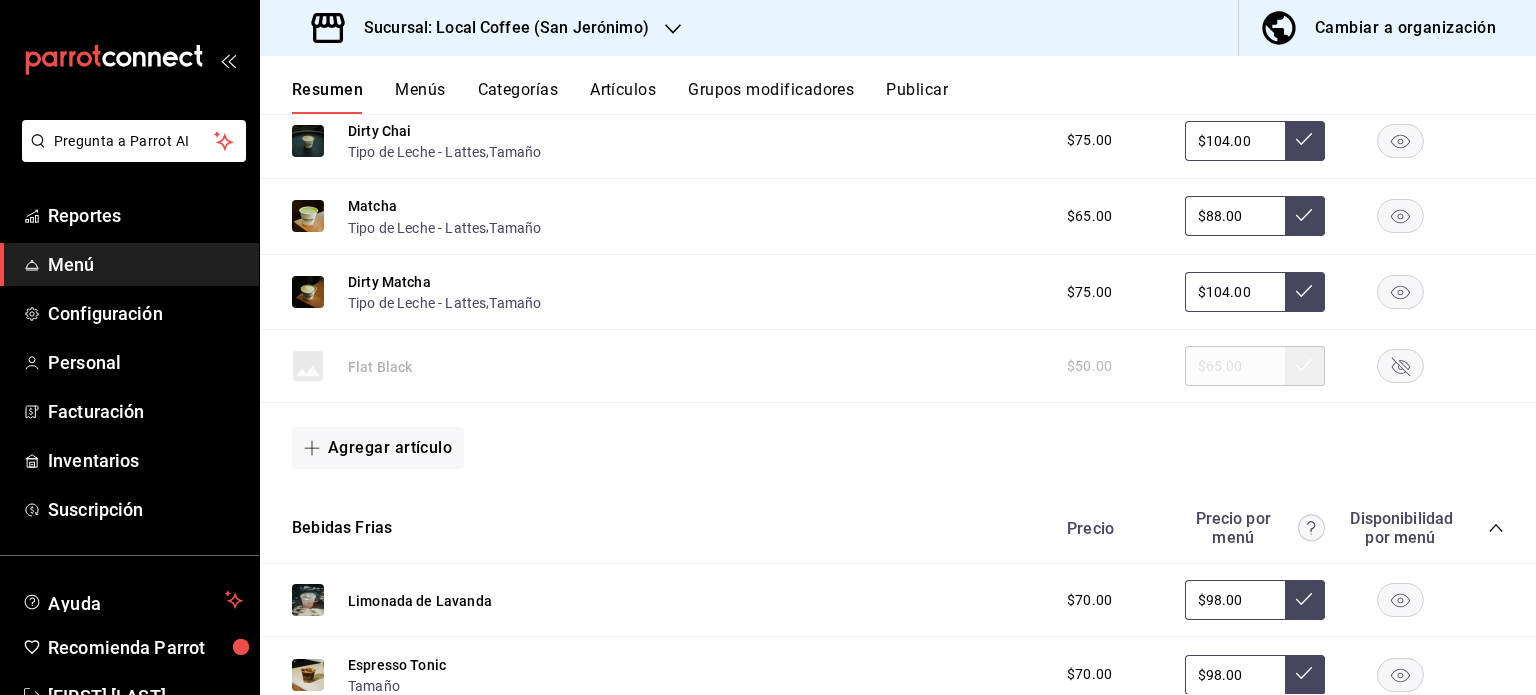 click 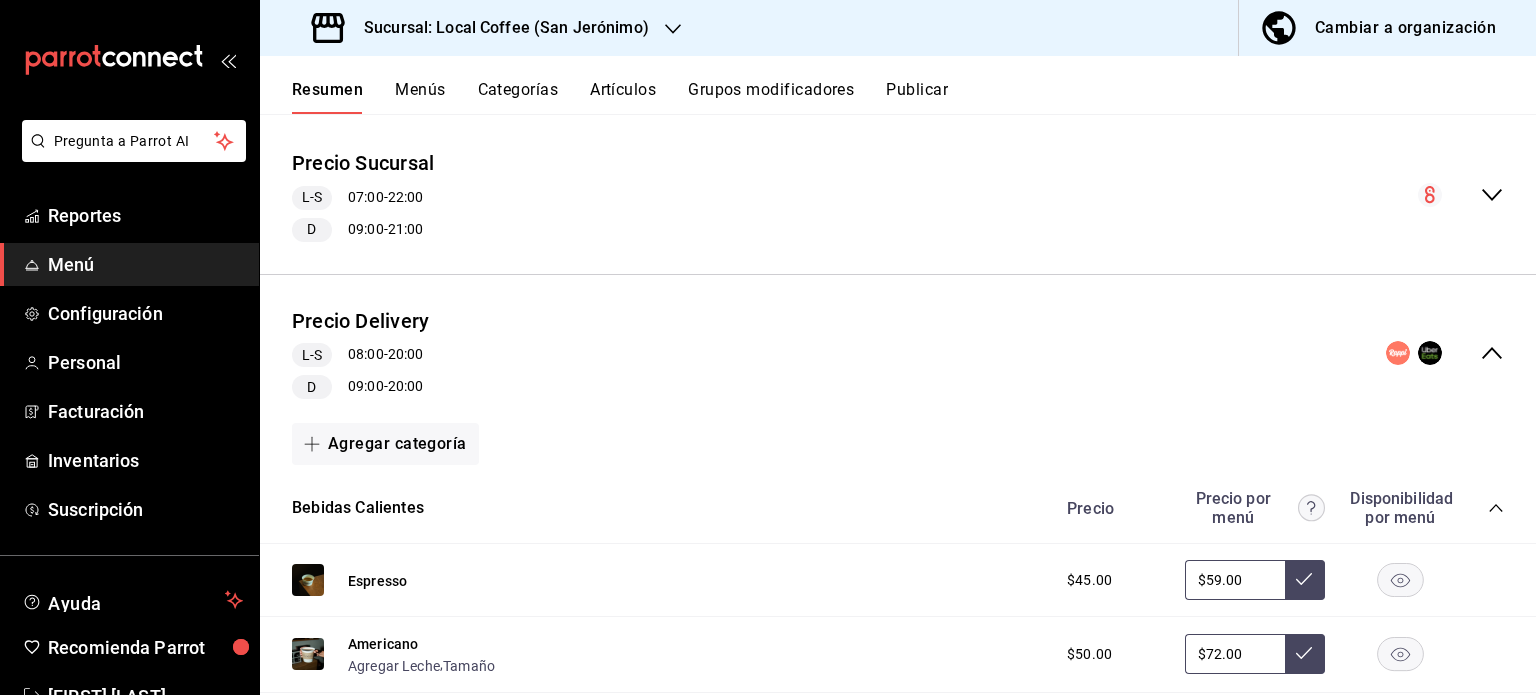 scroll, scrollTop: 160, scrollLeft: 0, axis: vertical 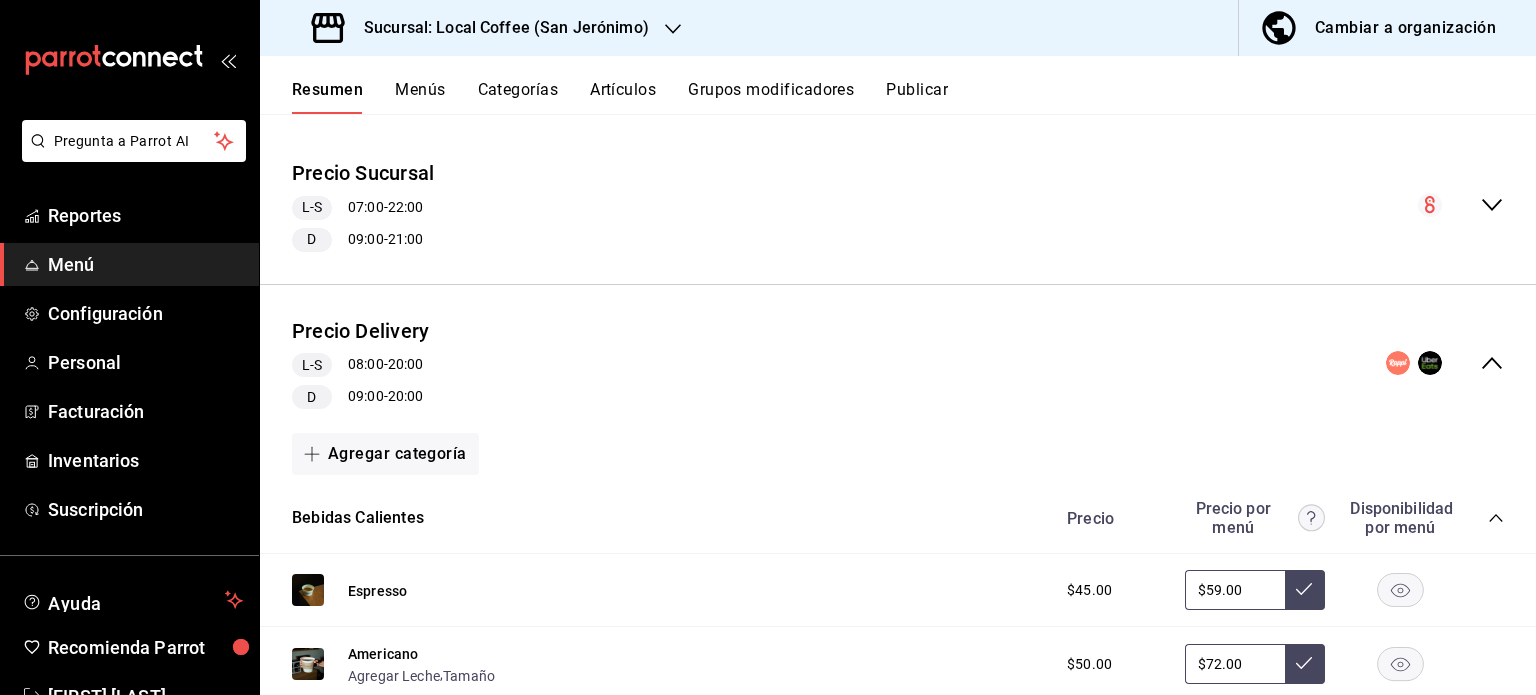 click 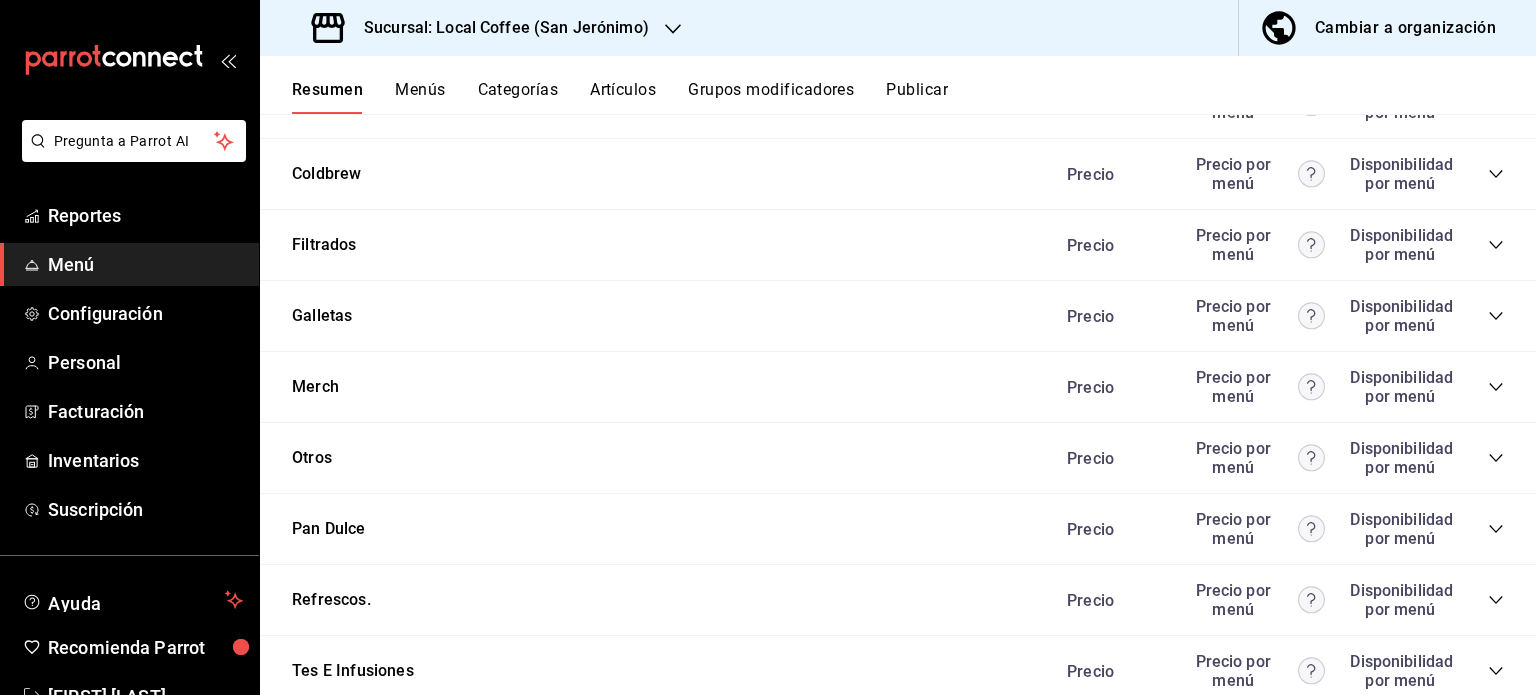 scroll, scrollTop: 788, scrollLeft: 0, axis: vertical 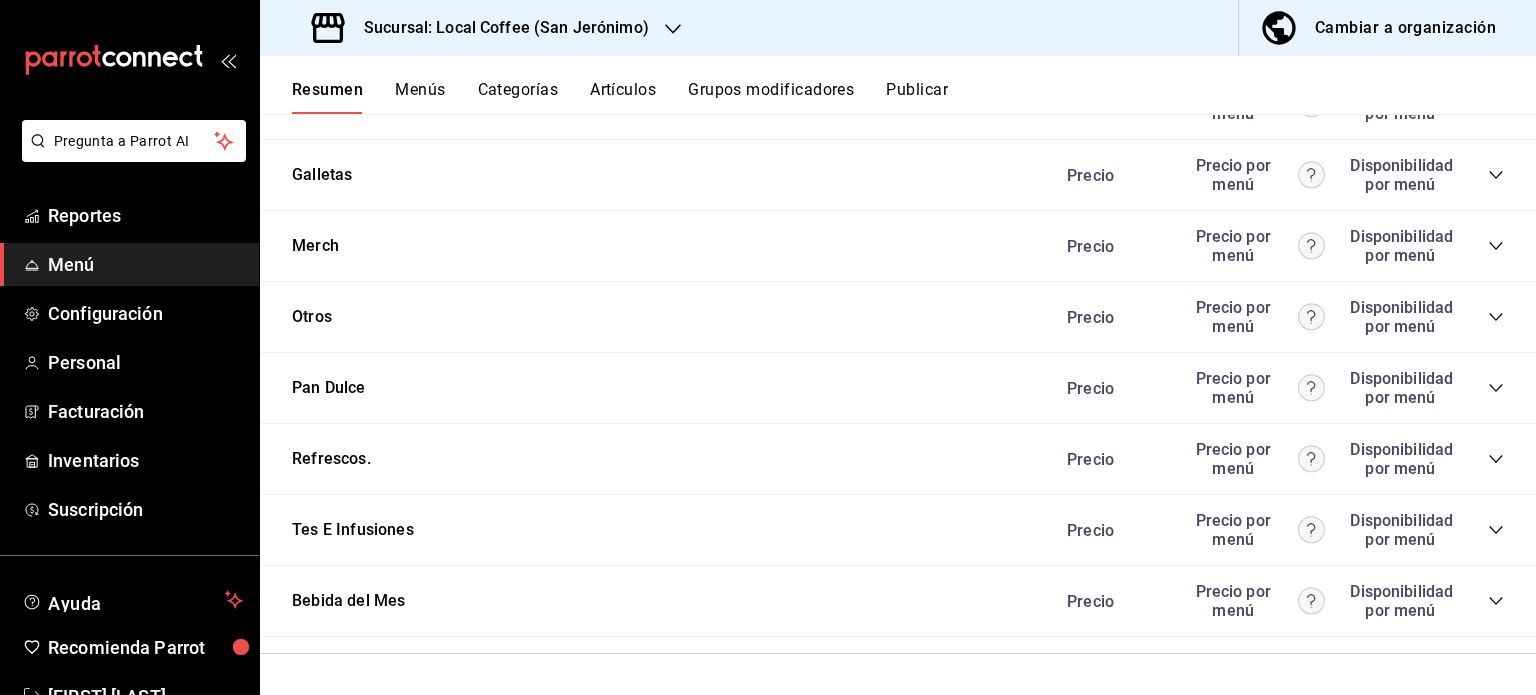 click 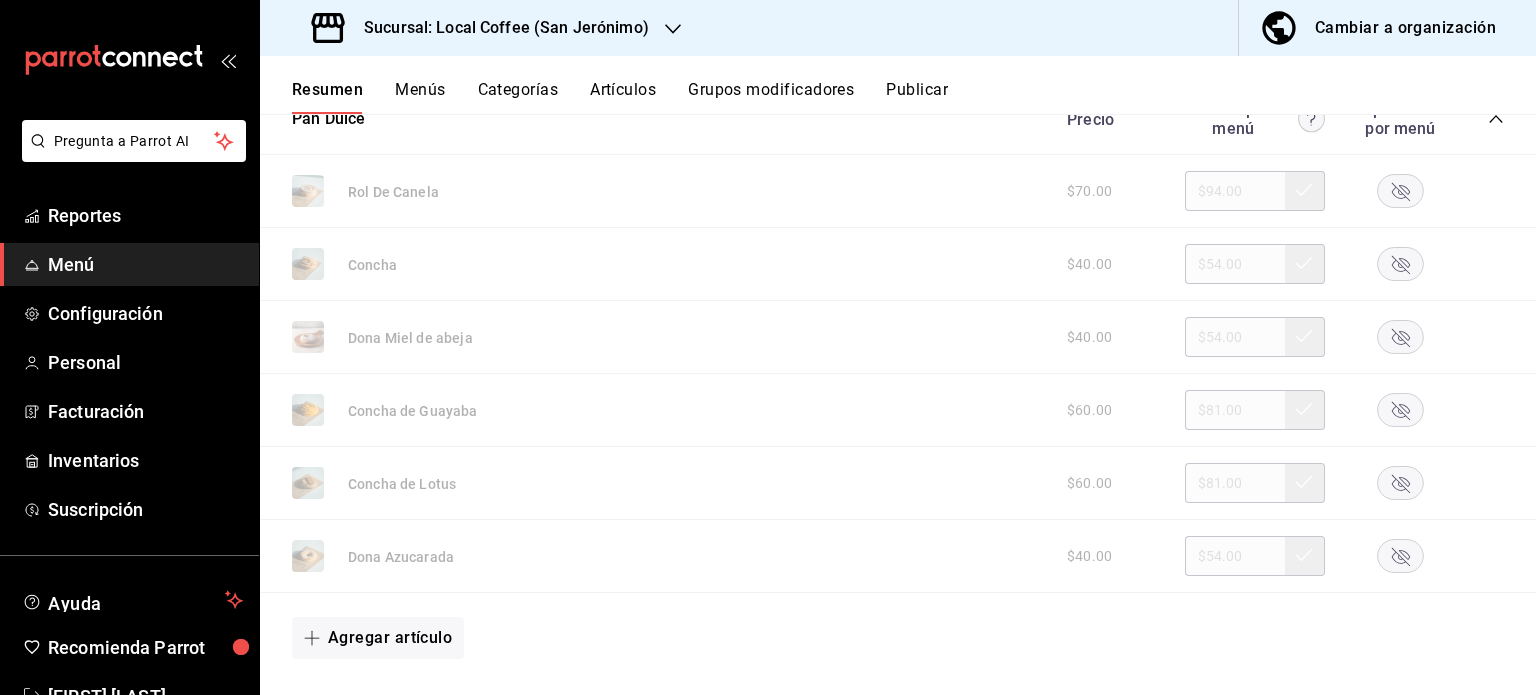 scroll, scrollTop: 1057, scrollLeft: 0, axis: vertical 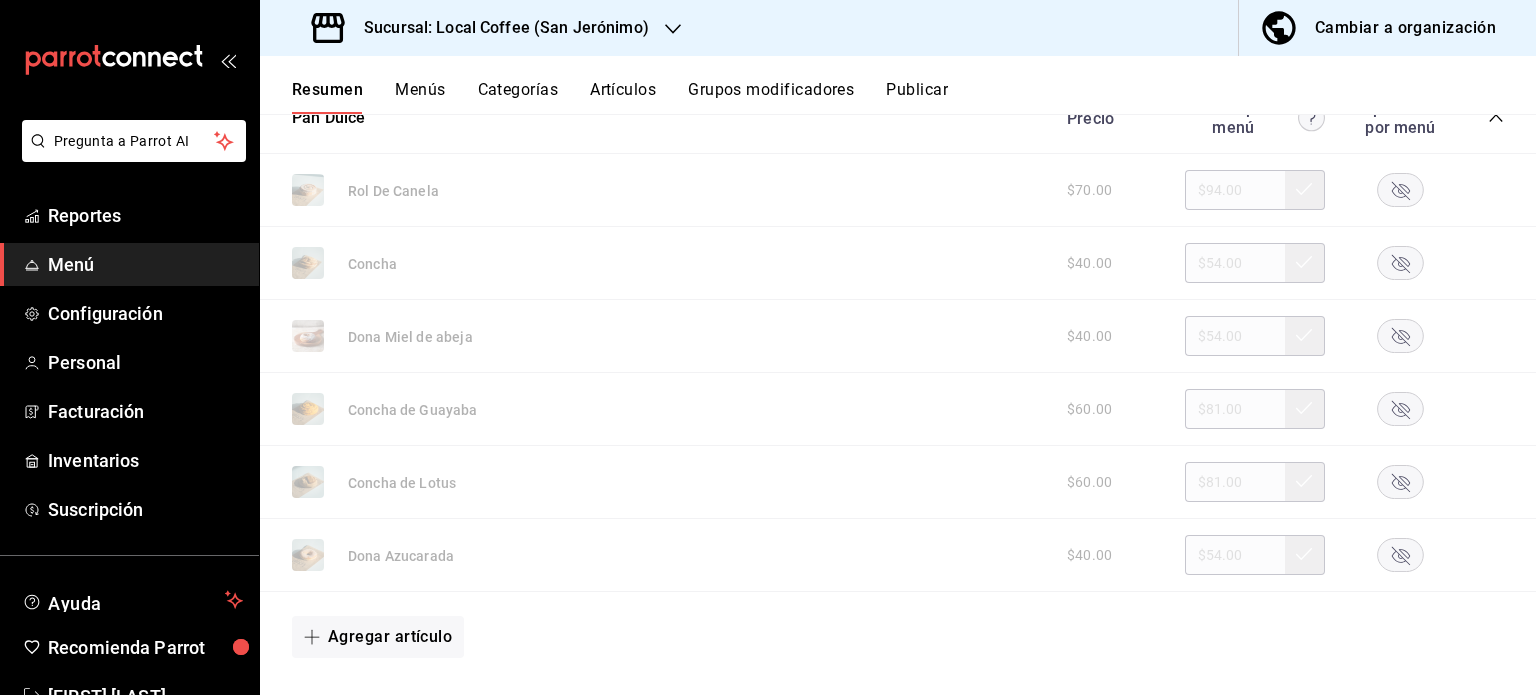 click on "Artículos" at bounding box center (623, 97) 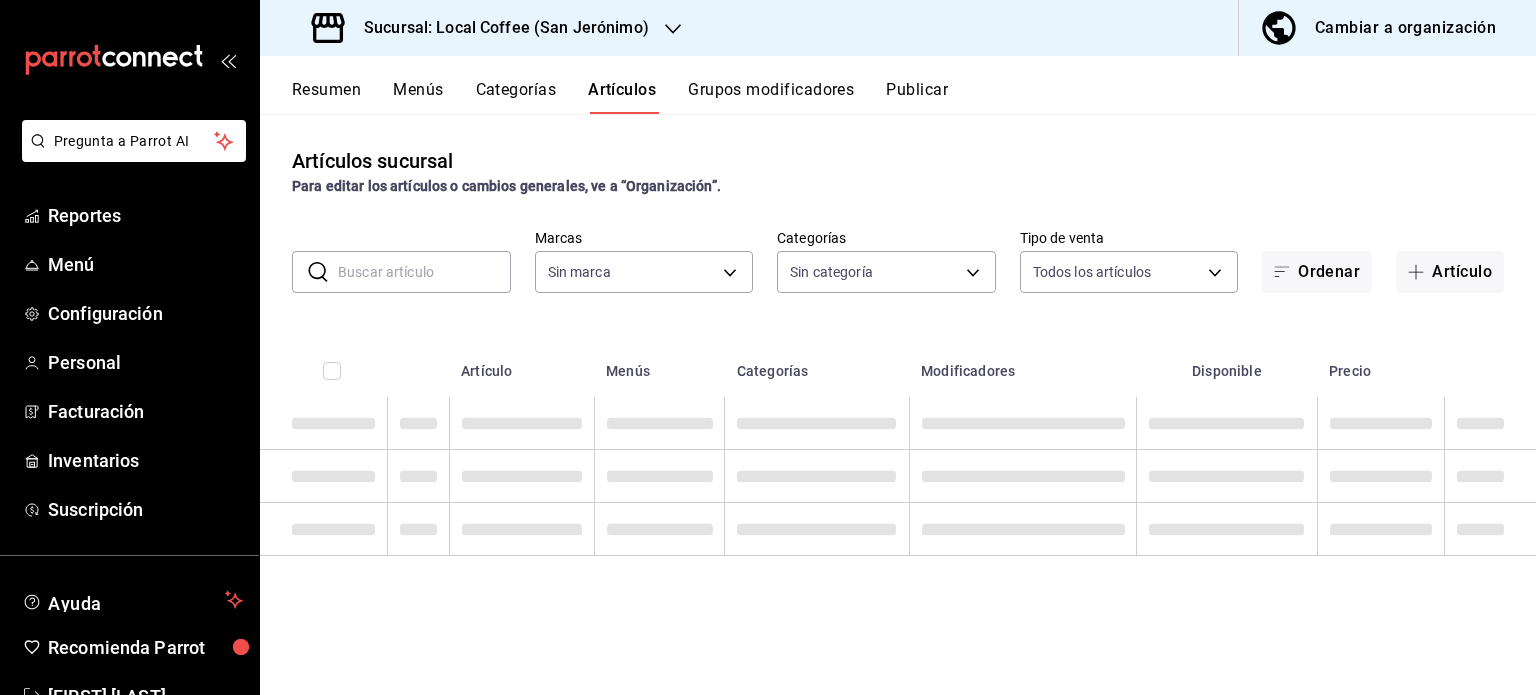type on "[UUID]" 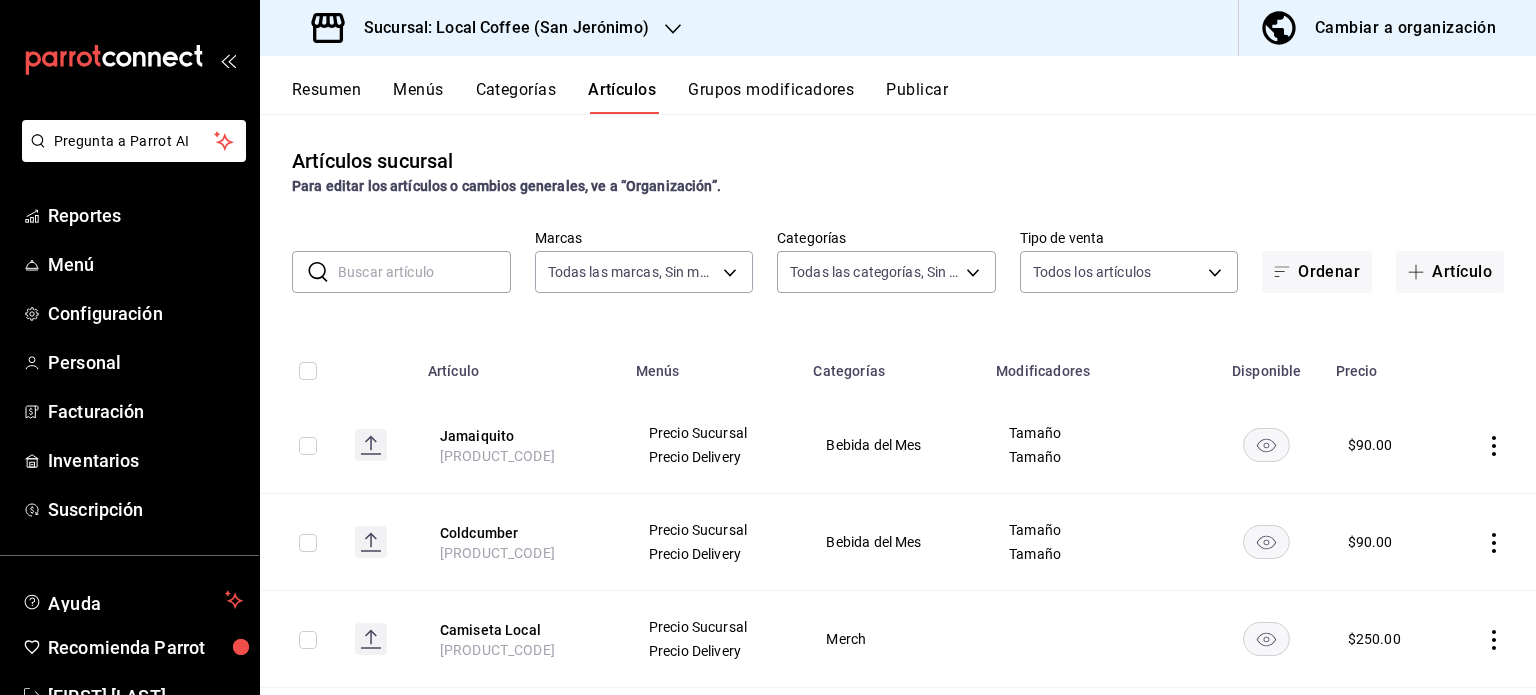 type on "[UUID],[UUID],[UUID],[UUID],[UUID],[UUID],[UUID],[UUID],[UUID],[UUID],[UUID],[UUID],[UUID],[UUID],[UUID]" 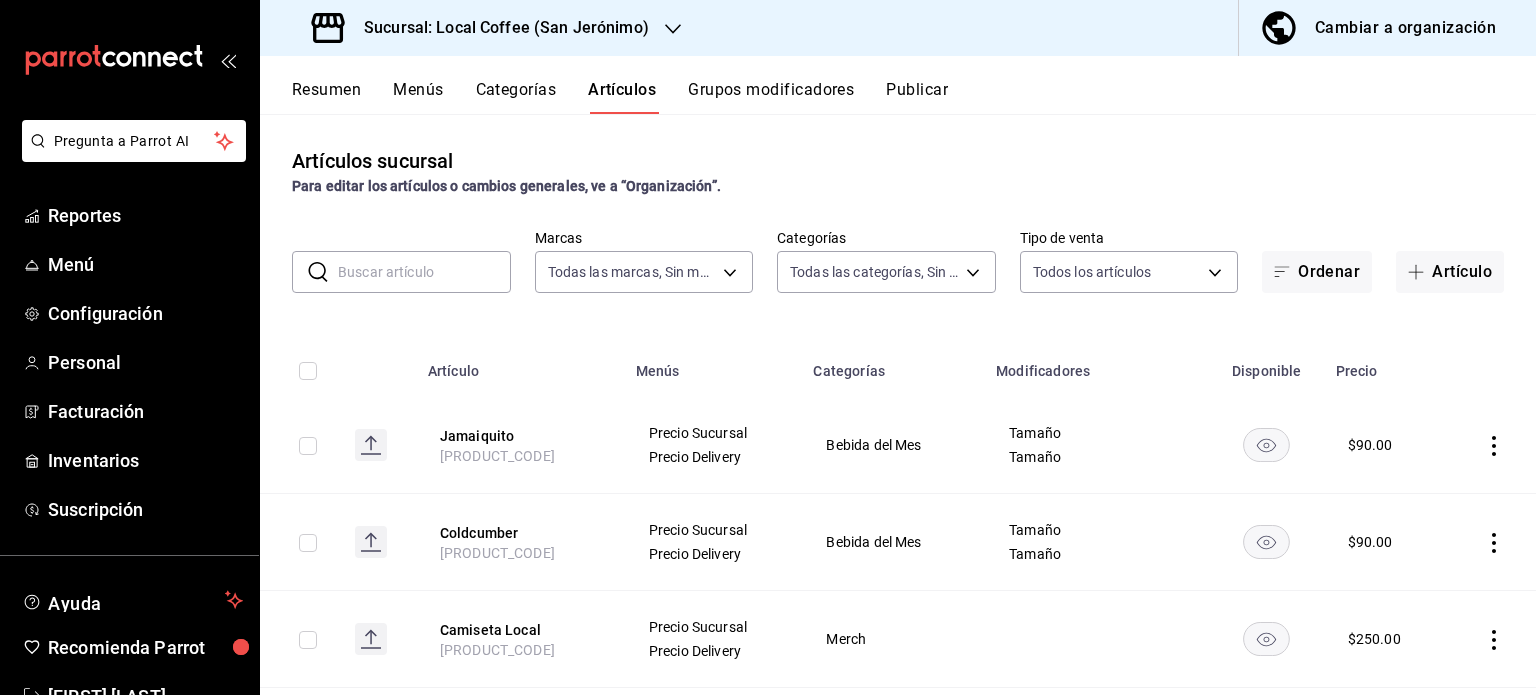 click at bounding box center [424, 272] 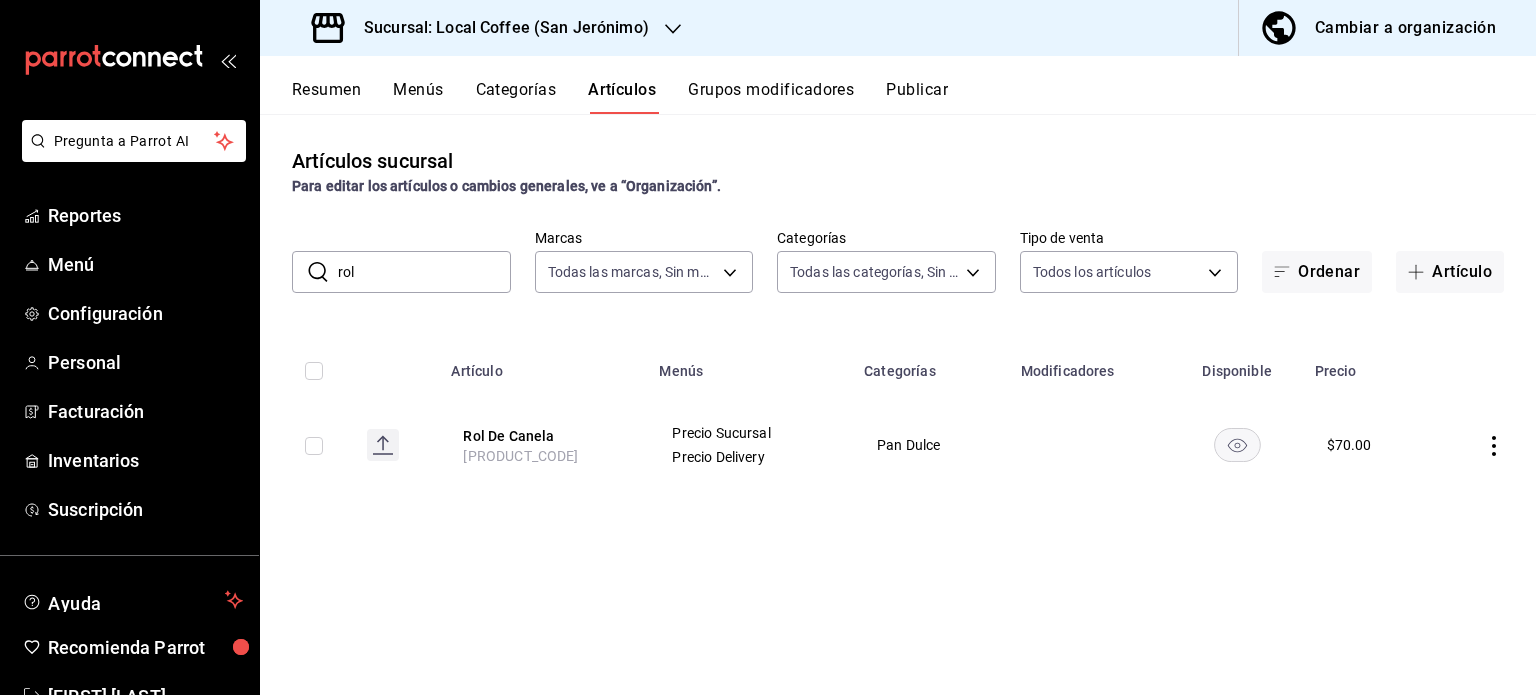 click on "rol" at bounding box center (424, 272) 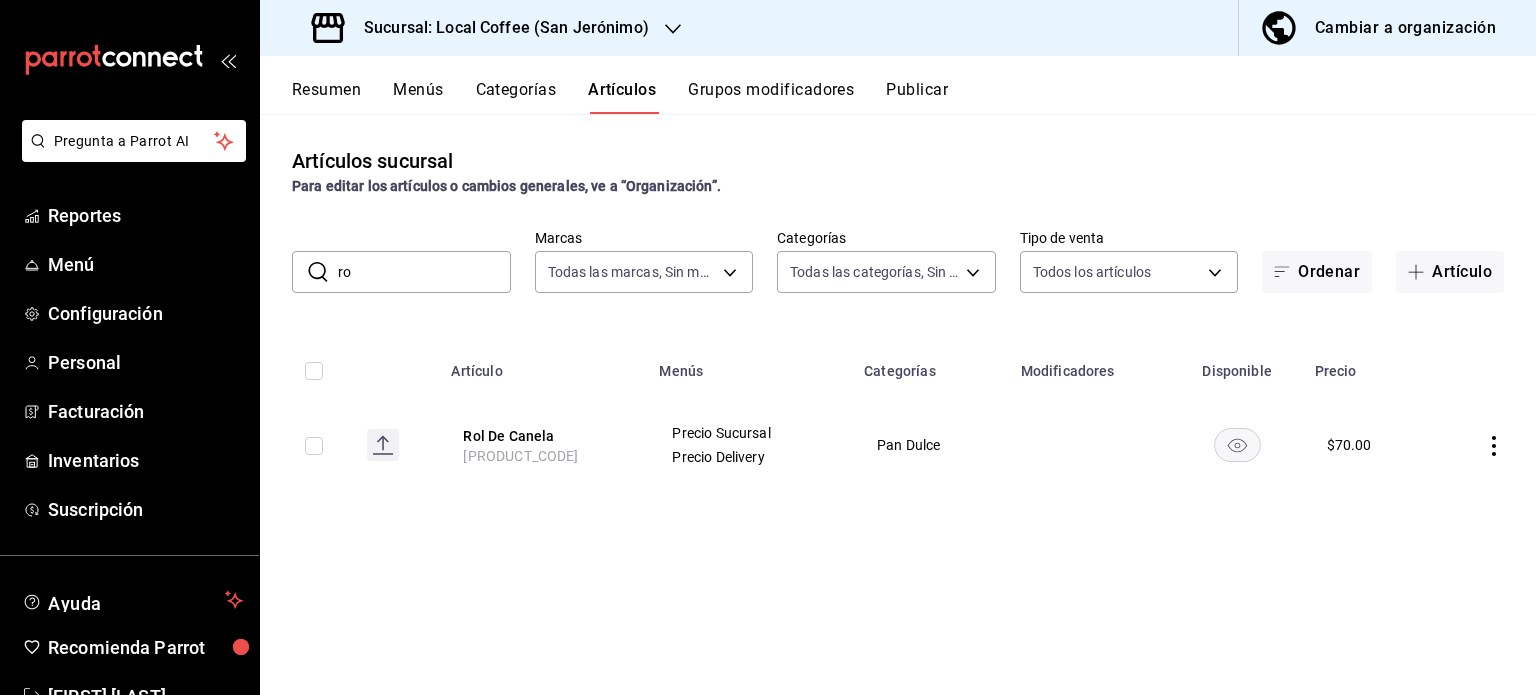 type on "r" 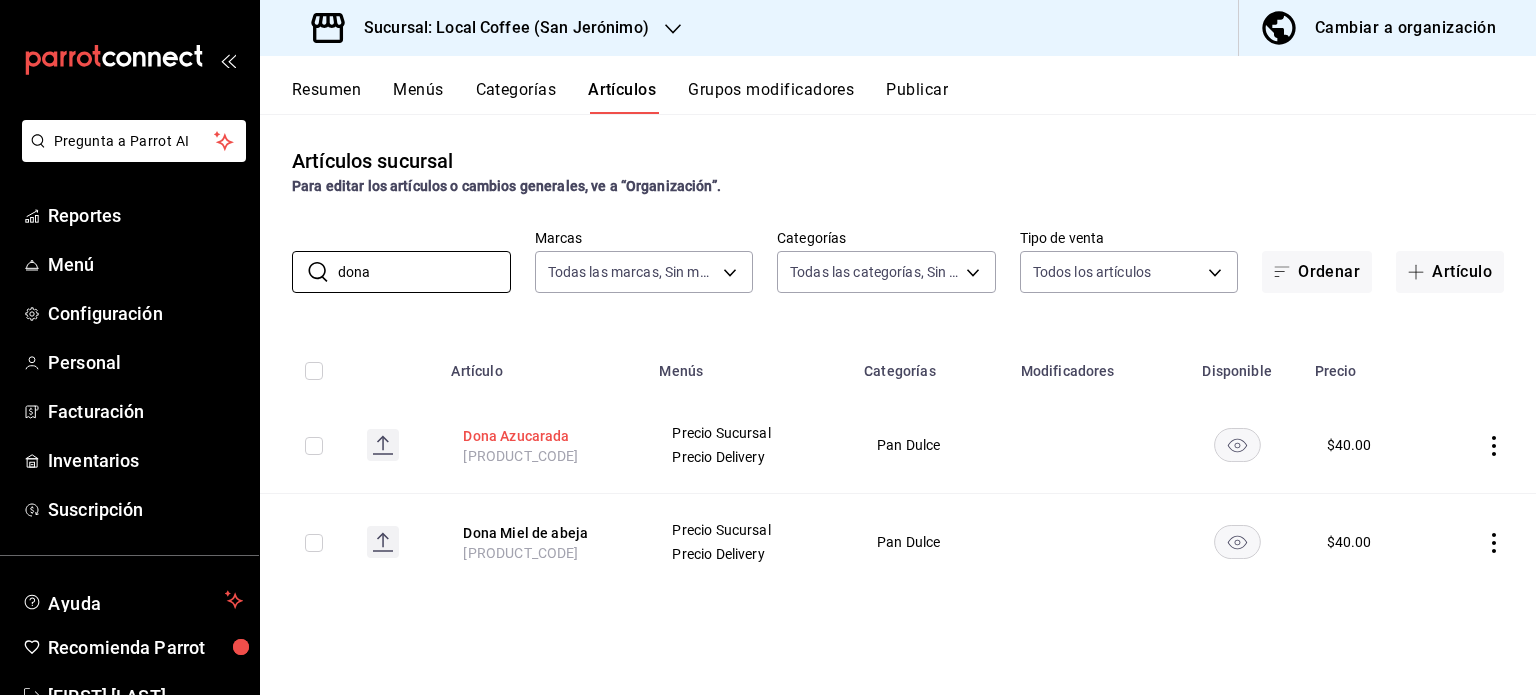 type on "dona" 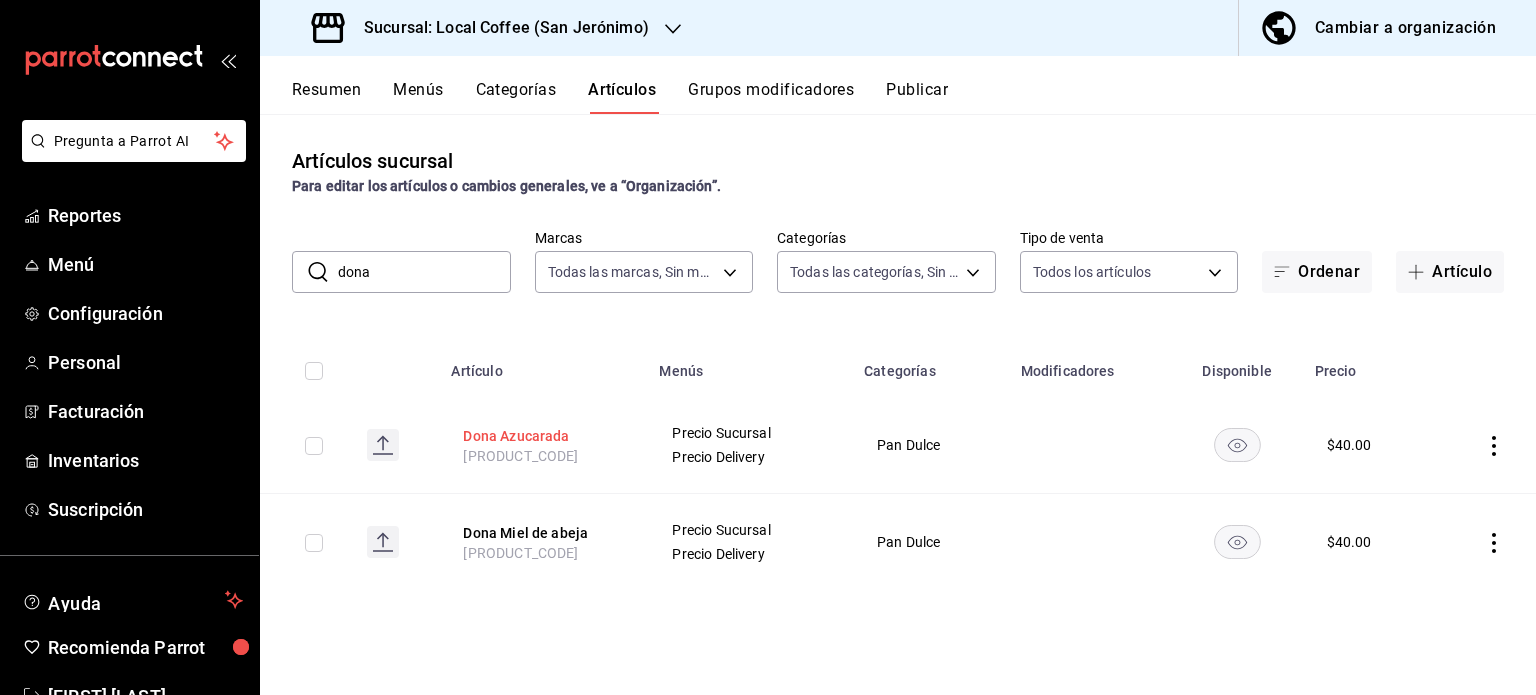 click on "Dona Azucarada" at bounding box center (543, 436) 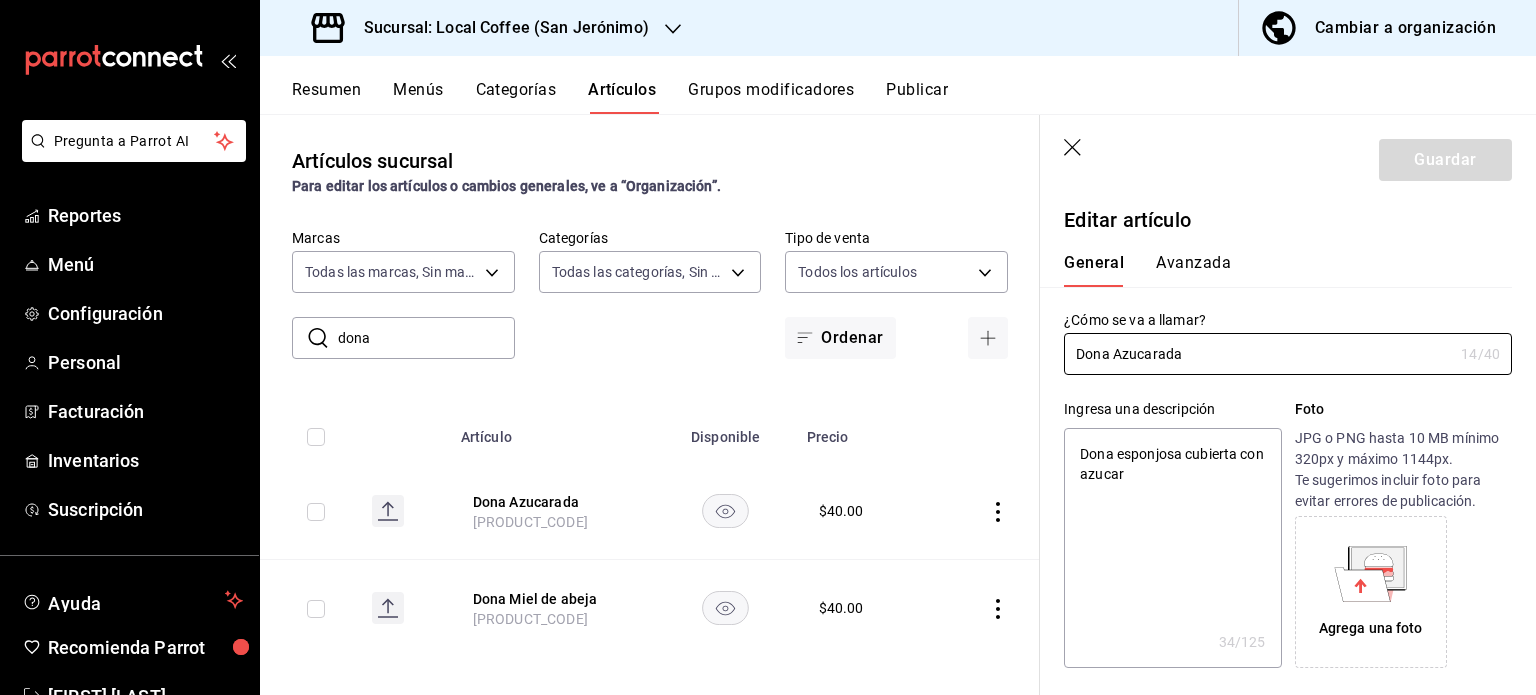 type on "x" 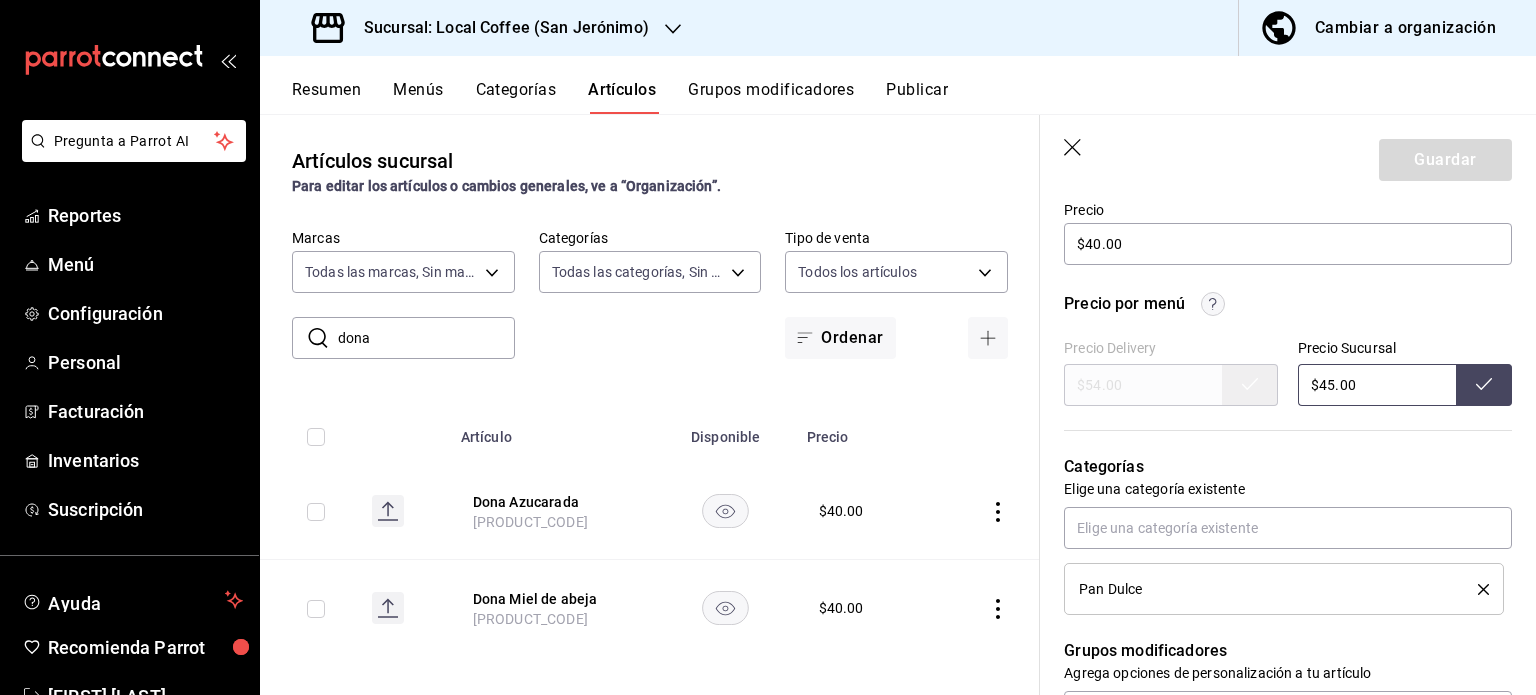 scroll, scrollTop: 552, scrollLeft: 0, axis: vertical 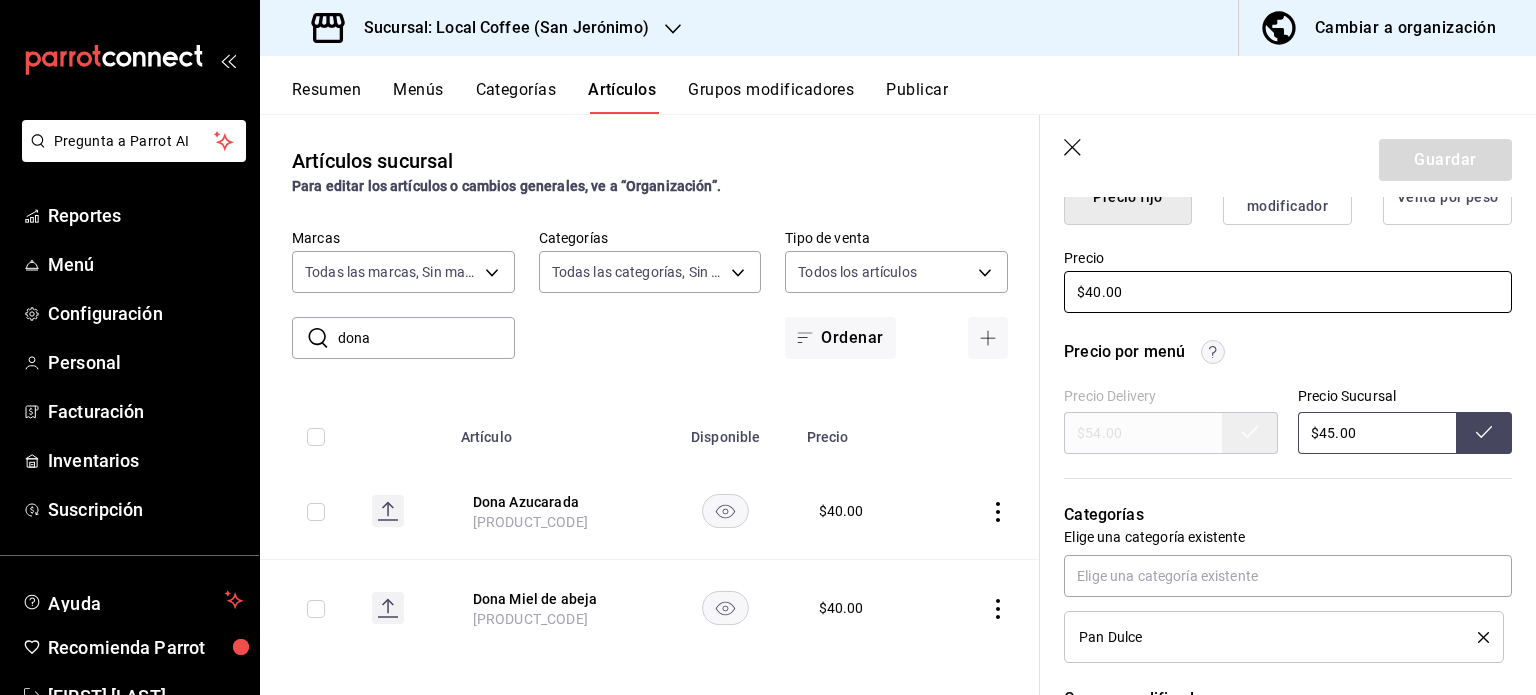 click on "$40.00" at bounding box center [1288, 292] 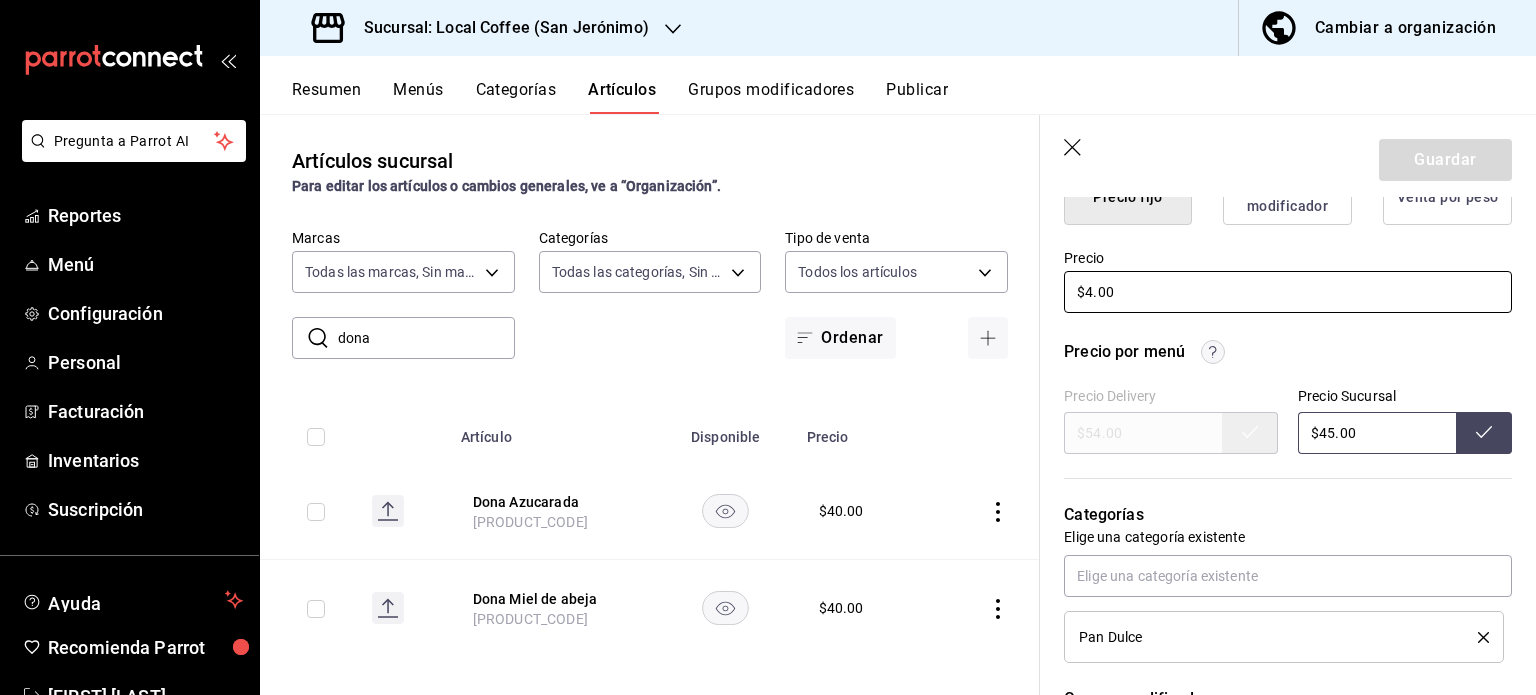 type on "$45.00" 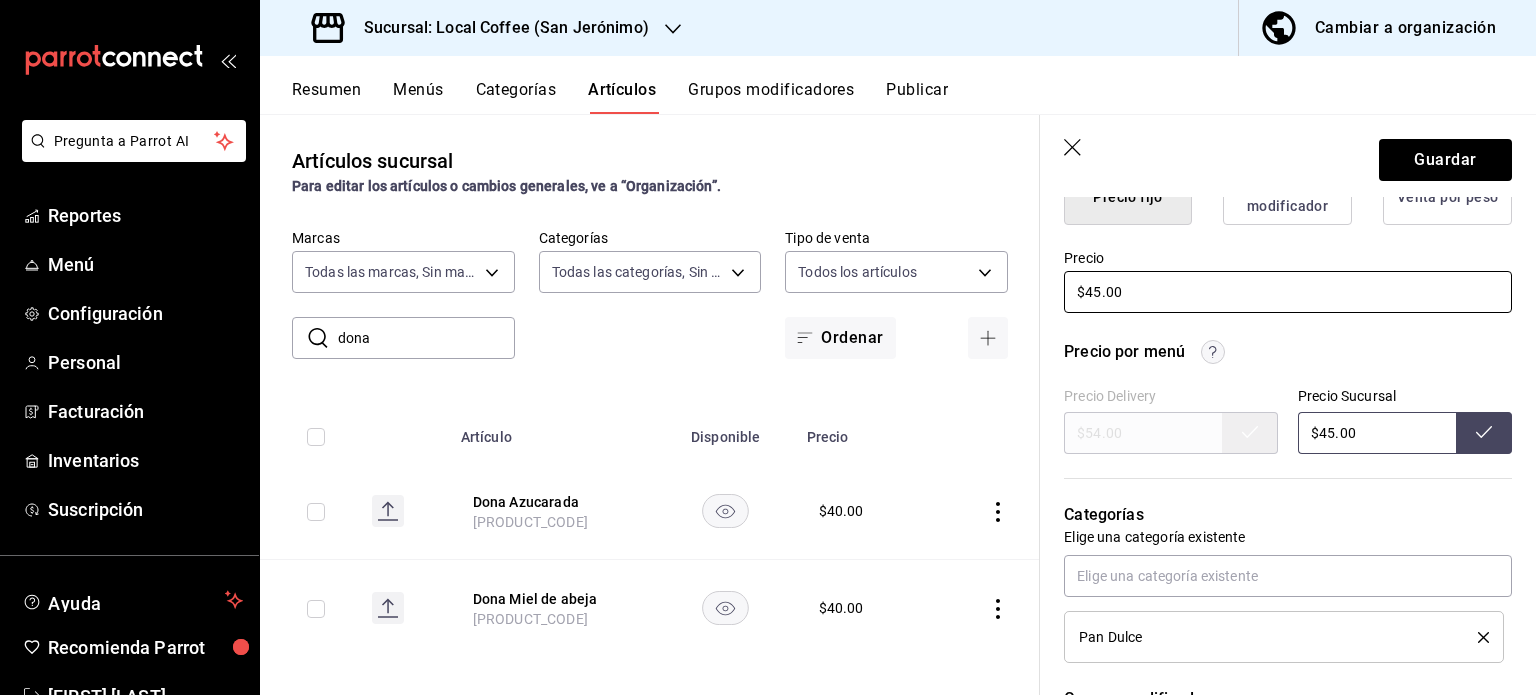 type on "x" 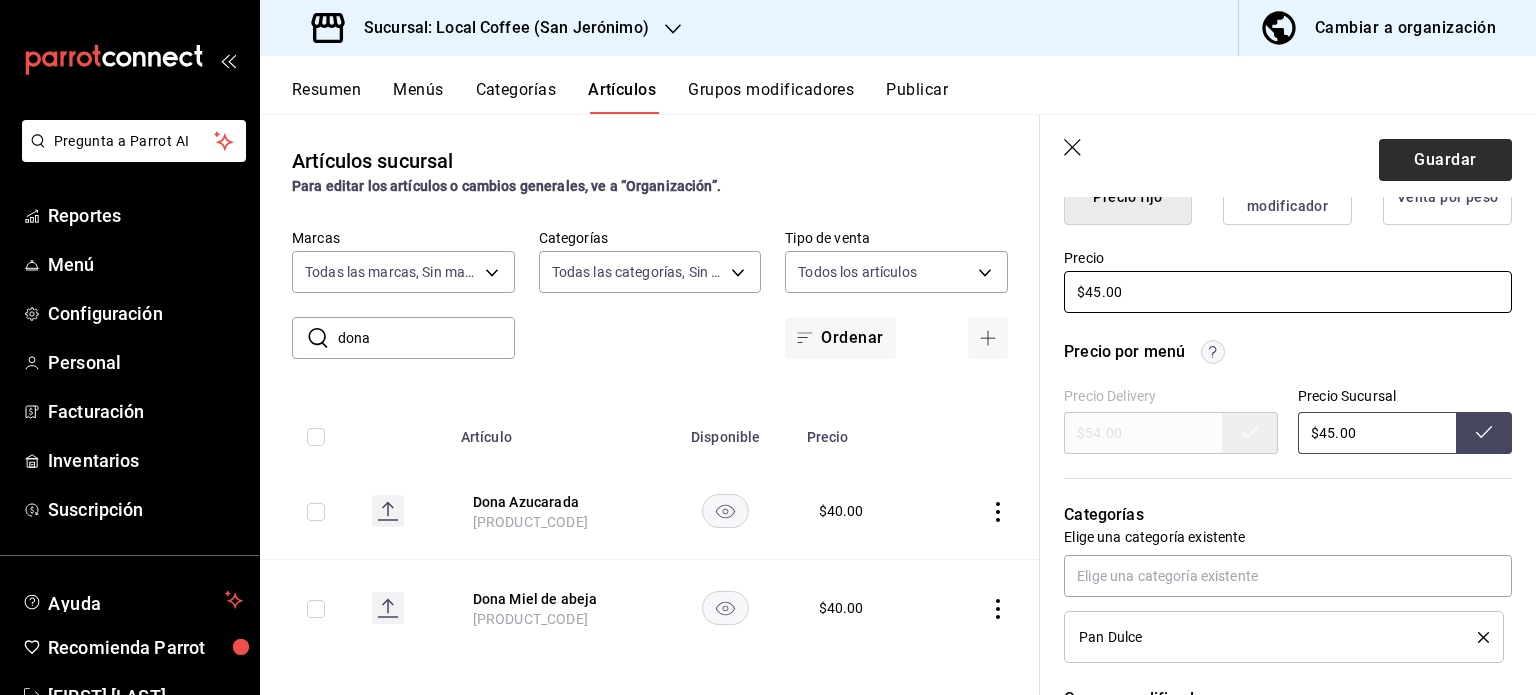 type on "$45.00" 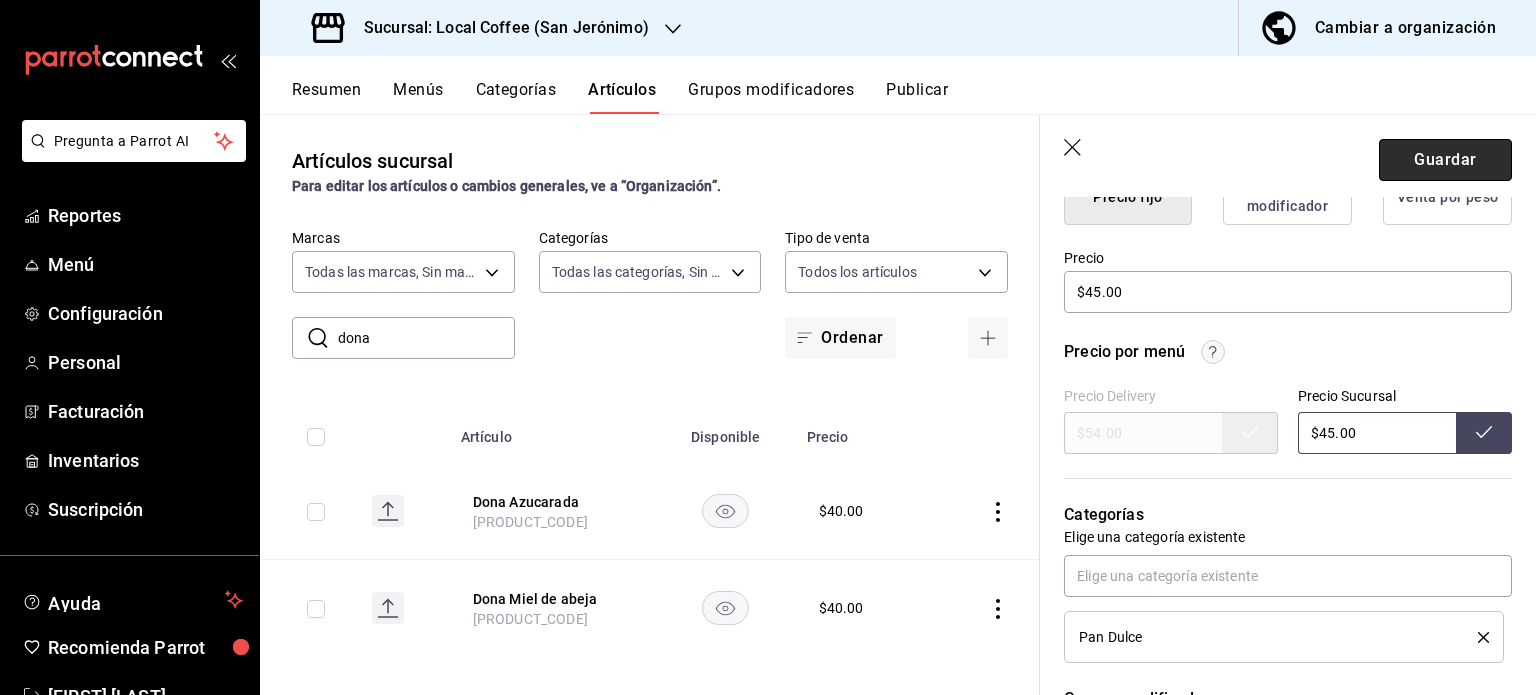 click on "Guardar" at bounding box center [1445, 160] 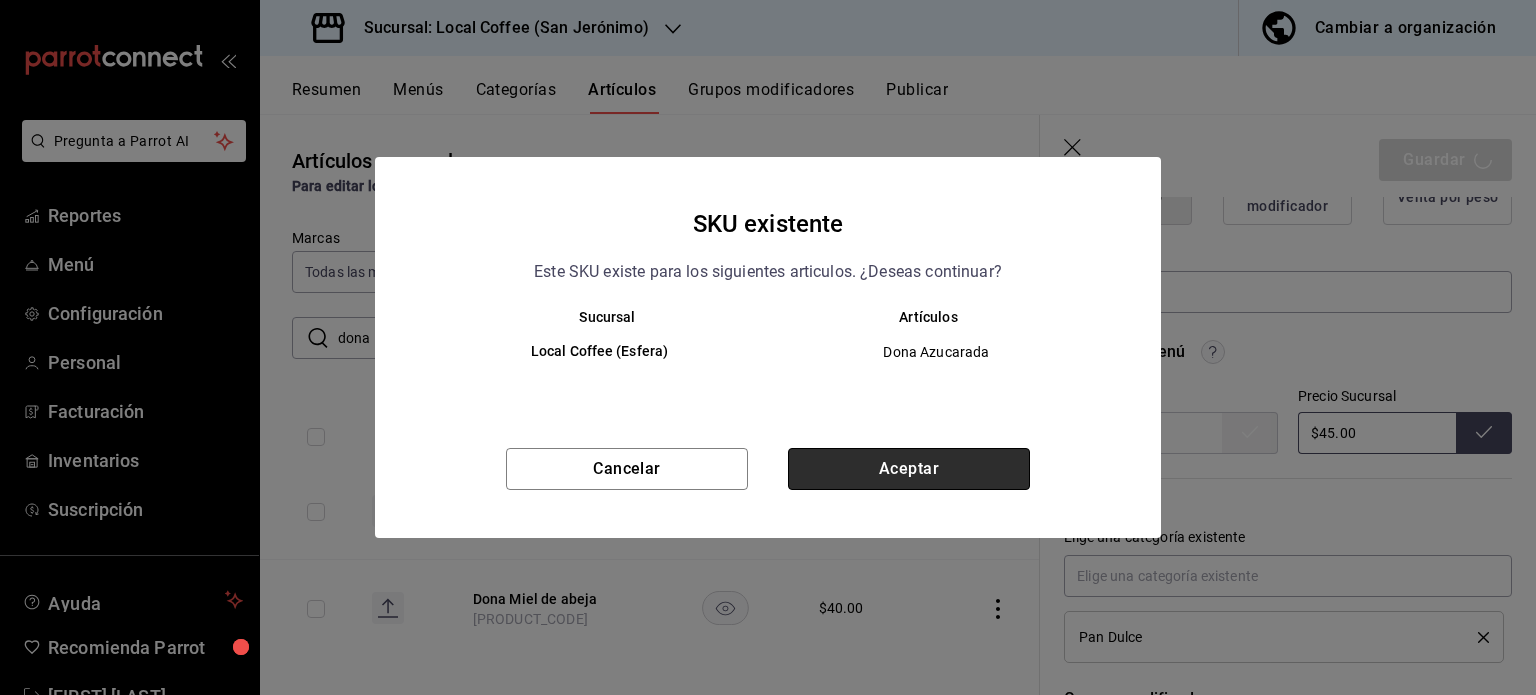 click on "Aceptar" at bounding box center [909, 469] 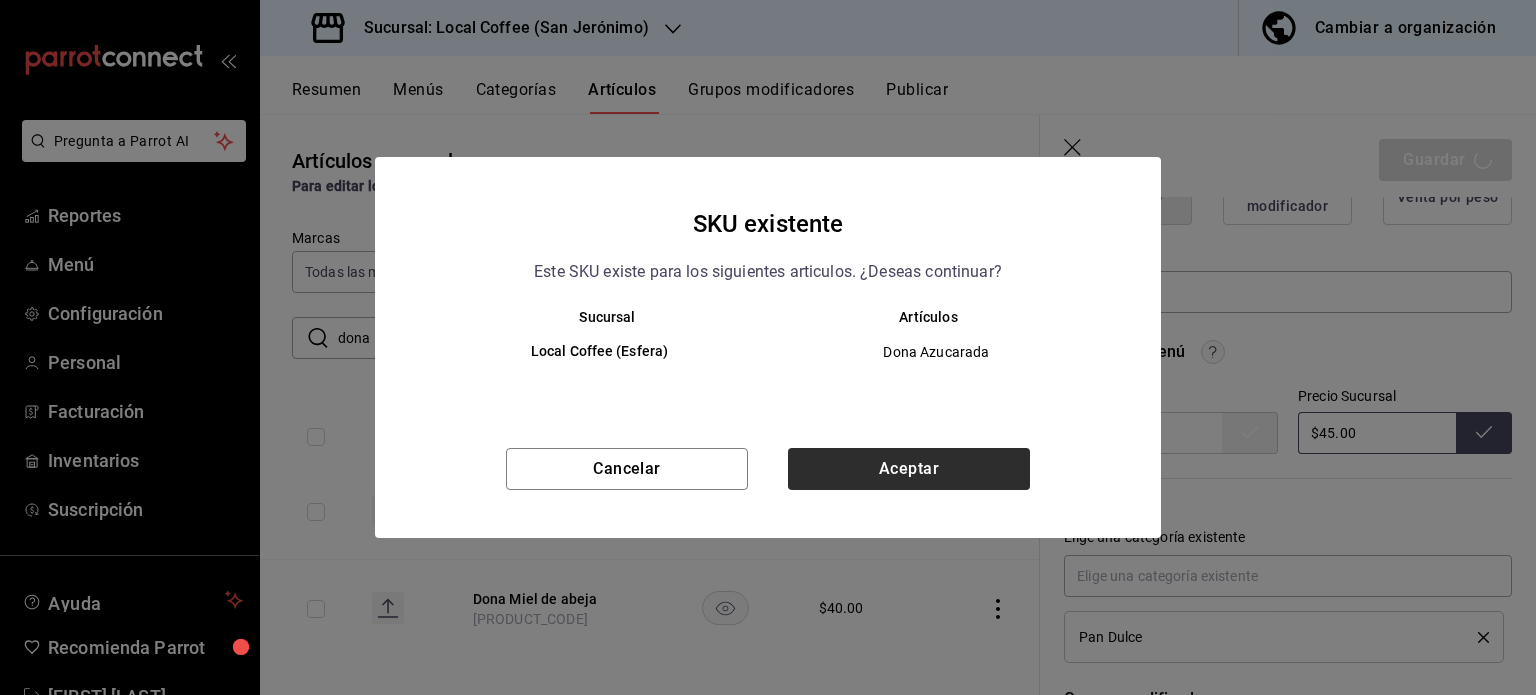 type on "x" 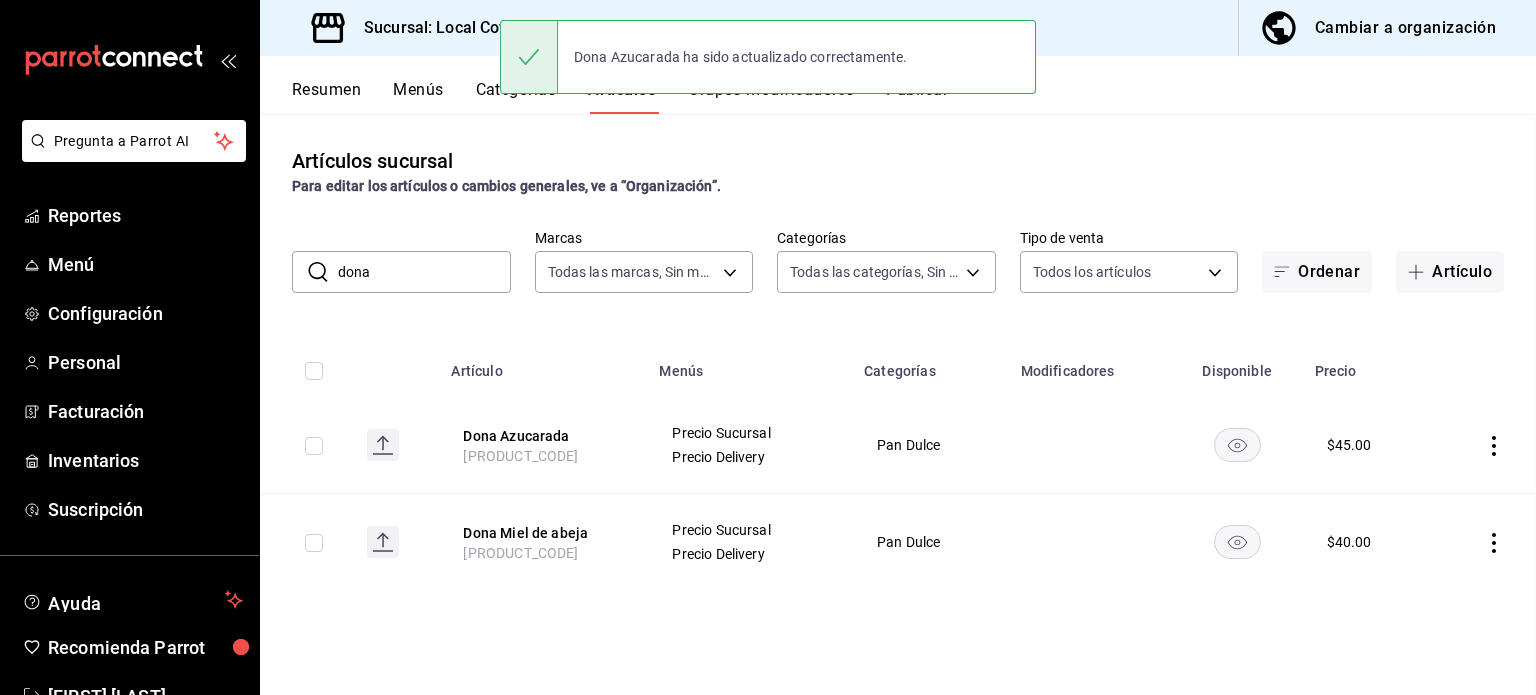 scroll, scrollTop: 0, scrollLeft: 0, axis: both 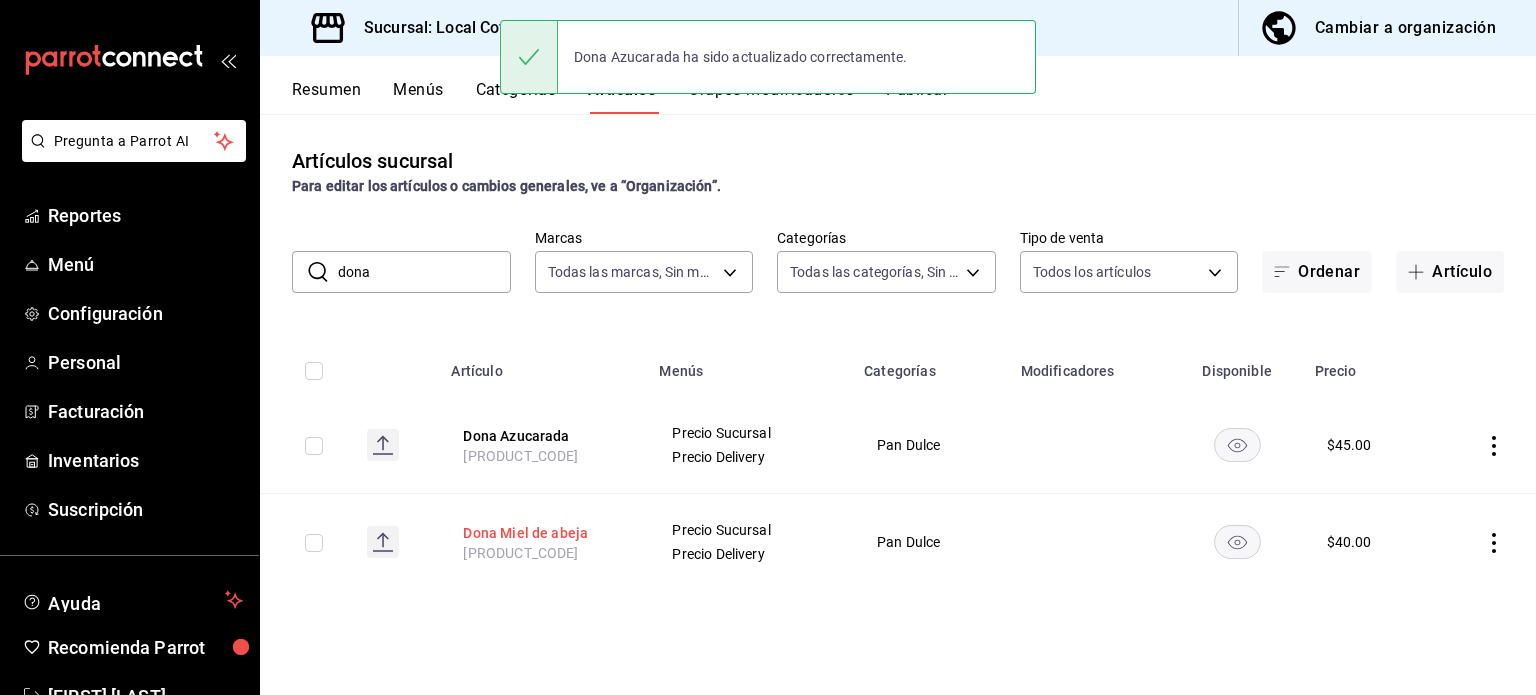 click on "Dona Miel de abeja" at bounding box center (543, 533) 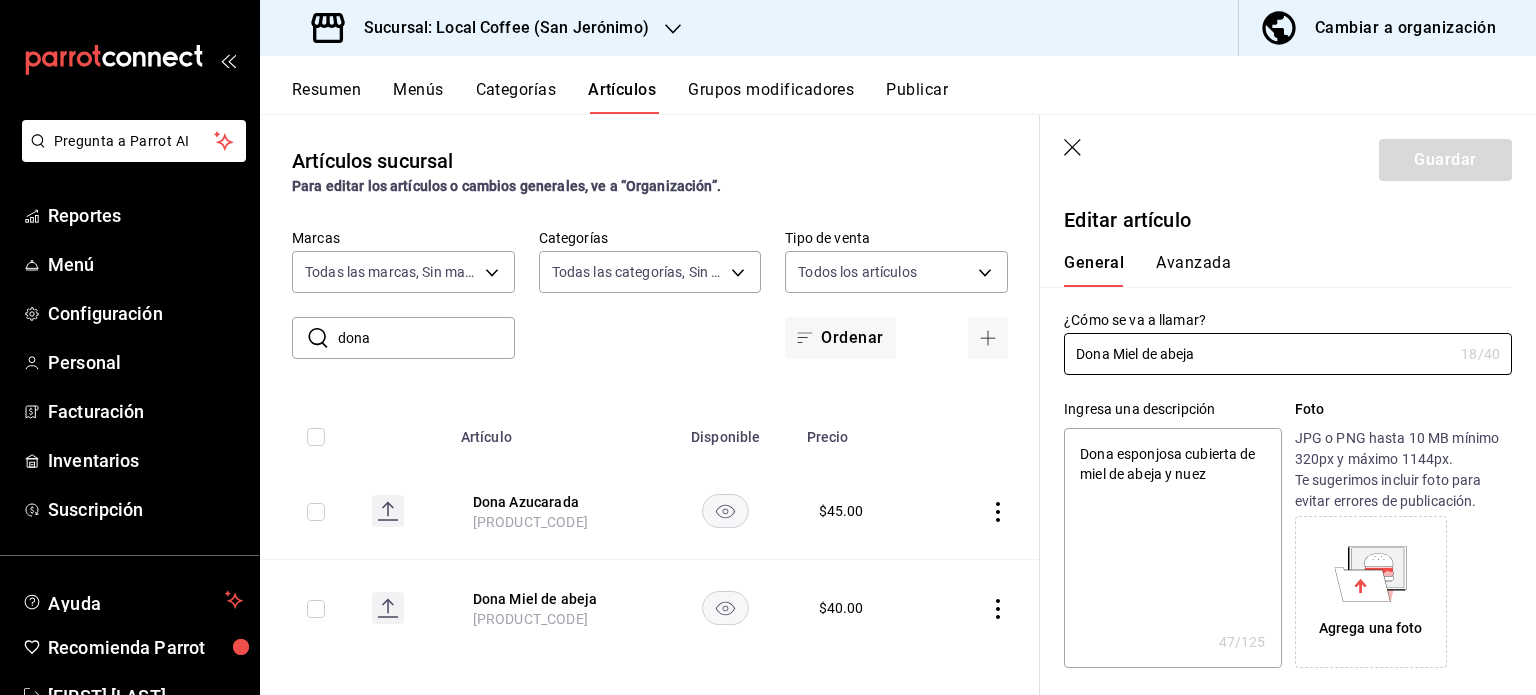 type on "x" 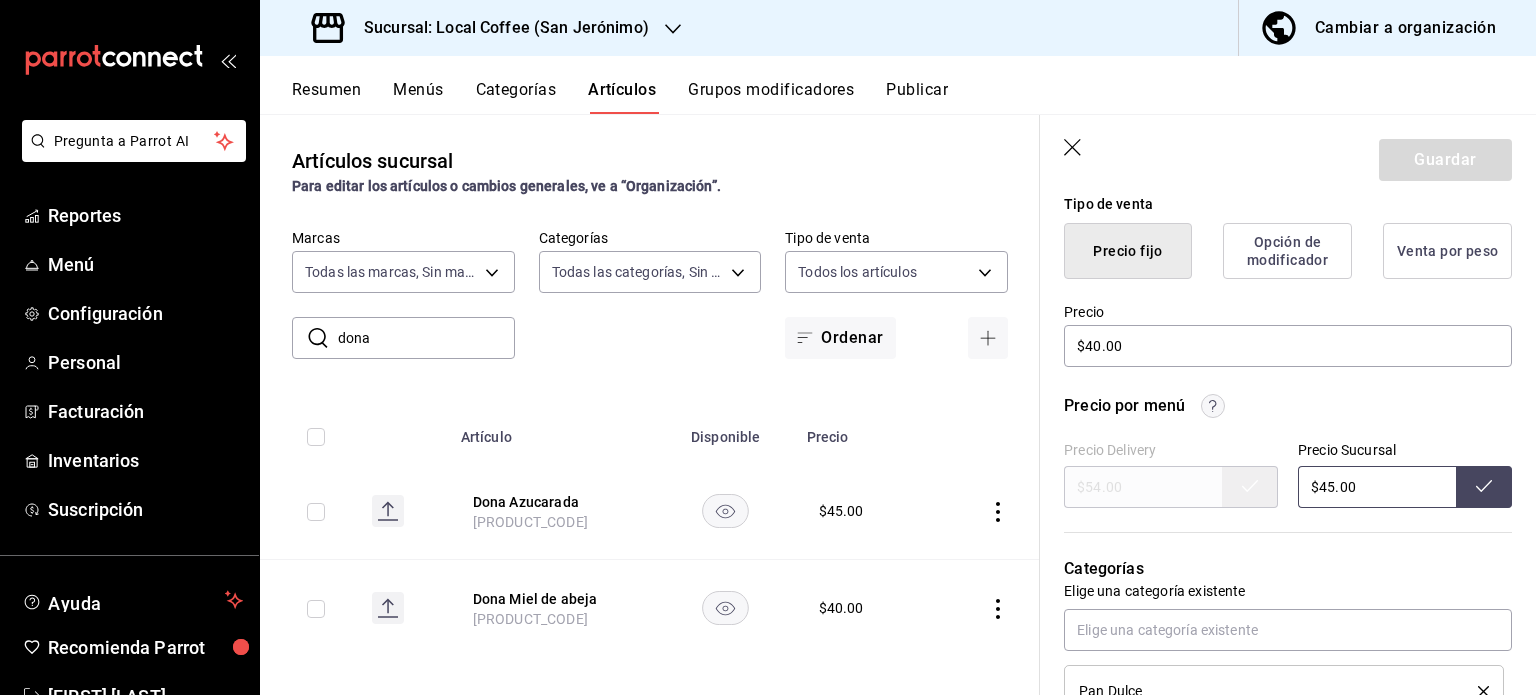 scroll, scrollTop: 504, scrollLeft: 0, axis: vertical 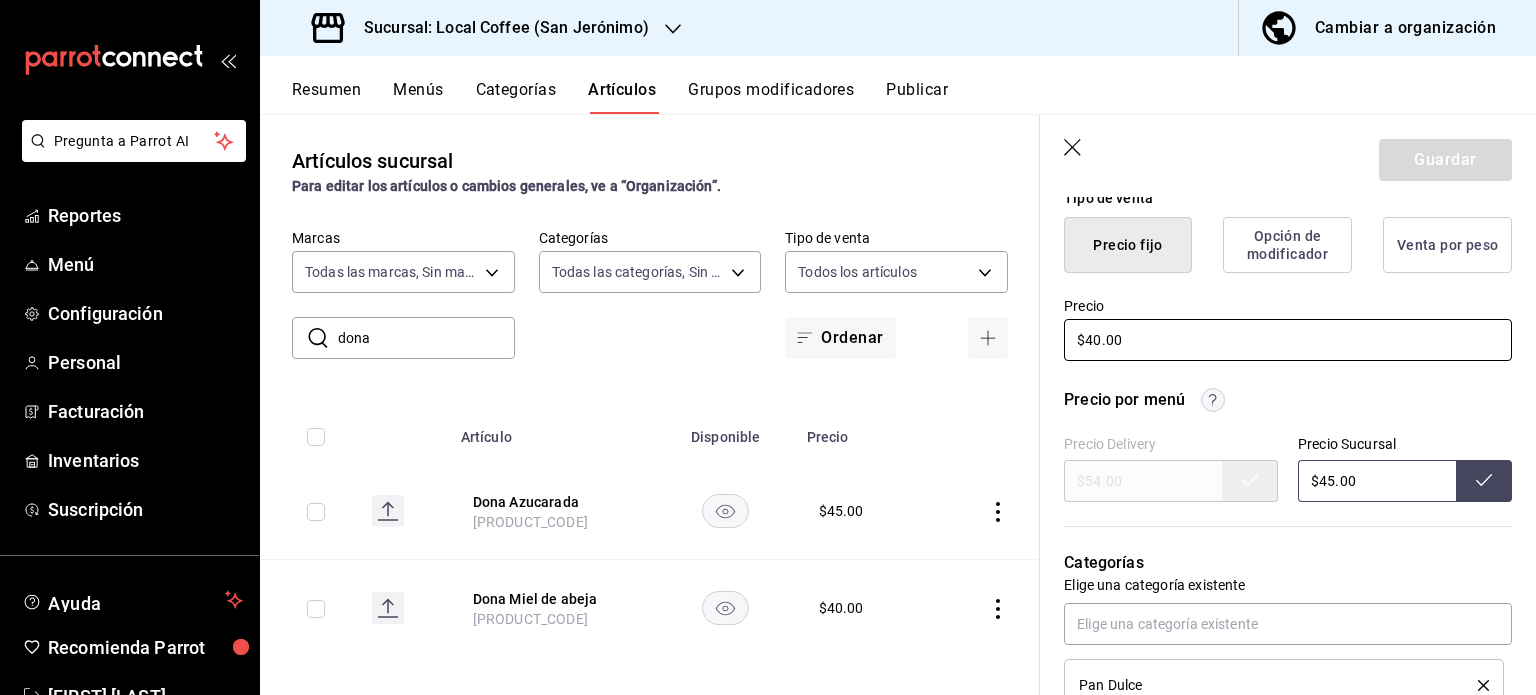 click on "$40.00" at bounding box center (1288, 340) 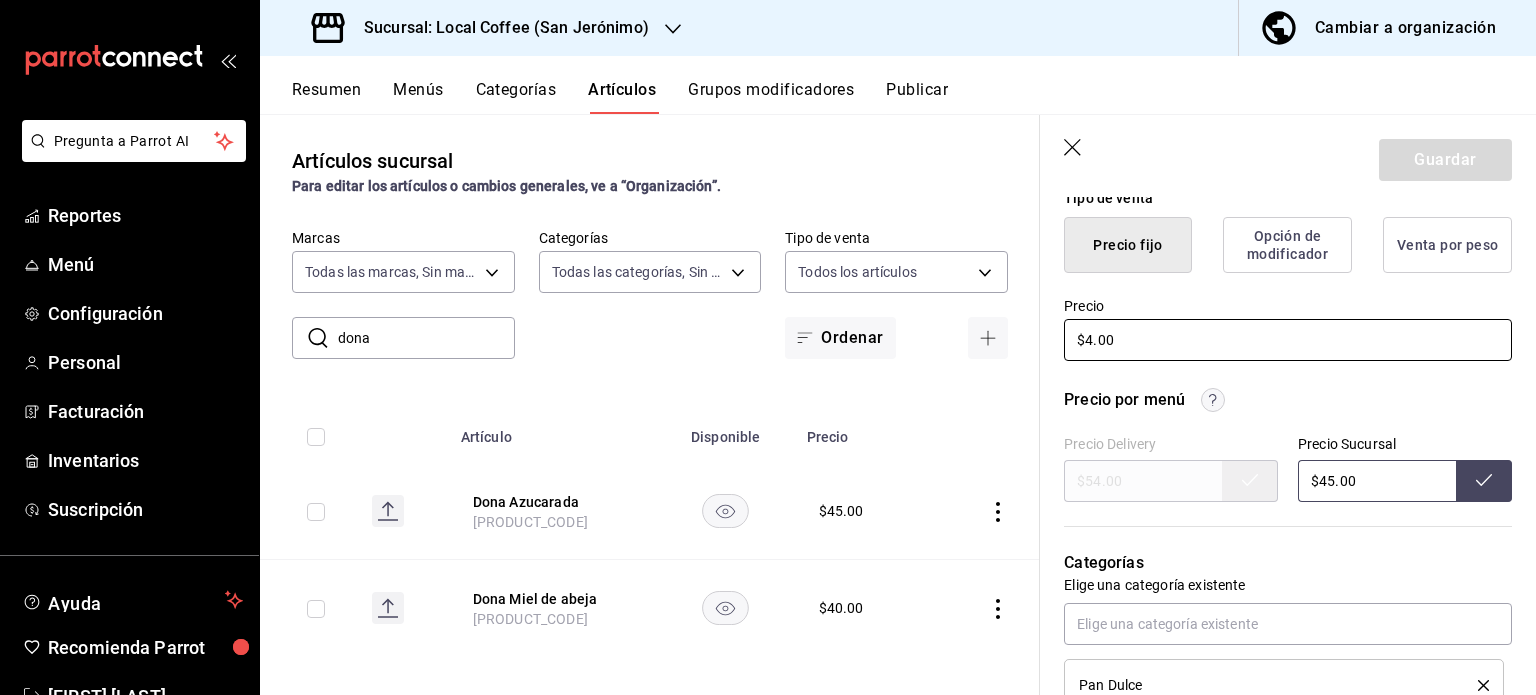 type on "$45.00" 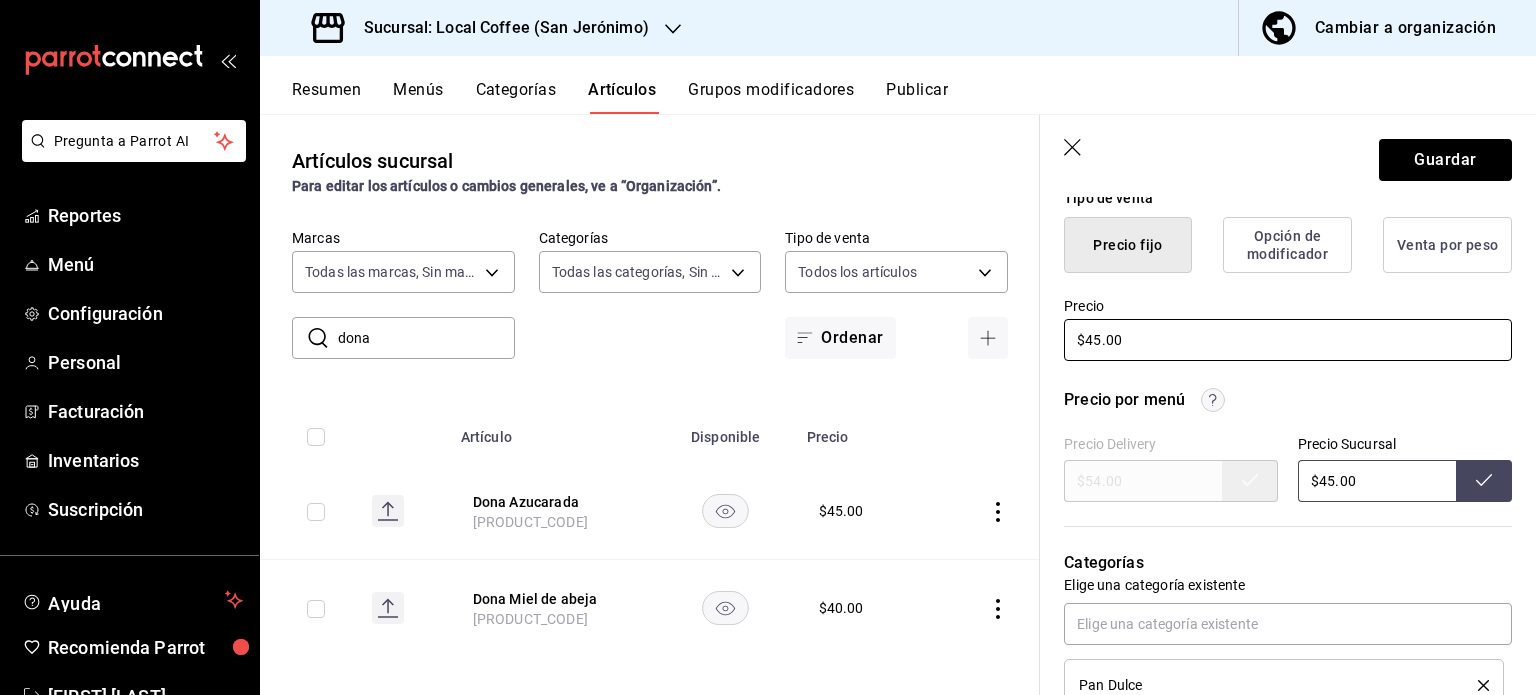 type on "x" 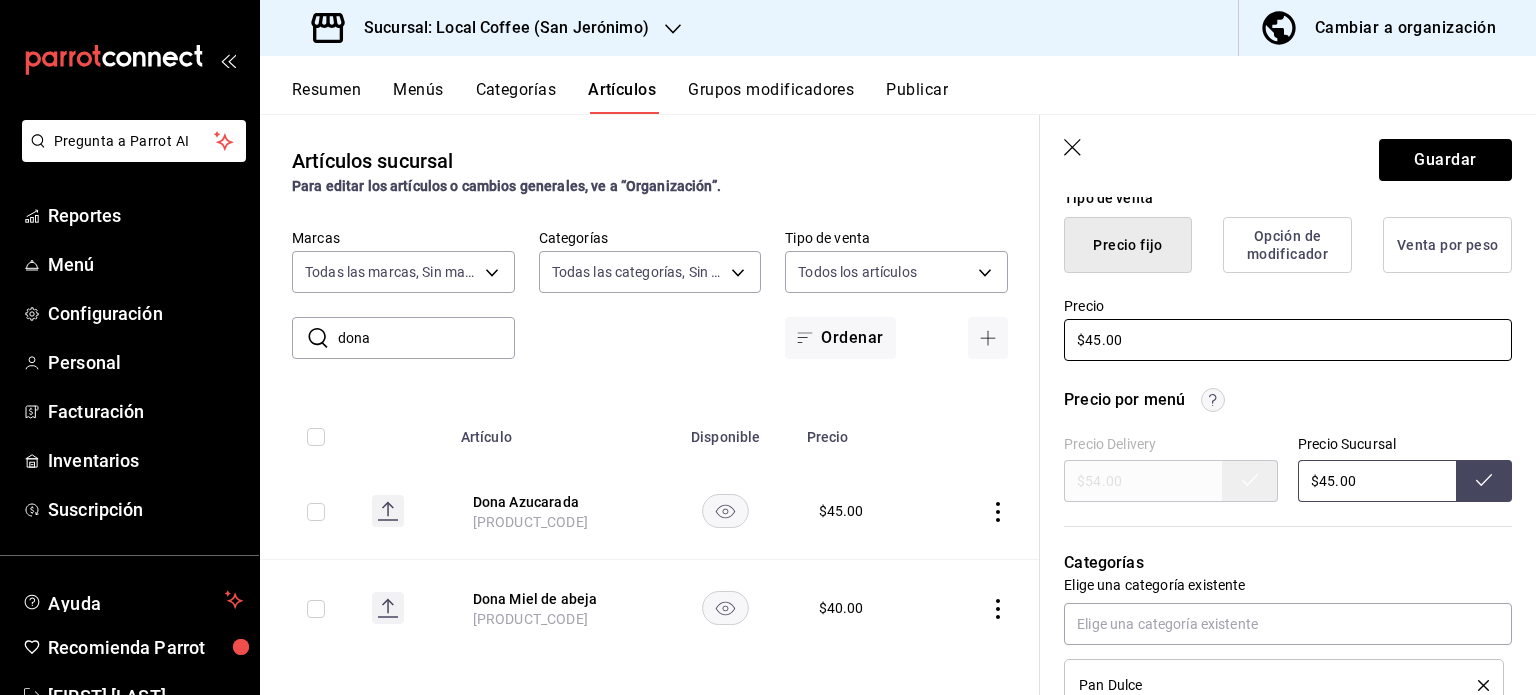 type on "$45.00" 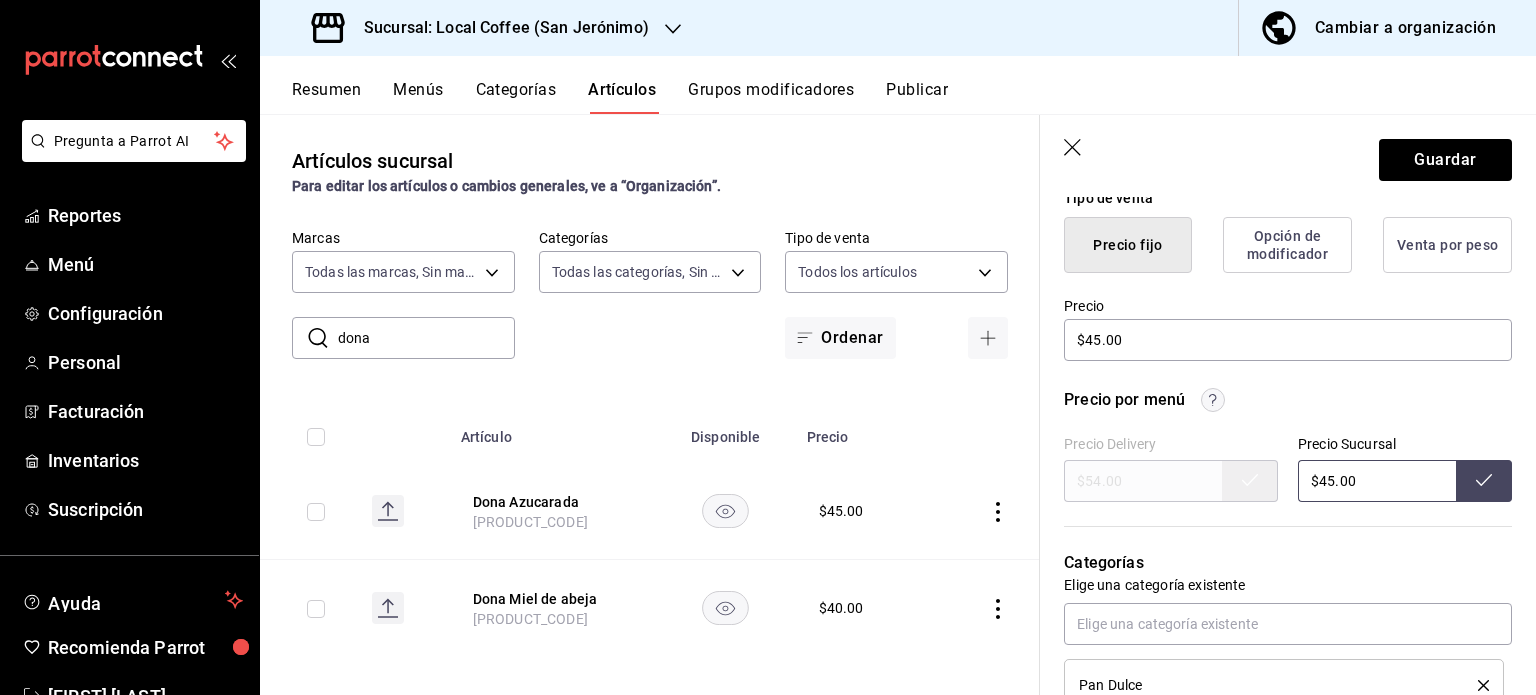 click on "Guardar" at bounding box center (1288, 156) 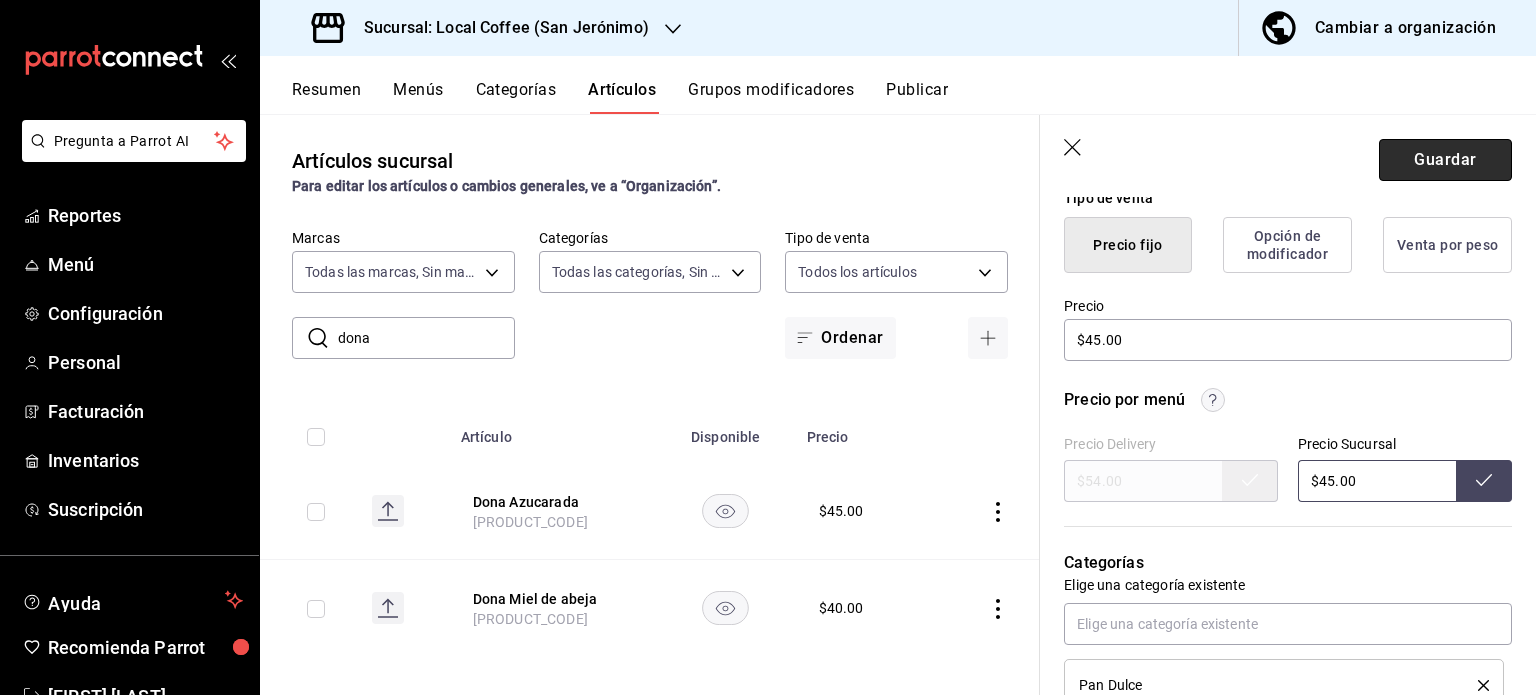 click on "Guardar" at bounding box center [1445, 160] 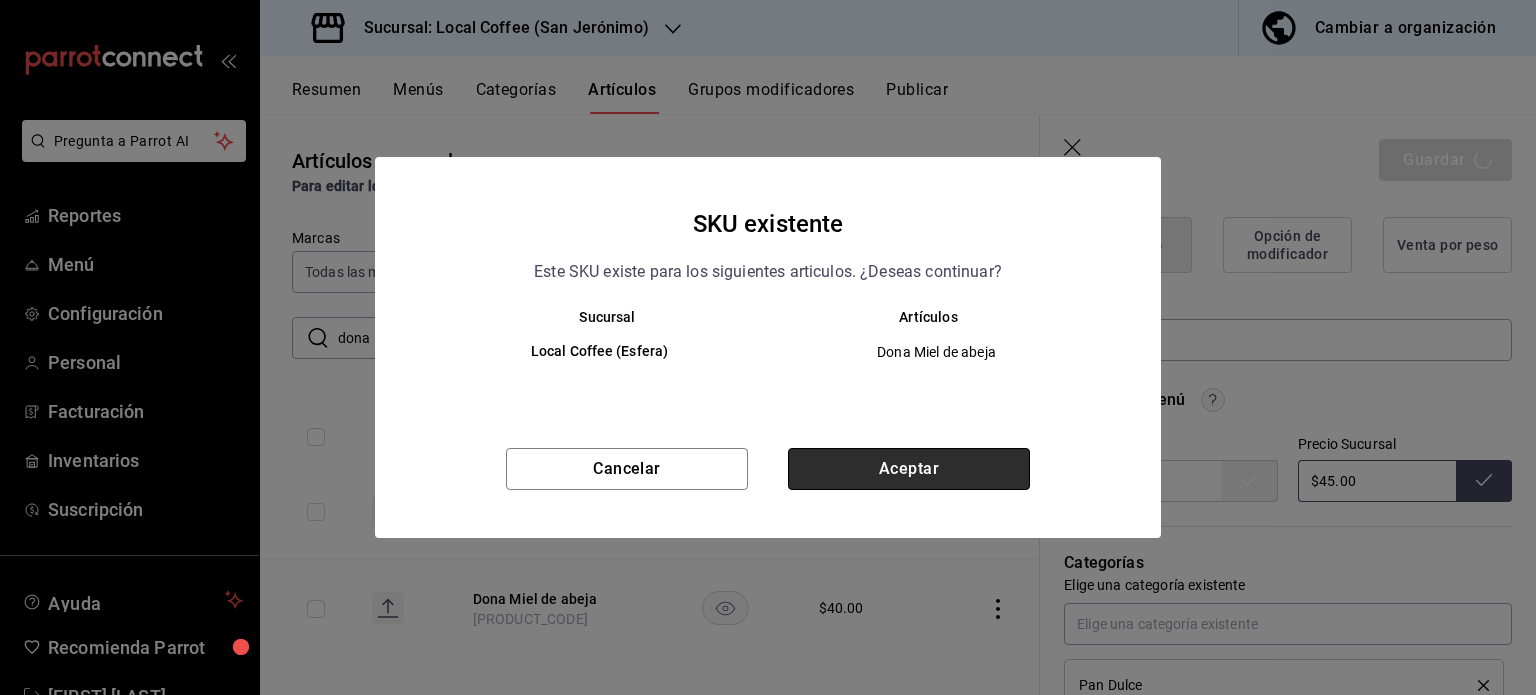 click on "Aceptar" at bounding box center [909, 469] 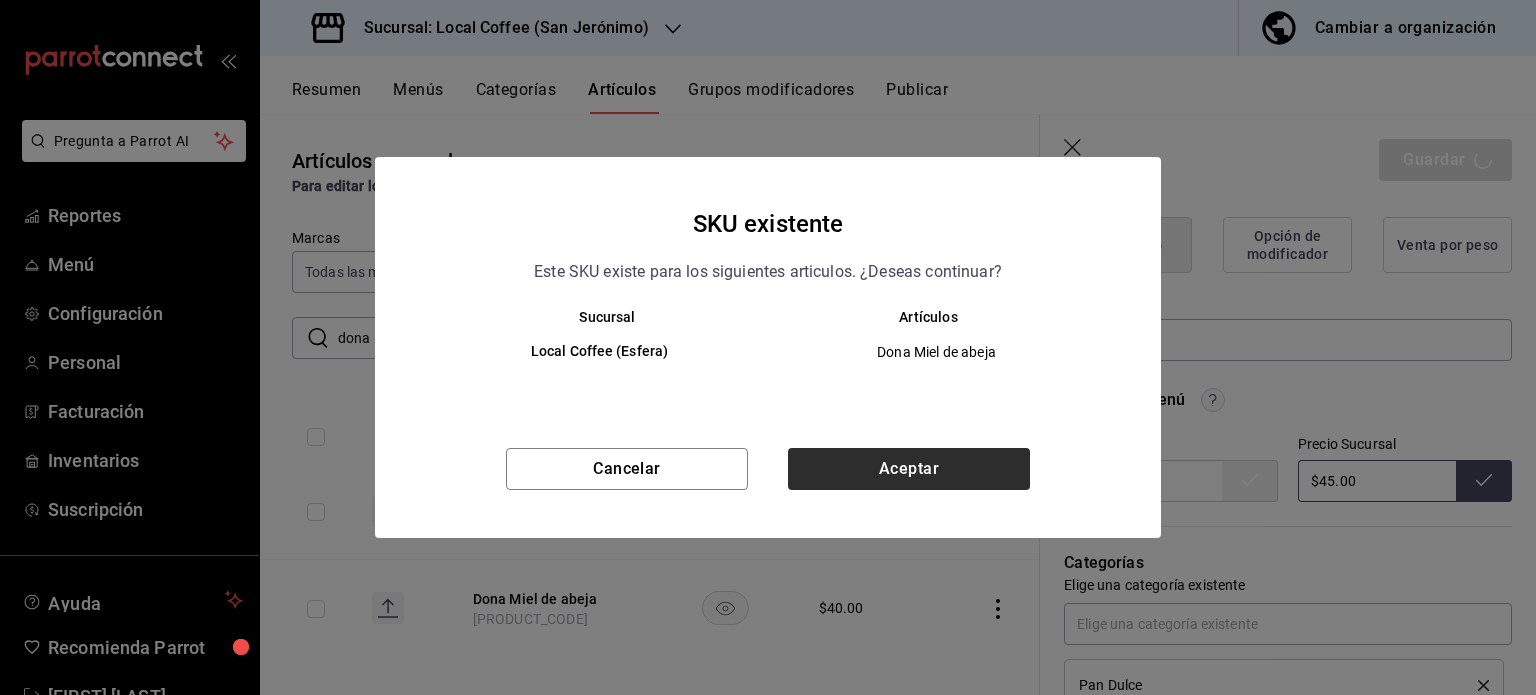 type on "x" 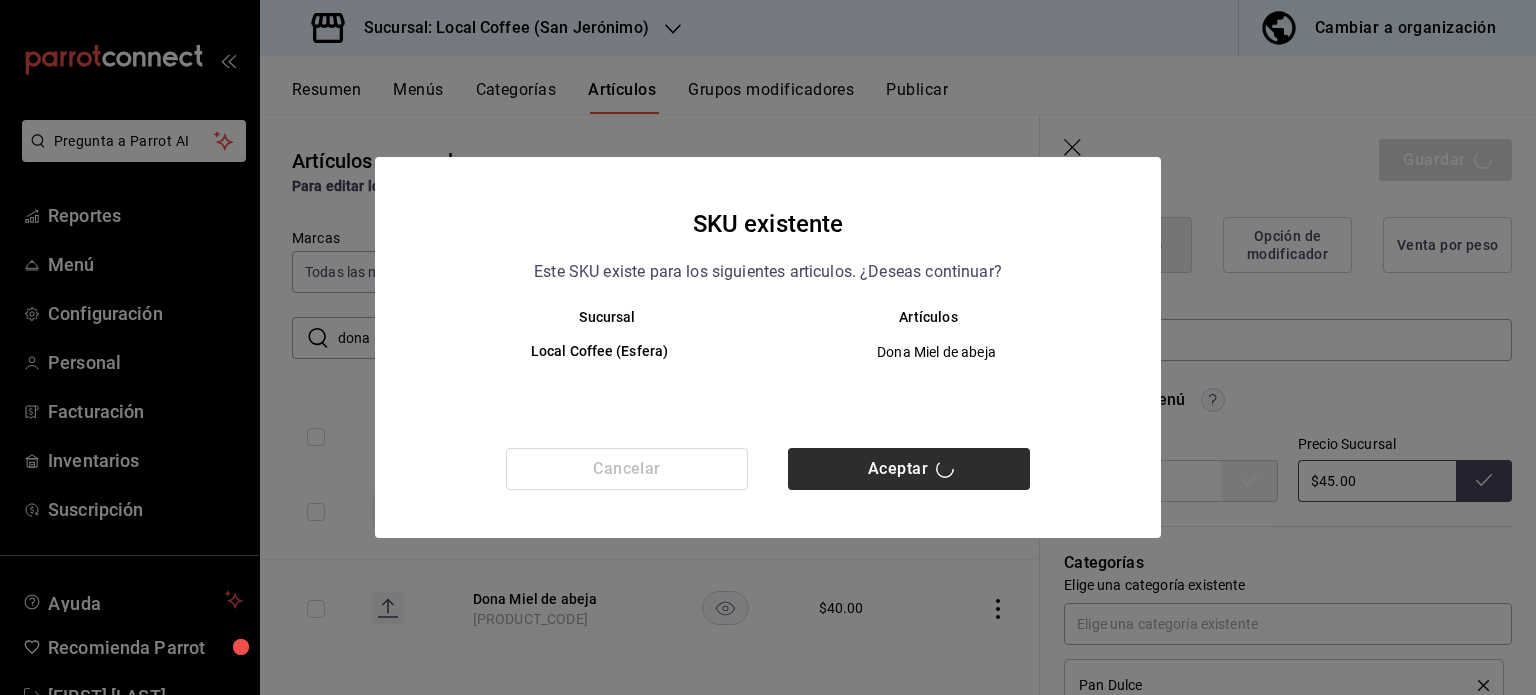 type 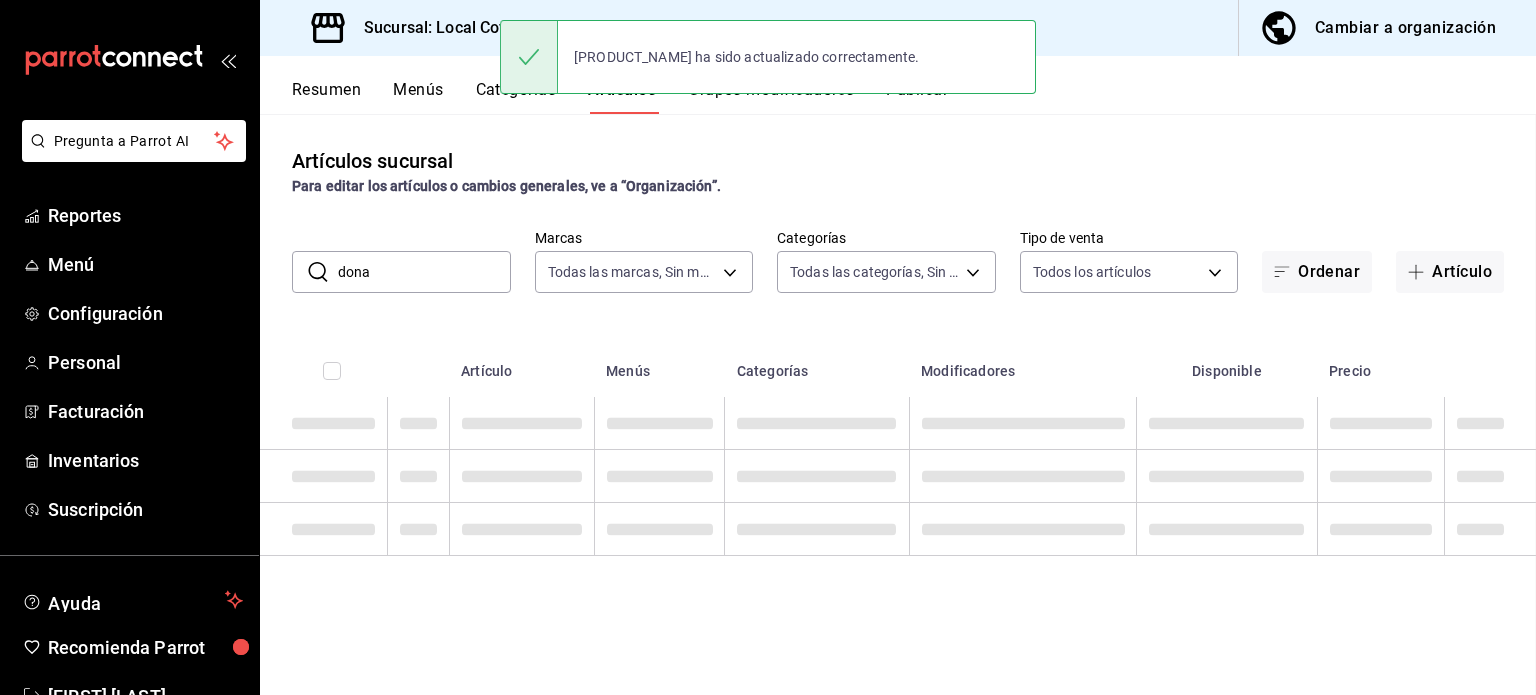 scroll, scrollTop: 0, scrollLeft: 0, axis: both 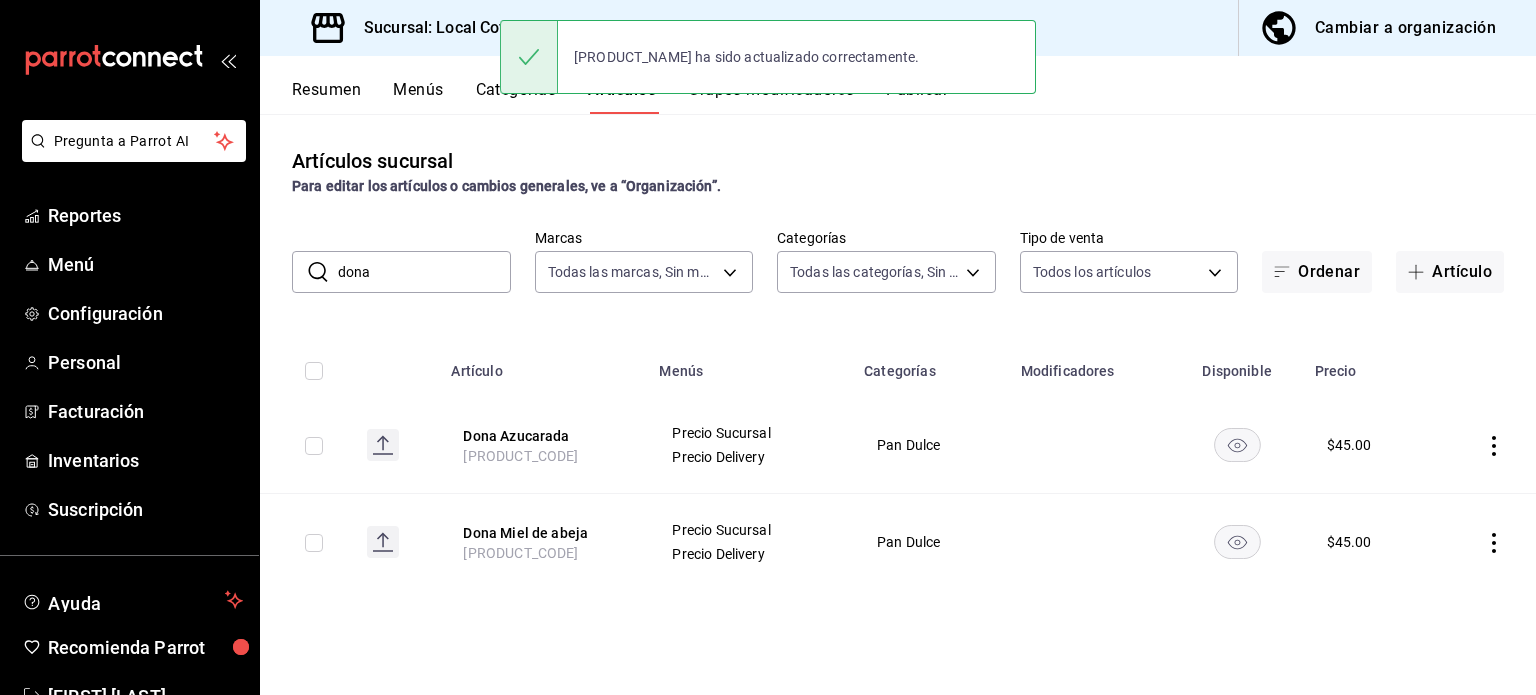 click on "dona" at bounding box center [424, 272] 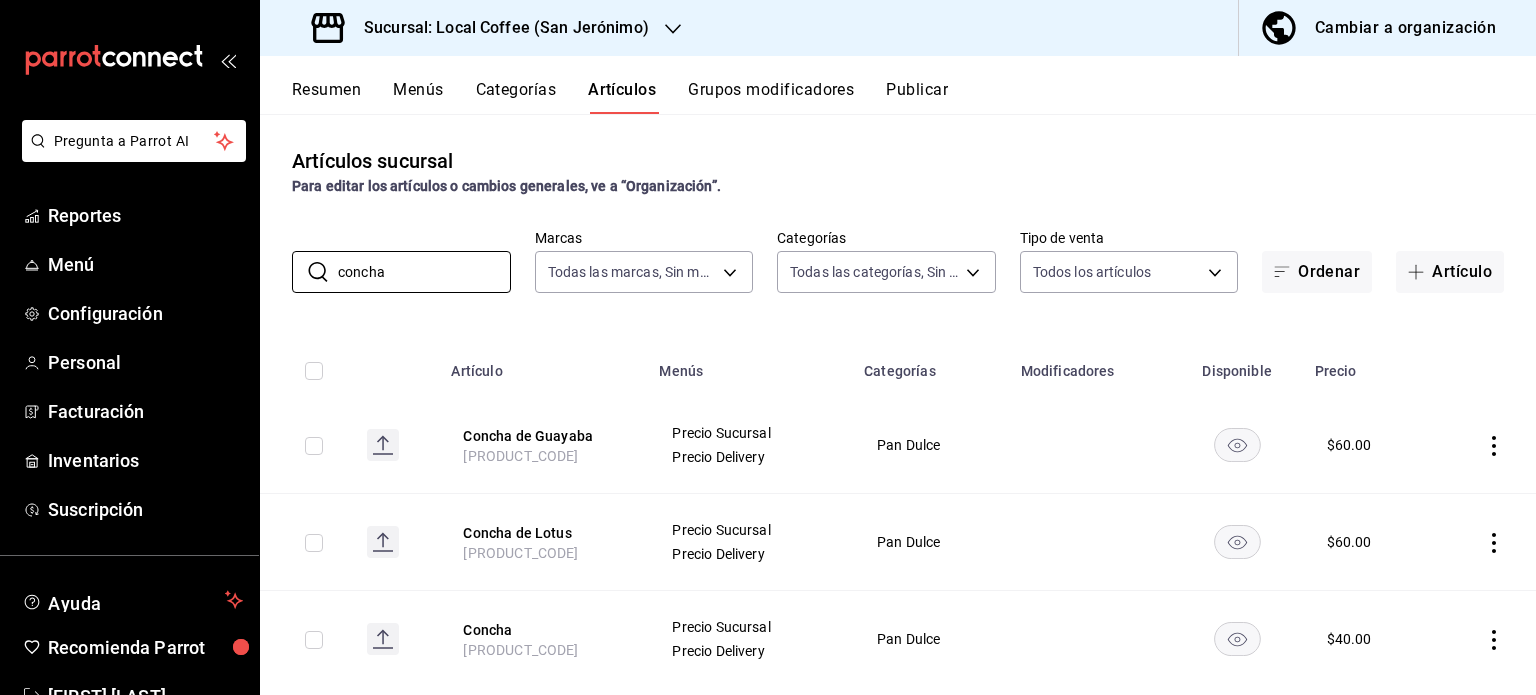 scroll, scrollTop: 40, scrollLeft: 0, axis: vertical 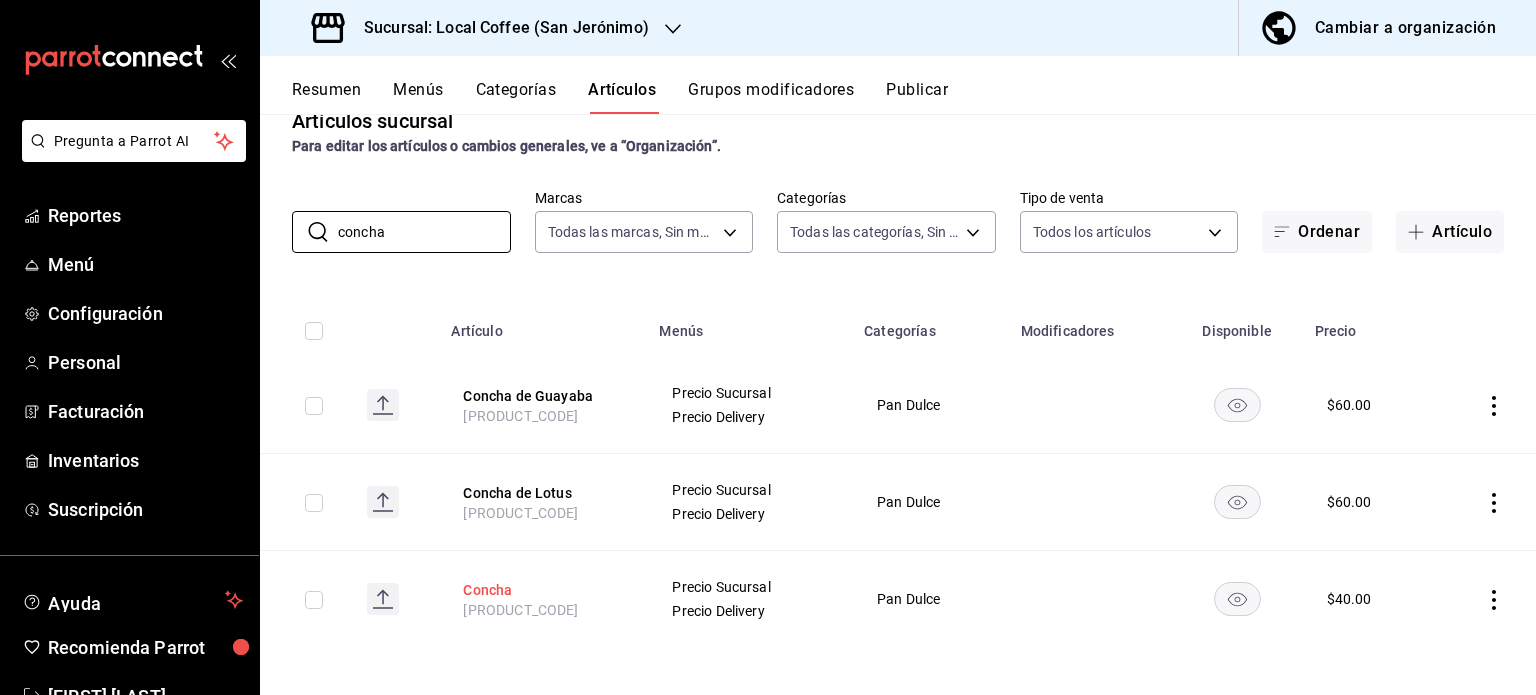 type on "concha" 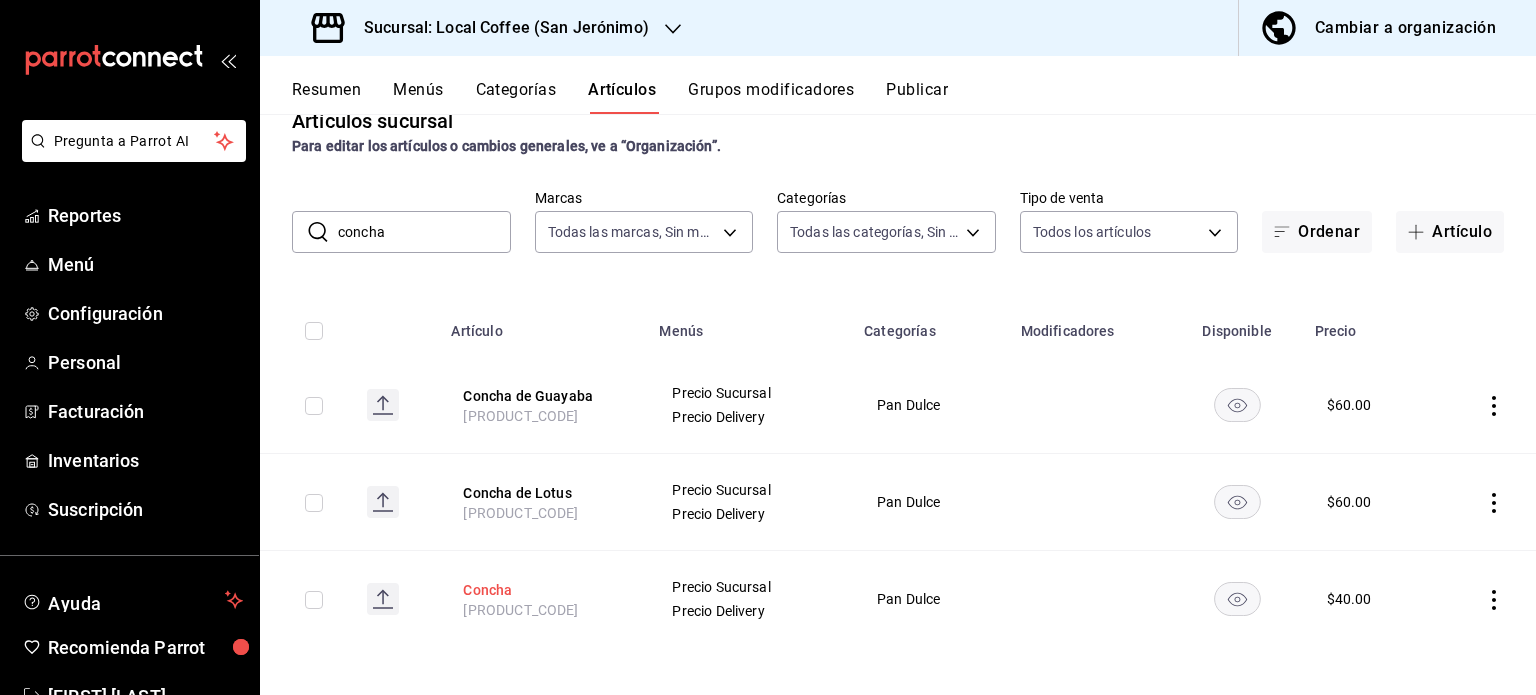 click on "Concha" at bounding box center [543, 590] 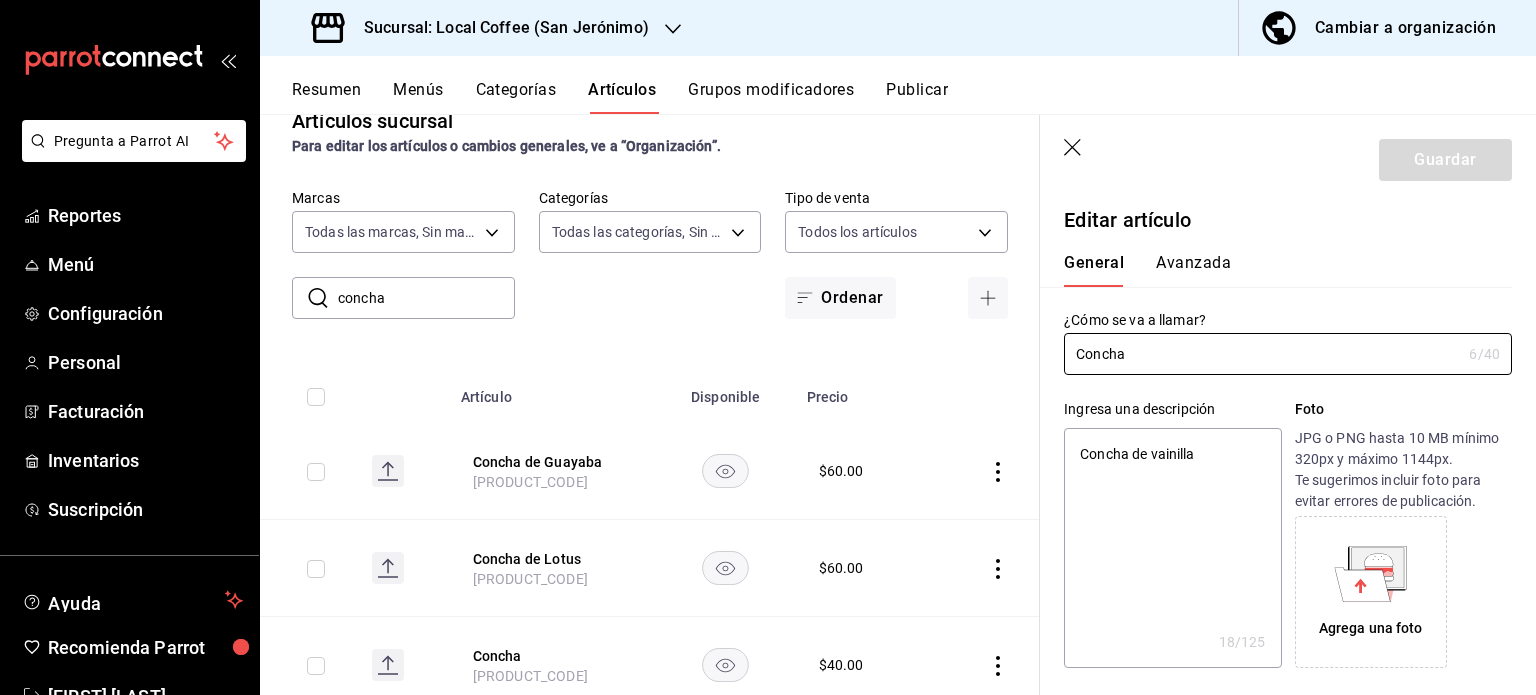 type on "x" 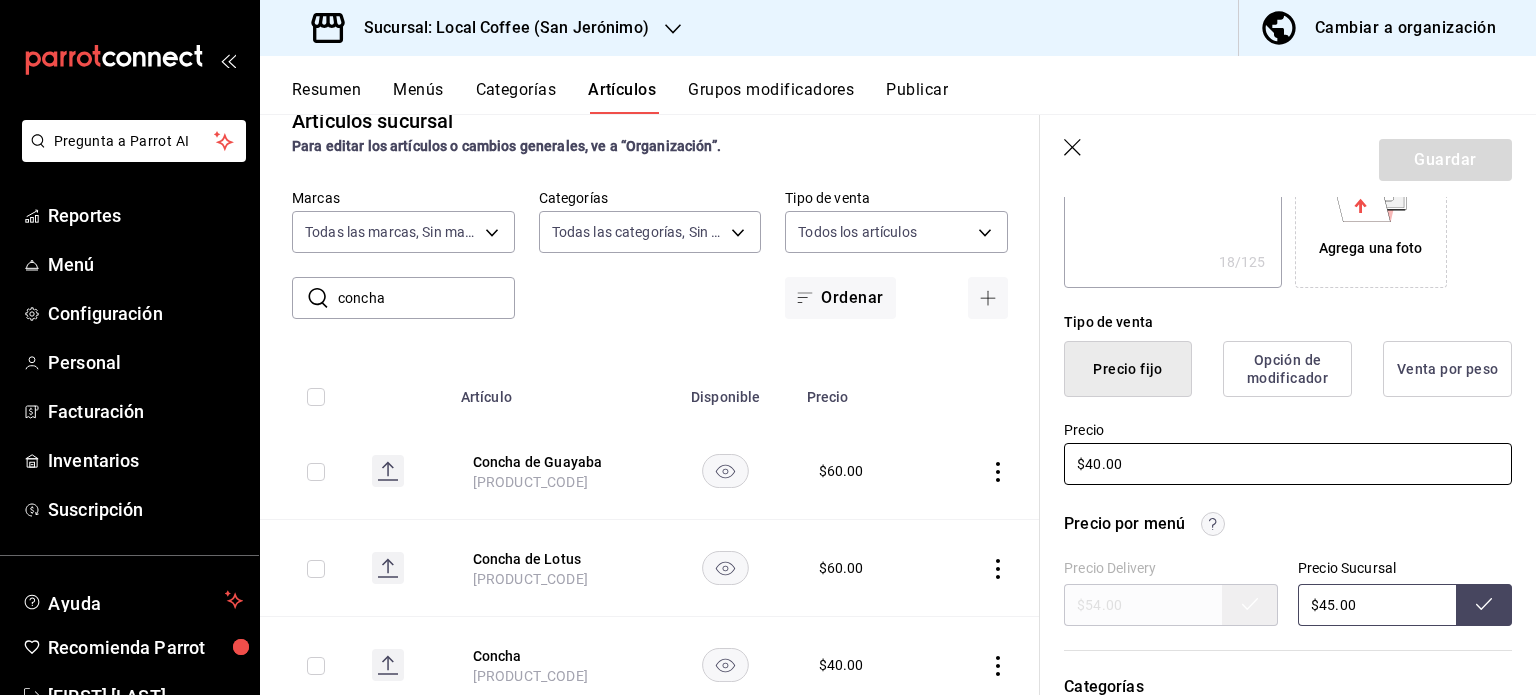 click on "$40.00" at bounding box center (1288, 464) 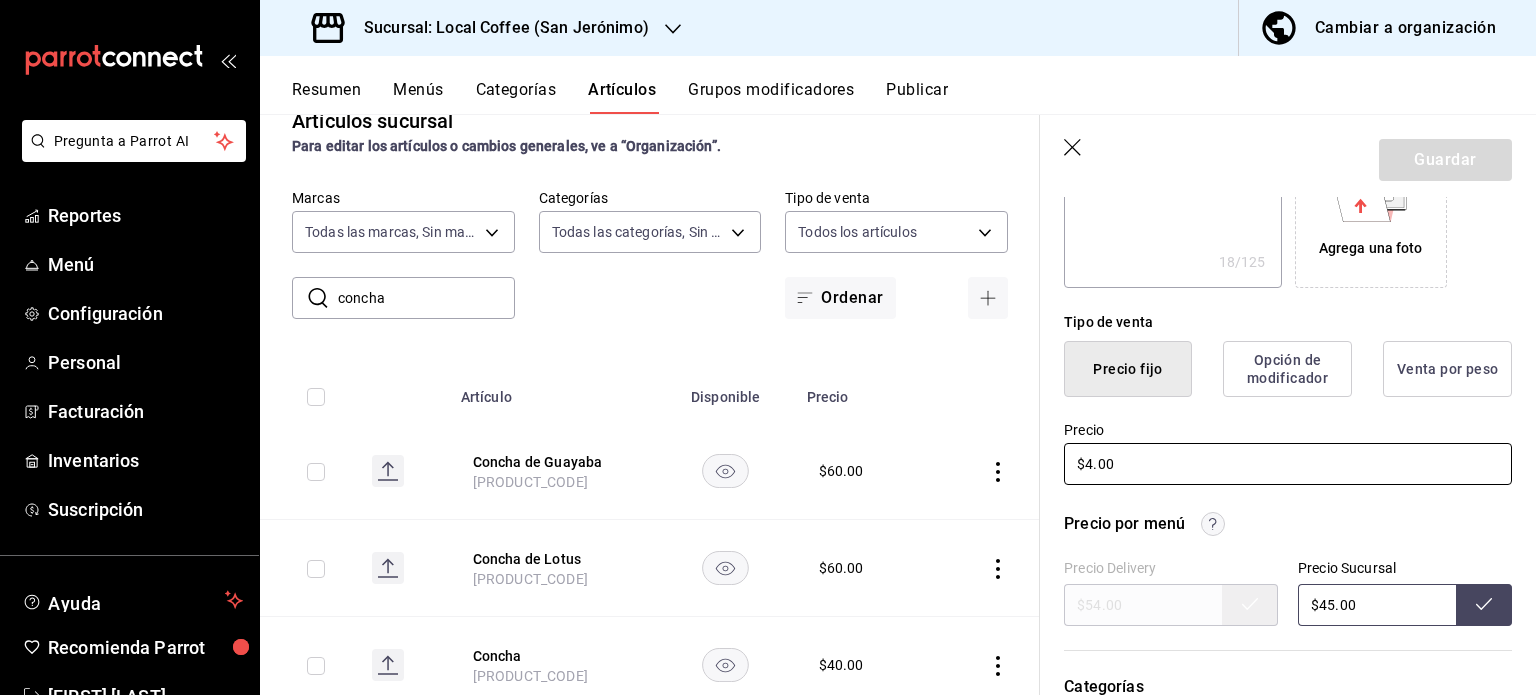 type on "$45.00" 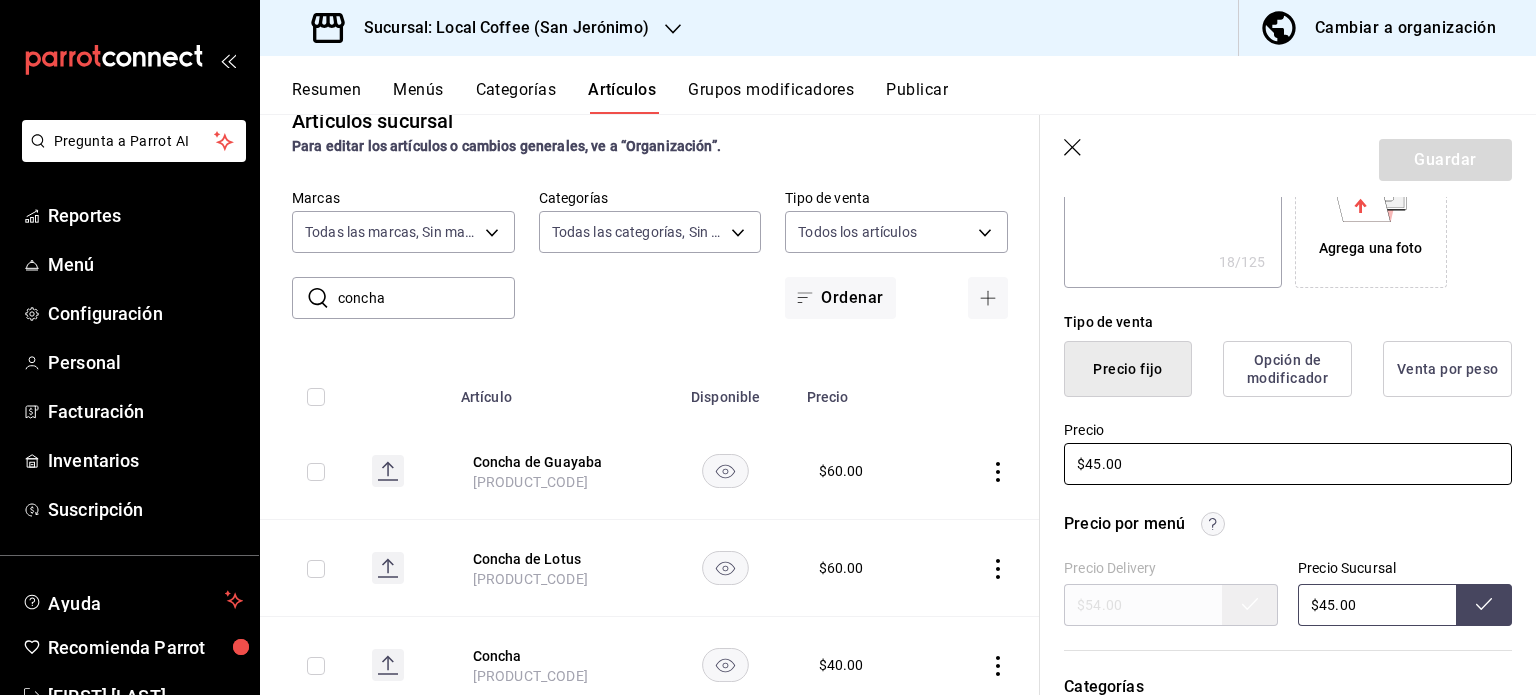 type on "x" 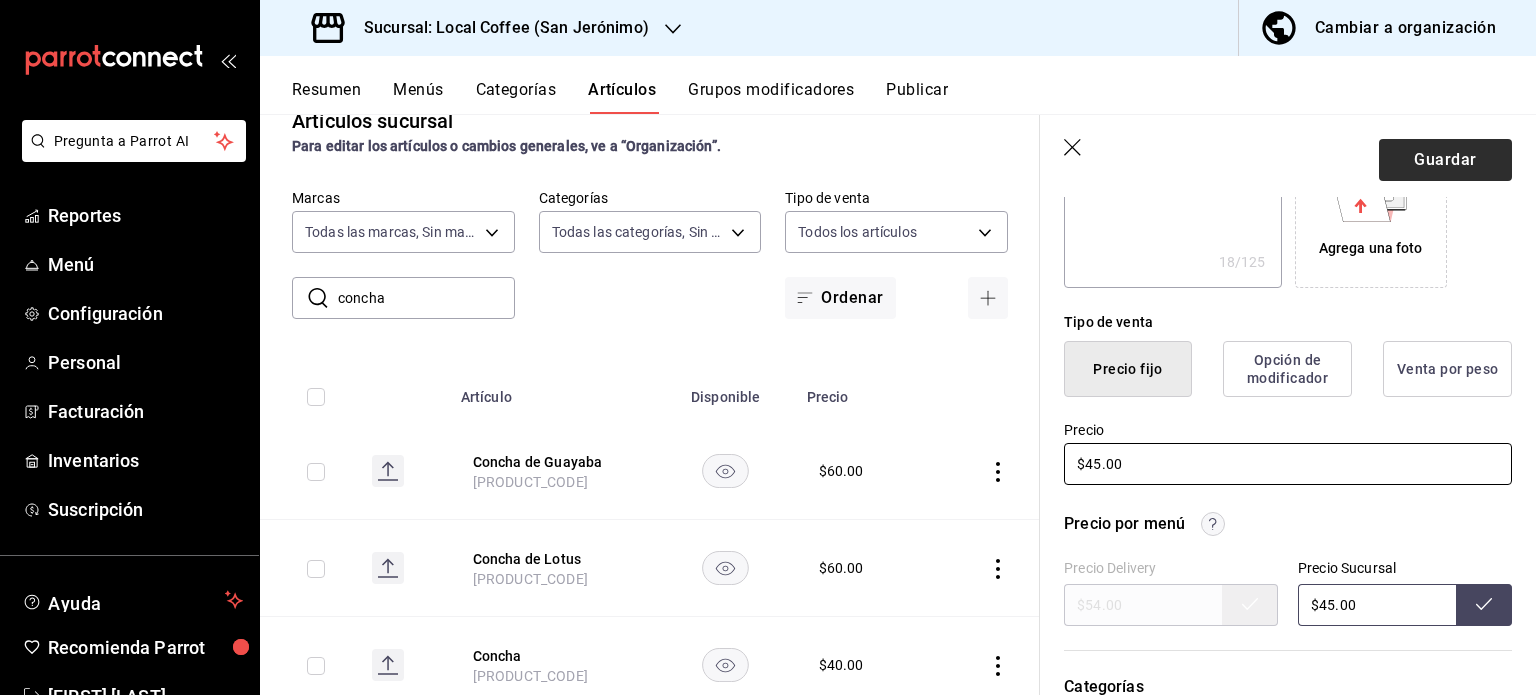 type on "$45.00" 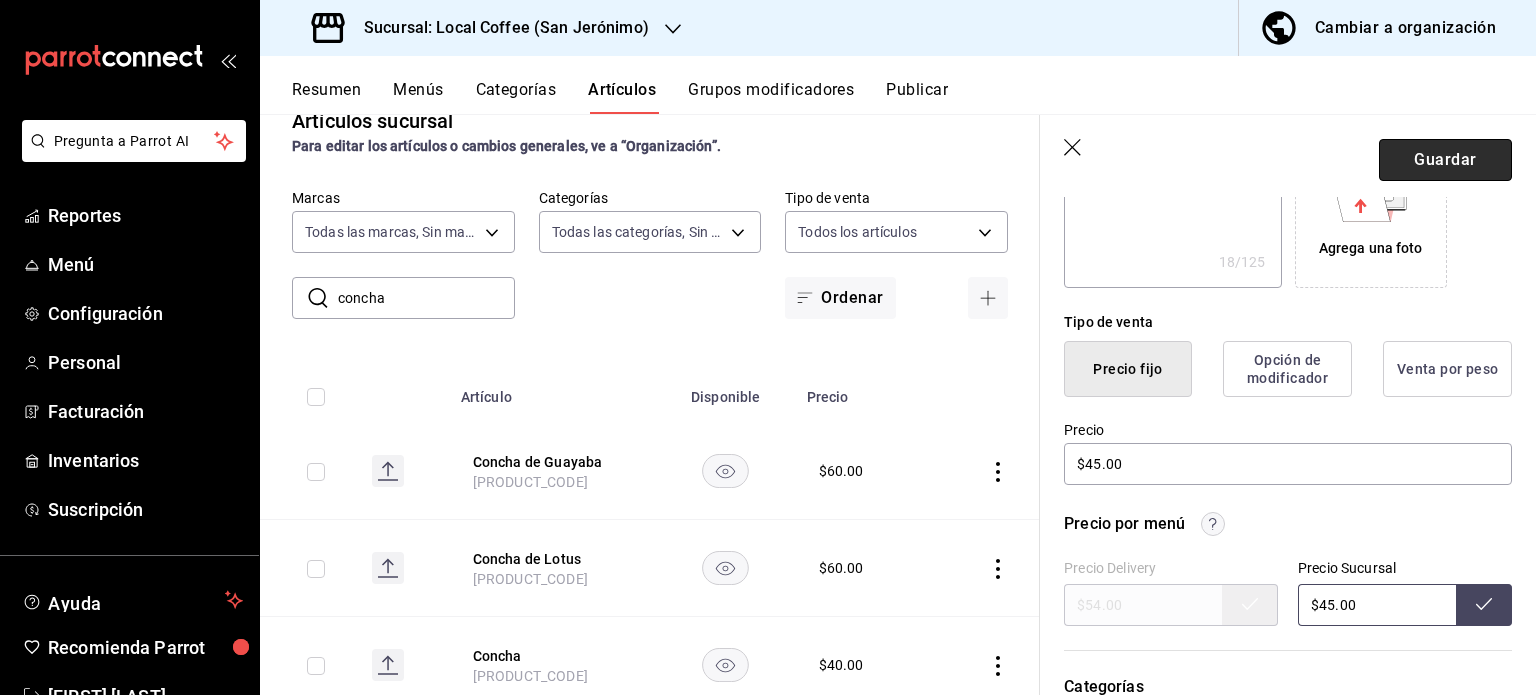 click on "Guardar" at bounding box center [1445, 160] 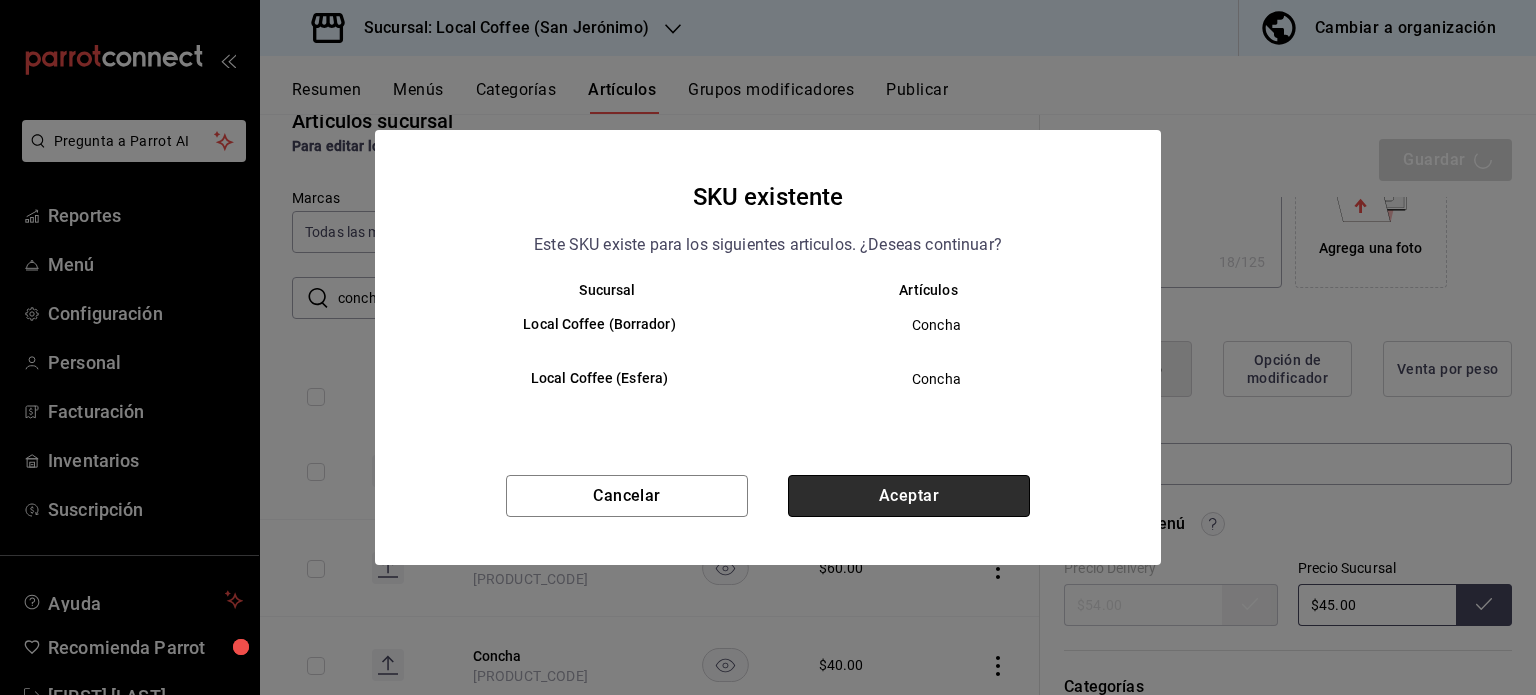 click on "Aceptar" at bounding box center [909, 496] 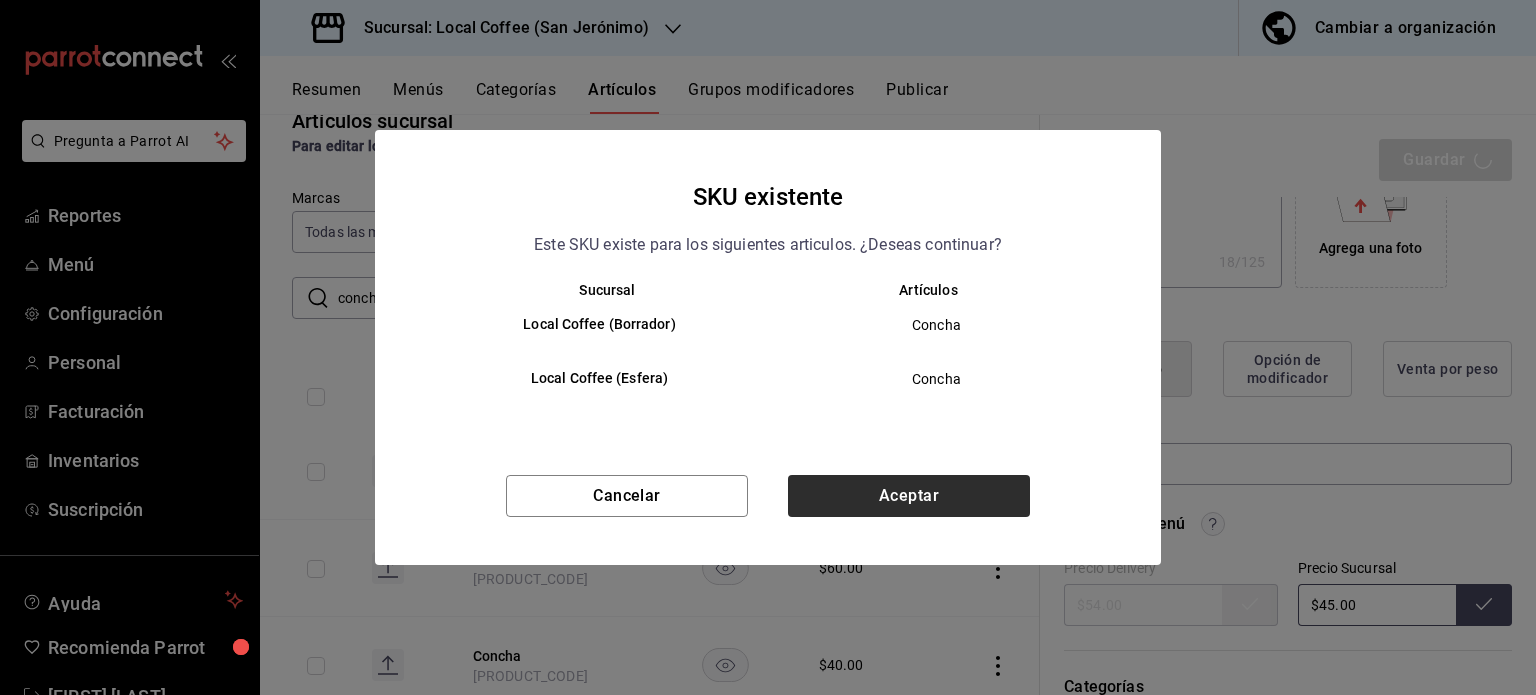 type on "x" 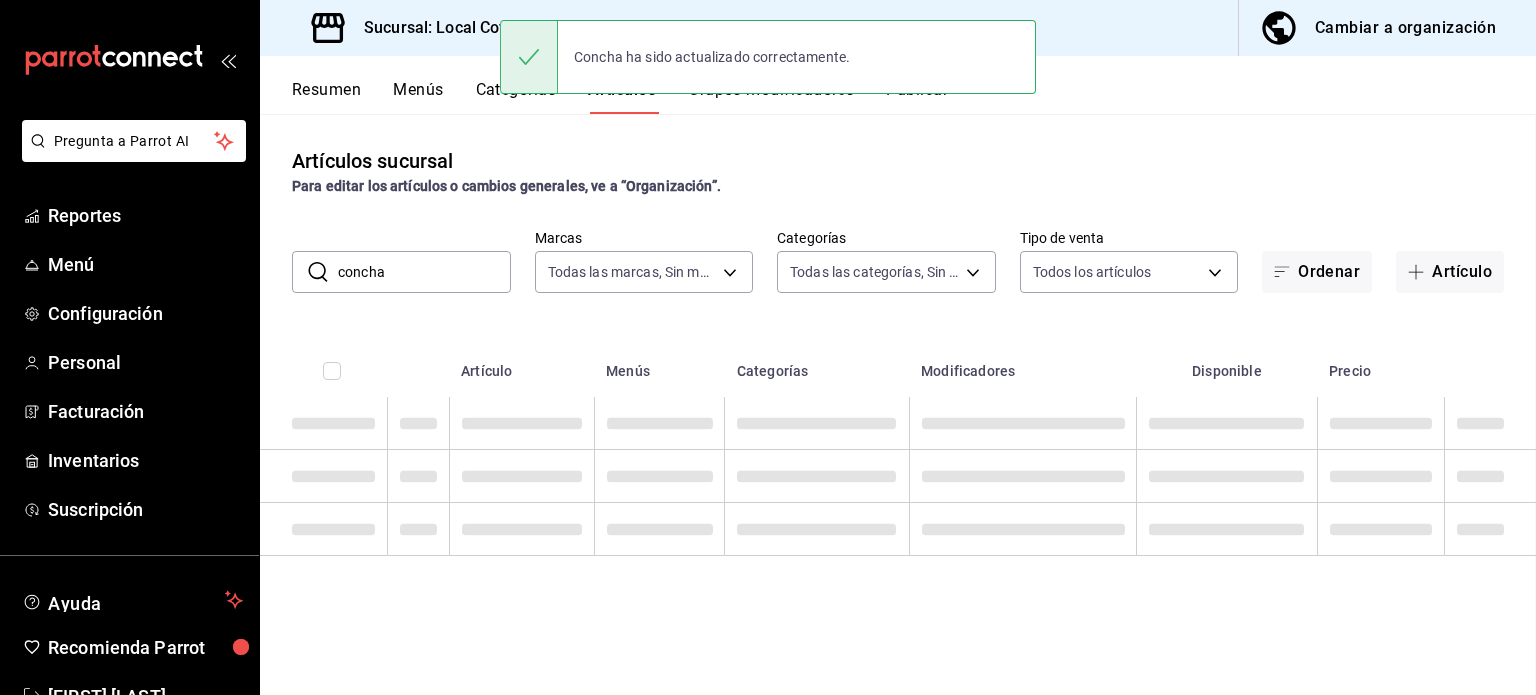scroll, scrollTop: 0, scrollLeft: 0, axis: both 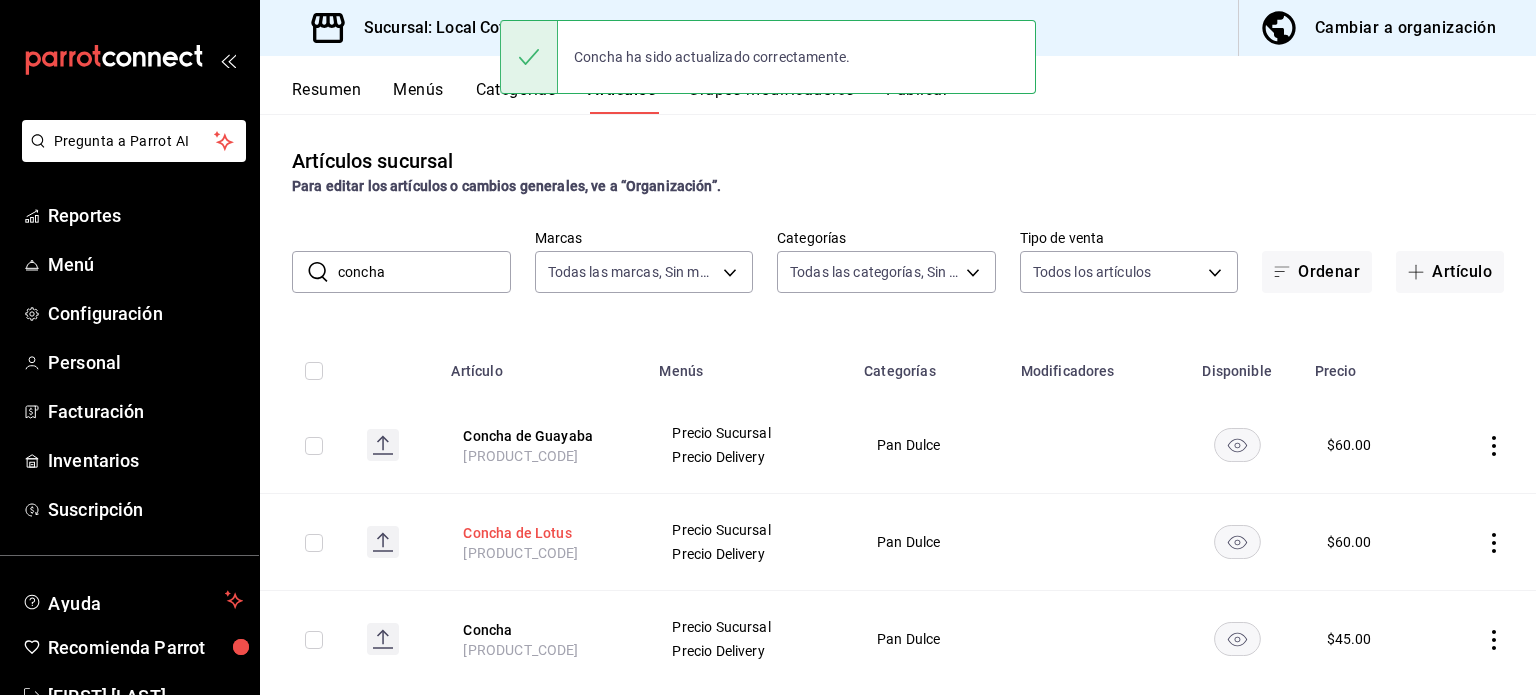 click on "Concha de Lotus" at bounding box center [543, 533] 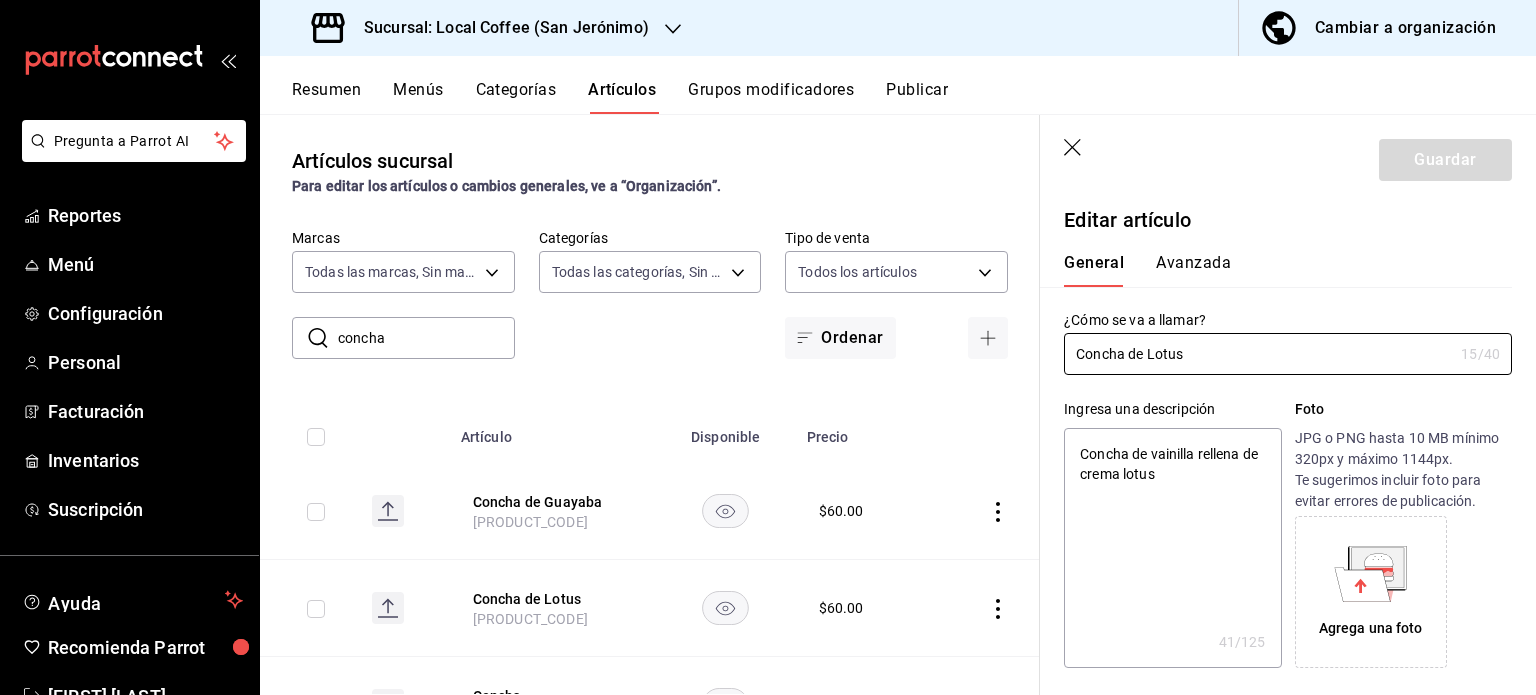 type on "x" 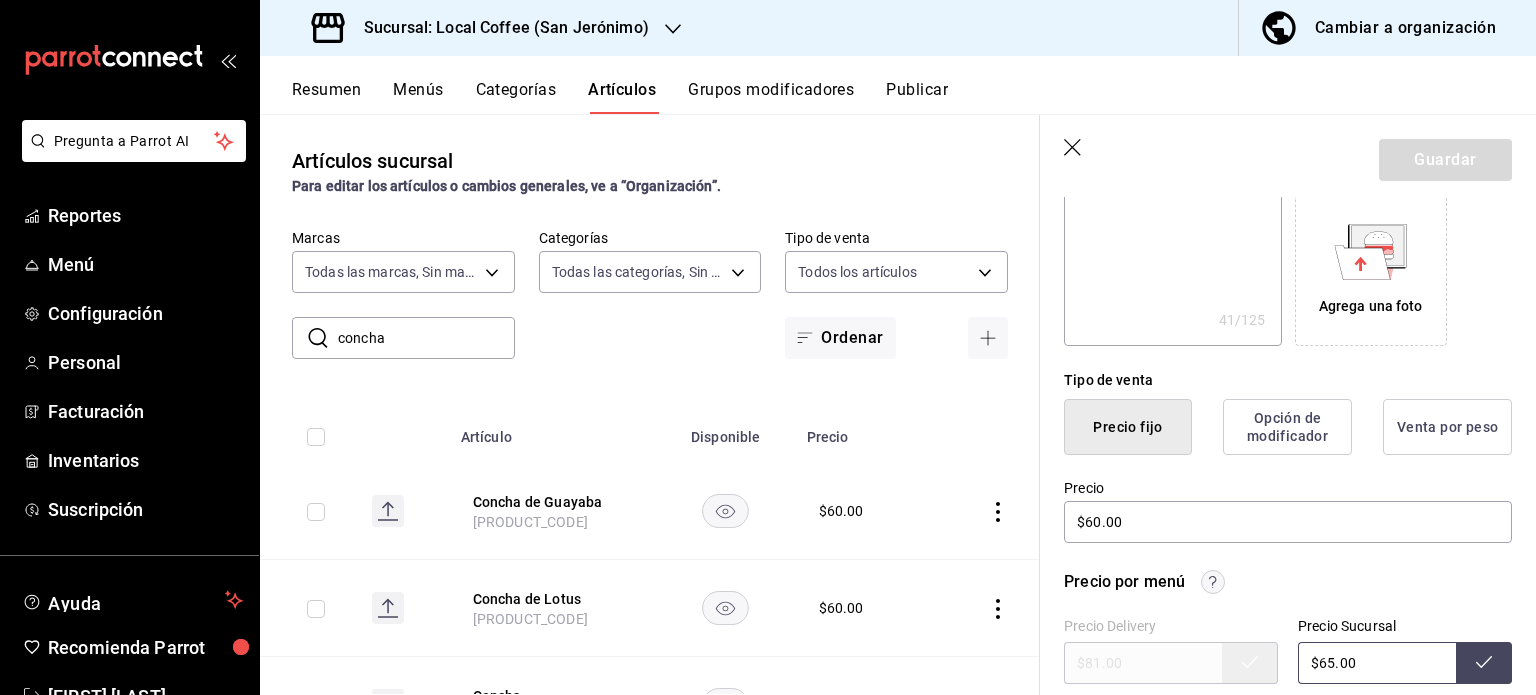 scroll, scrollTop: 323, scrollLeft: 0, axis: vertical 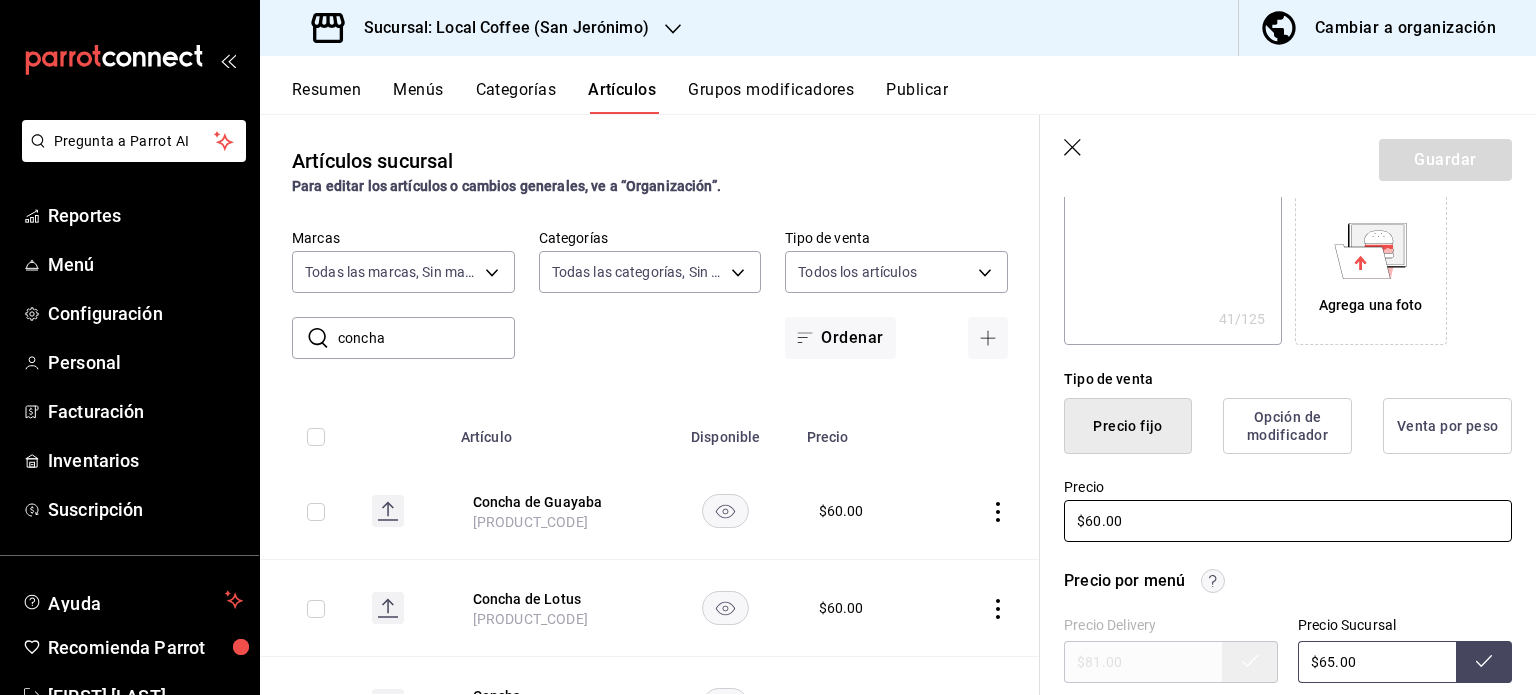 click on "$60.00" at bounding box center (1288, 521) 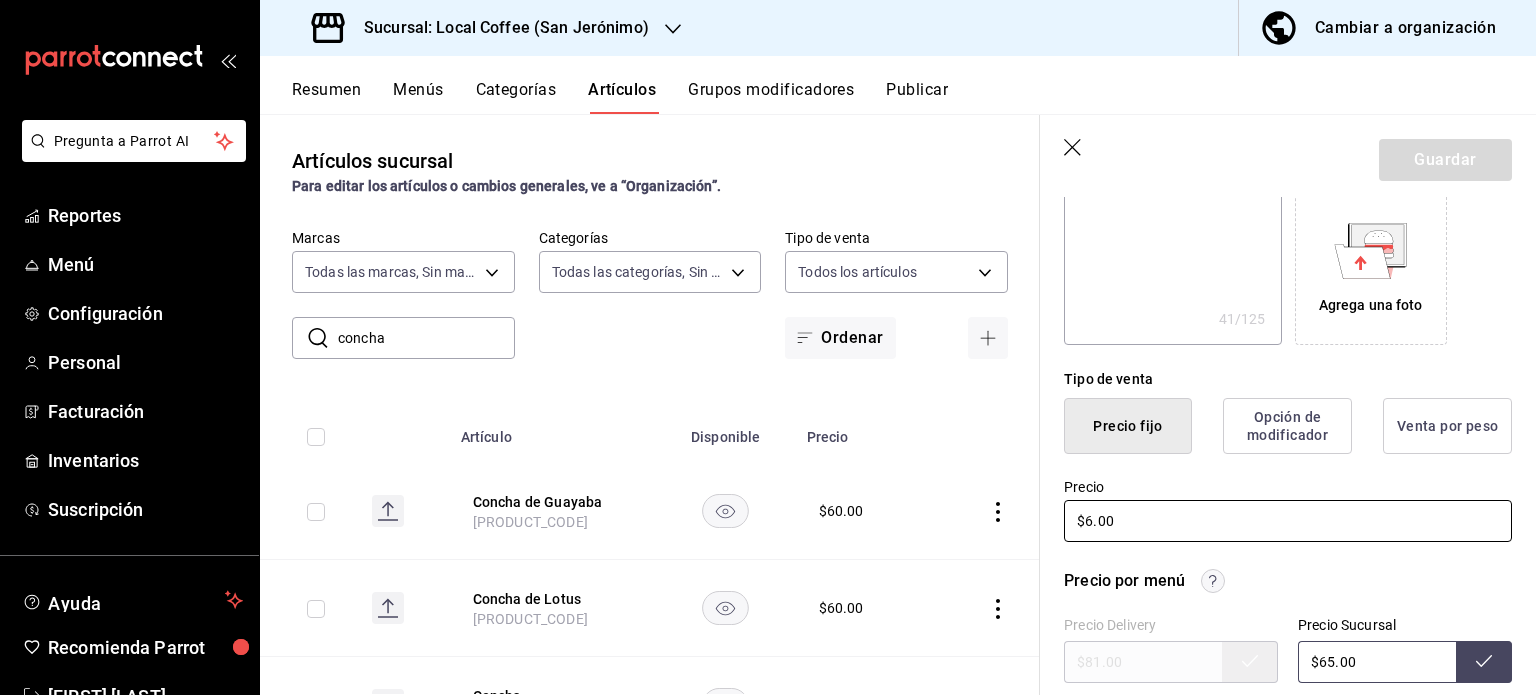 type on "$65.00" 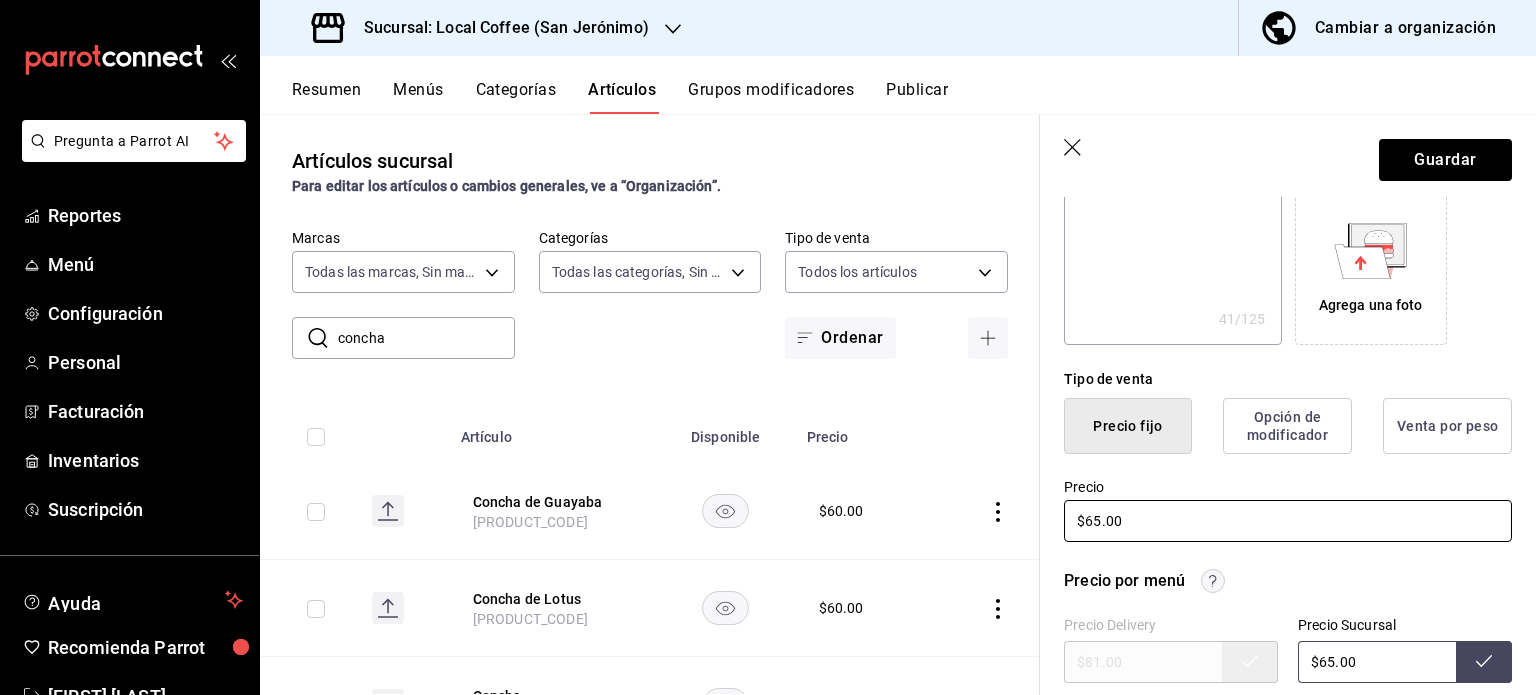 type on "x" 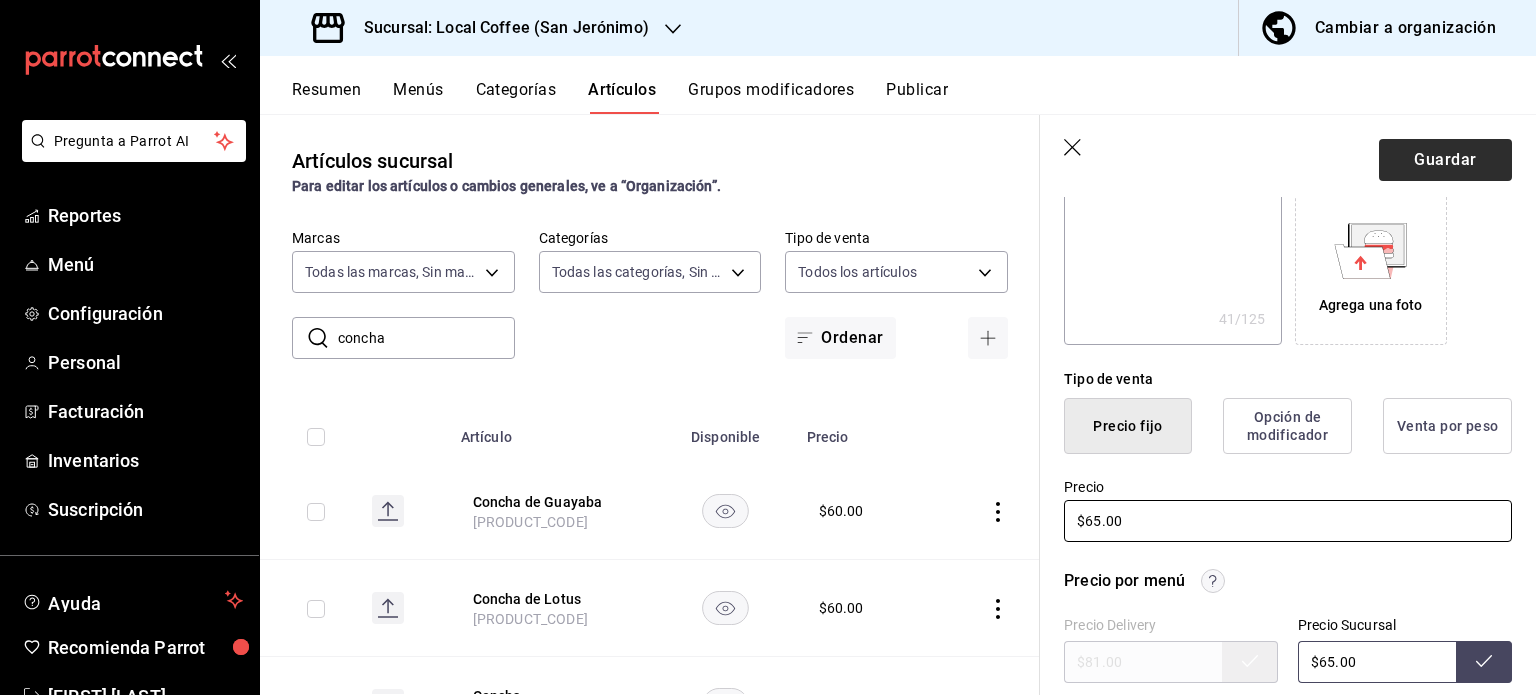 type on "$65.00" 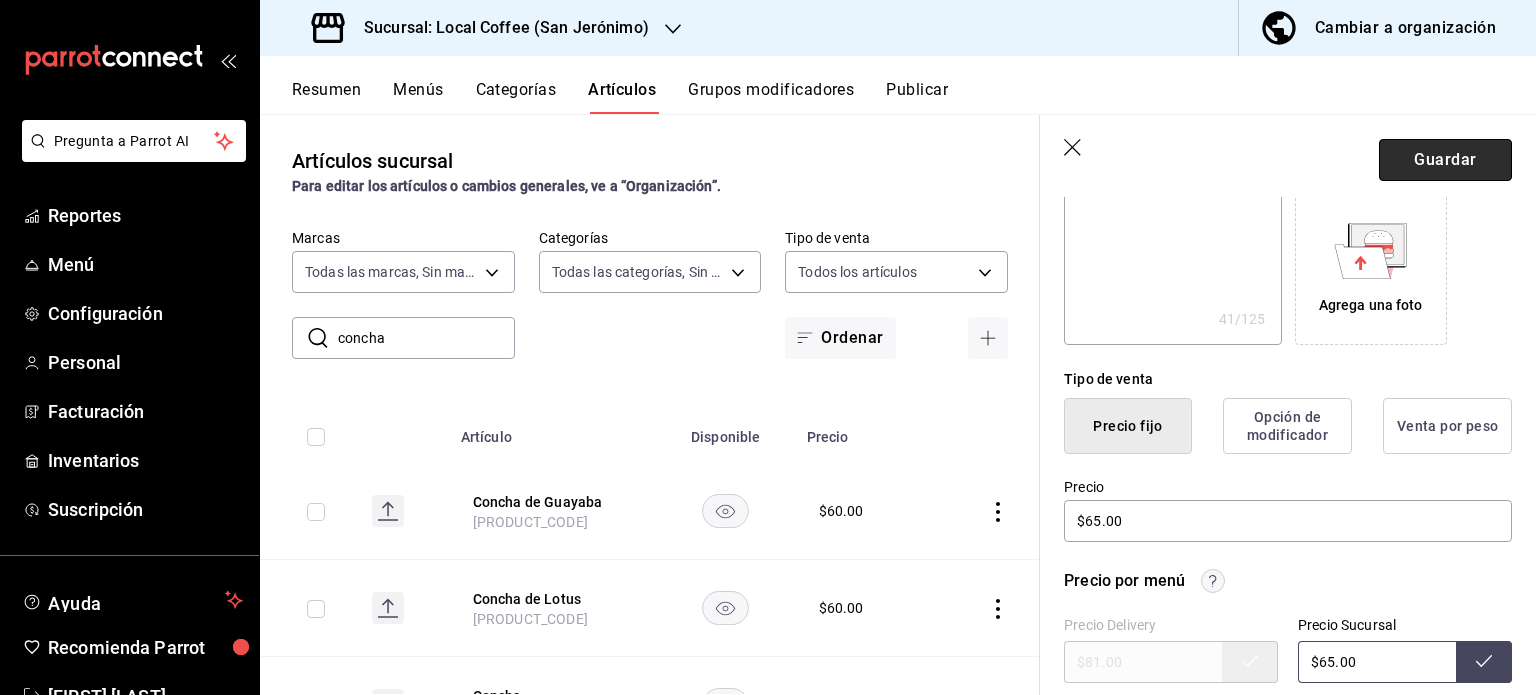 click on "Guardar" at bounding box center [1445, 160] 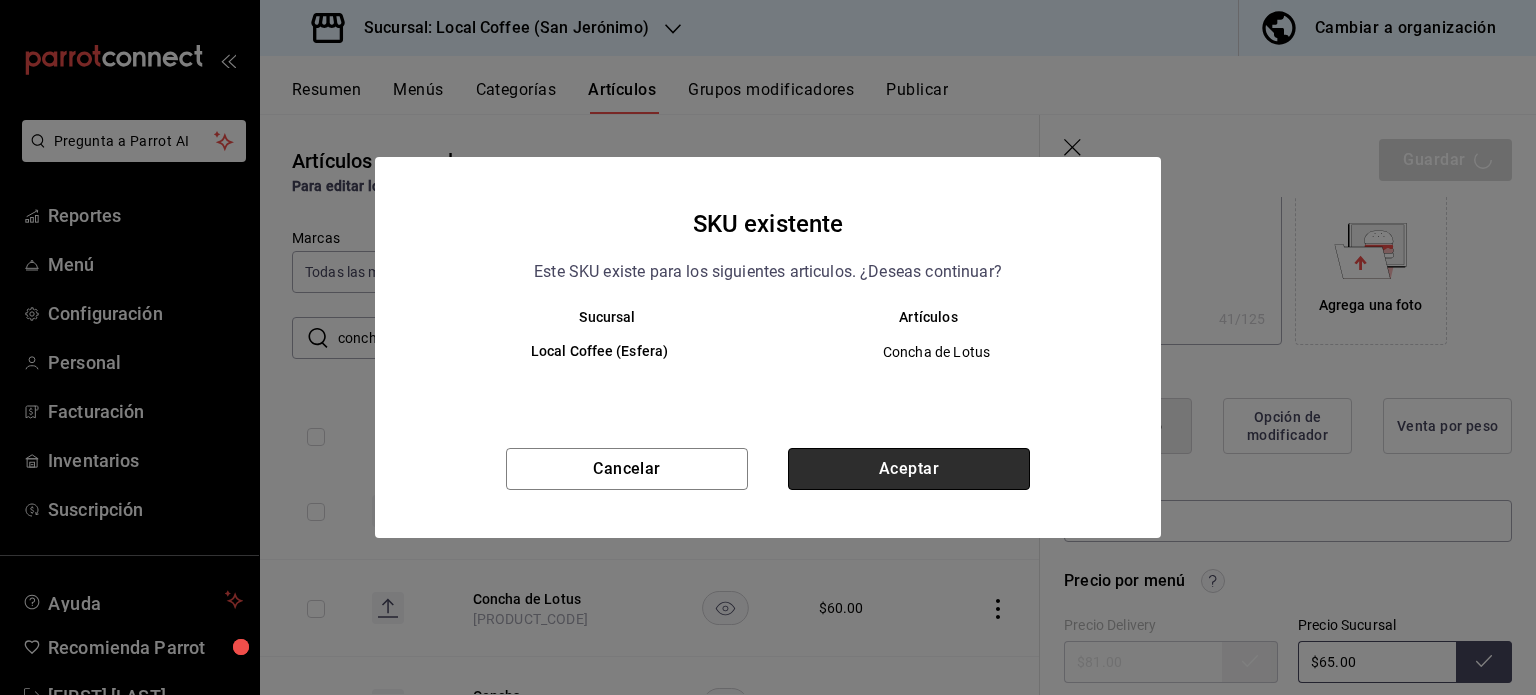 click on "Aceptar" at bounding box center (909, 469) 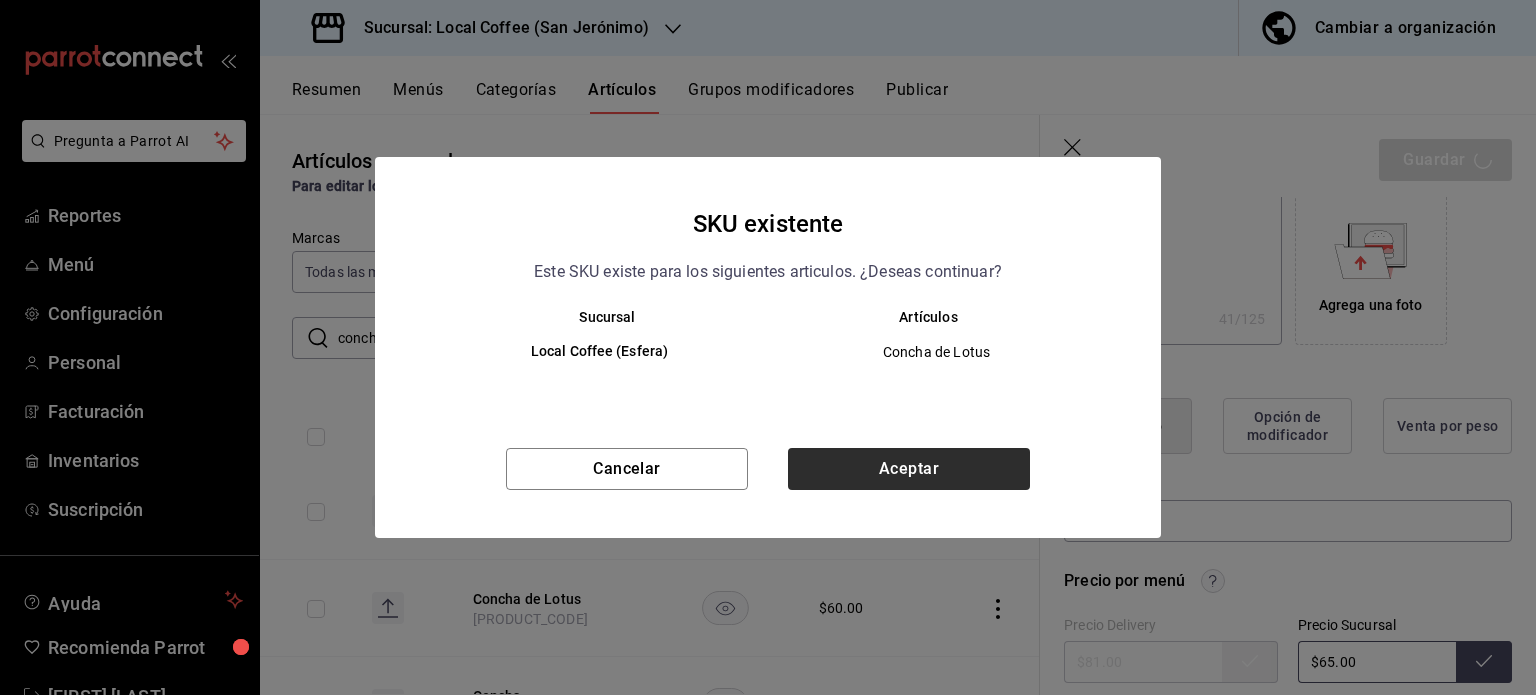 type on "x" 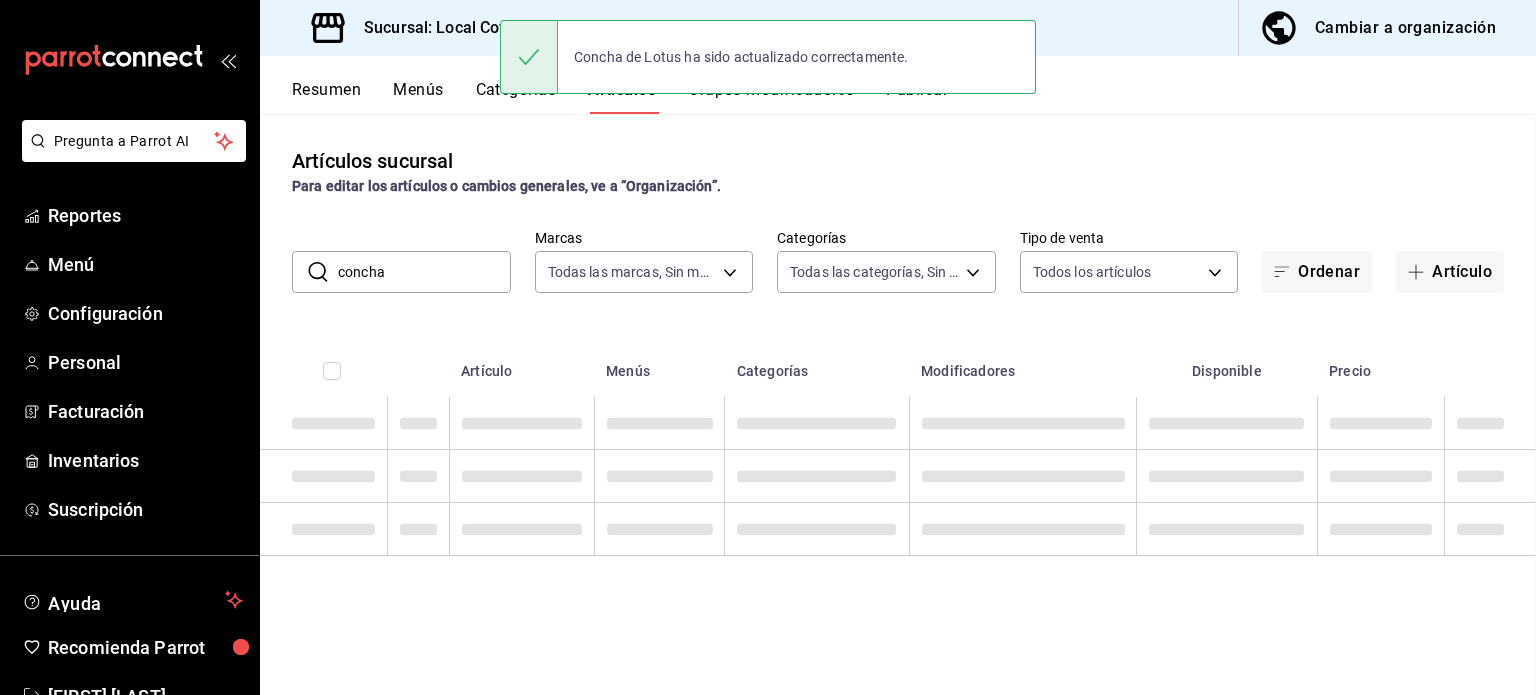 scroll, scrollTop: 0, scrollLeft: 0, axis: both 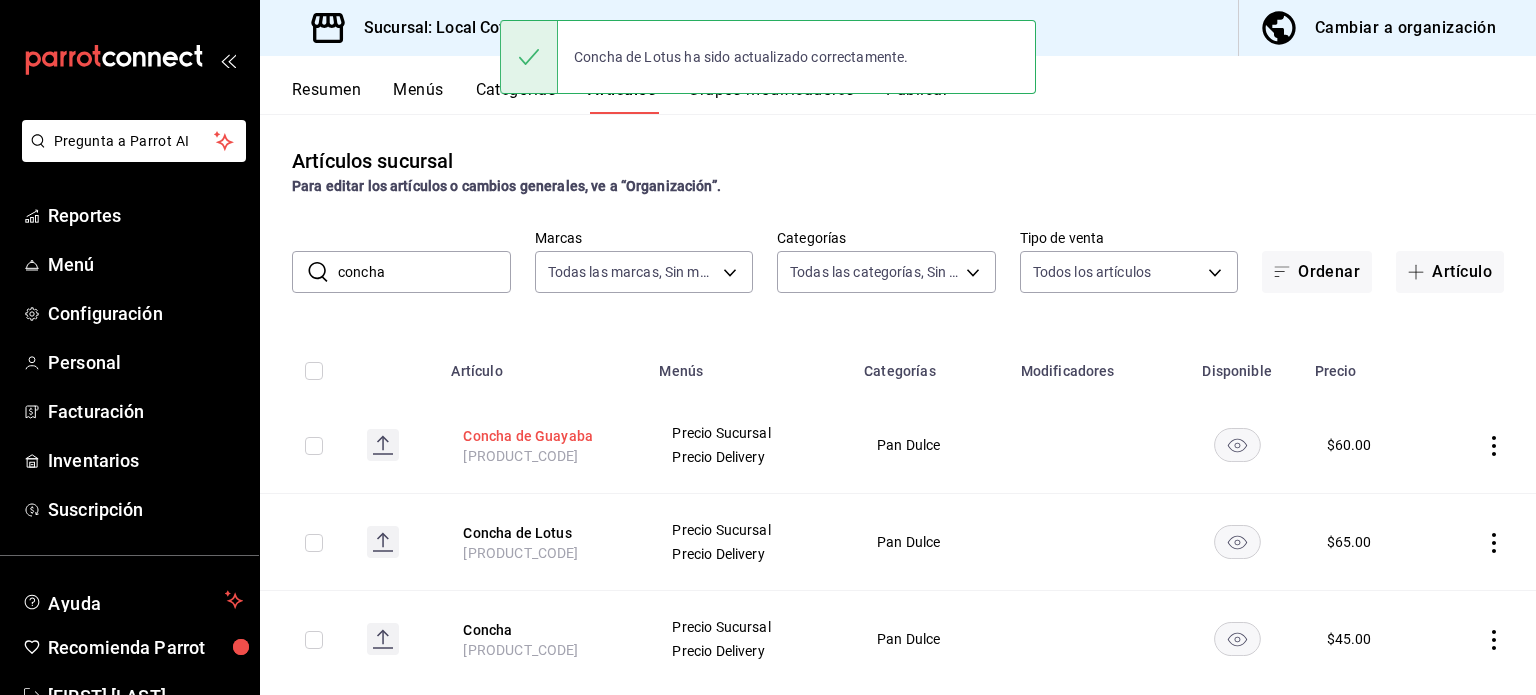 click on "Concha de Guayaba" at bounding box center (543, 436) 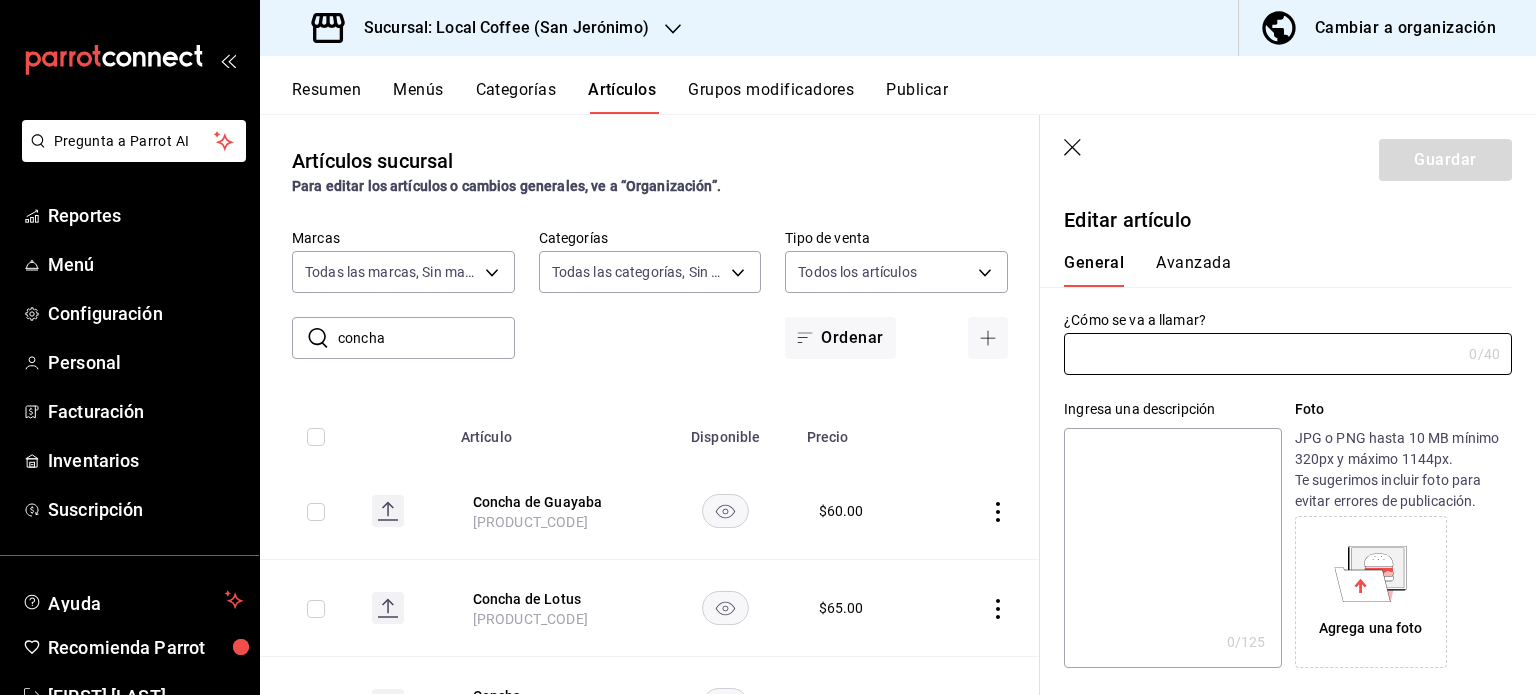 type on "Concha de Guayaba" 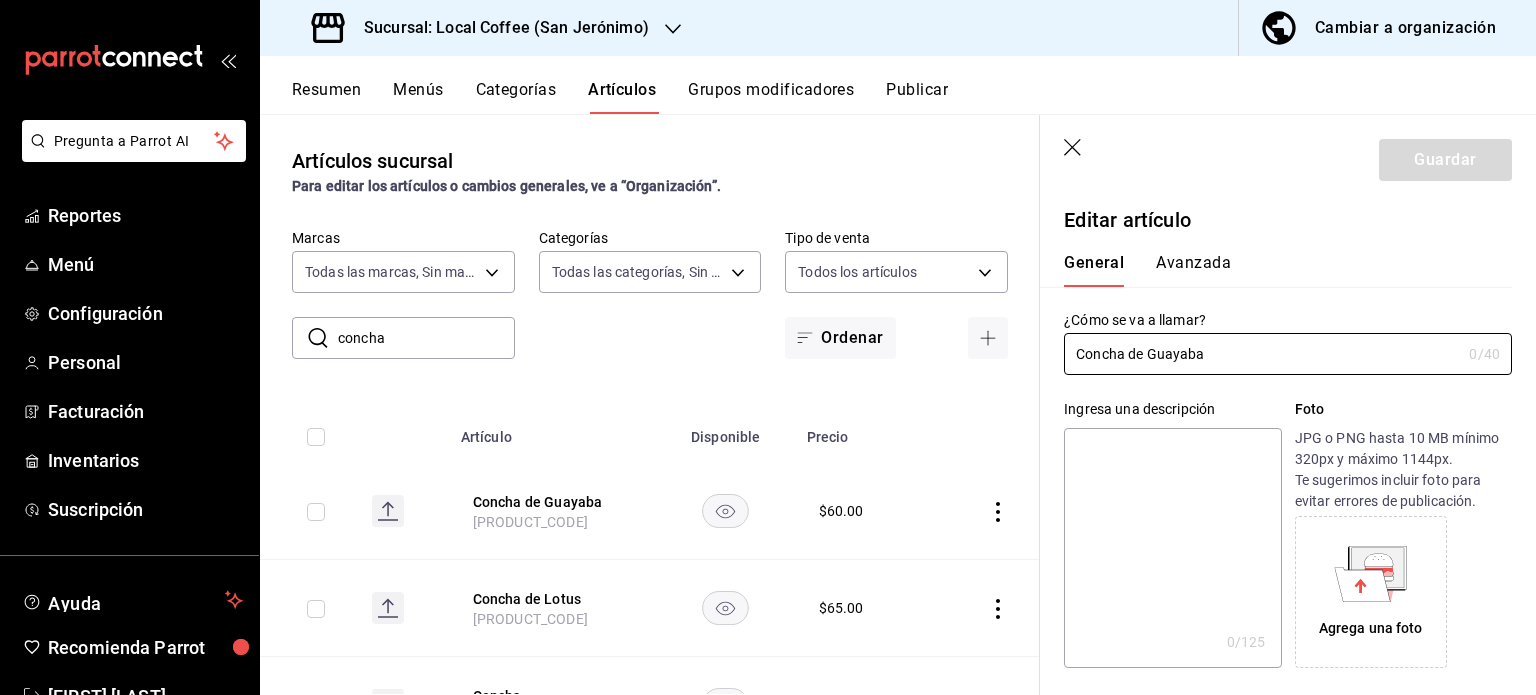 type on "Concha rellena de guayaba" 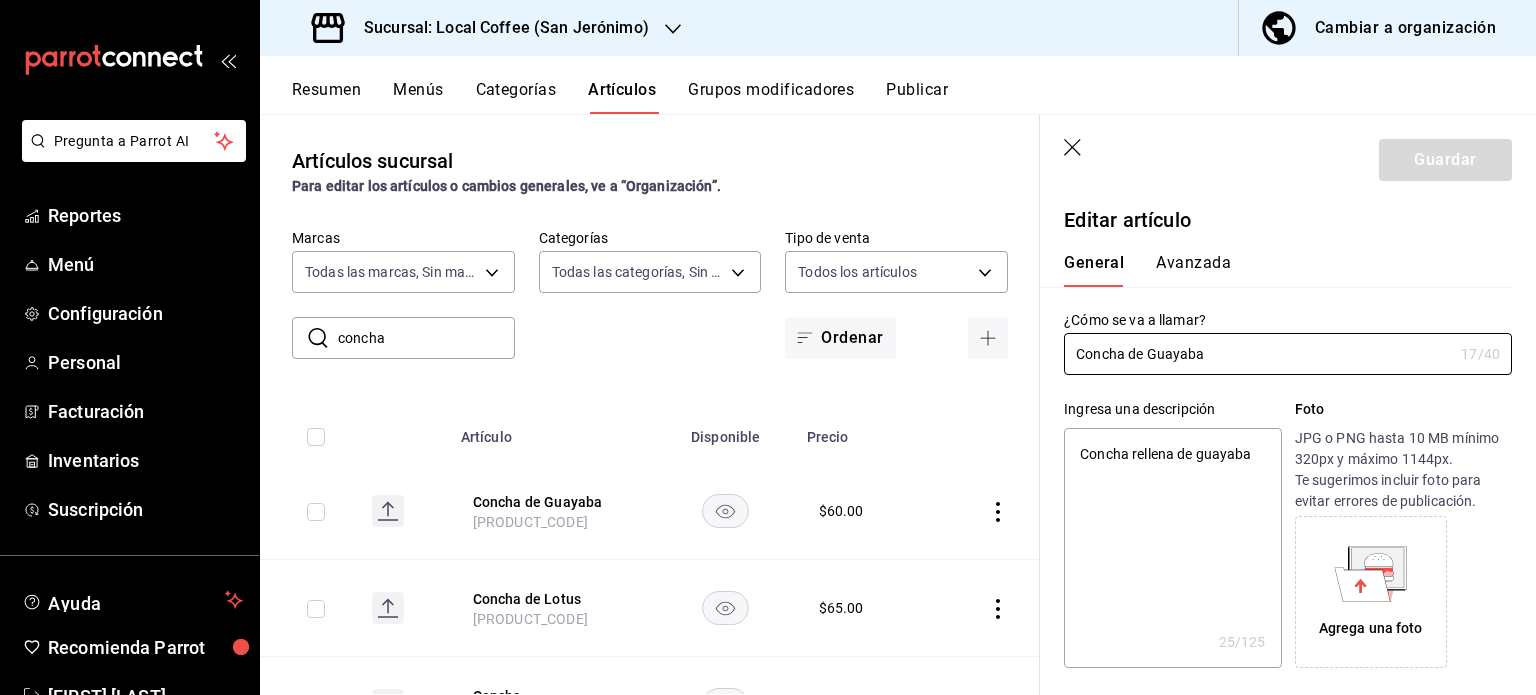 type on "x" 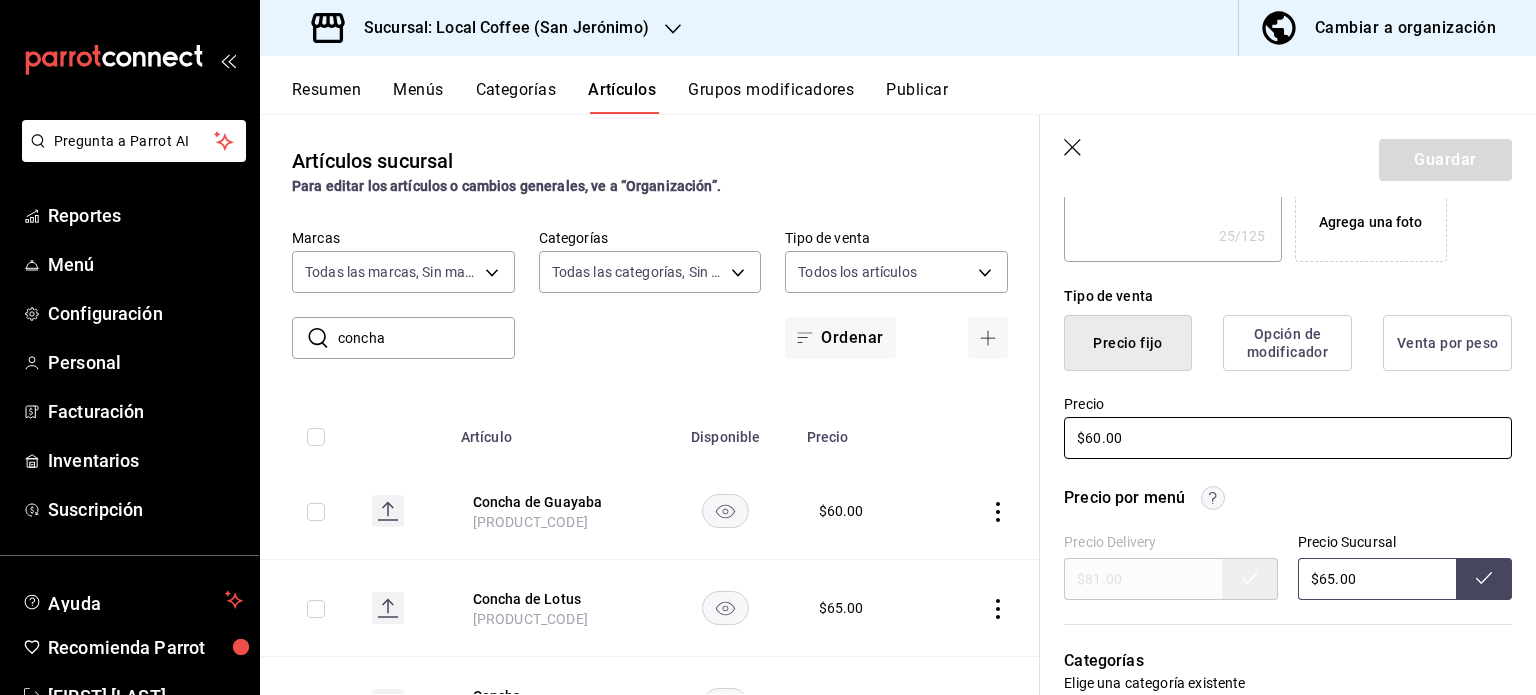 click on "$60.00" at bounding box center (1288, 438) 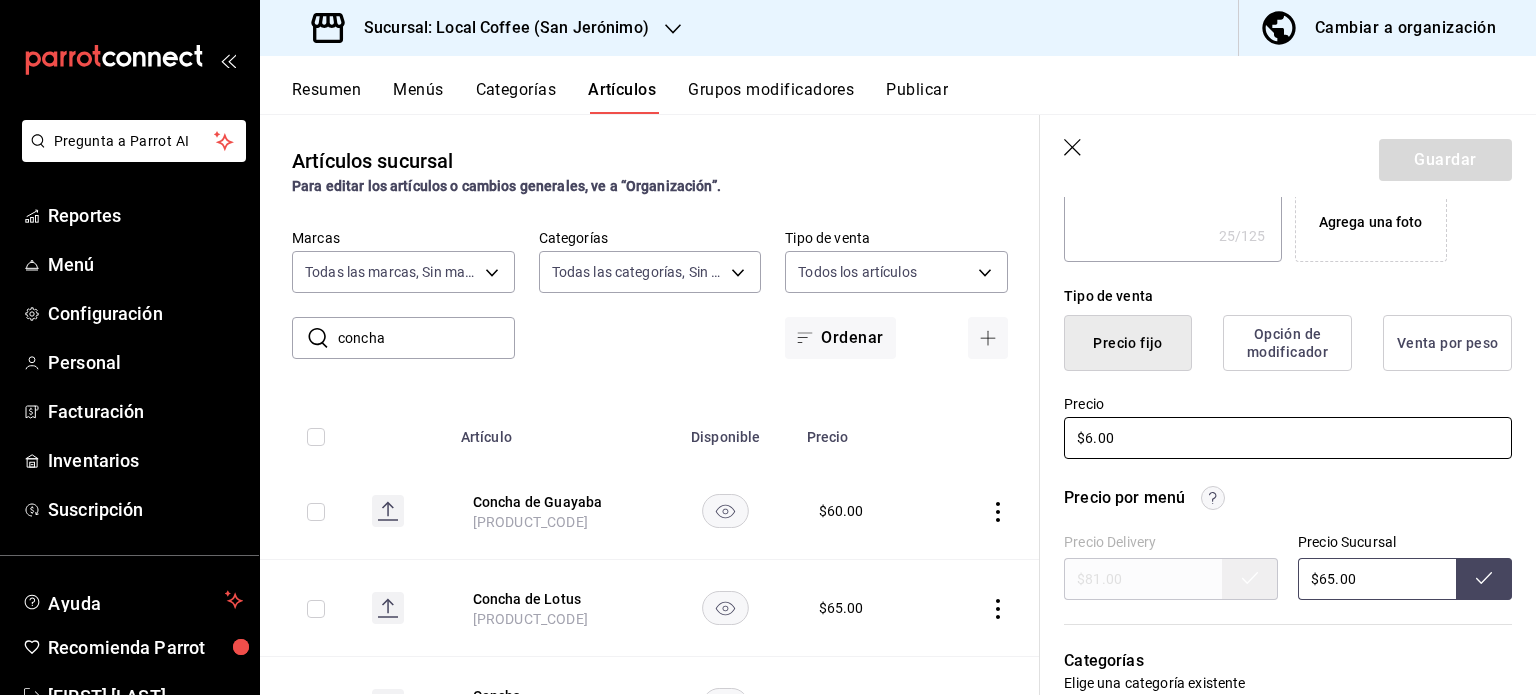 type on "$65.00" 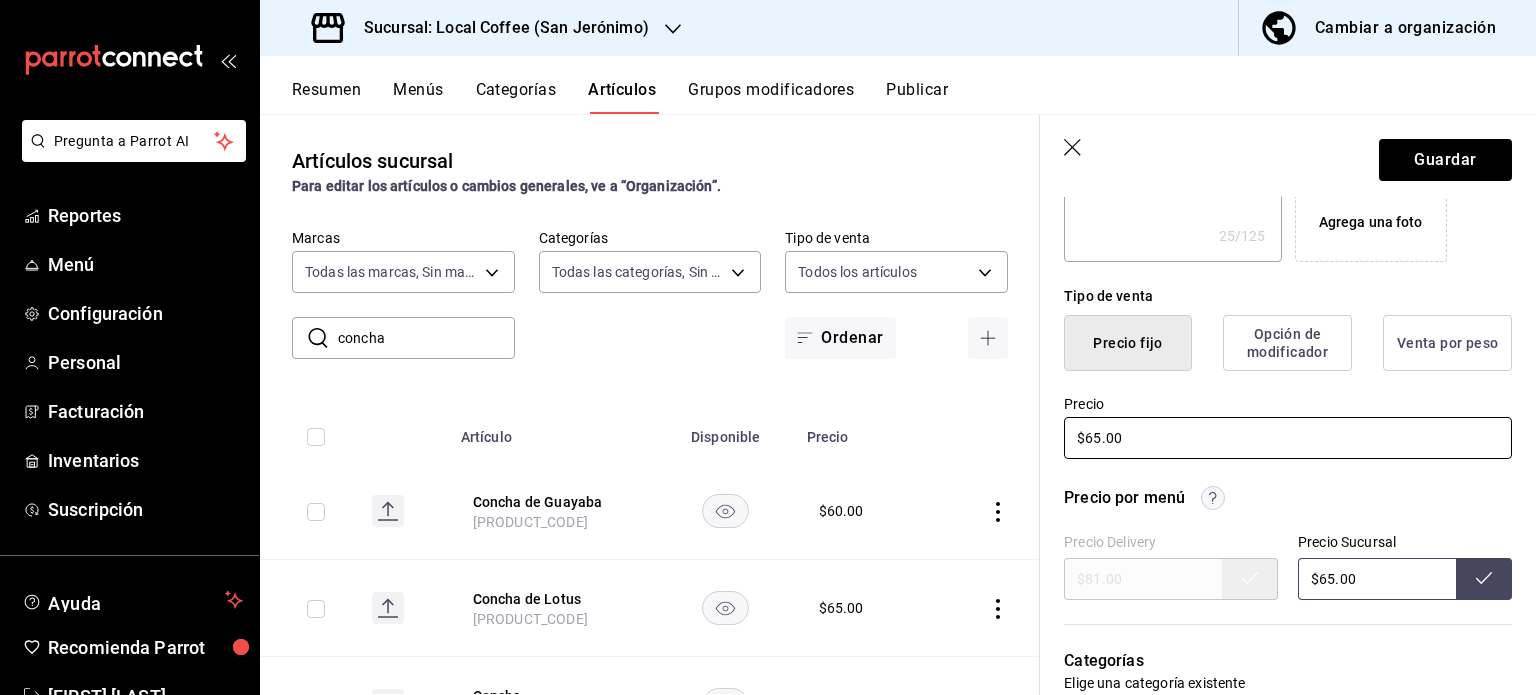 type on "x" 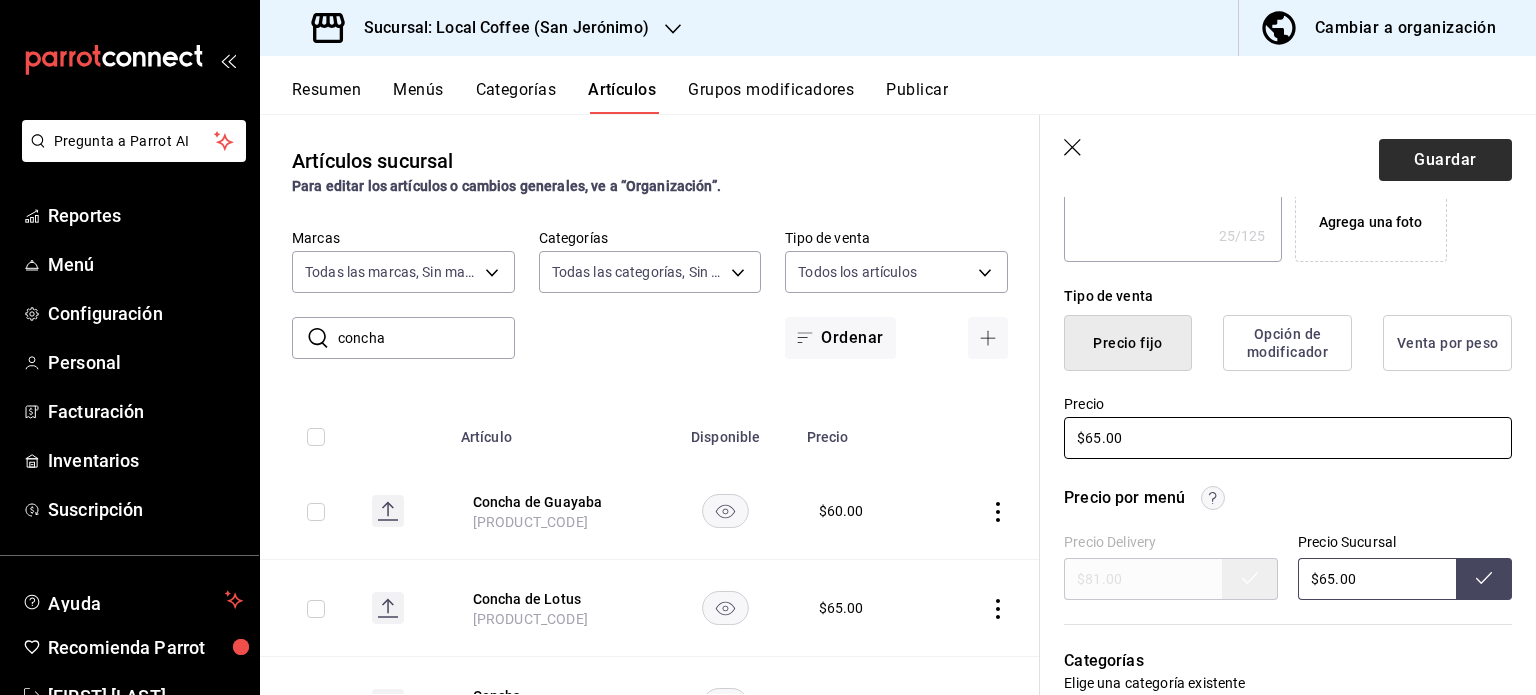 type on "$65.00" 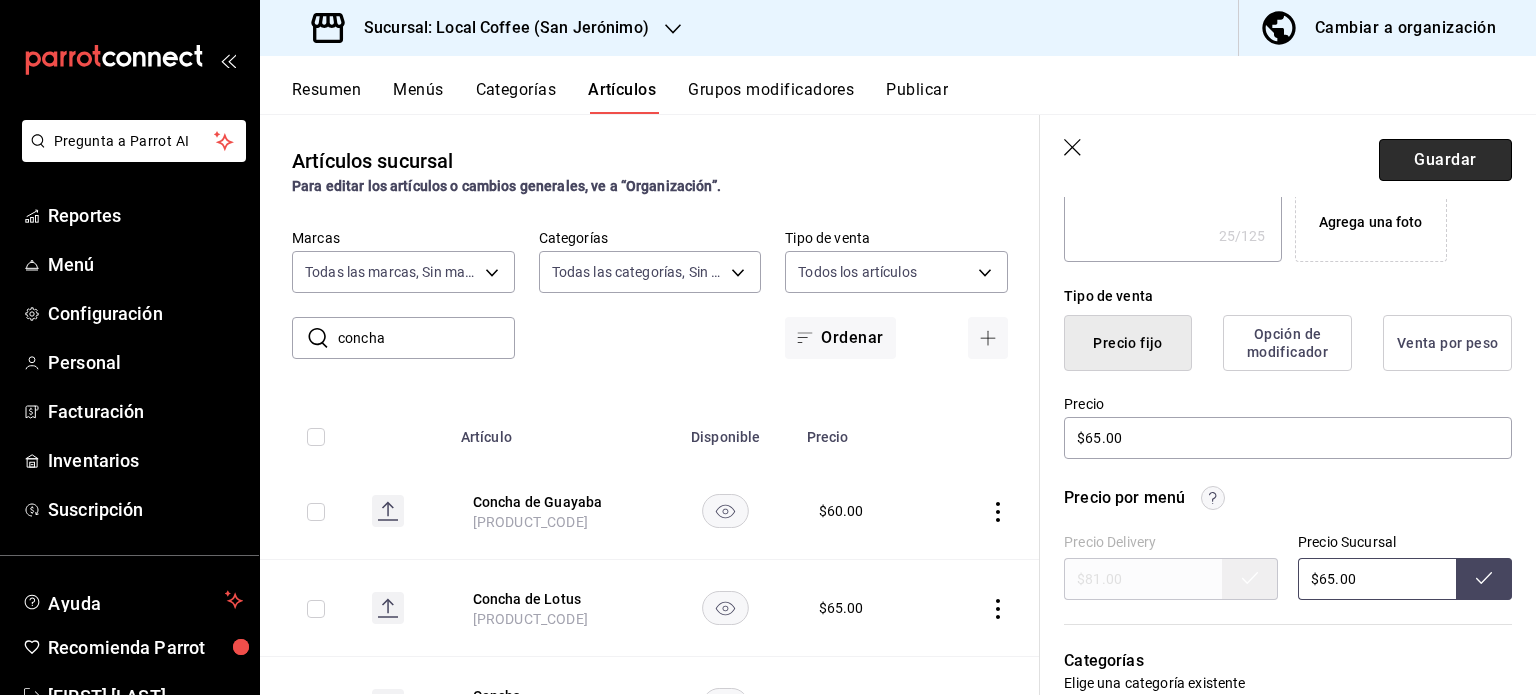 click on "Guardar" at bounding box center (1445, 160) 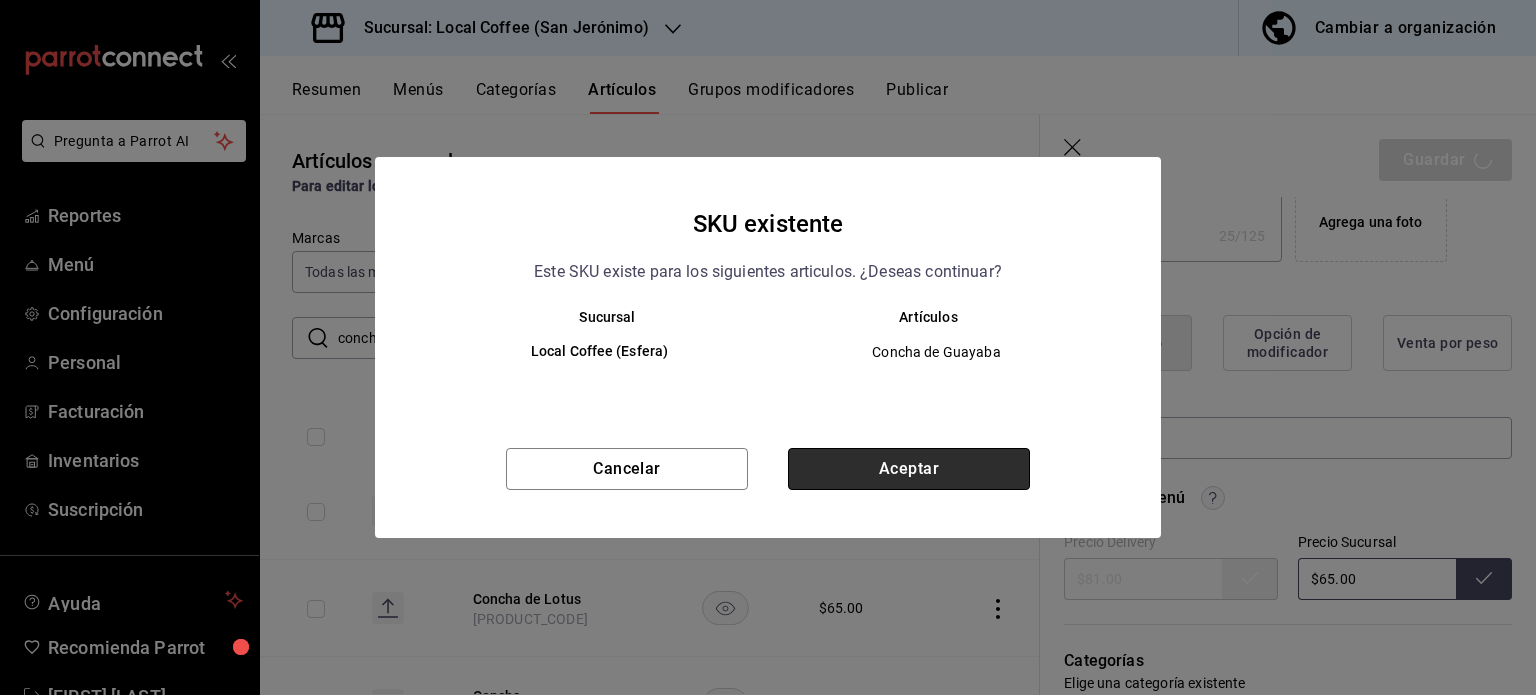 click on "Aceptar" at bounding box center [909, 469] 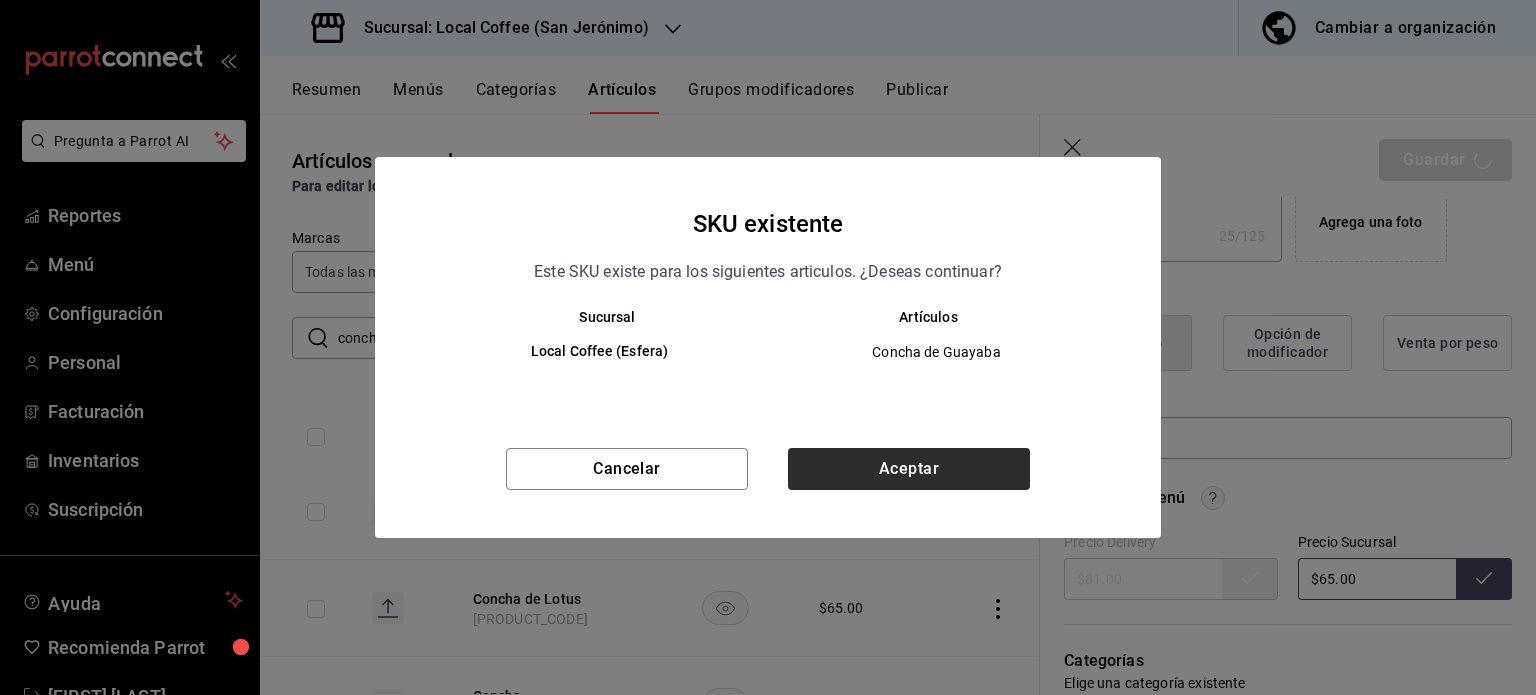 type on "x" 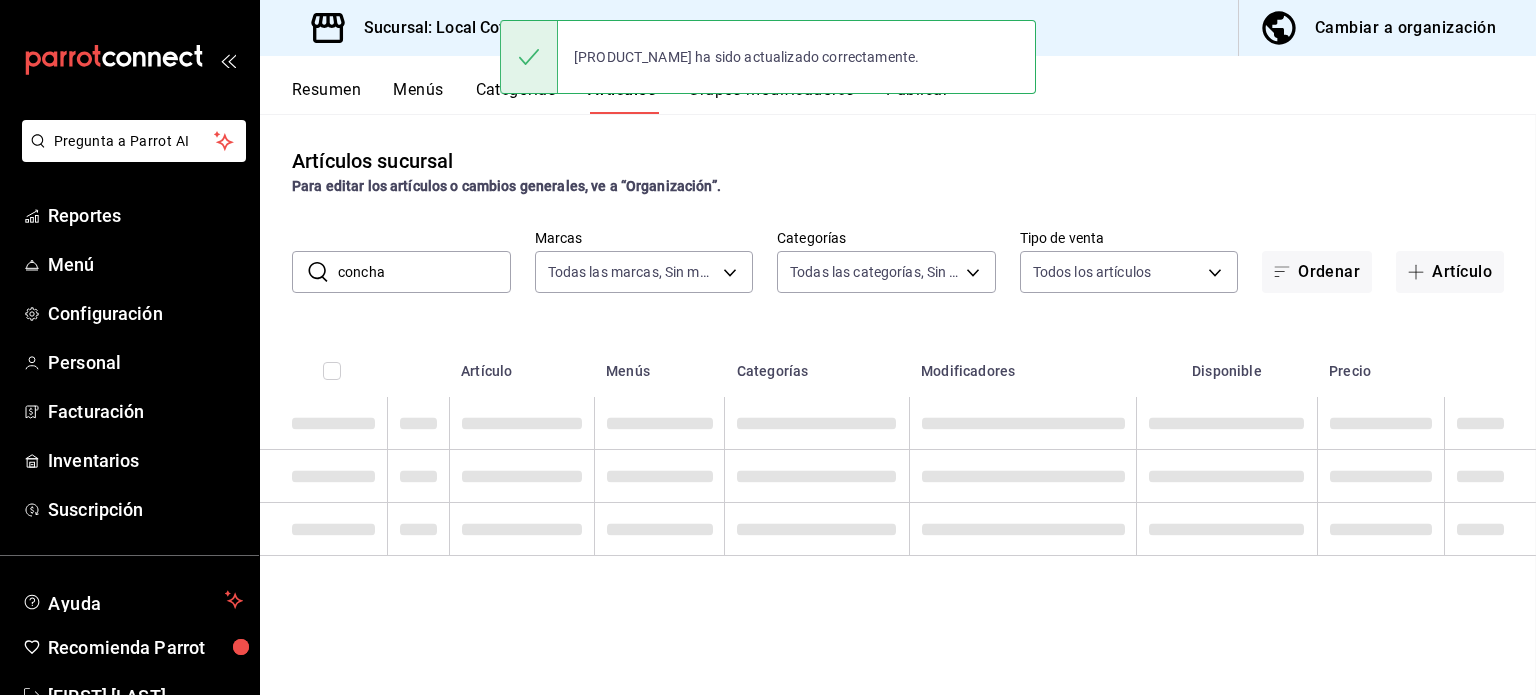 scroll, scrollTop: 0, scrollLeft: 0, axis: both 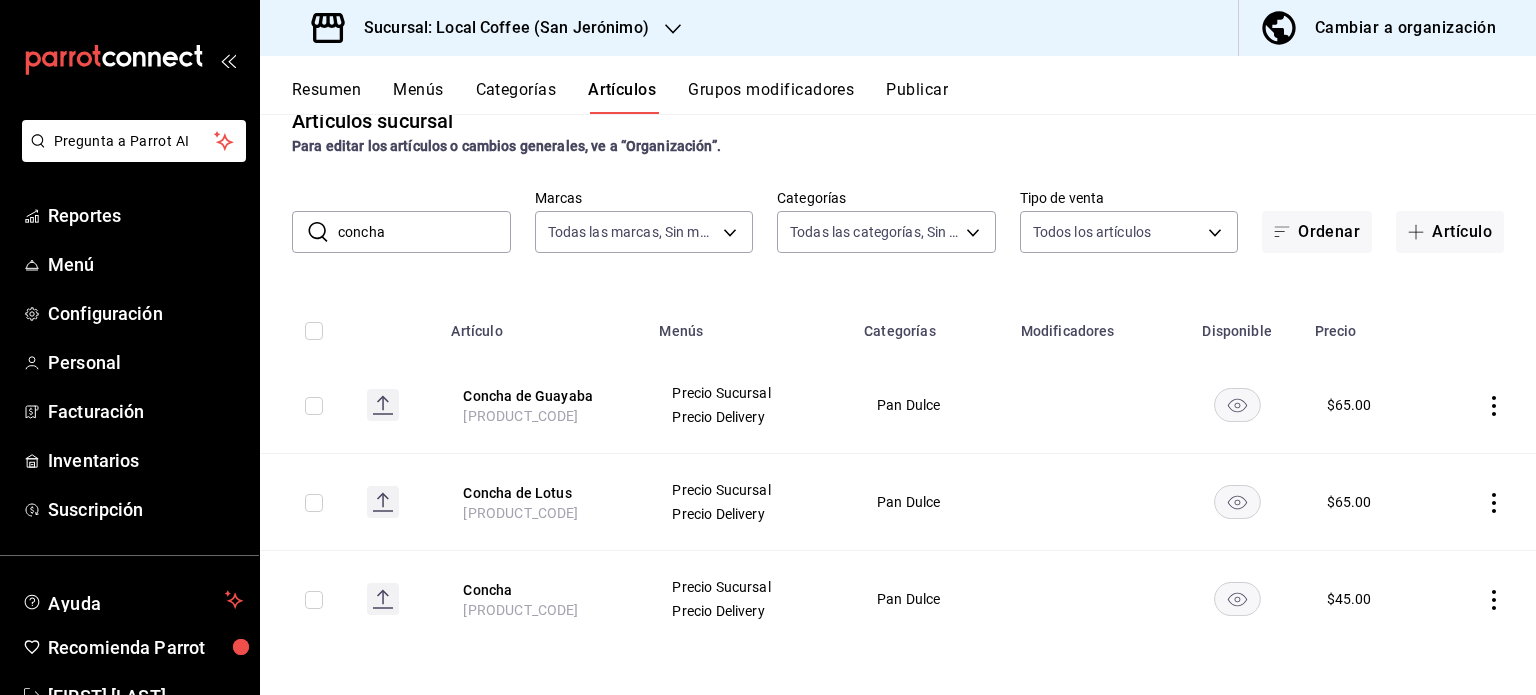 click on "Resumen" at bounding box center (326, 97) 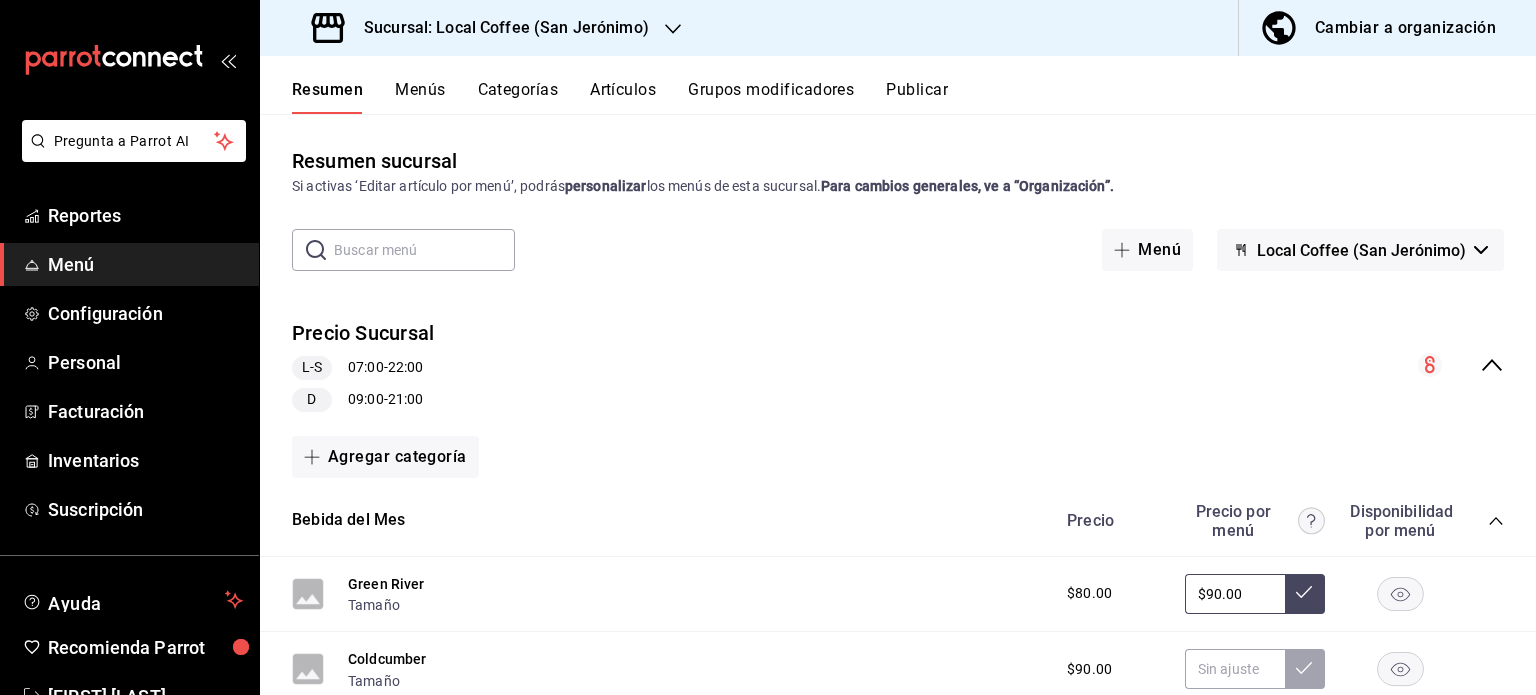scroll, scrollTop: 234, scrollLeft: 0, axis: vertical 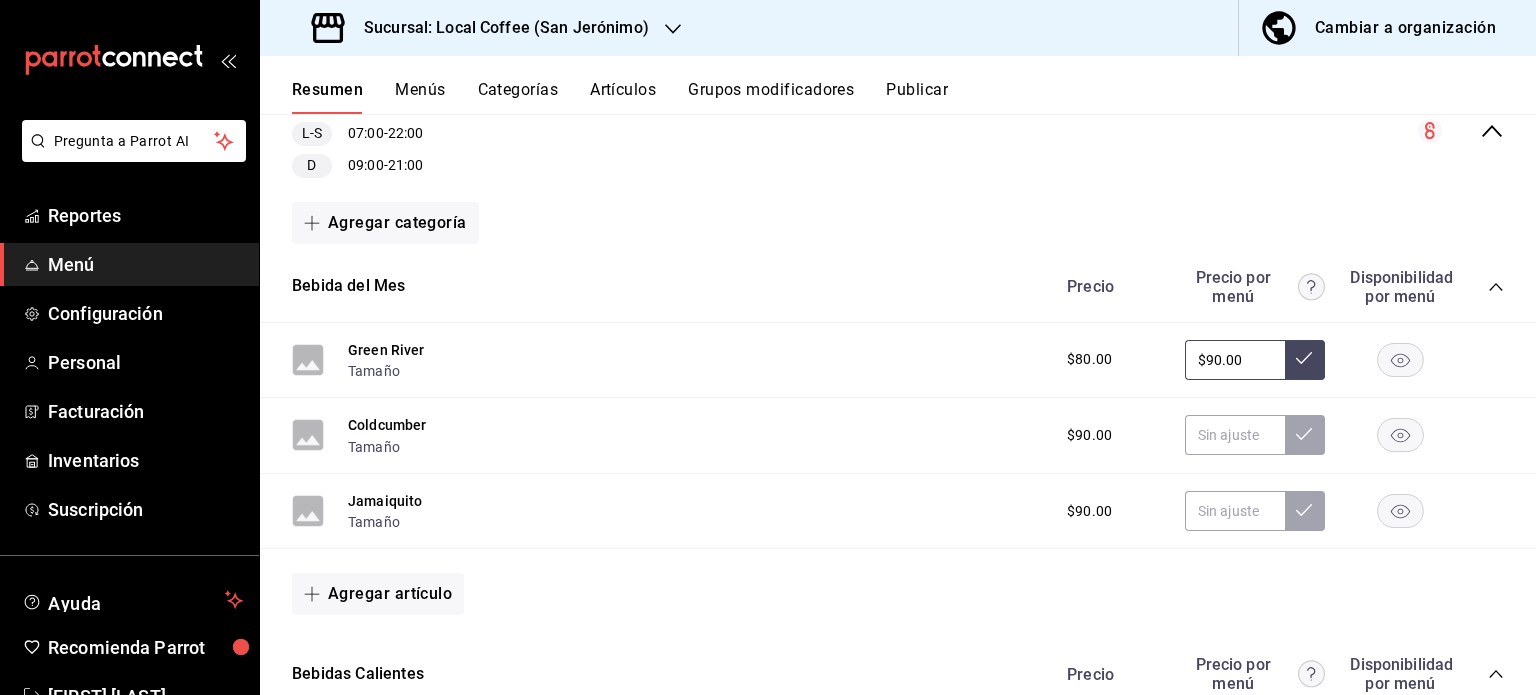 click 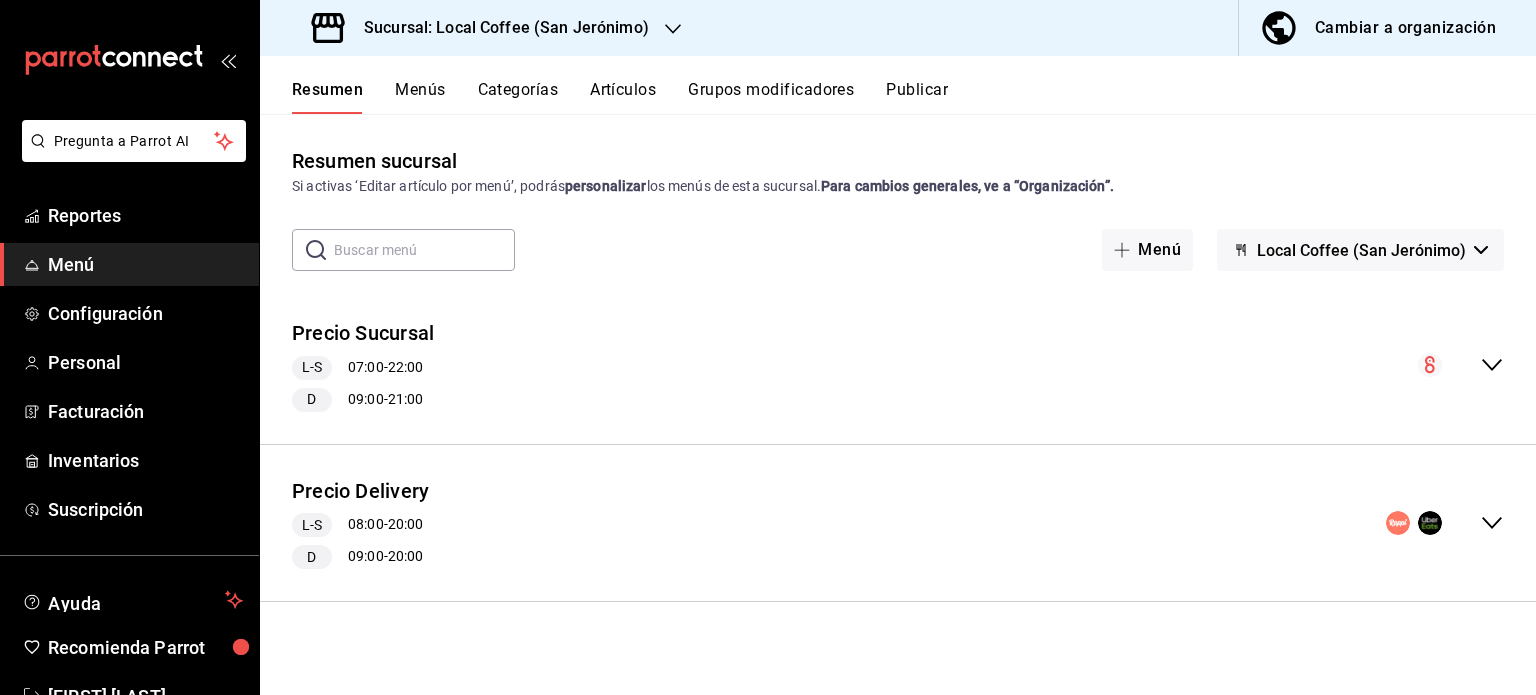 scroll, scrollTop: 0, scrollLeft: 0, axis: both 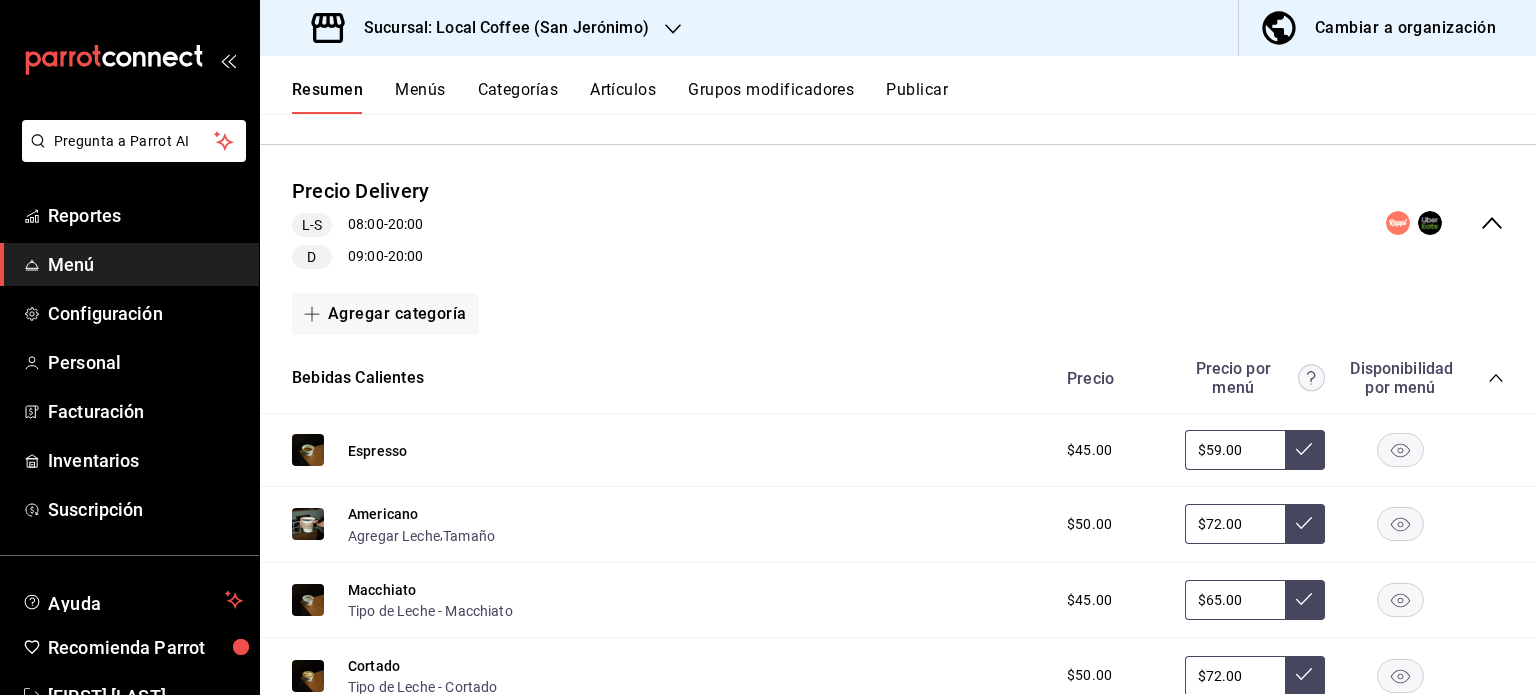 click on "Bebidas Calientes Precio Precio por menú   Disponibilidad por menú" at bounding box center [898, 378] 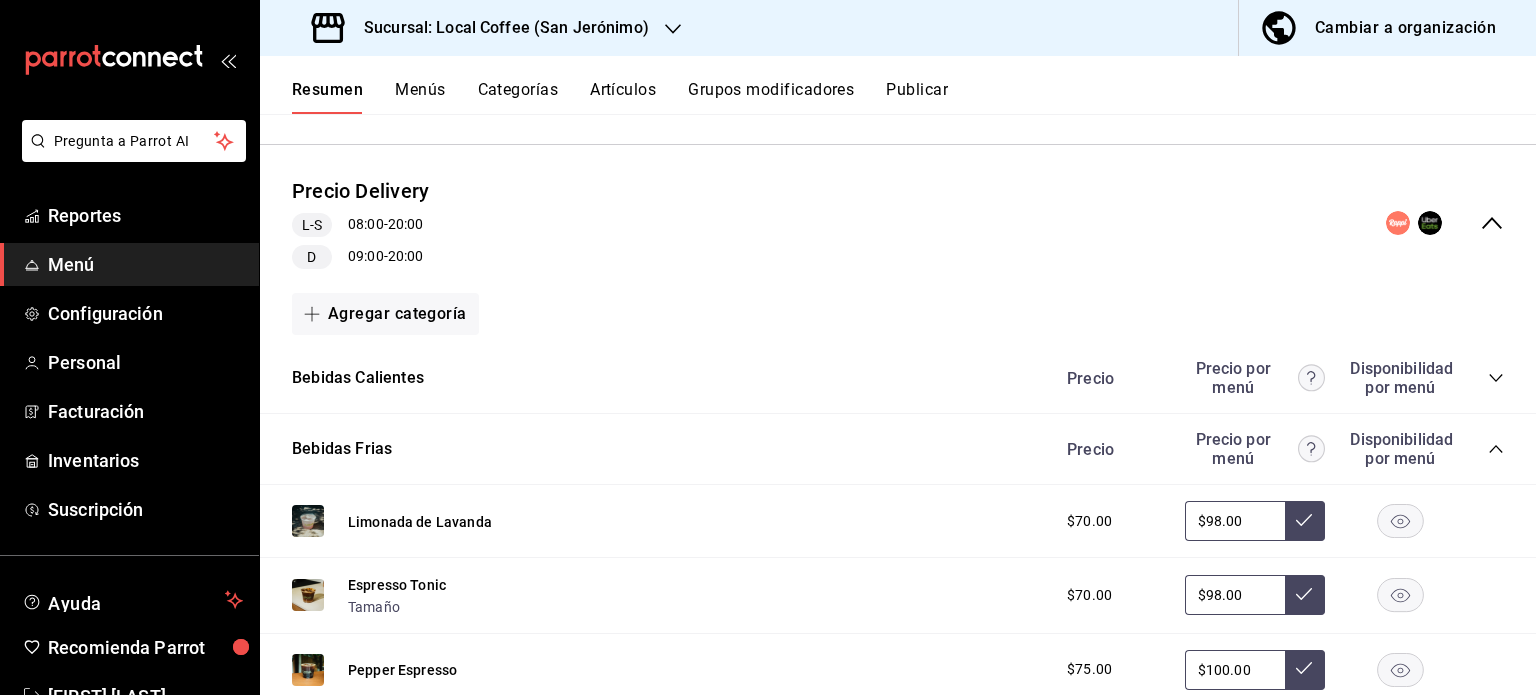 scroll, scrollTop: 496, scrollLeft: 0, axis: vertical 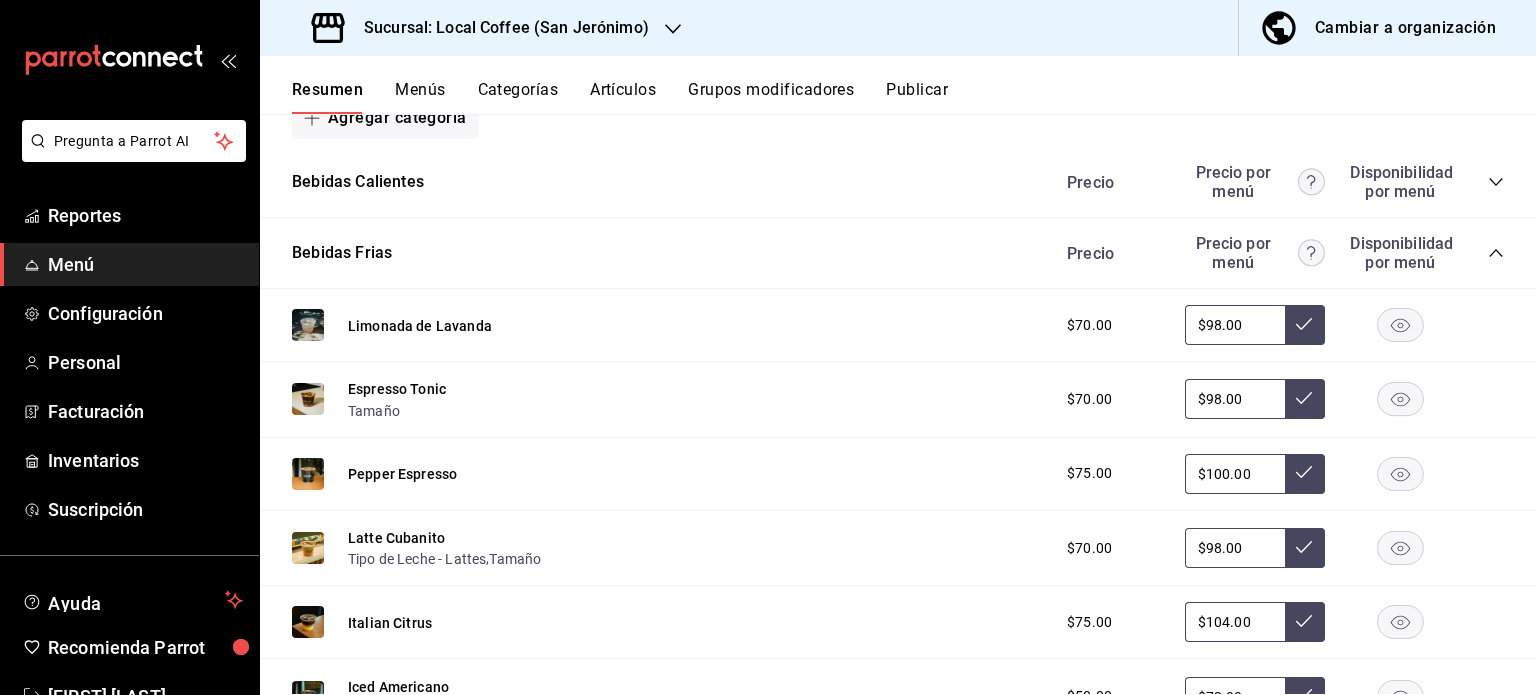 click 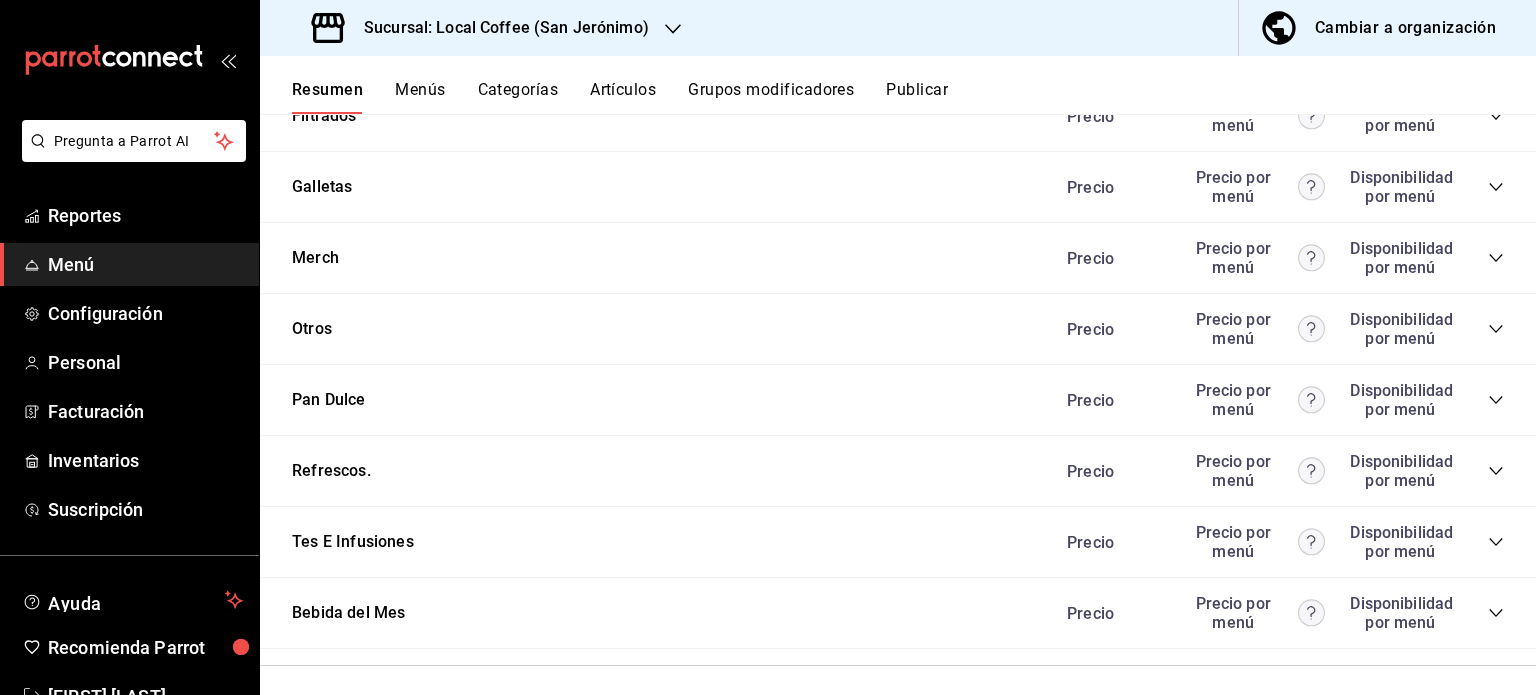 scroll, scrollTop: 776, scrollLeft: 0, axis: vertical 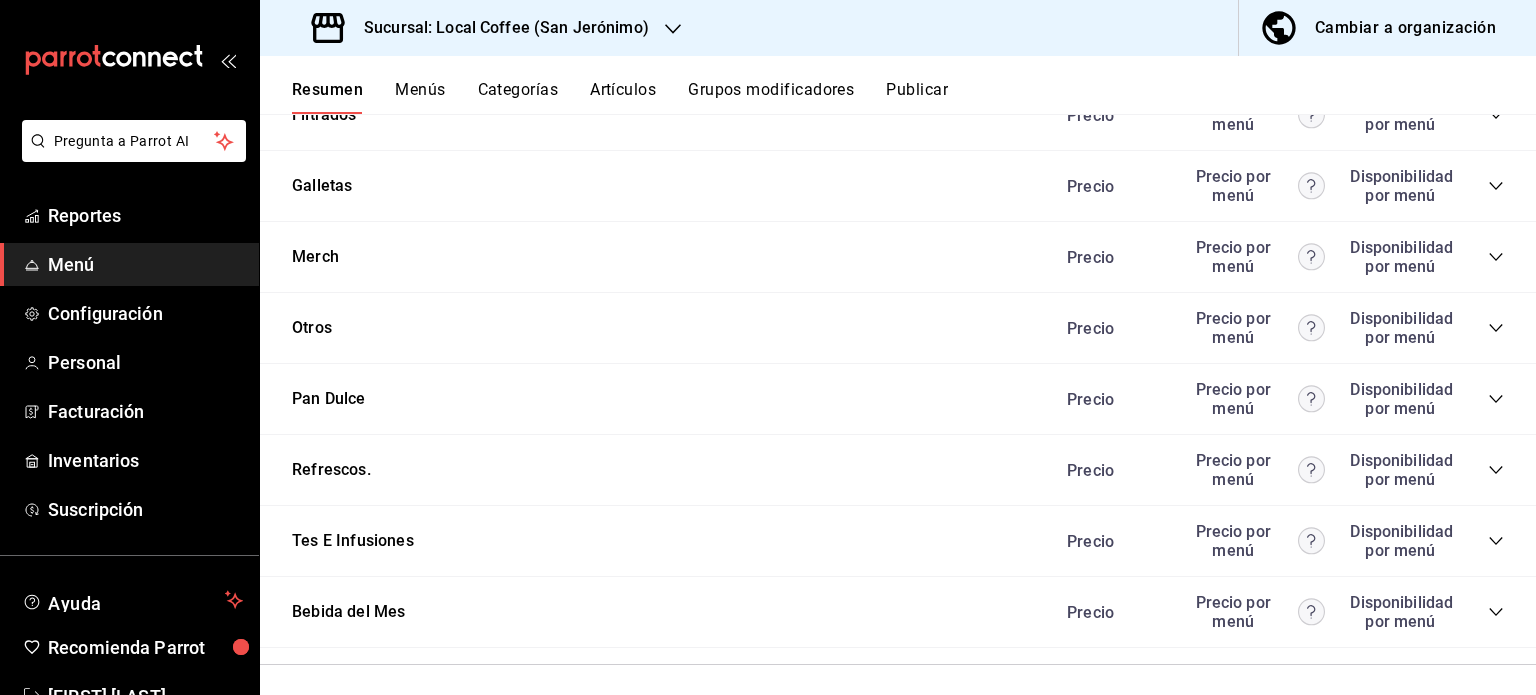 click 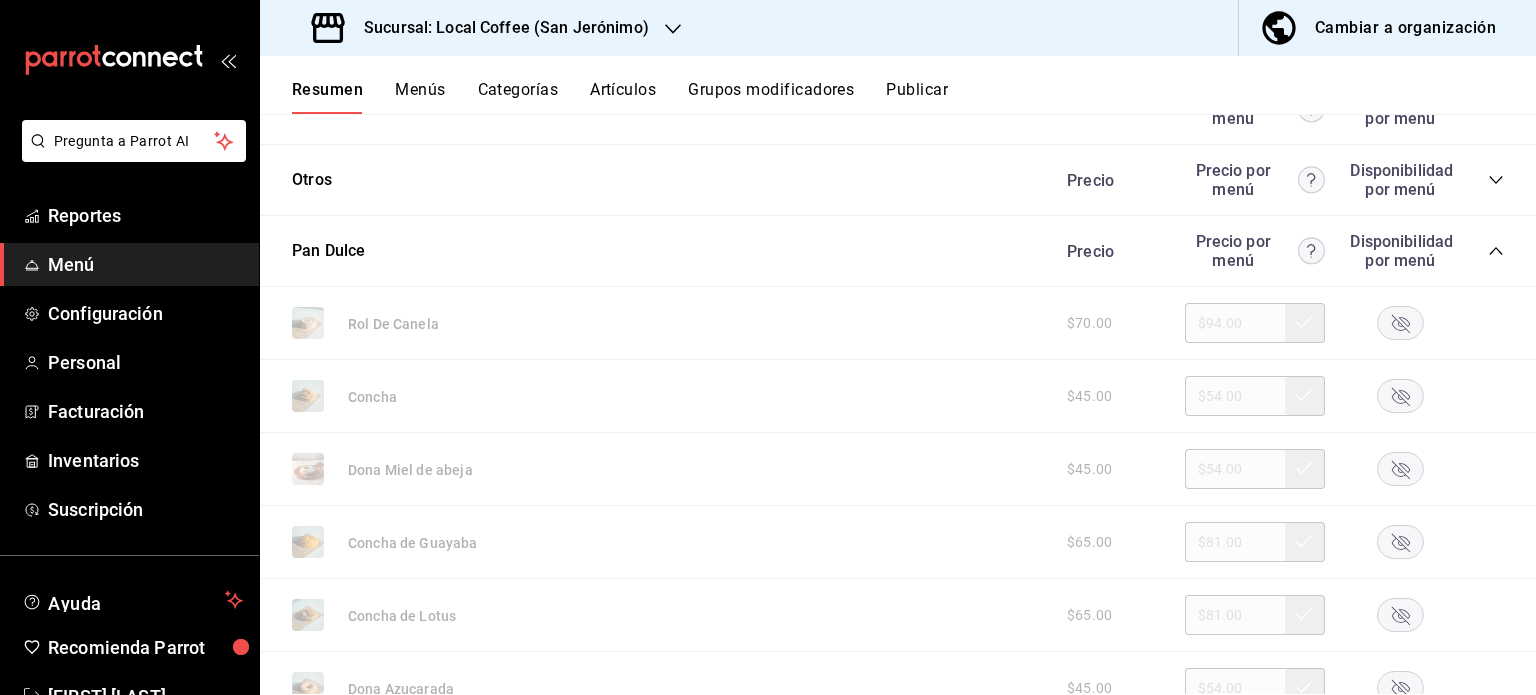 scroll, scrollTop: 925, scrollLeft: 0, axis: vertical 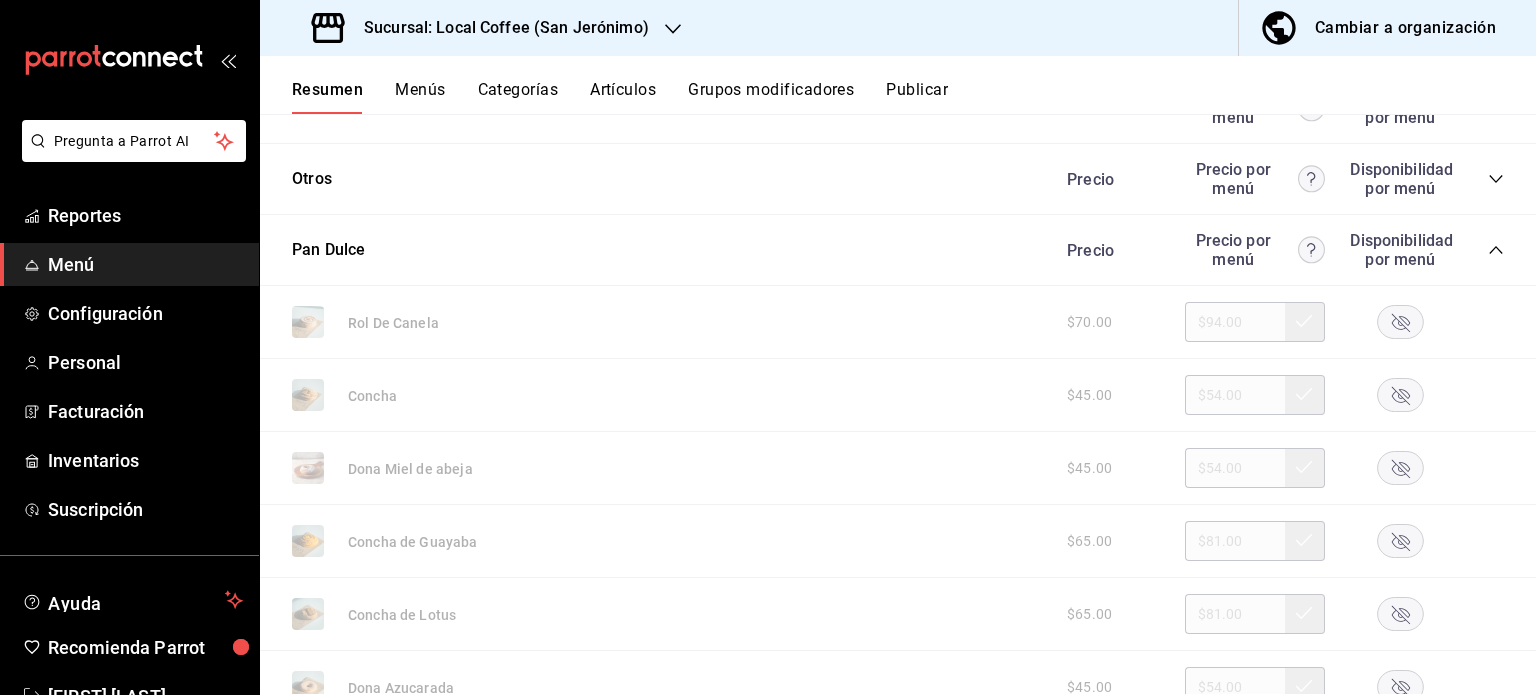 click 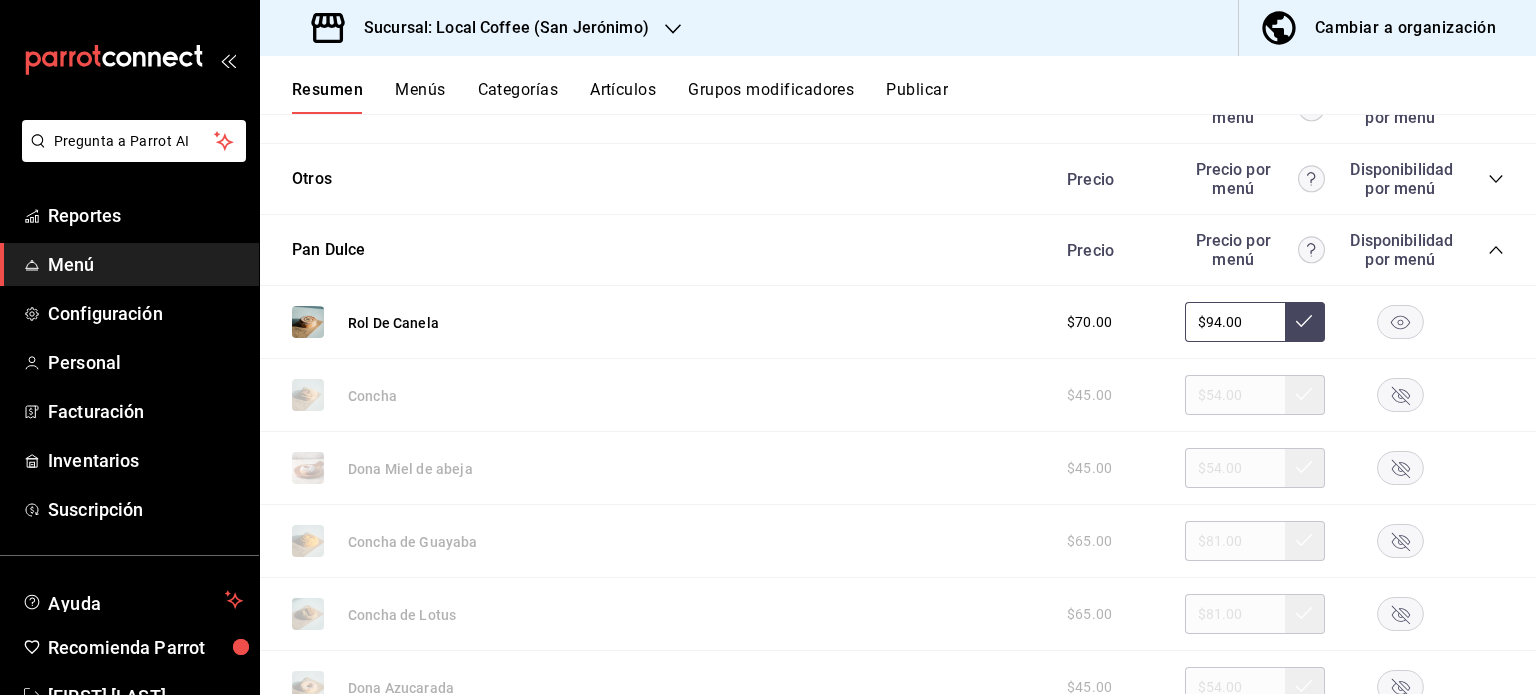 click 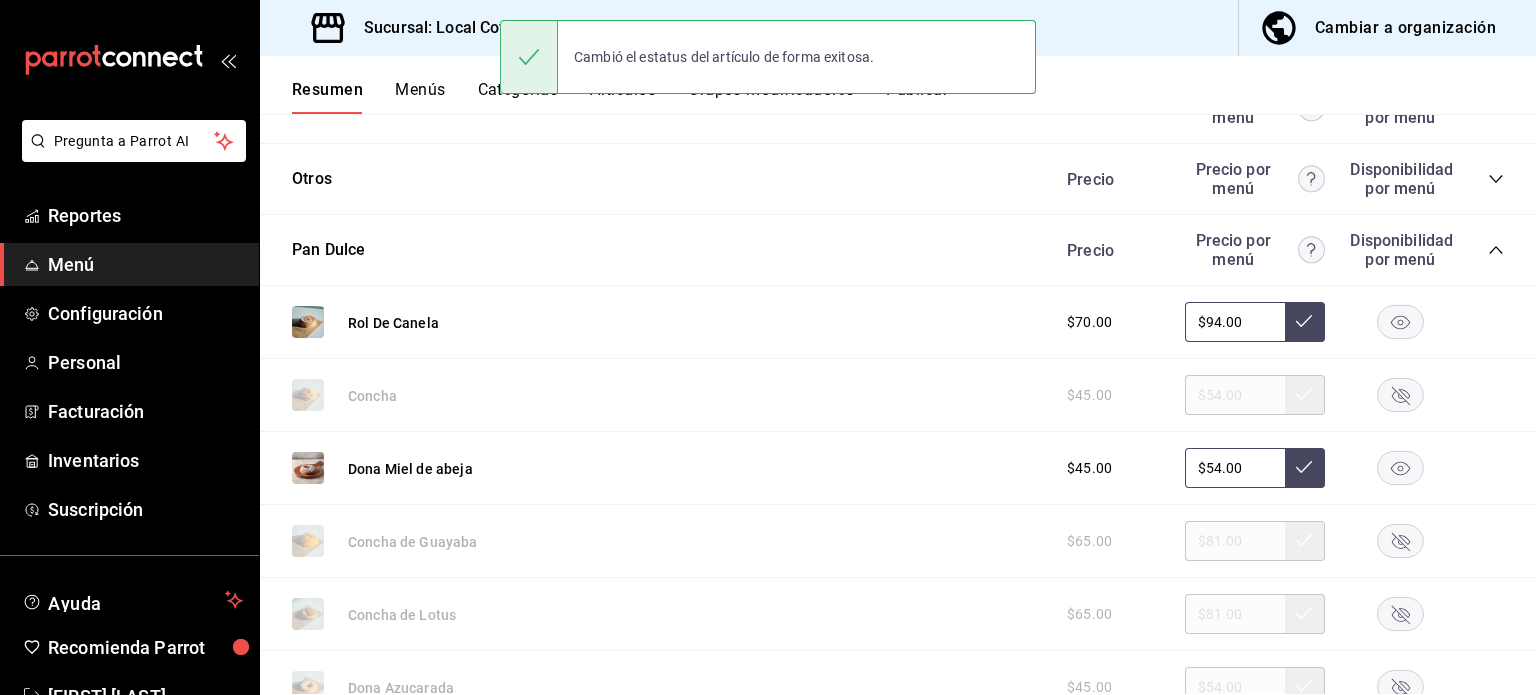 click 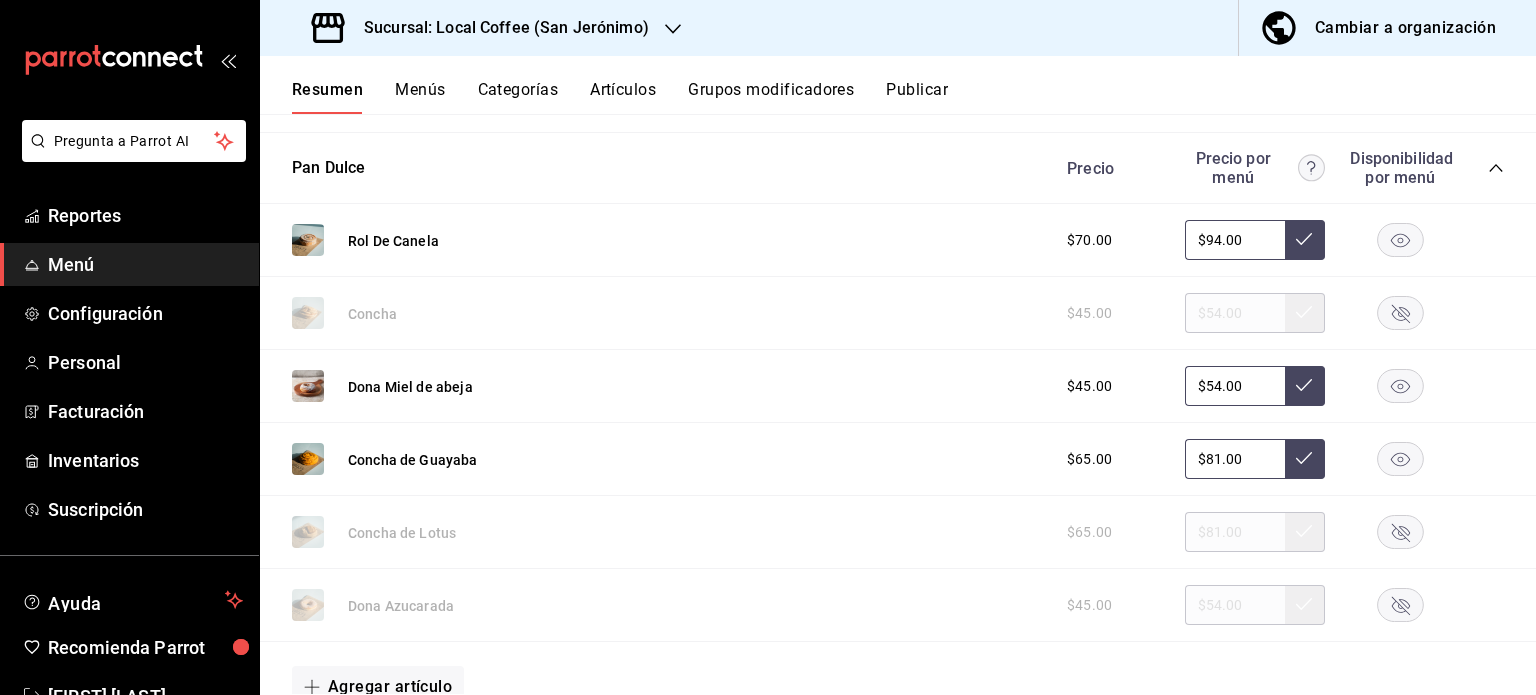scroll, scrollTop: 1049, scrollLeft: 0, axis: vertical 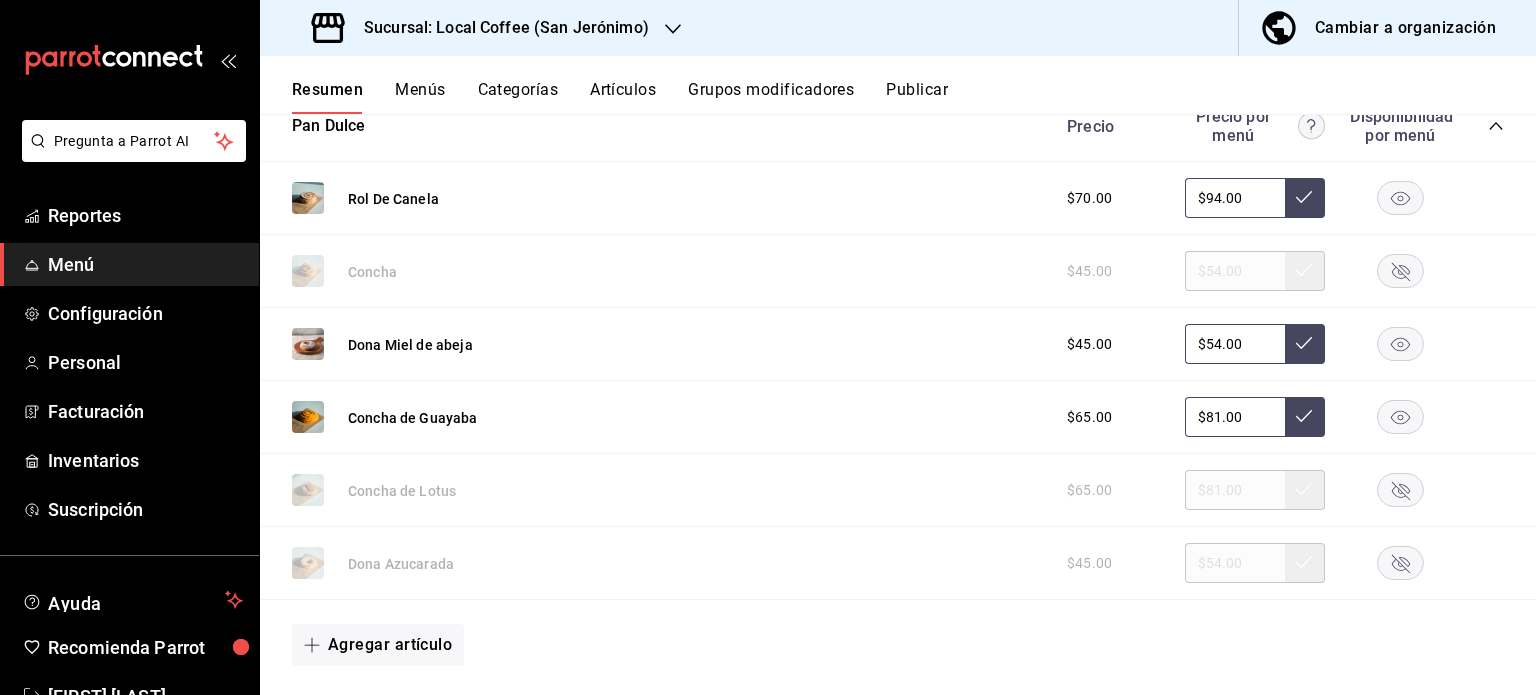 click 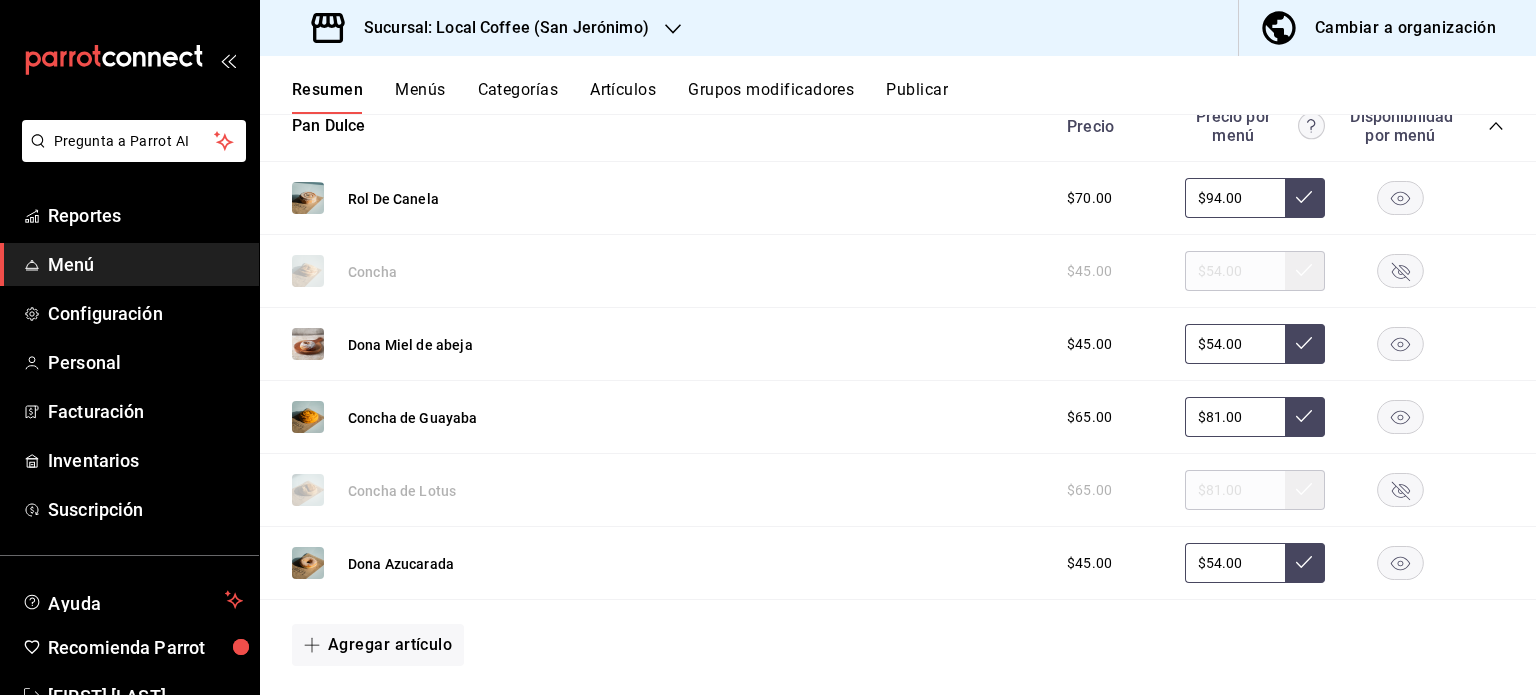 click on "$54.00" at bounding box center (1235, 344) 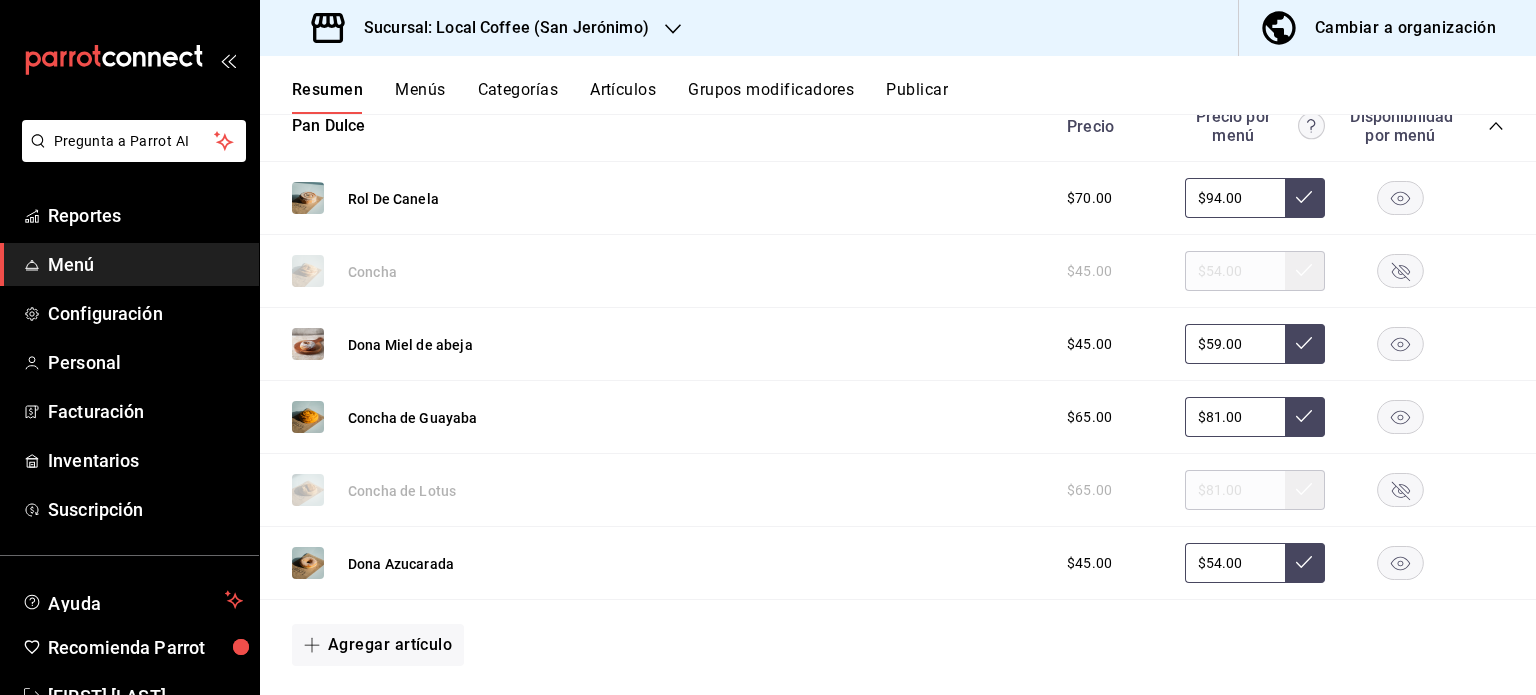 type on "$59.00" 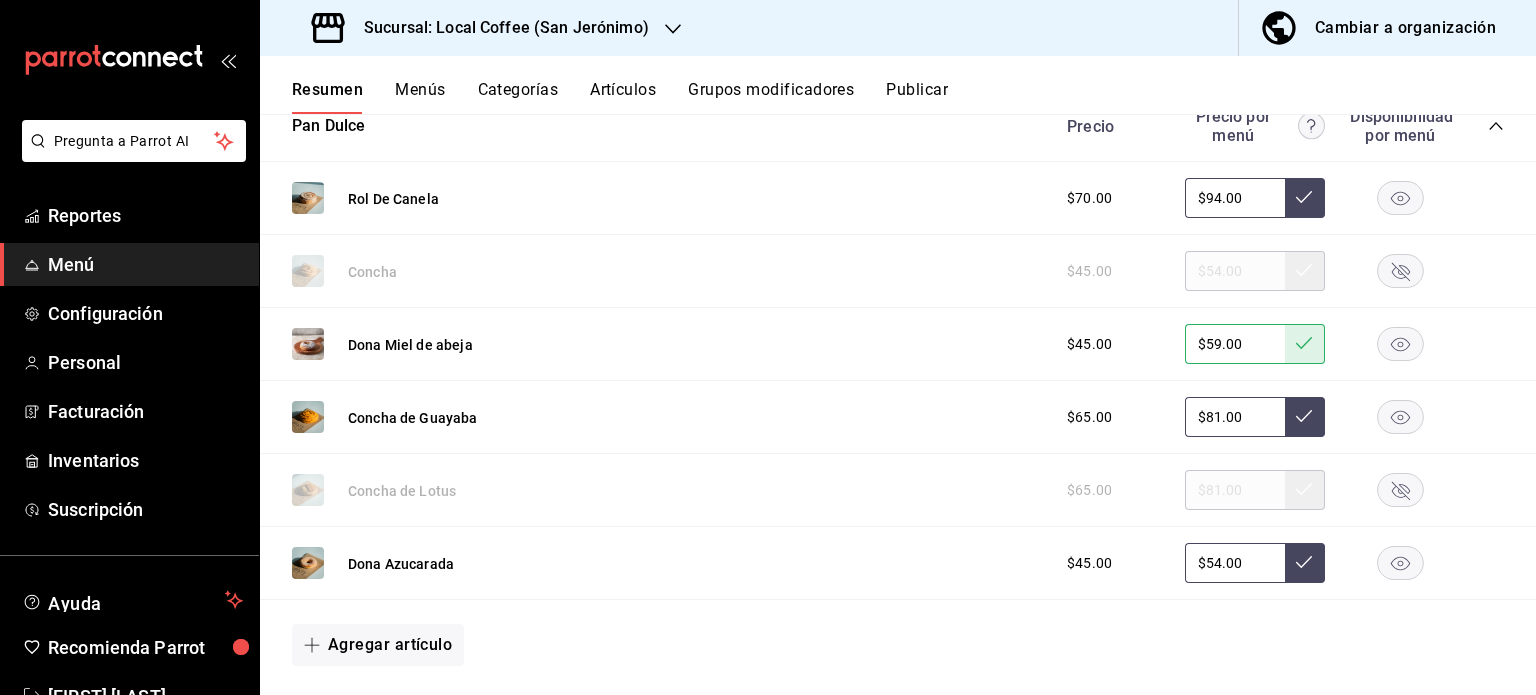 click on "$54.00" at bounding box center (1235, 563) 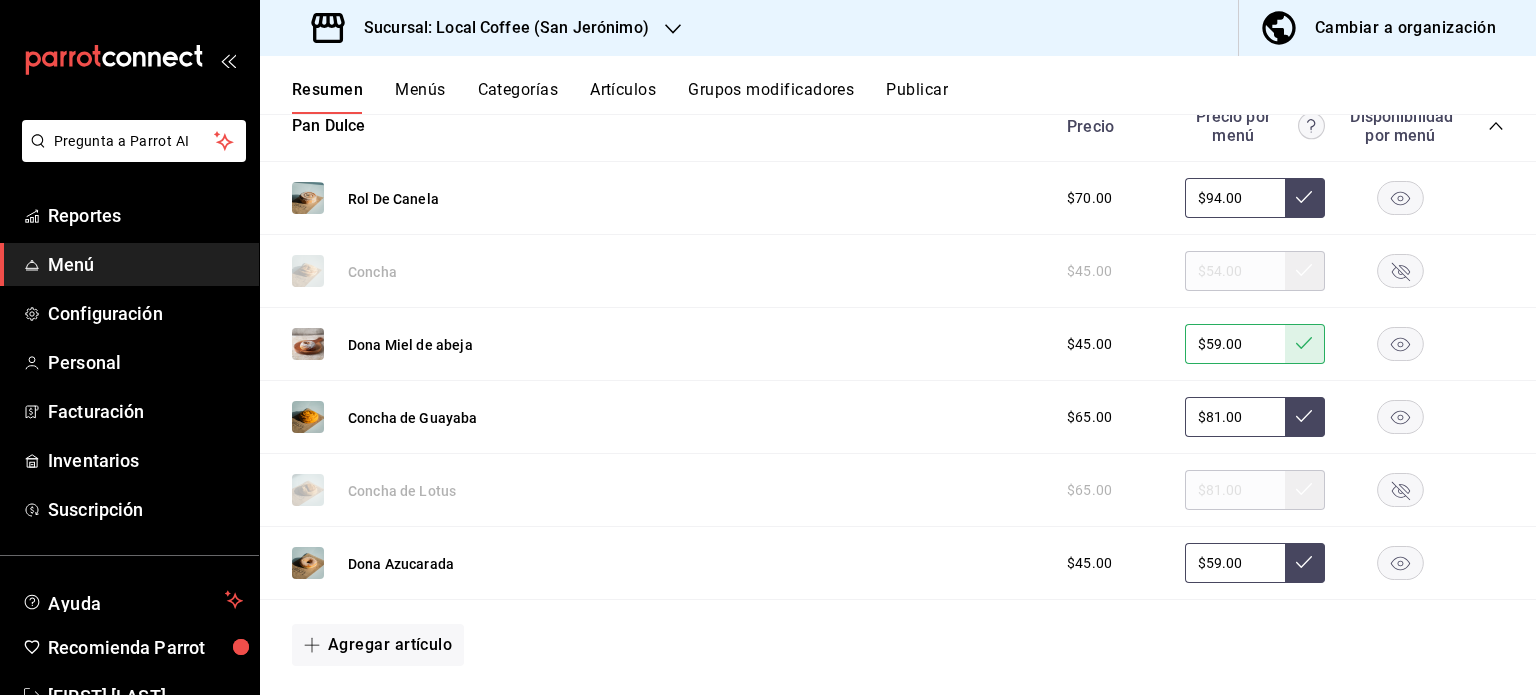 type on "$59.00" 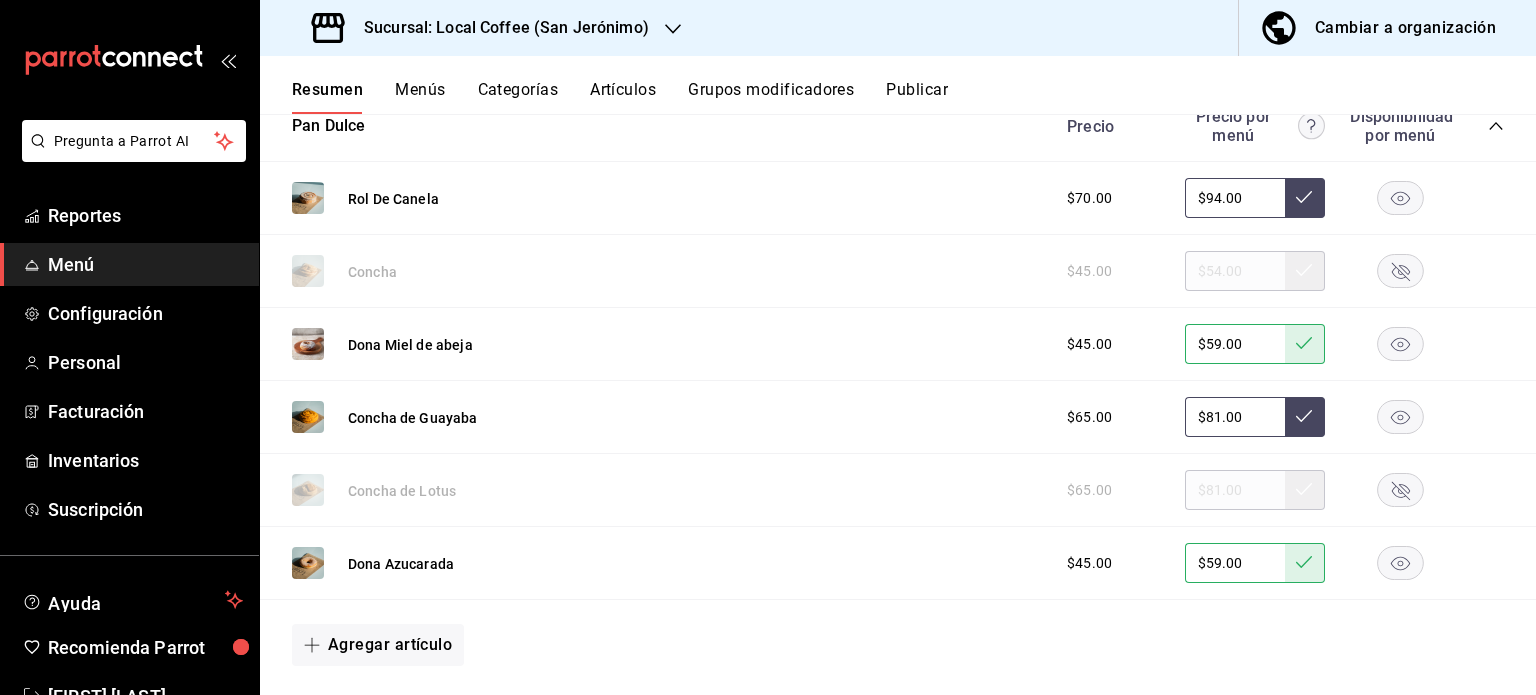 click on "$81.00" at bounding box center [1235, 417] 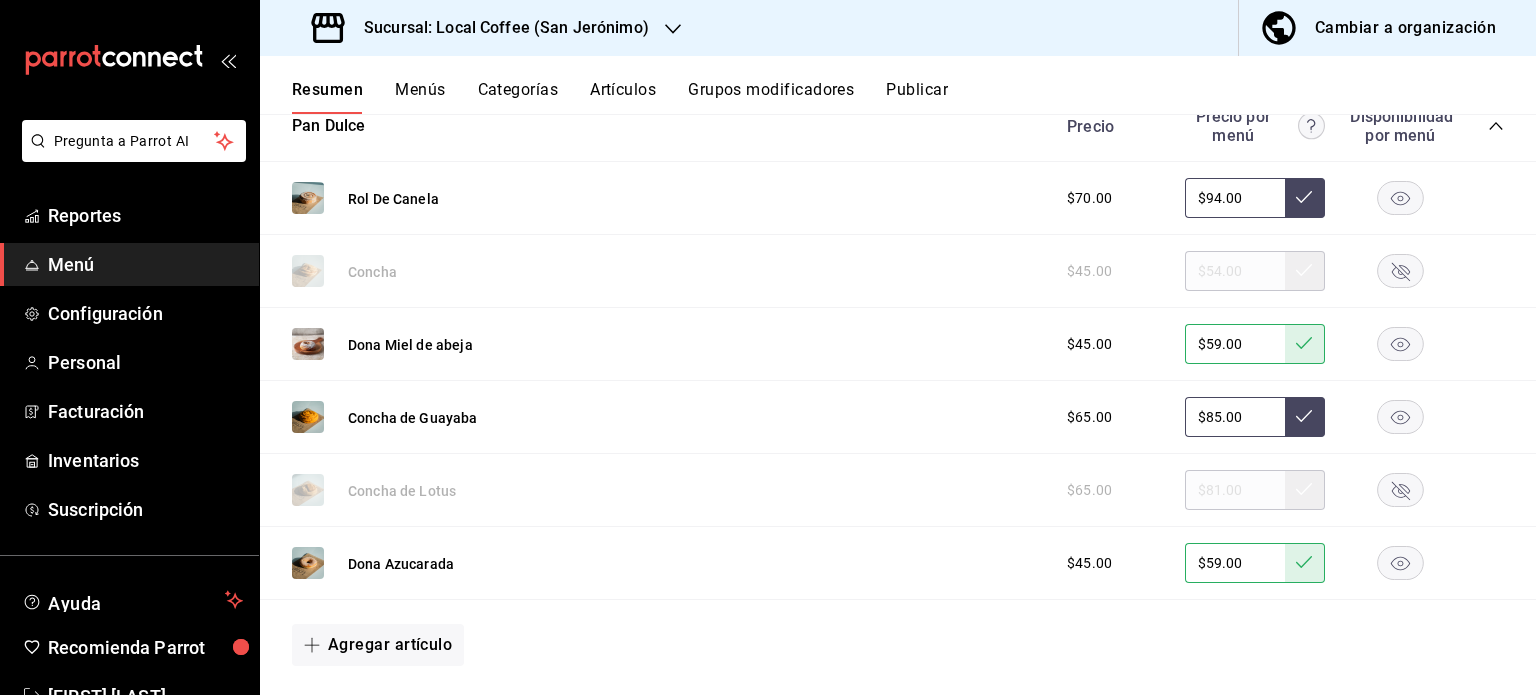 type on "$85.00" 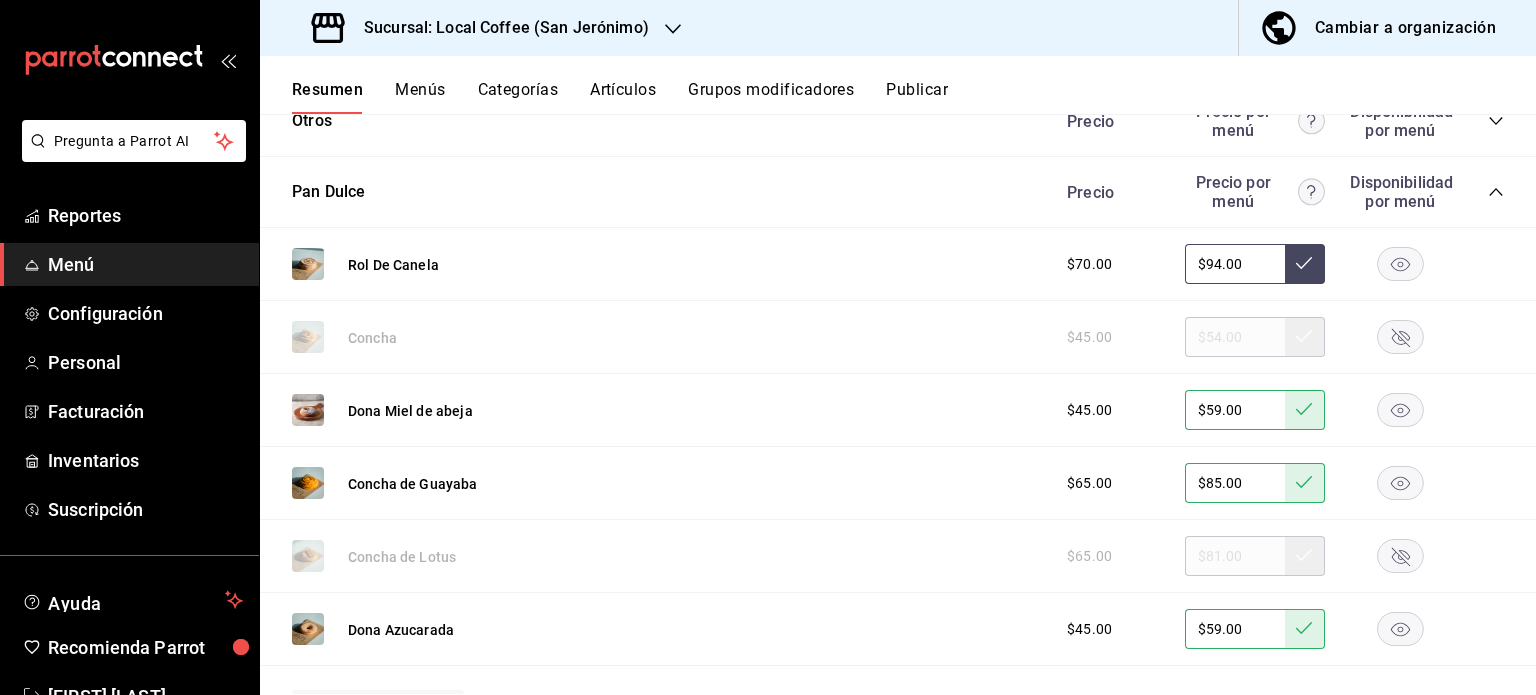 scroll, scrollTop: 976, scrollLeft: 0, axis: vertical 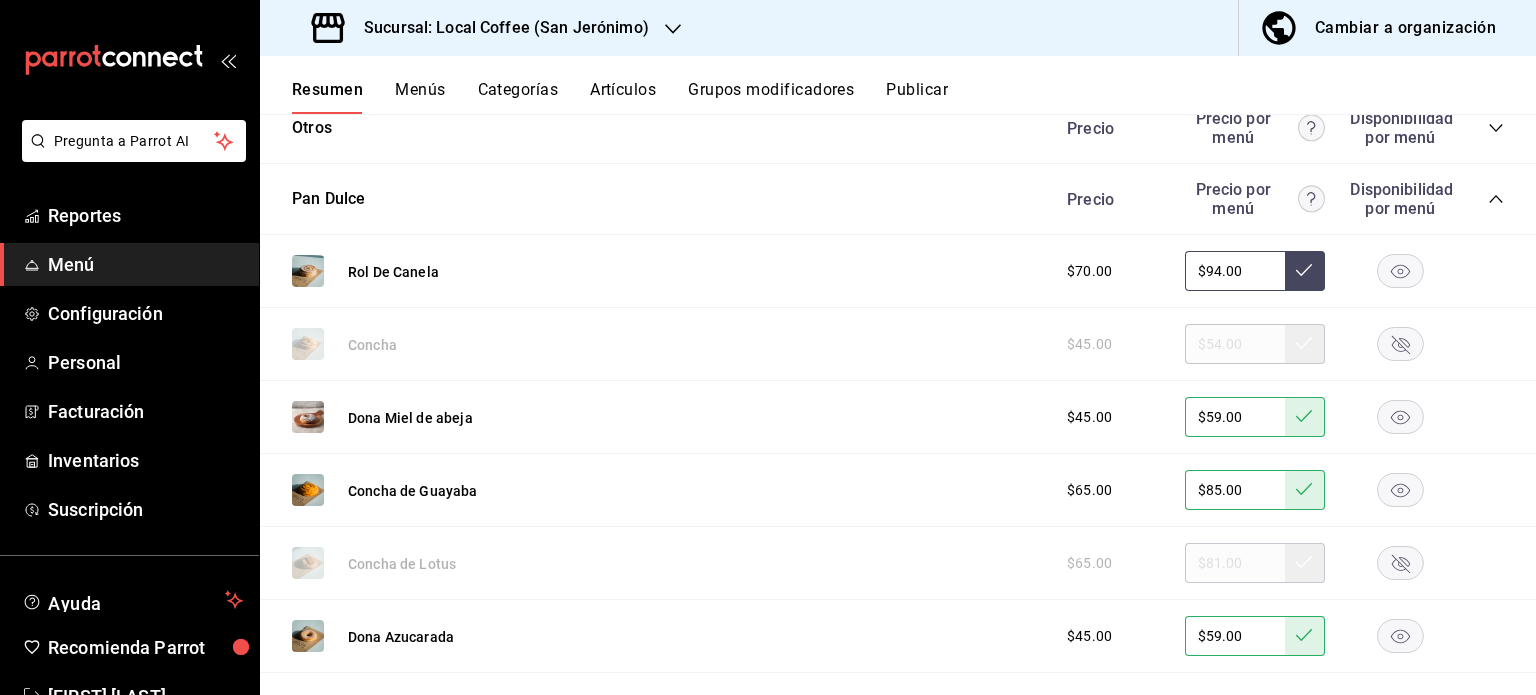 click 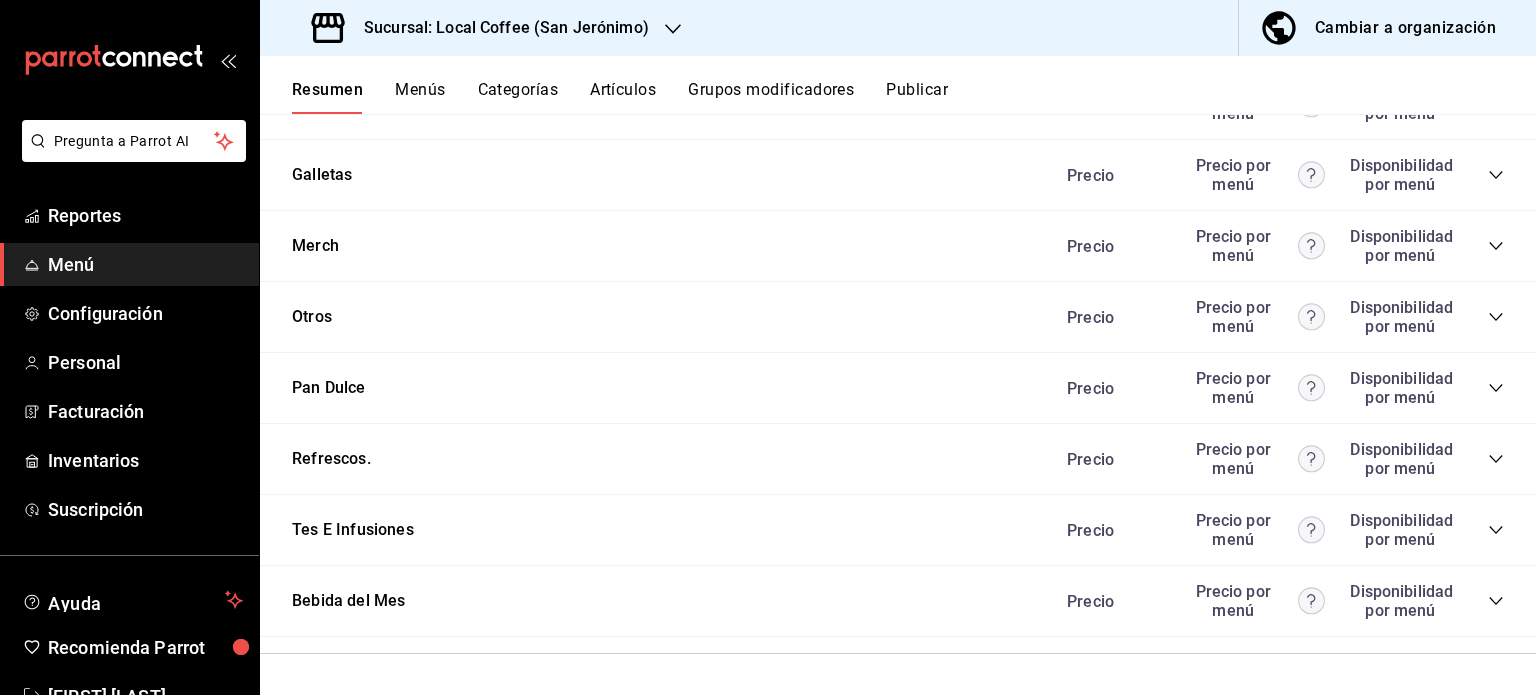 scroll, scrollTop: 0, scrollLeft: 0, axis: both 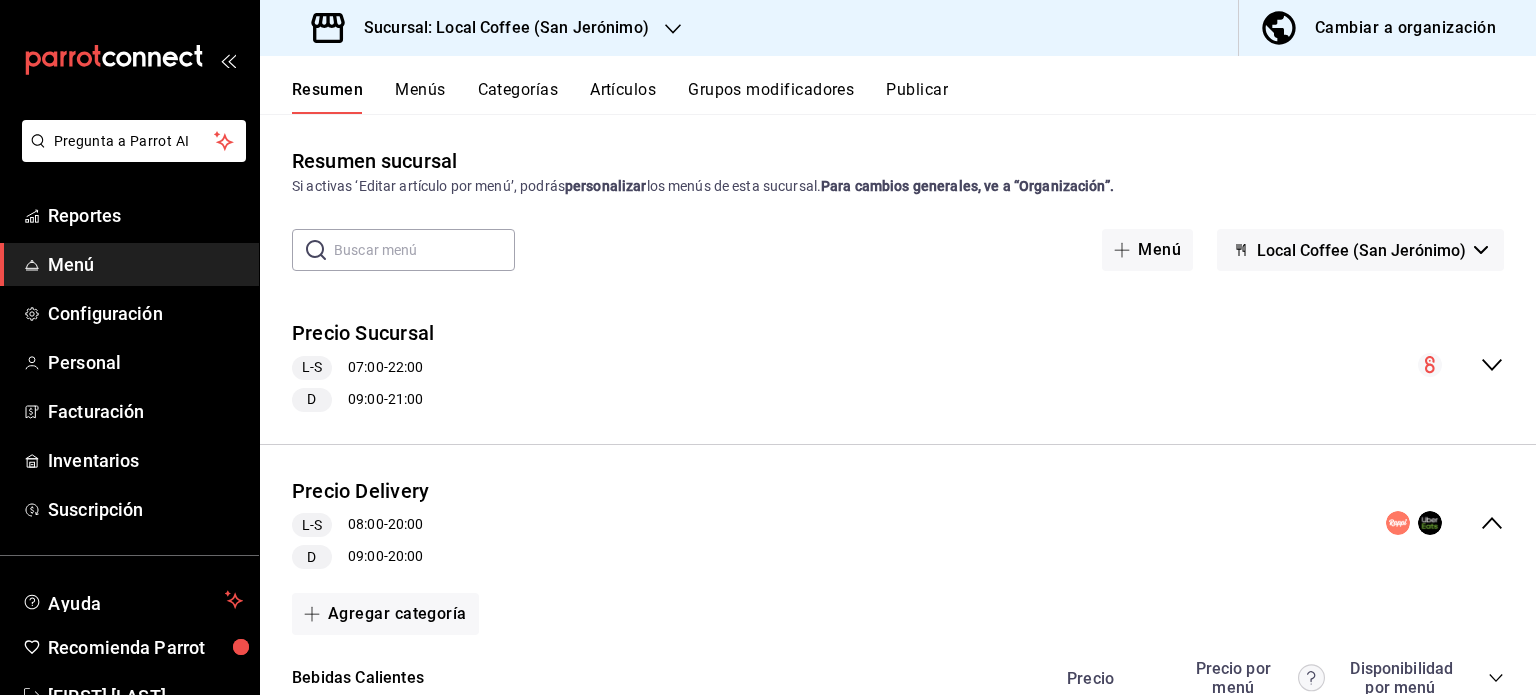 click on "Publicar" at bounding box center (917, 97) 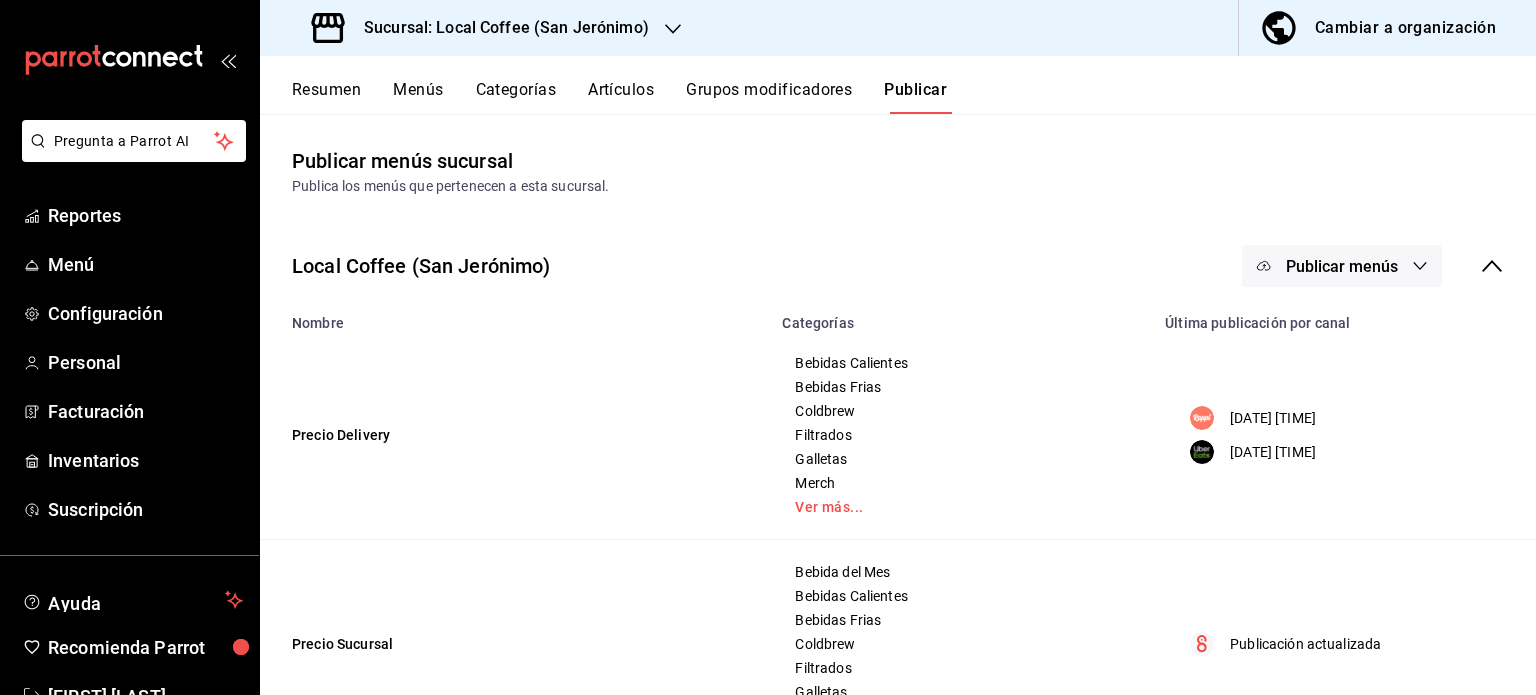 click on "Publicar menús" at bounding box center (1342, 266) 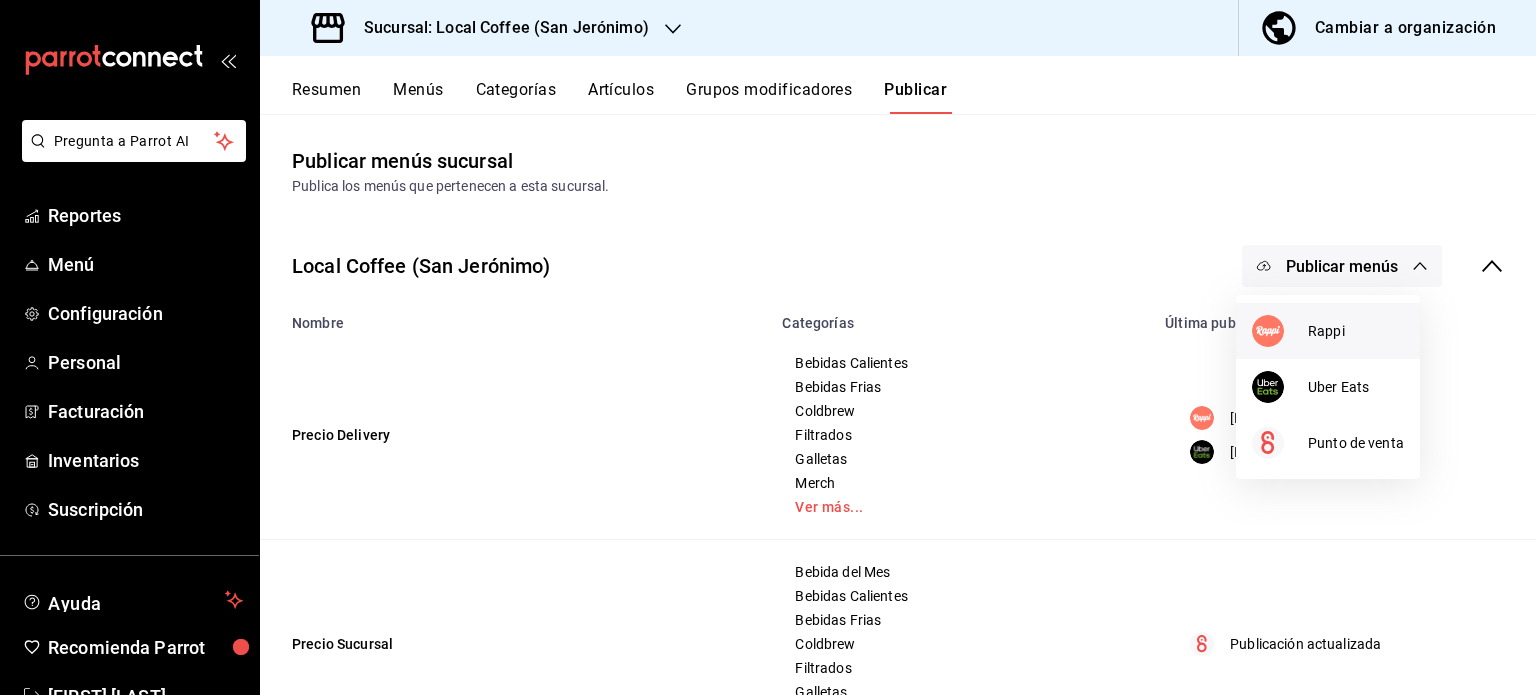 click on "Rappi" at bounding box center [1356, 331] 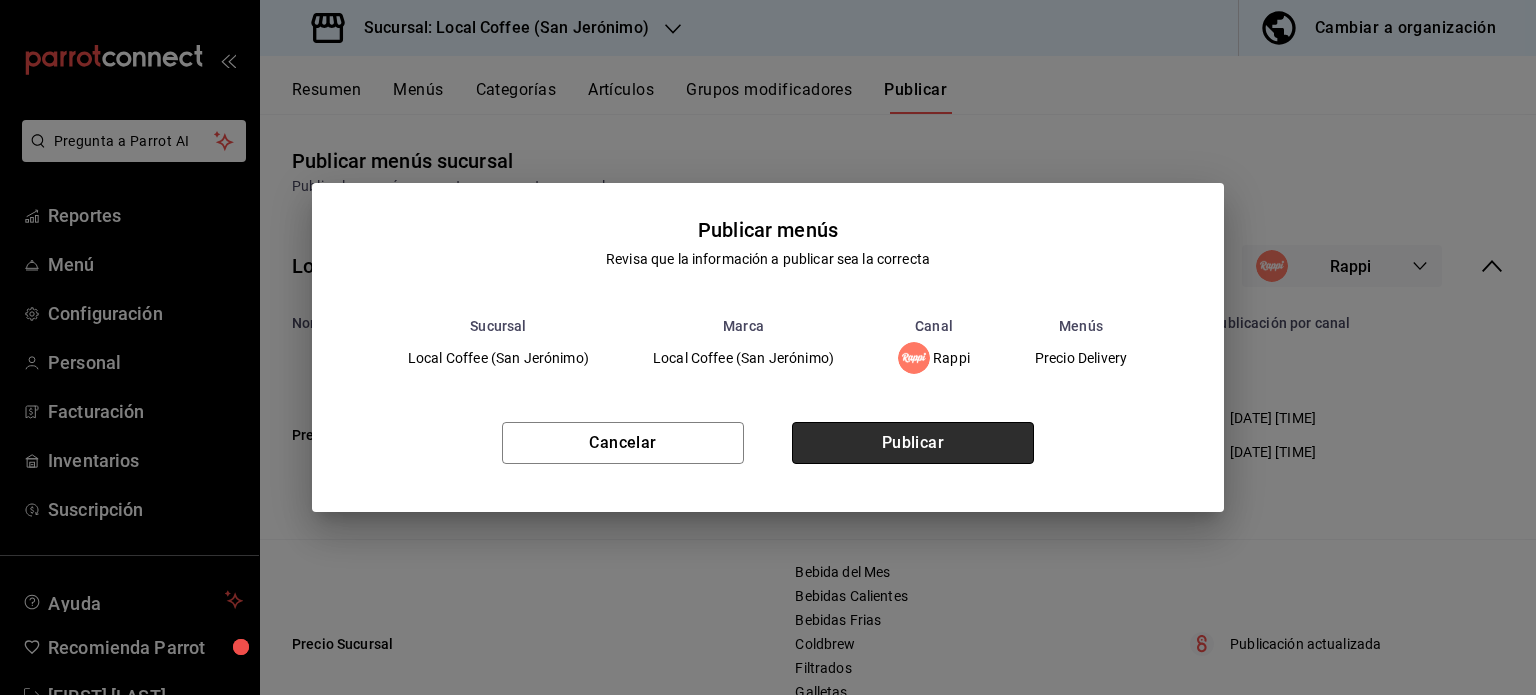 click on "Publicar" at bounding box center (913, 443) 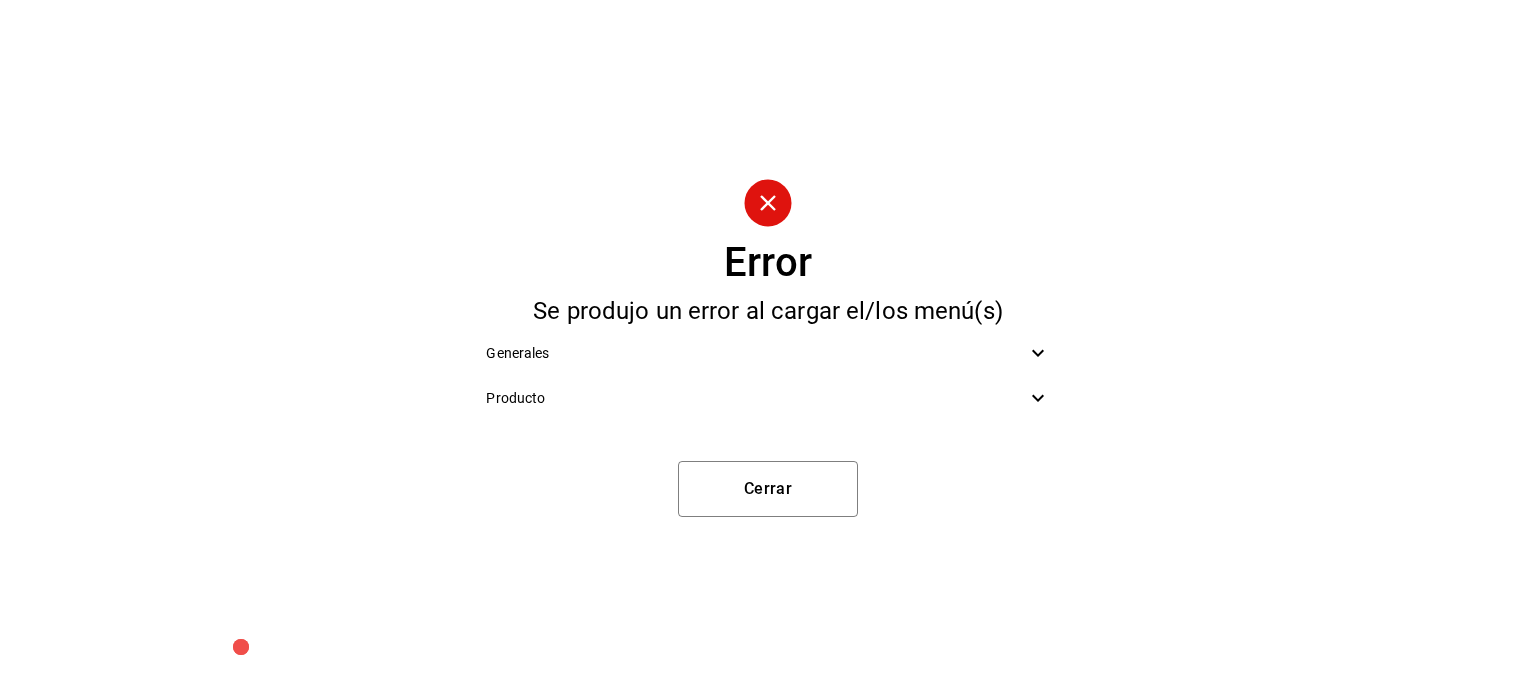 click 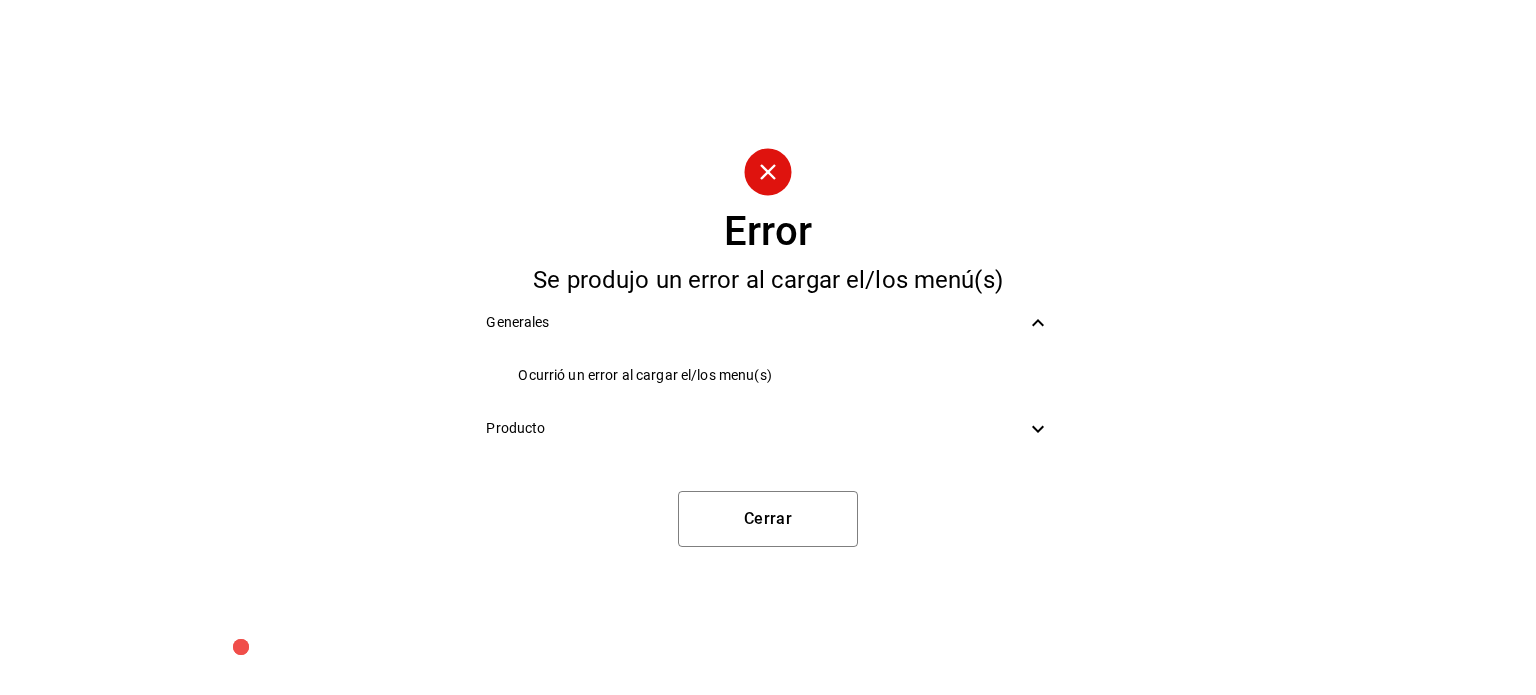 click on "Producto" at bounding box center [755, 428] 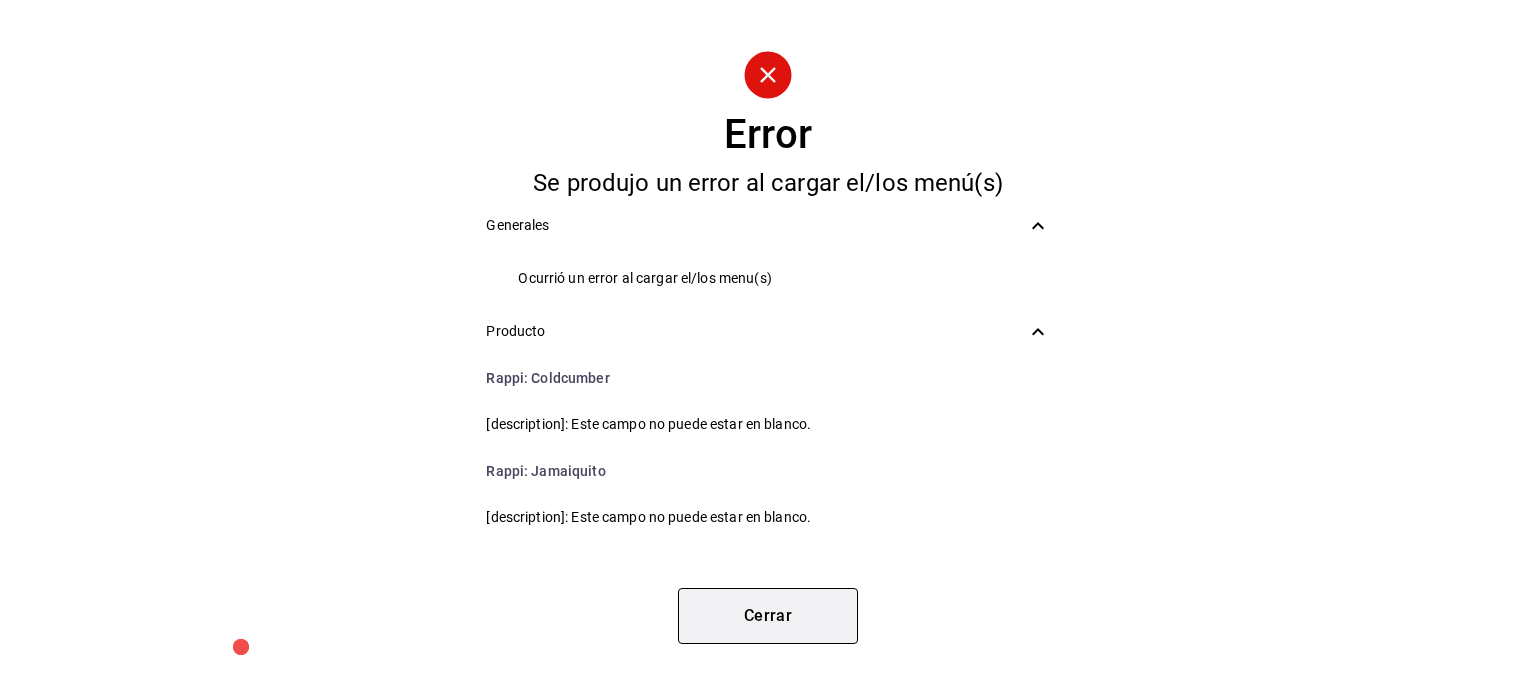 click on "Cerrar" at bounding box center (768, 616) 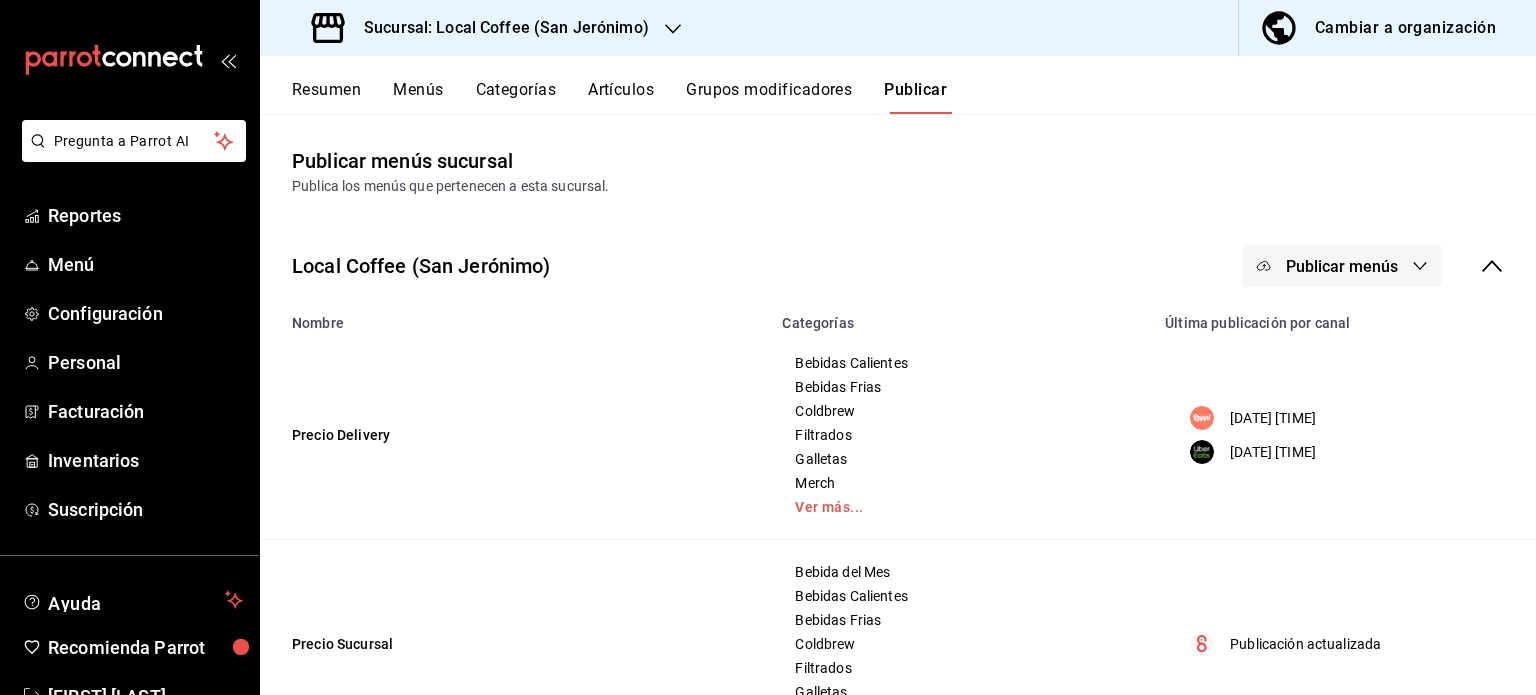 click on "Artículos" at bounding box center (621, 97) 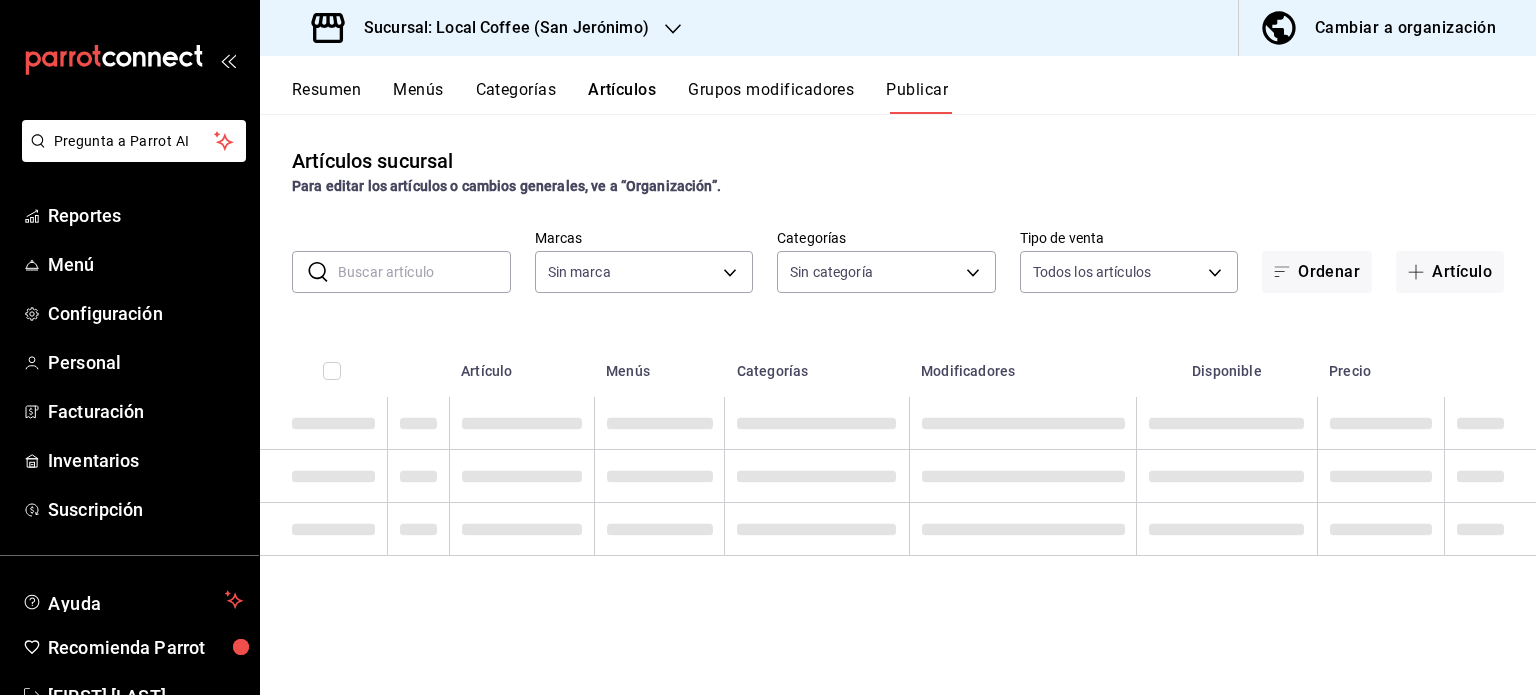 type on "[UUID]" 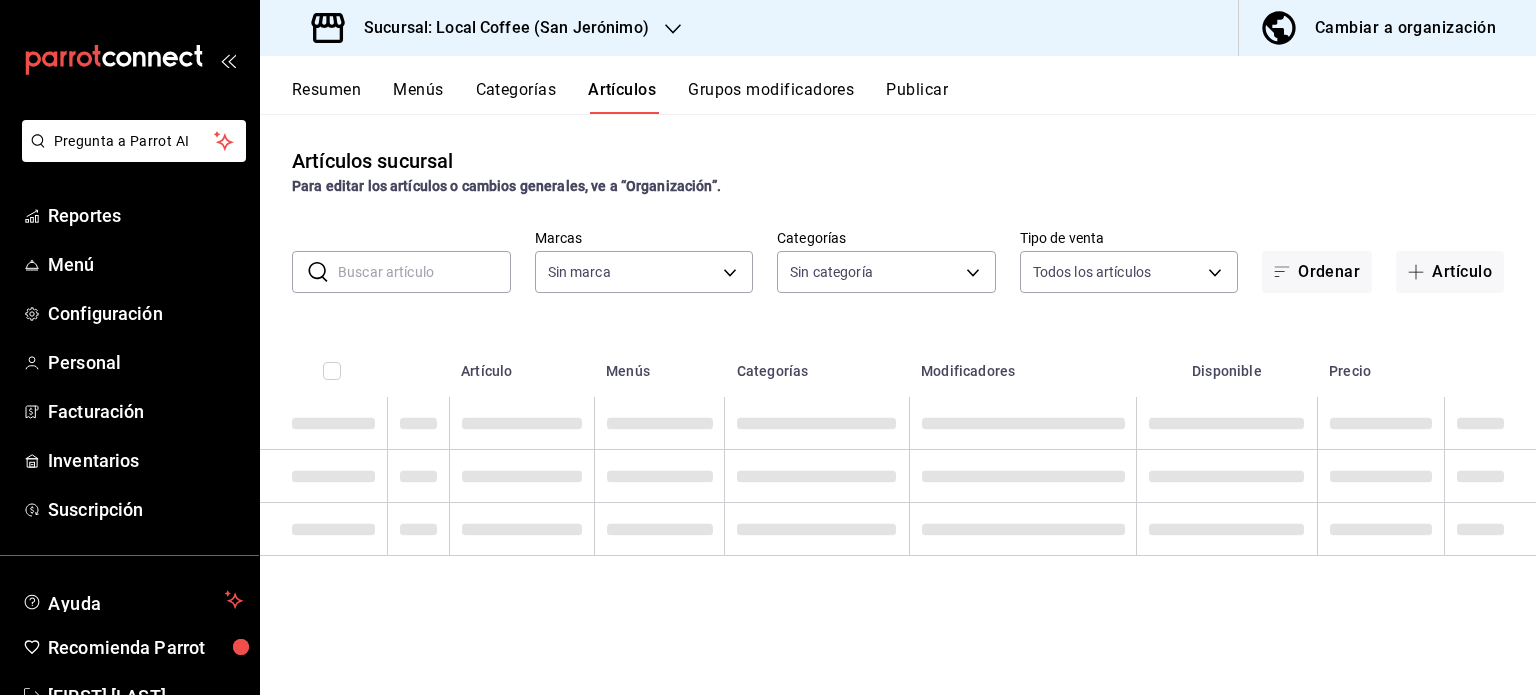 type on "[UUID]" 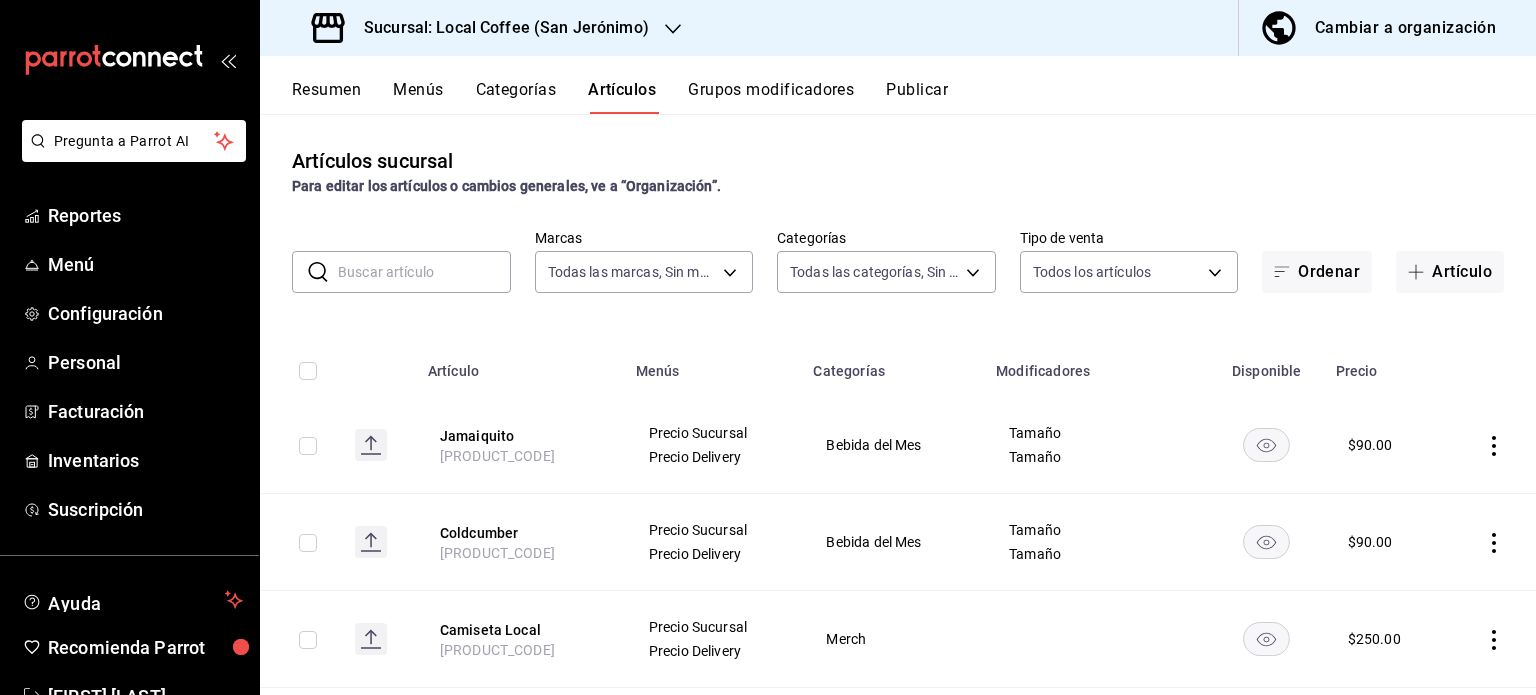 type on "[UUID],[UUID],[UUID],[UUID],[UUID],[UUID],[UUID],[UUID],[UUID],[UUID],[UUID],[UUID],[UUID],[UUID],[UUID]" 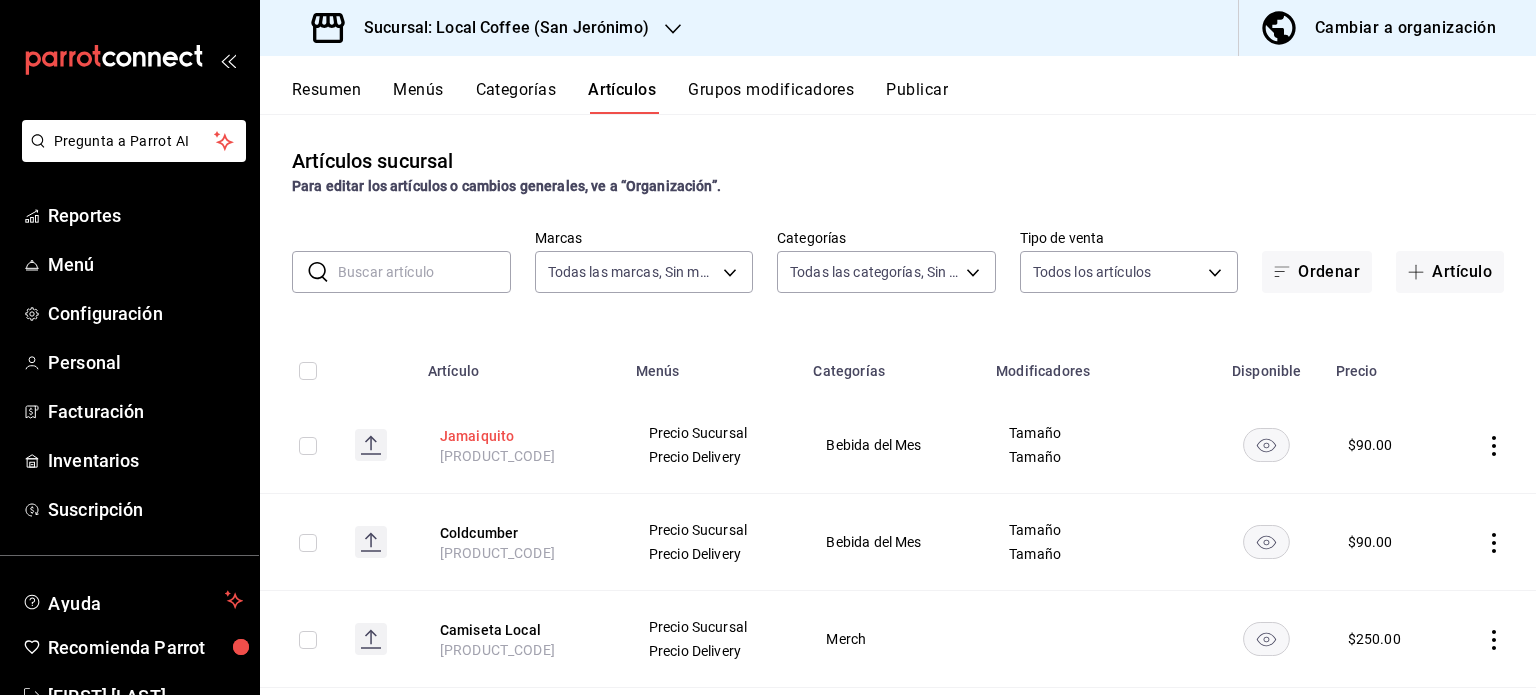 click on "Jamaiquito" at bounding box center [520, 436] 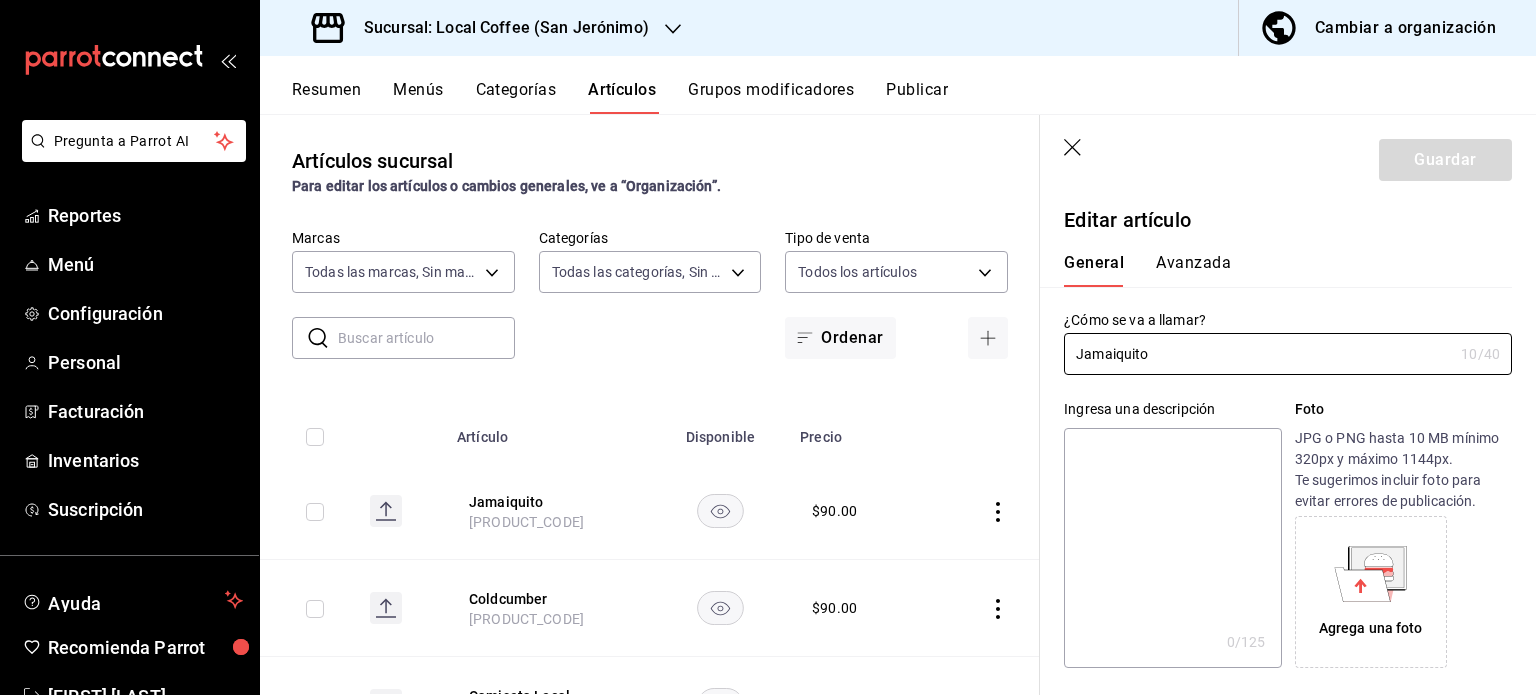 type on "$90.00" 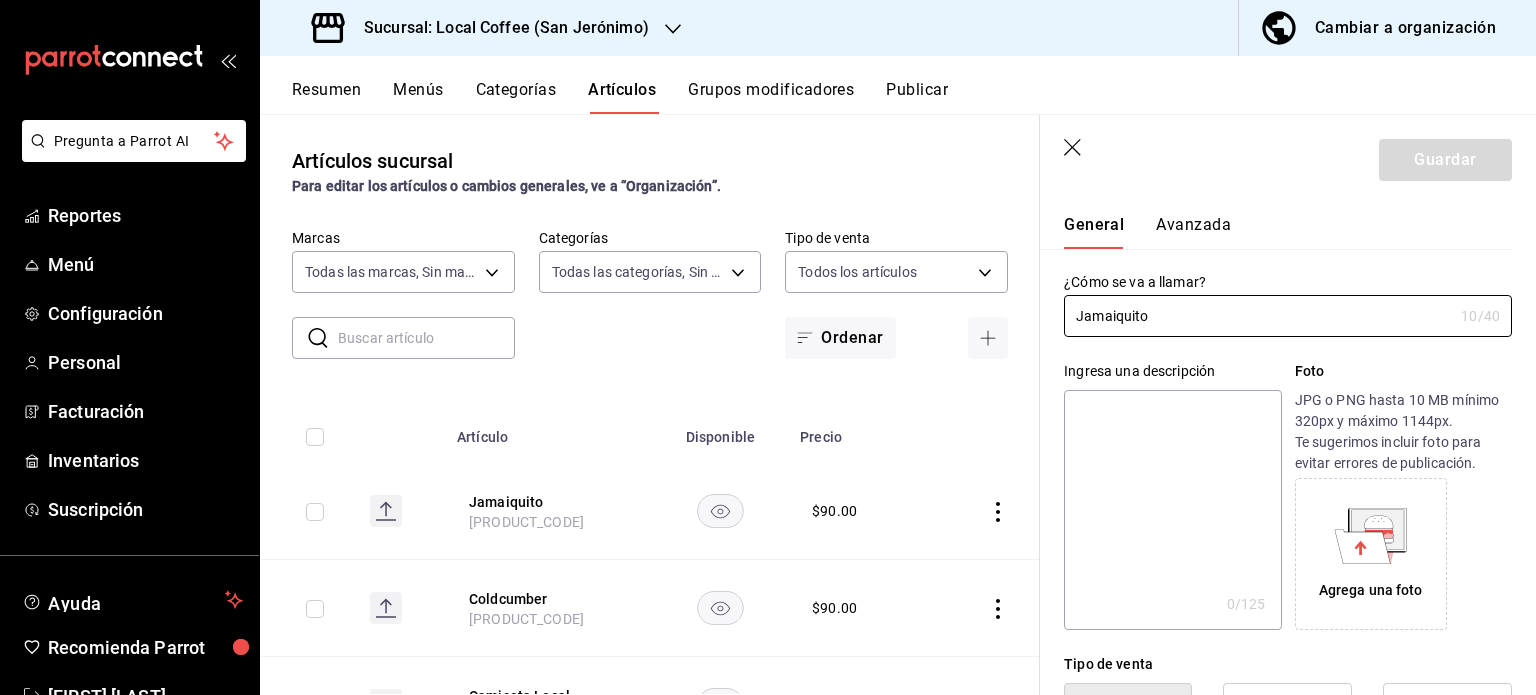 scroll, scrollTop: 39, scrollLeft: 0, axis: vertical 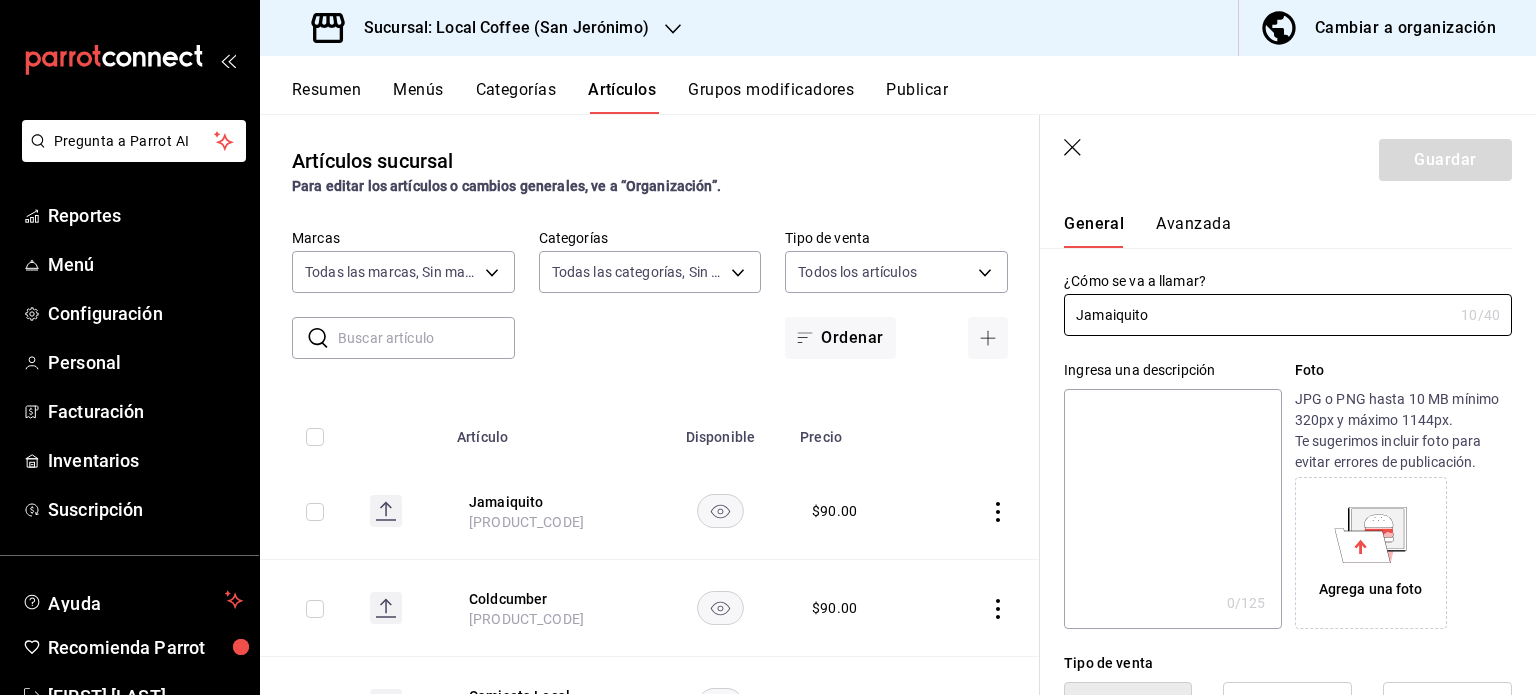 click at bounding box center [1172, 509] 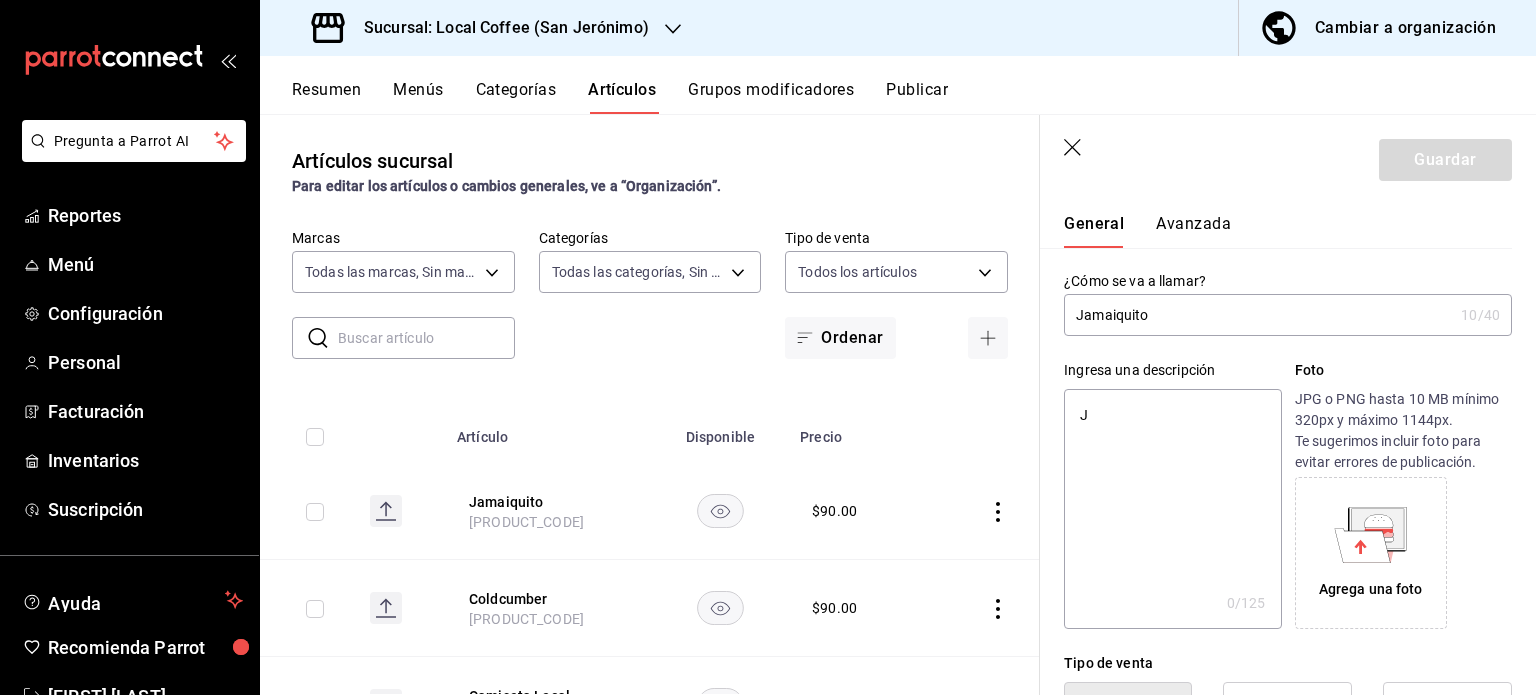 type on "Ja" 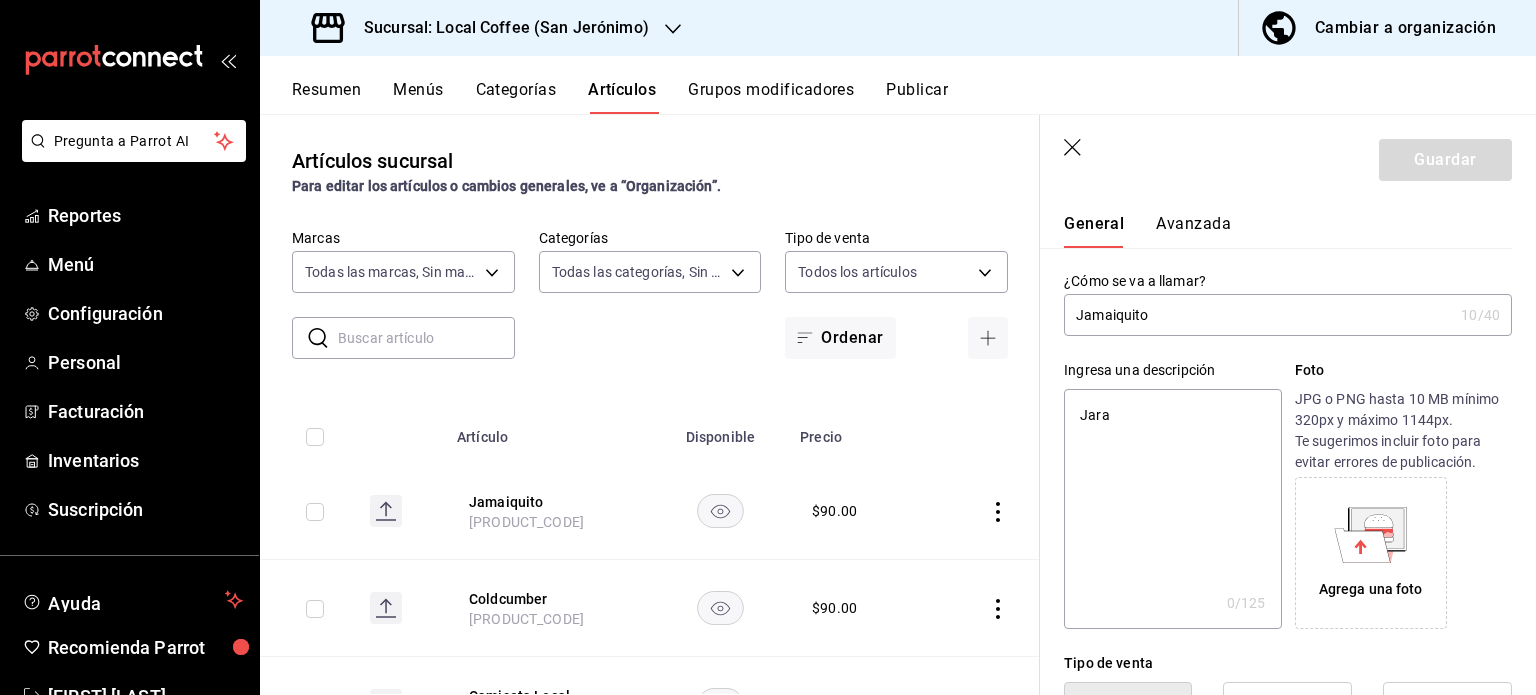 type on "Jarab" 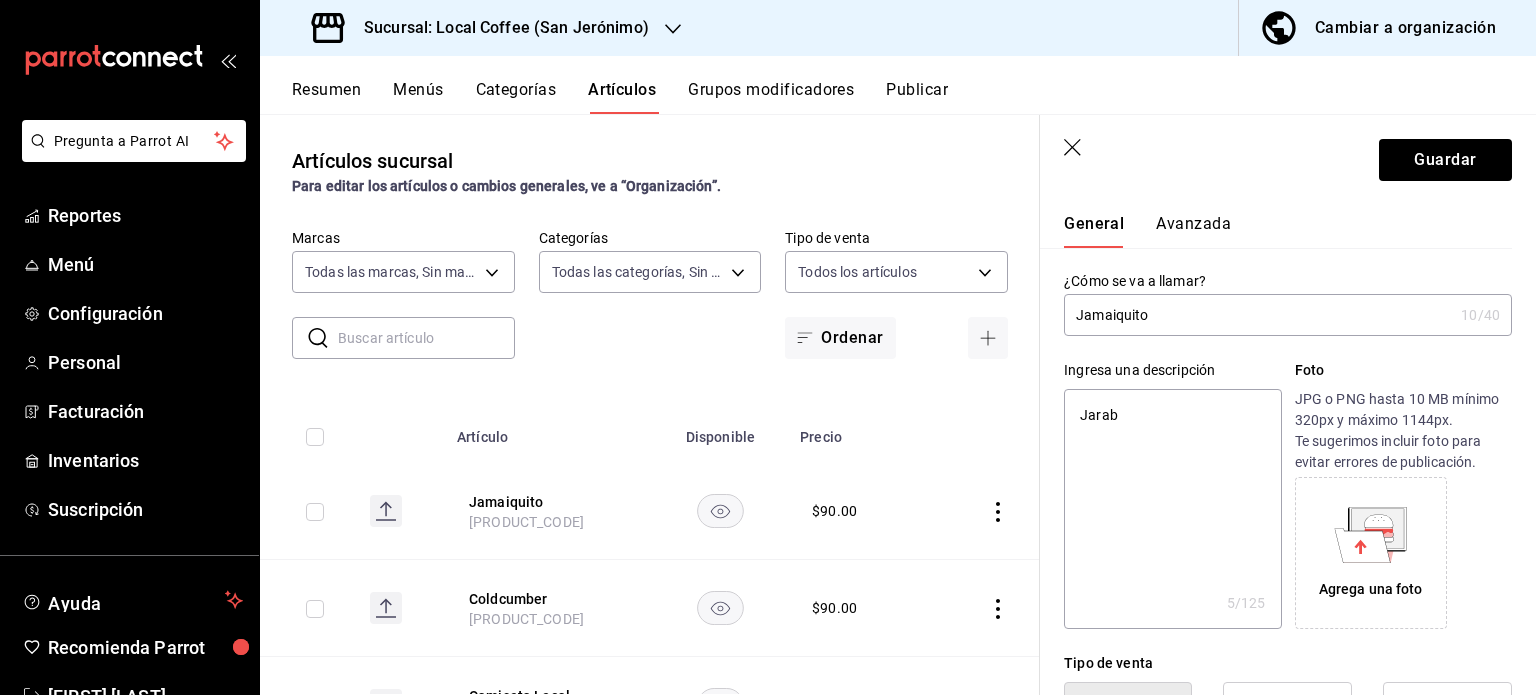 type on "x" 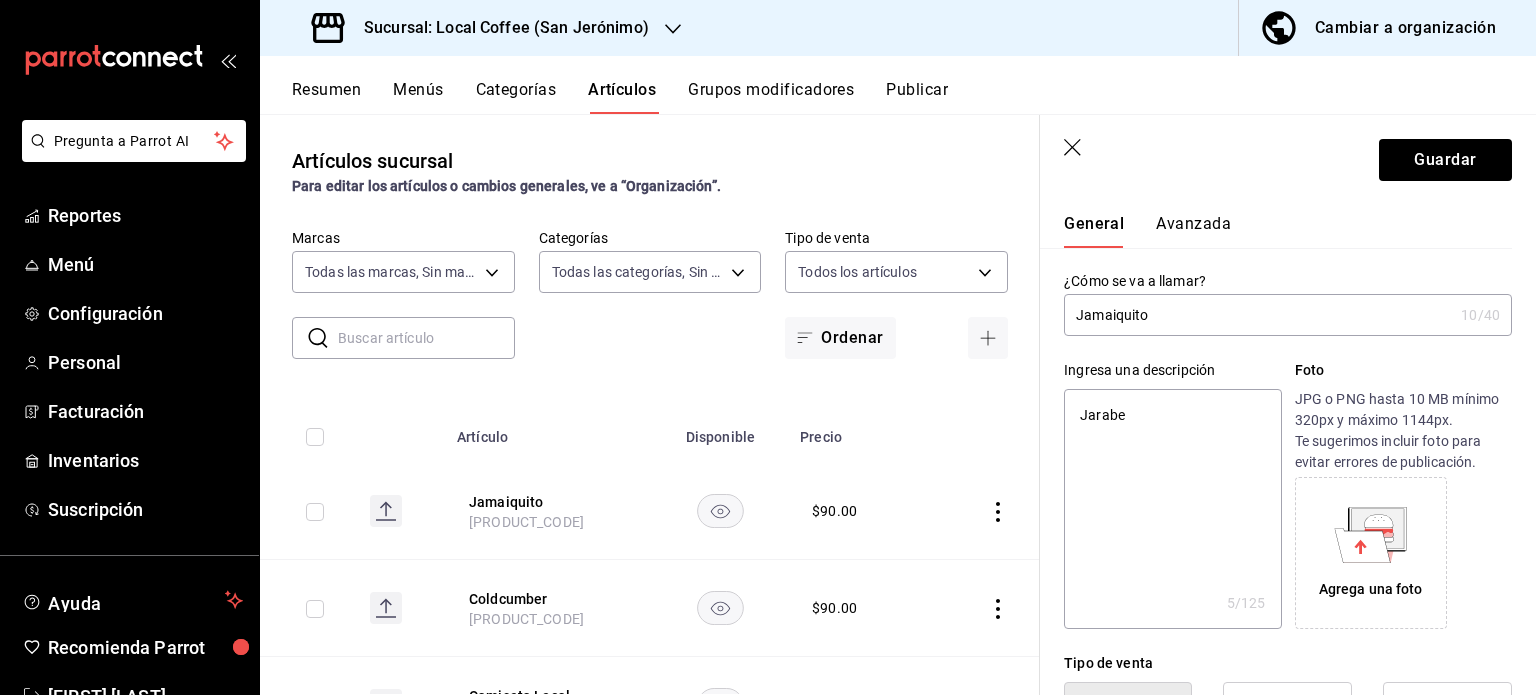 type on "Jarabe" 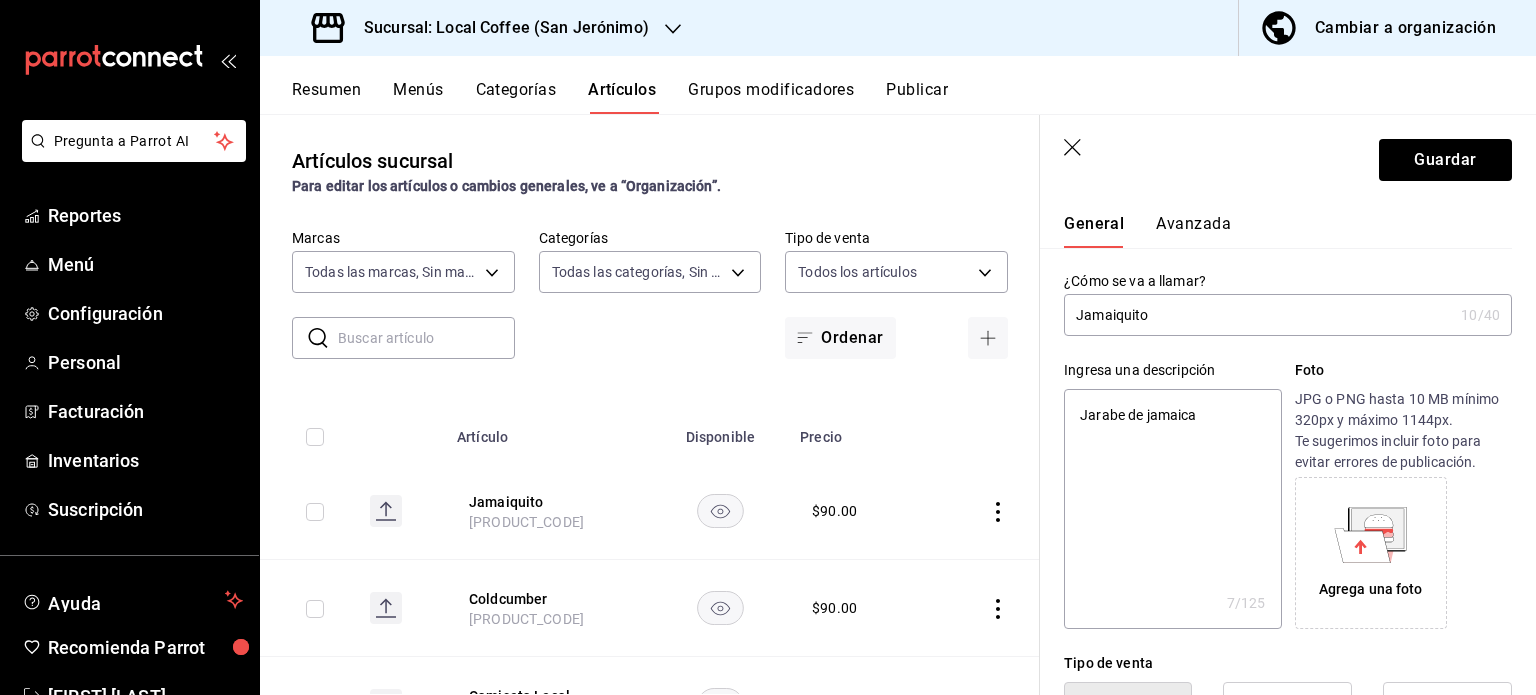 type on "Jarabe de jamaica" 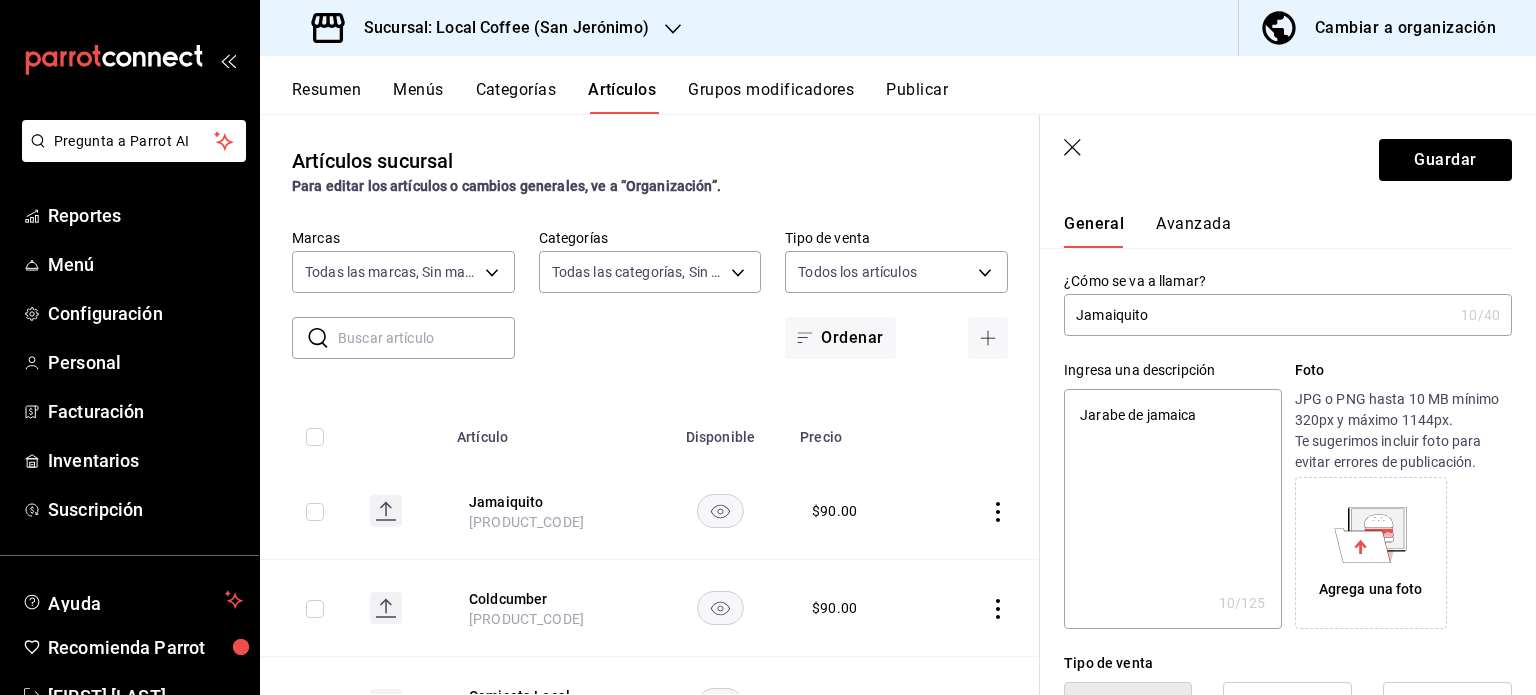 type on "Jarabe de jamaica" 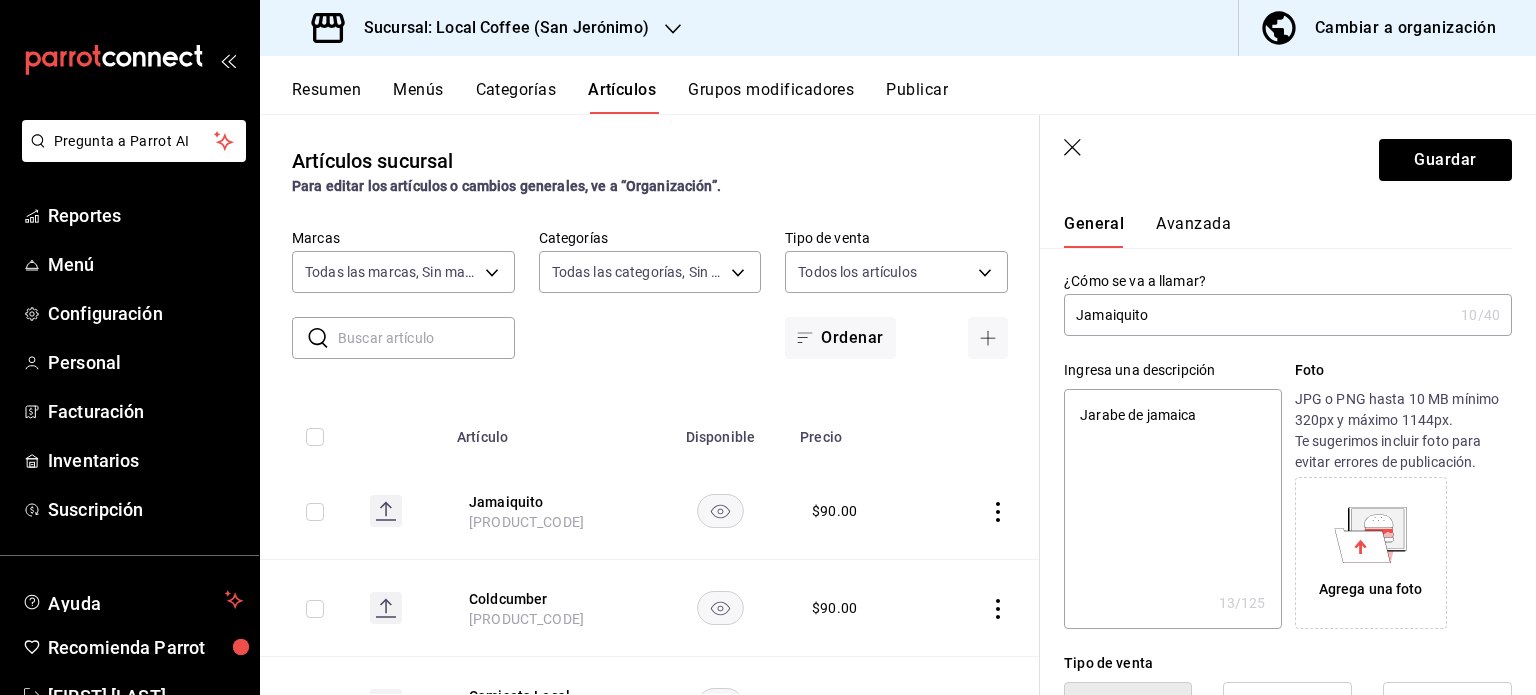 type on "x" 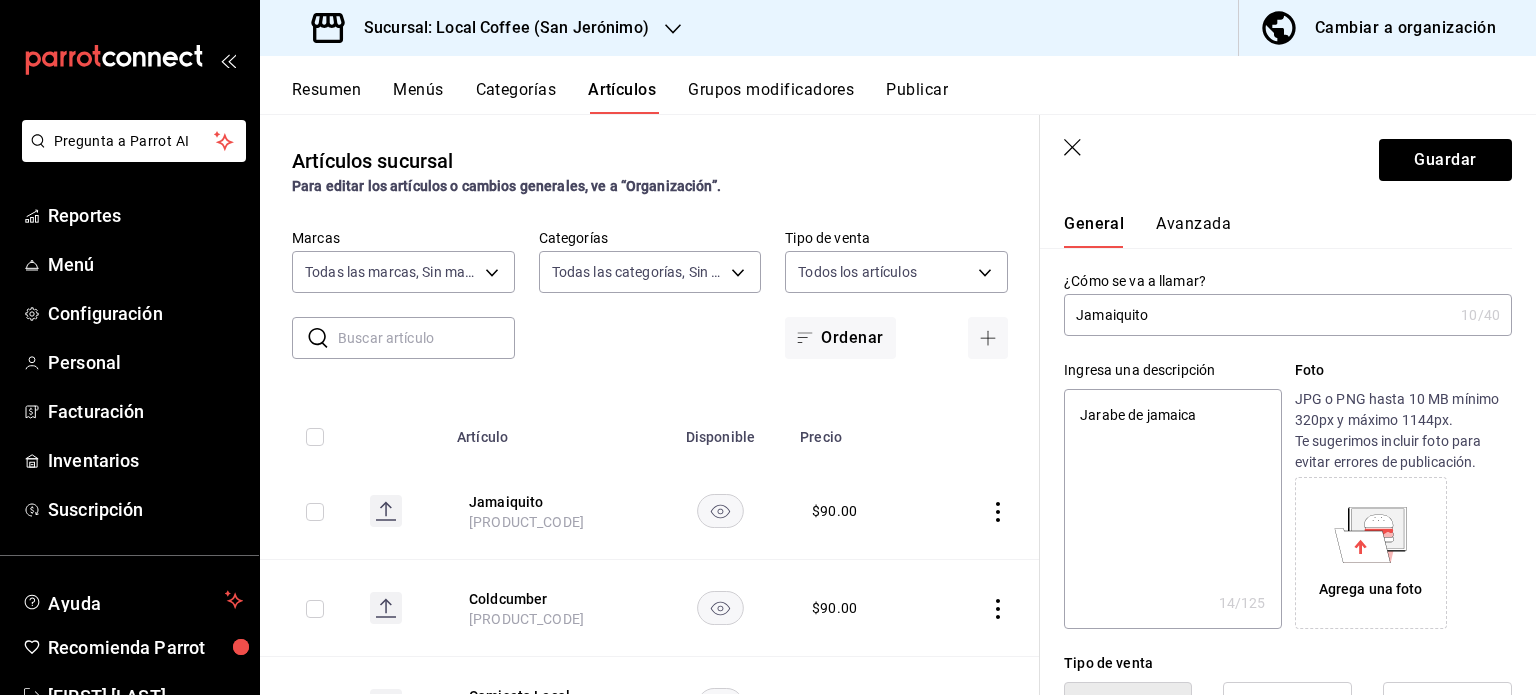 type on "Jarabe de jamaica" 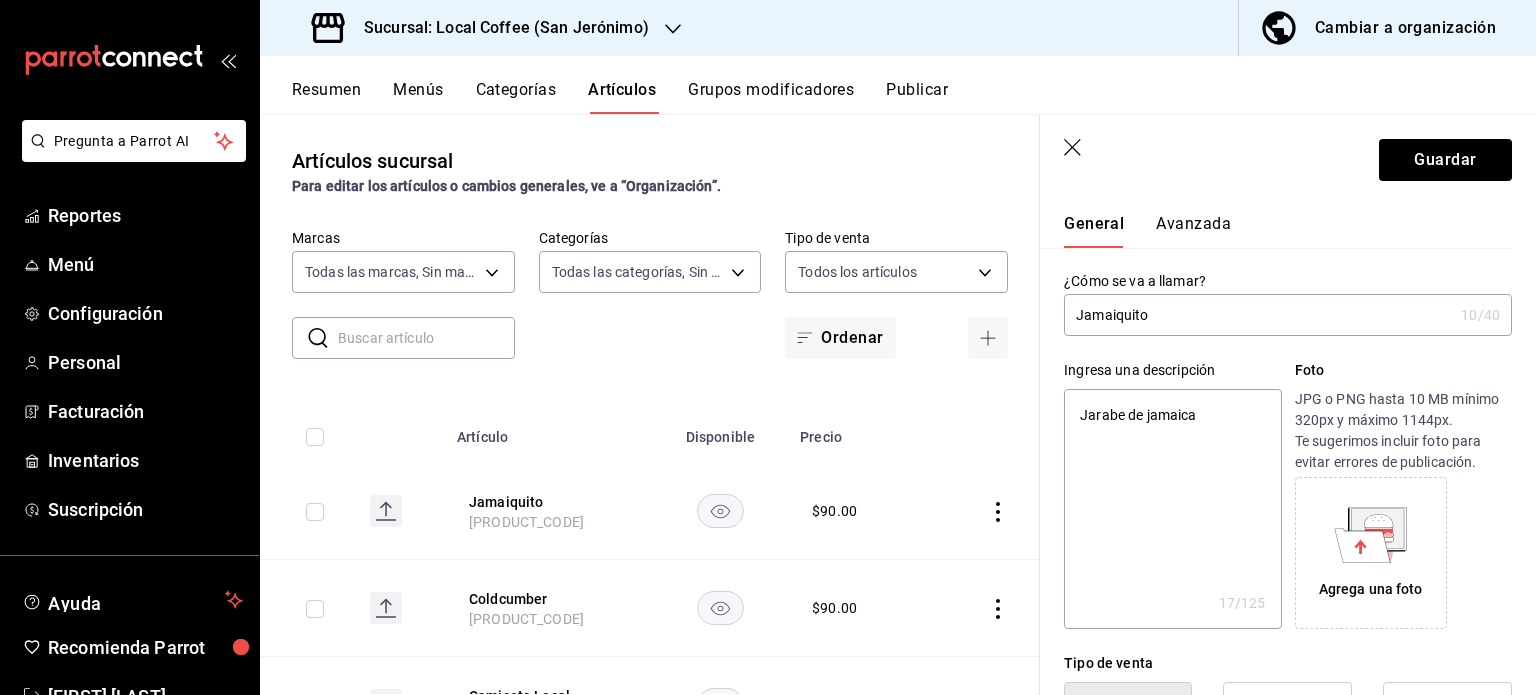 type on "Jarabe de jamaica" 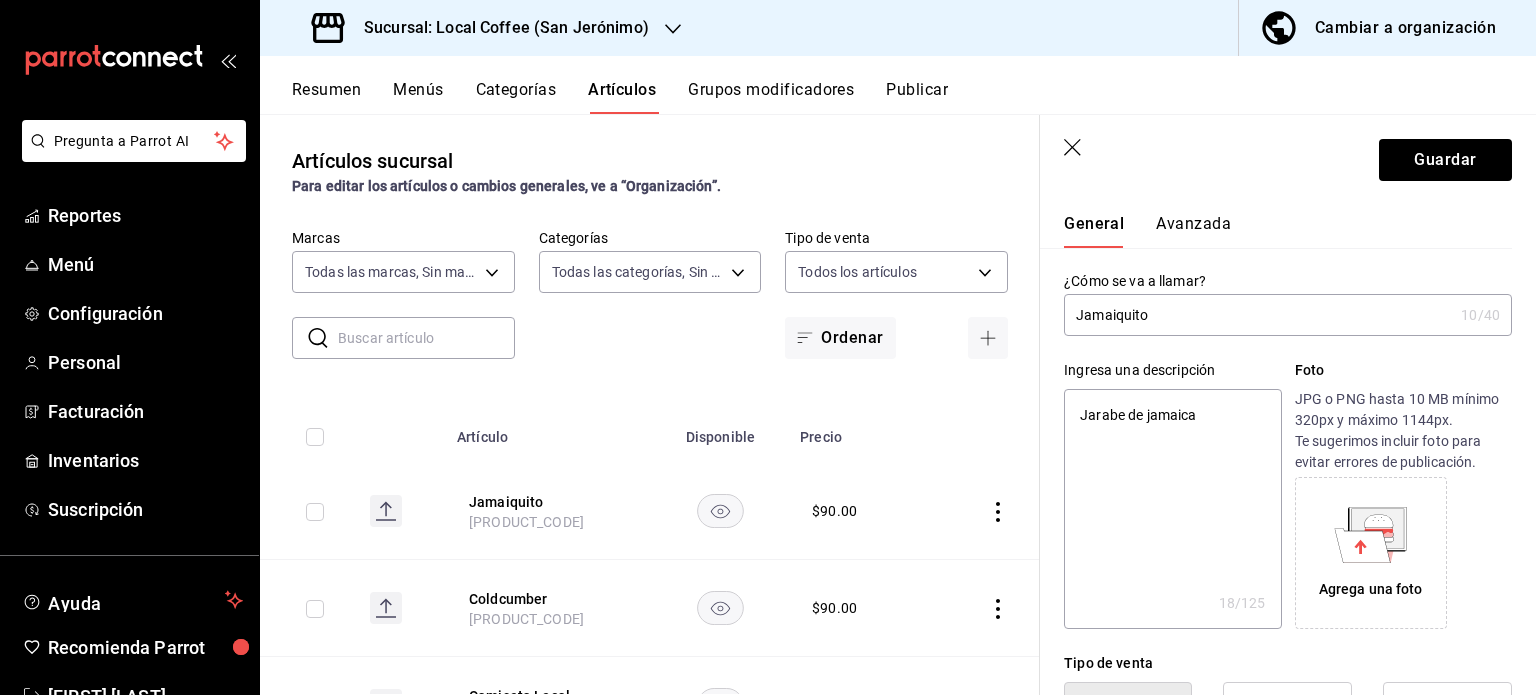 type on "Jarabe de jamaica" 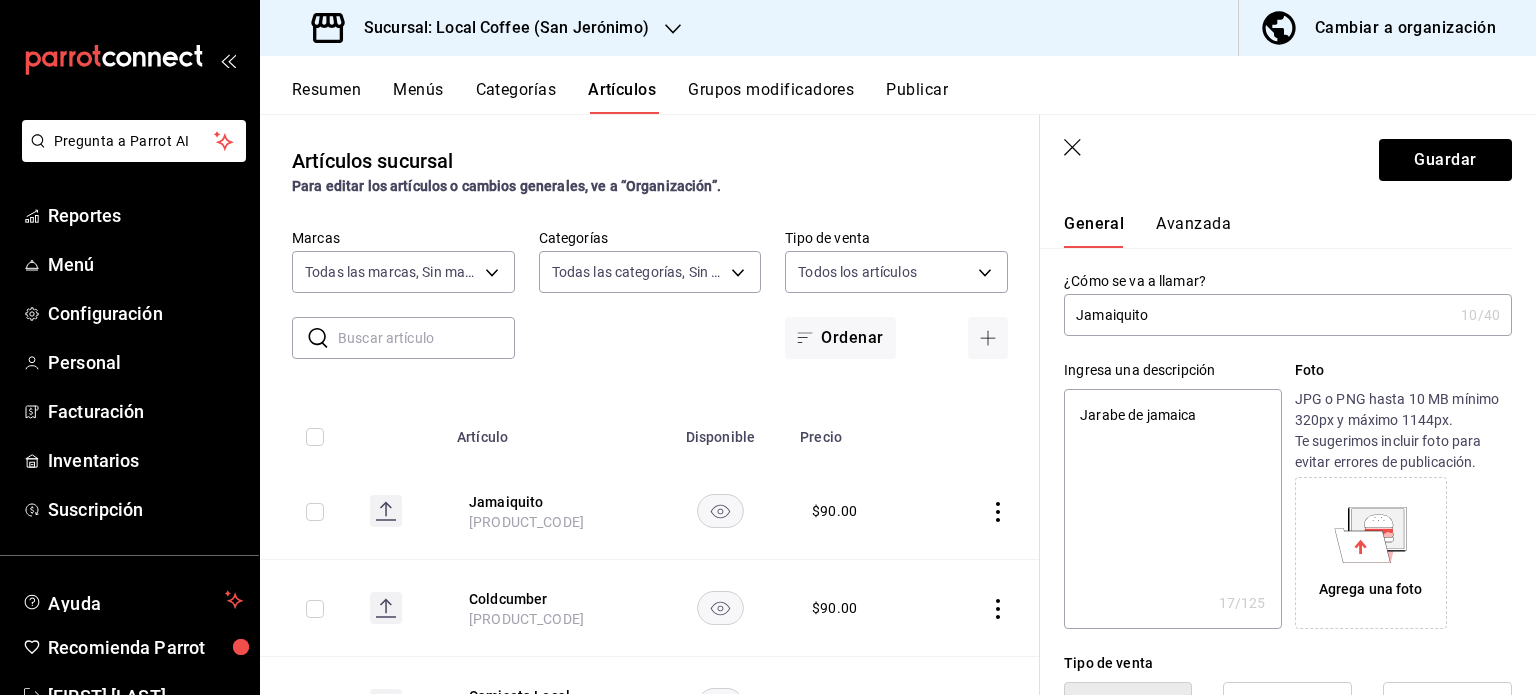 type on "Jarabe de jamaica," 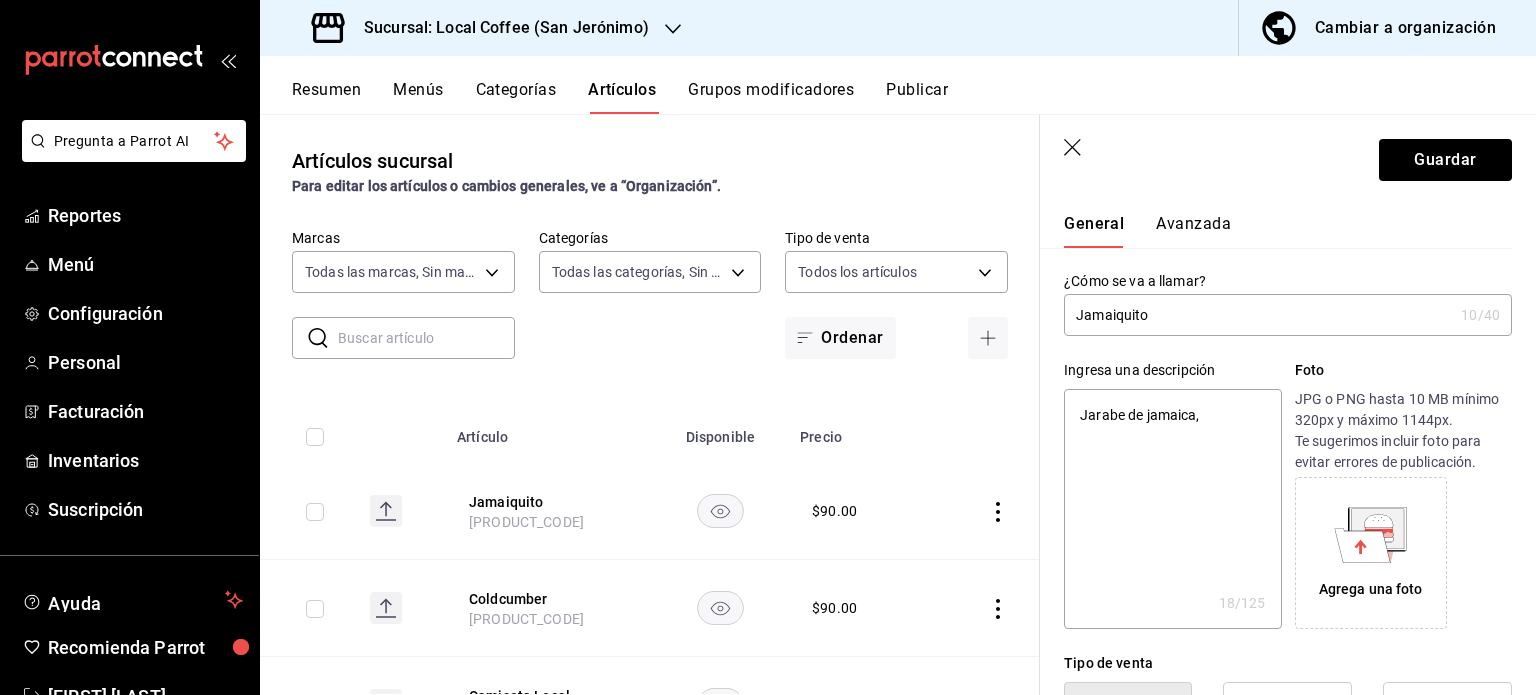 type on "Jarabe de jamaica," 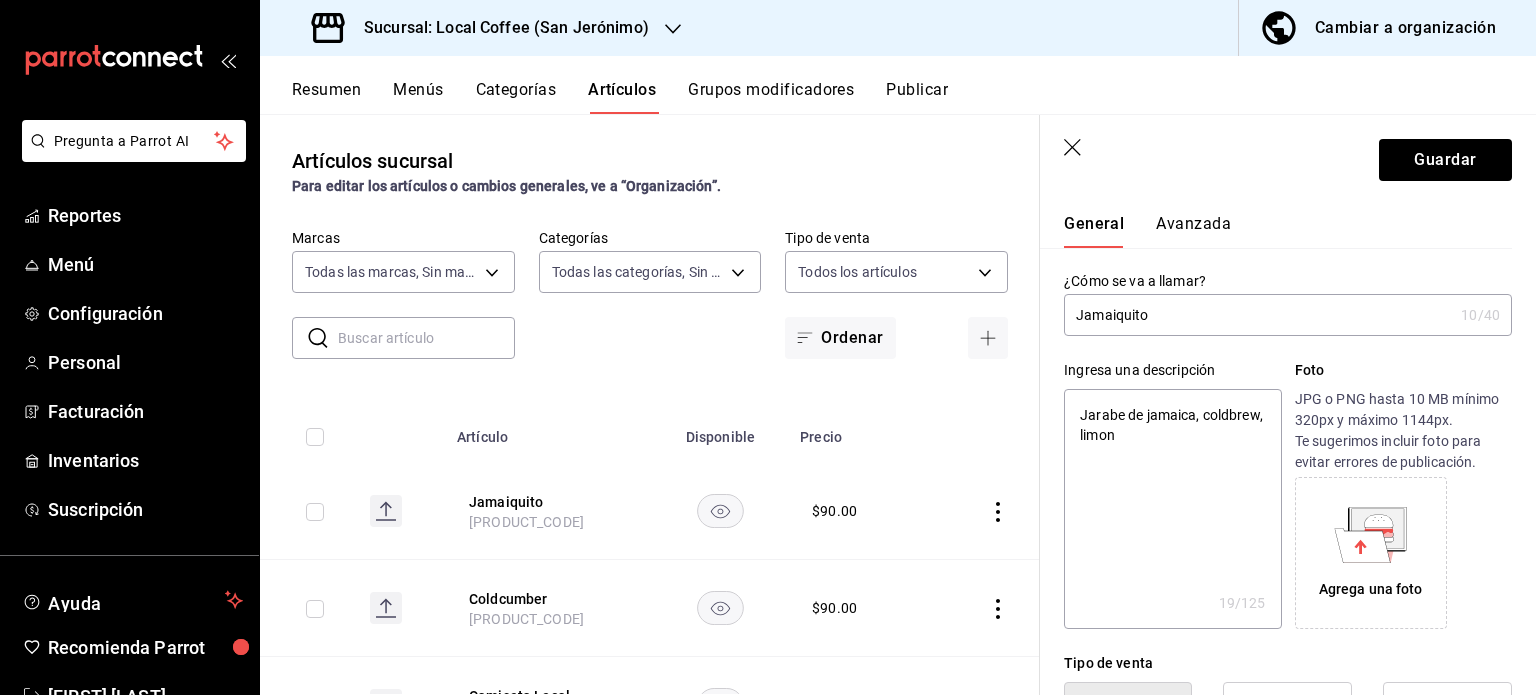 type on "Jarabe de jamaica, coldbrew" 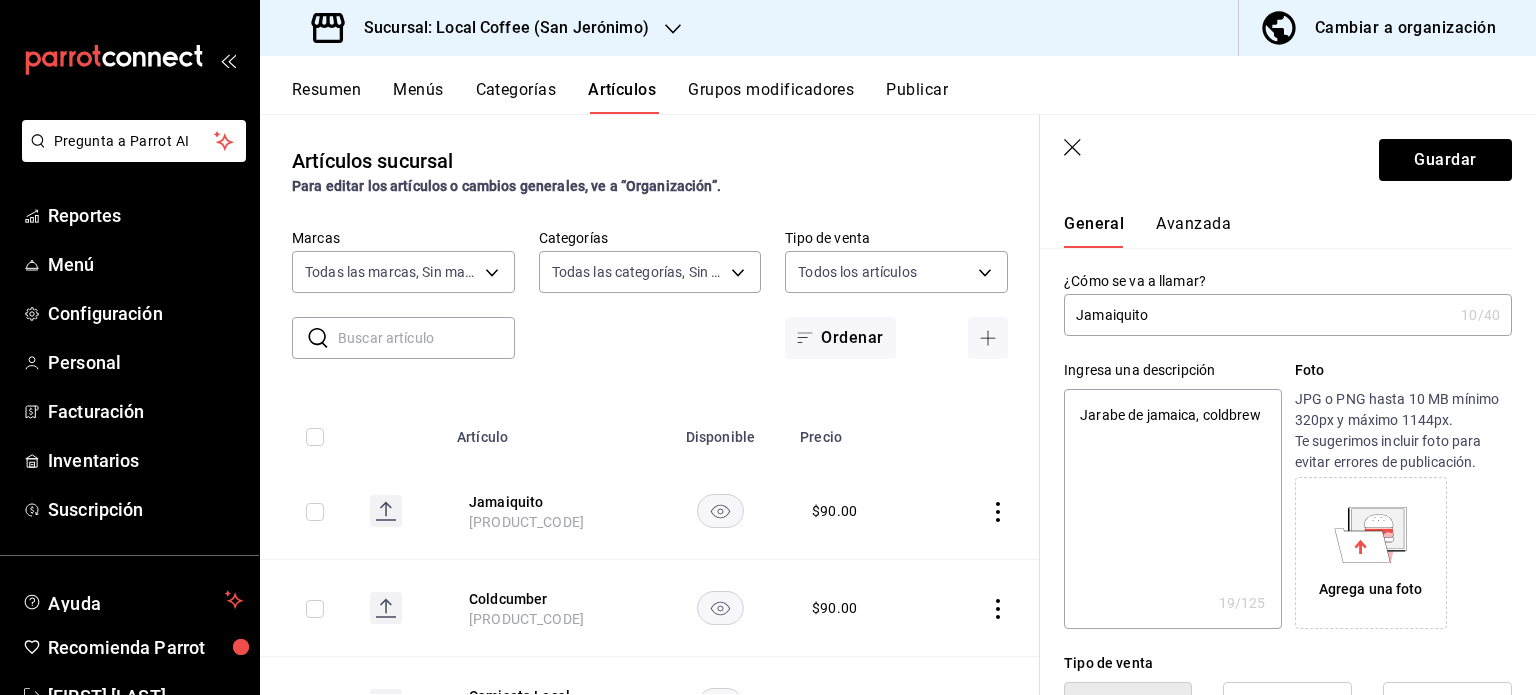 type on "x" 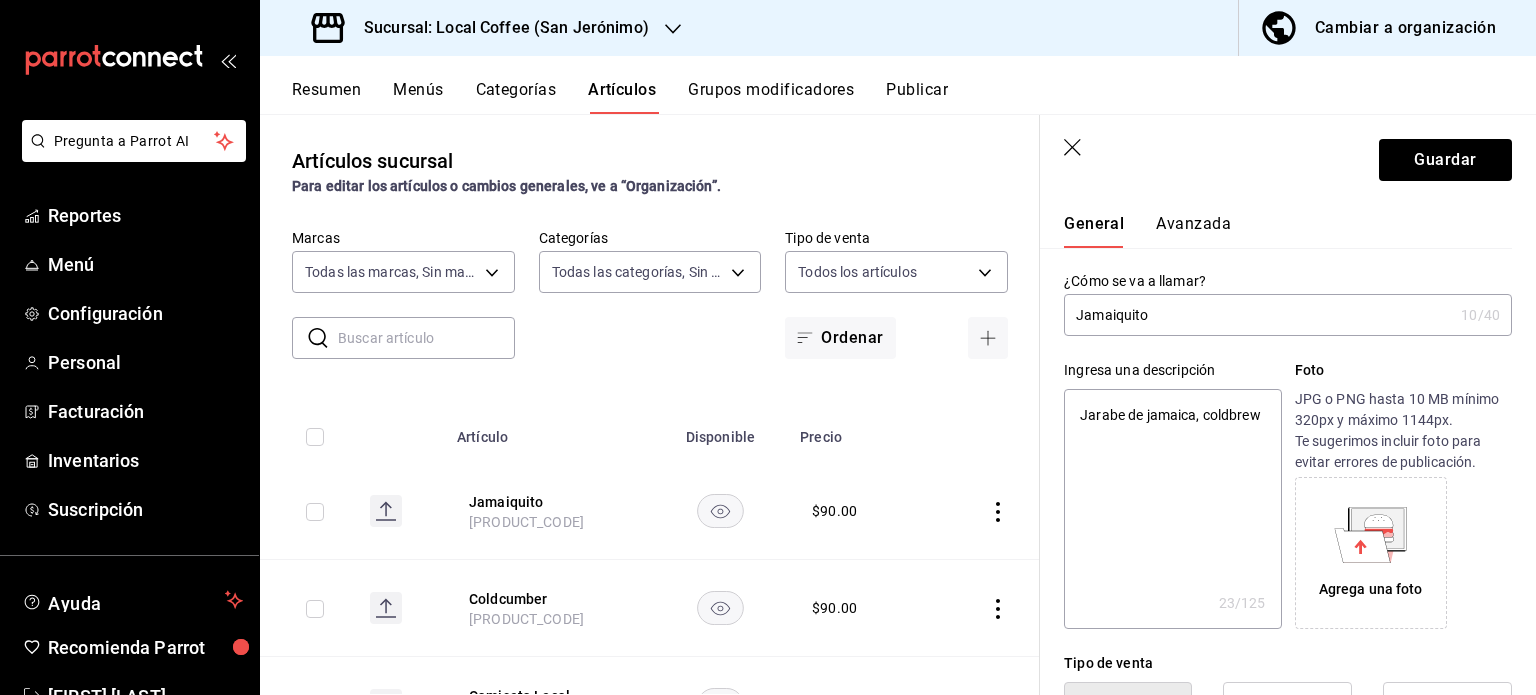 type on "x" 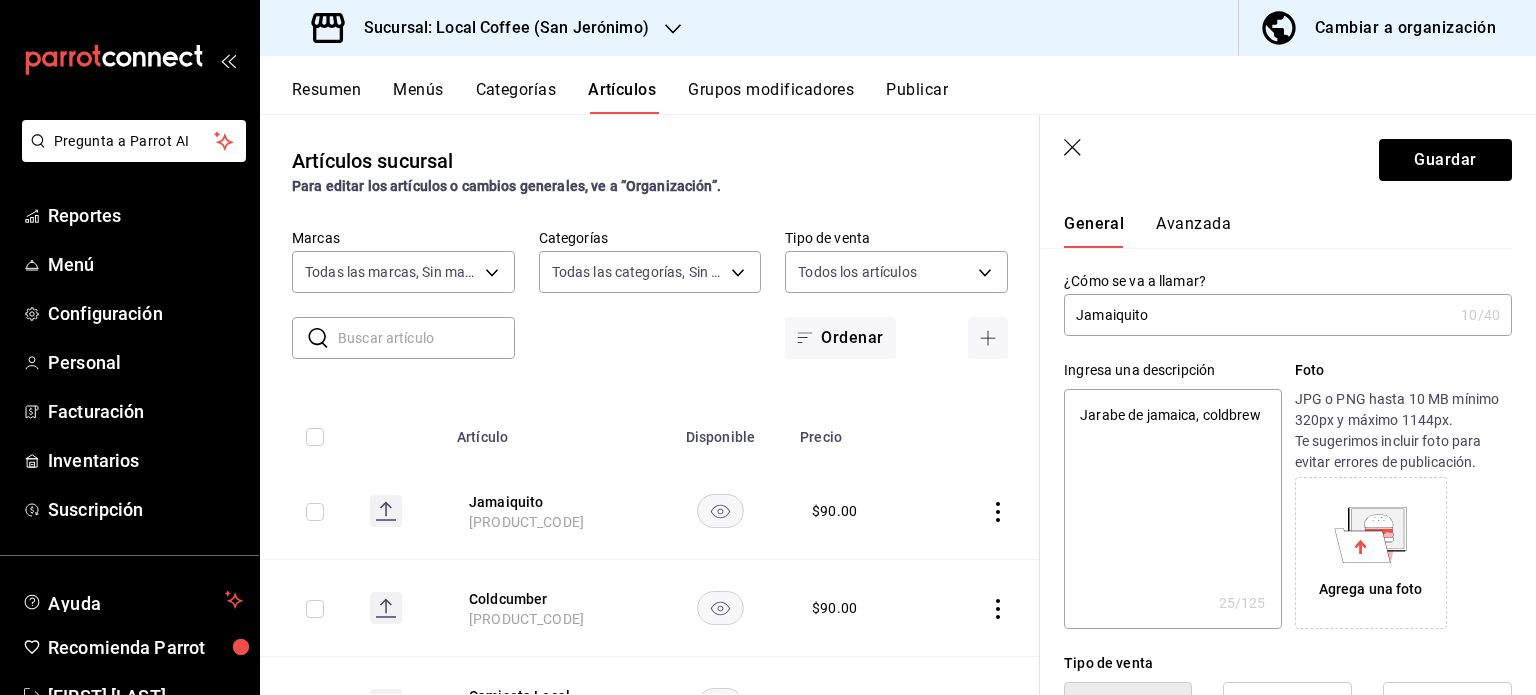 type on "Jarabe de jamaica, coldbrew" 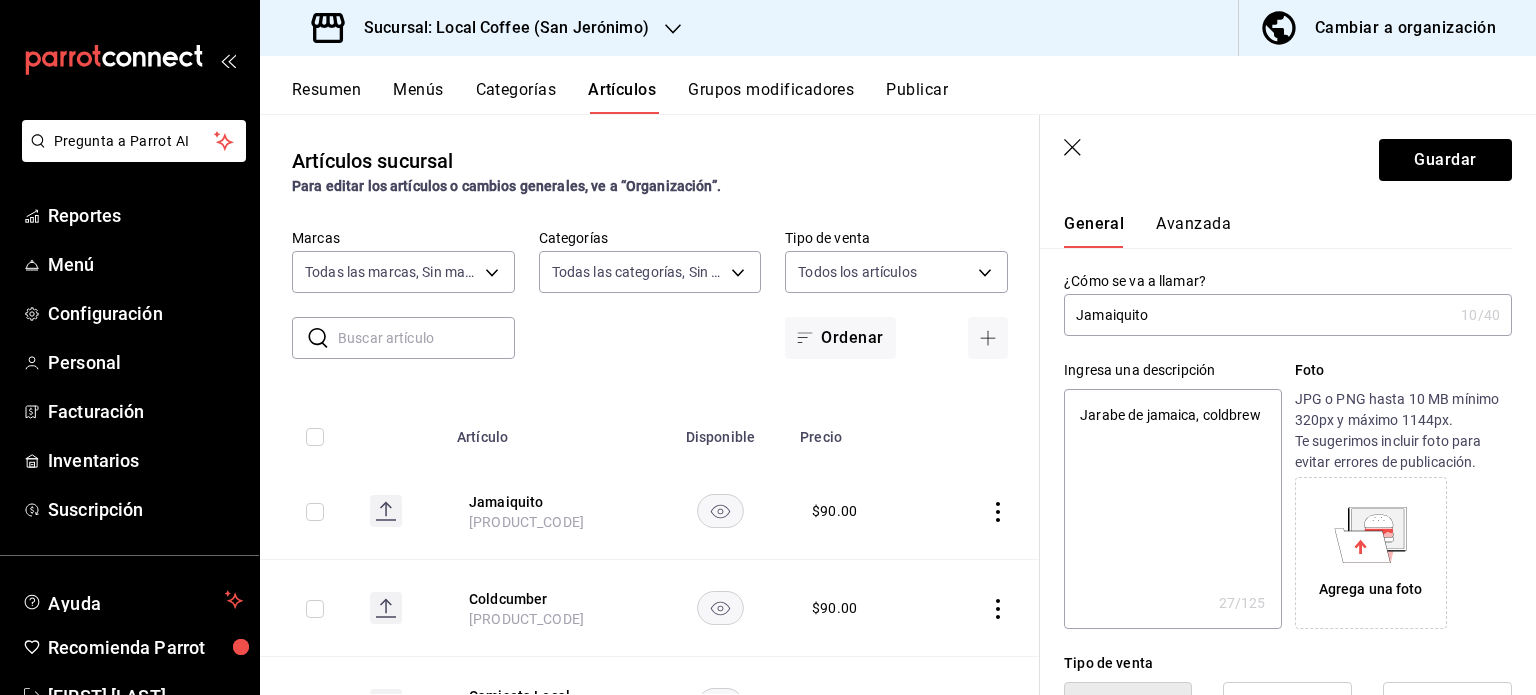 type on "Jarabe de jamaica, coldbrew" 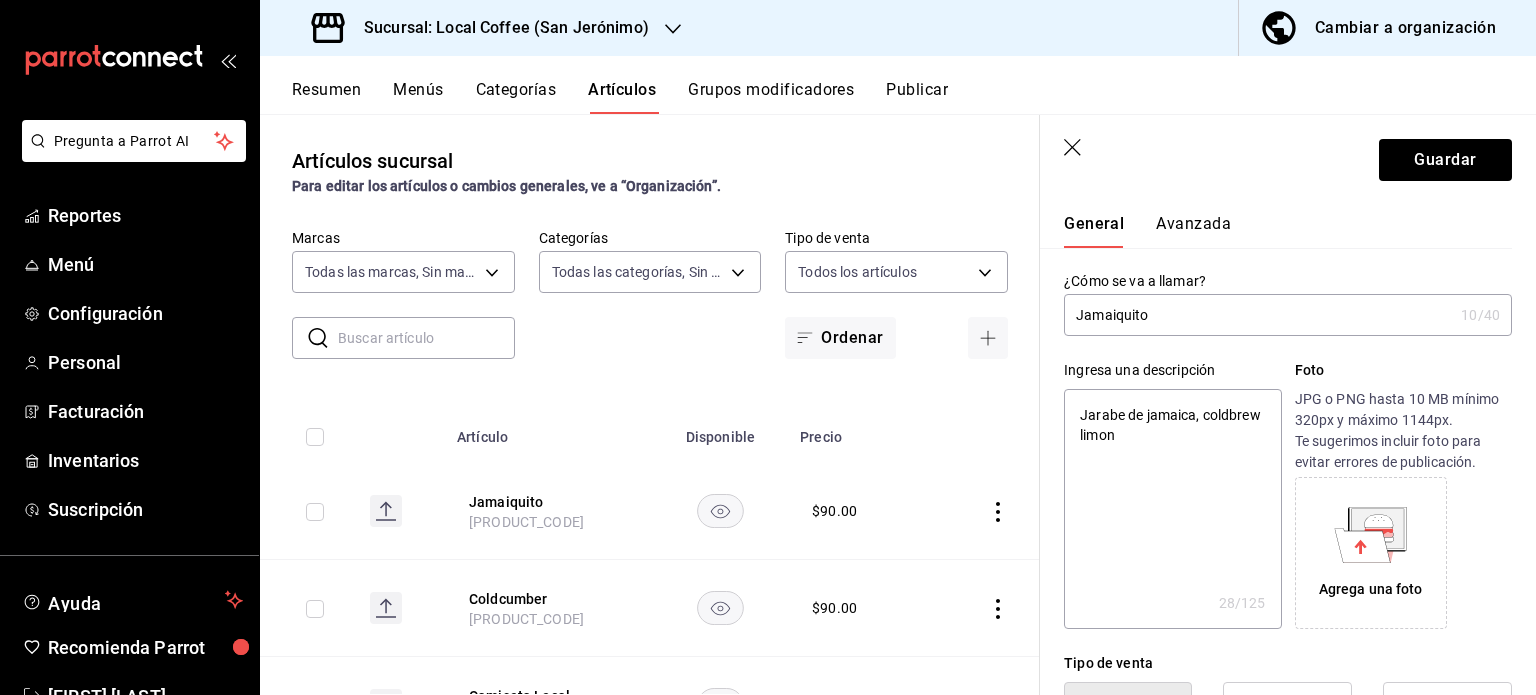 type on "Jarabe de jamaica, coldbrew limon" 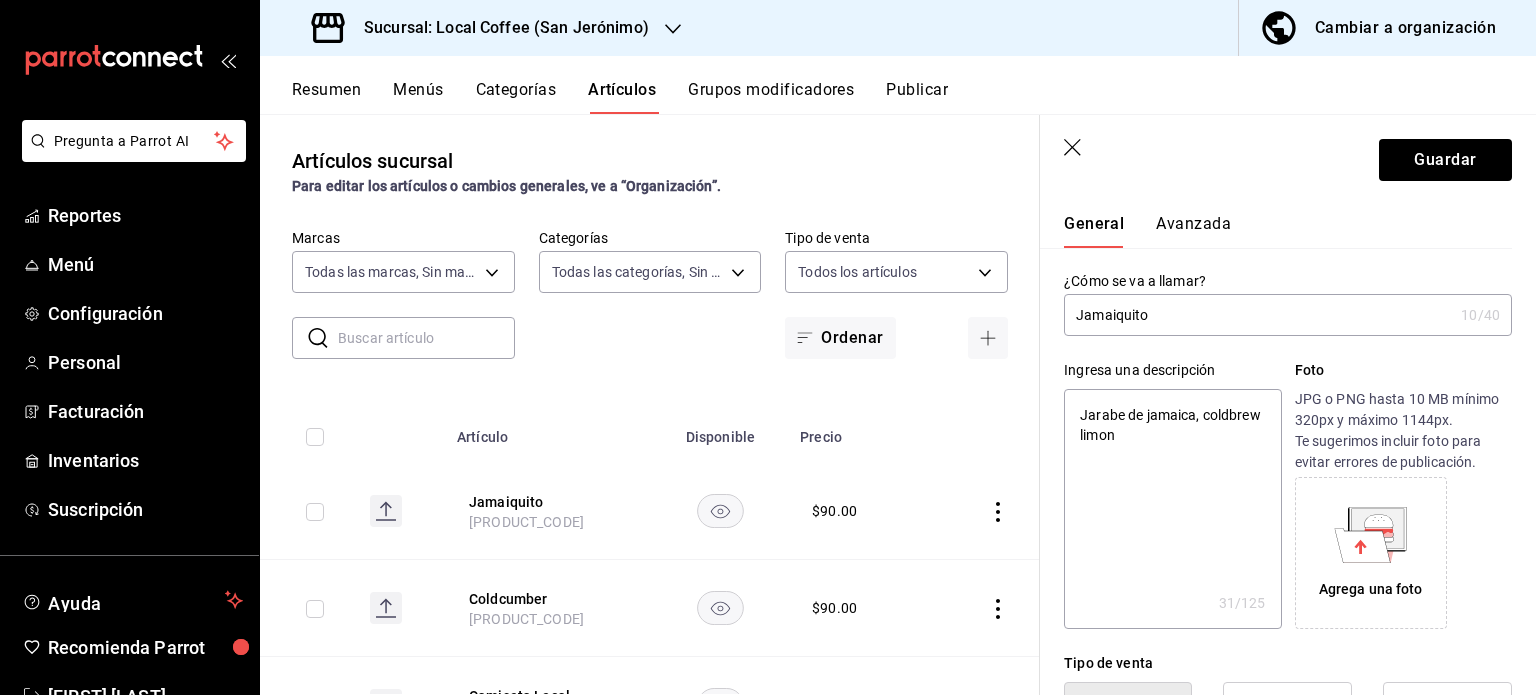 type on "Jarabe de jamaica, coldbrew limo" 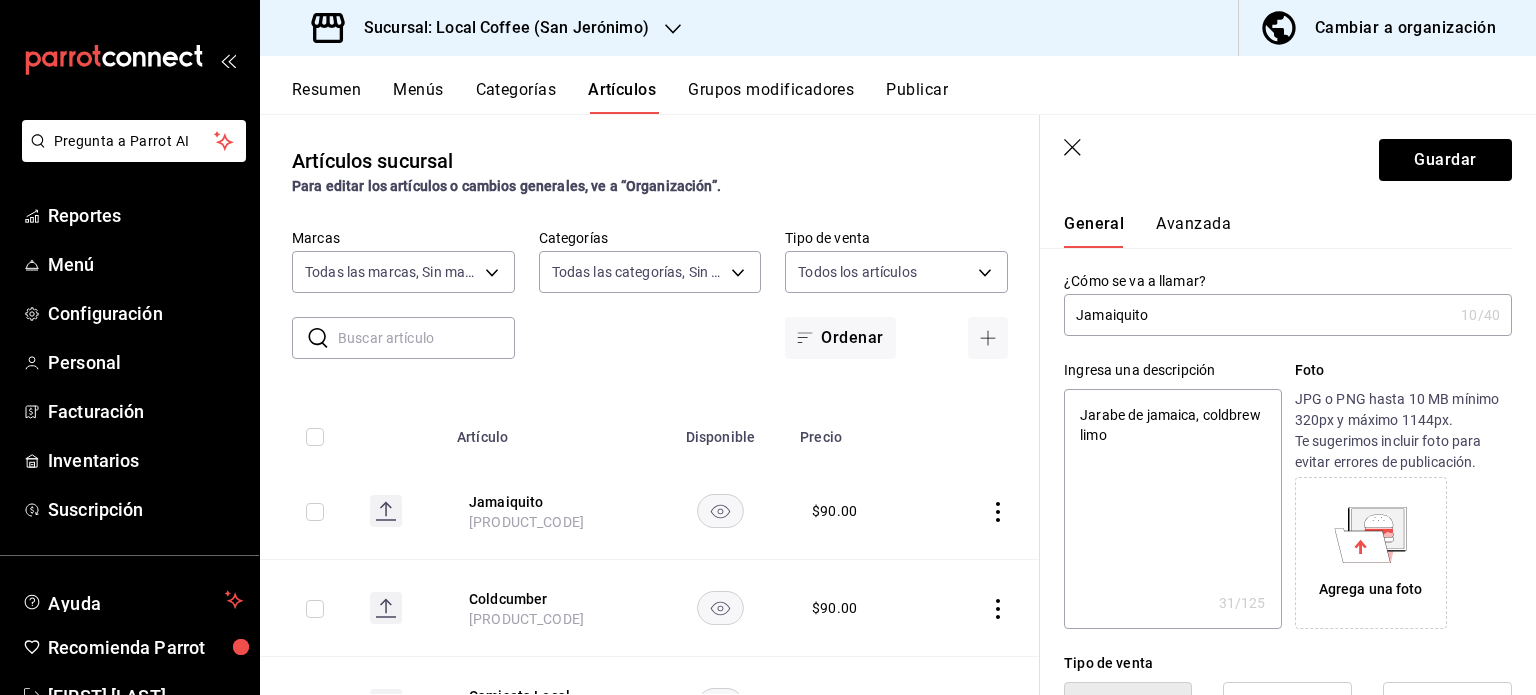 type on "x" 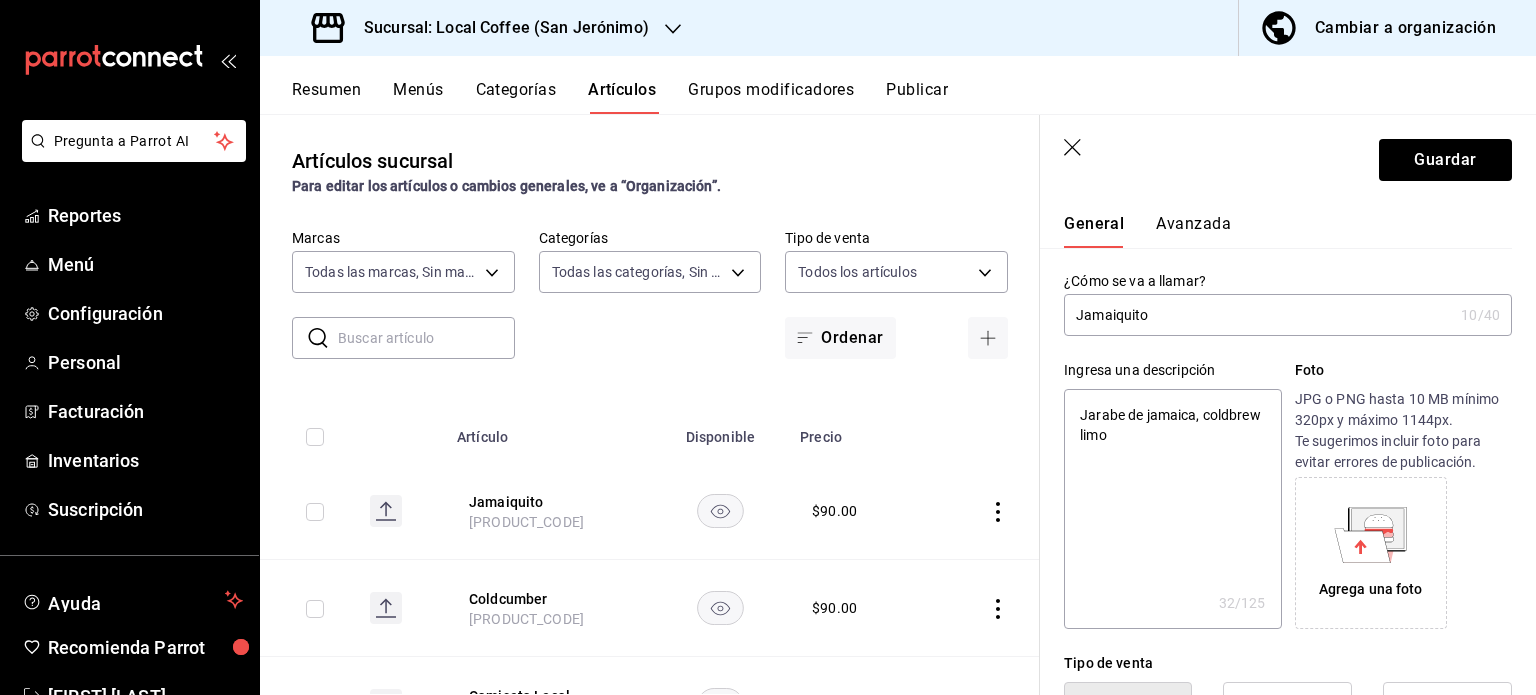 type on "Jarabe de jamaica, coldbrew limon" 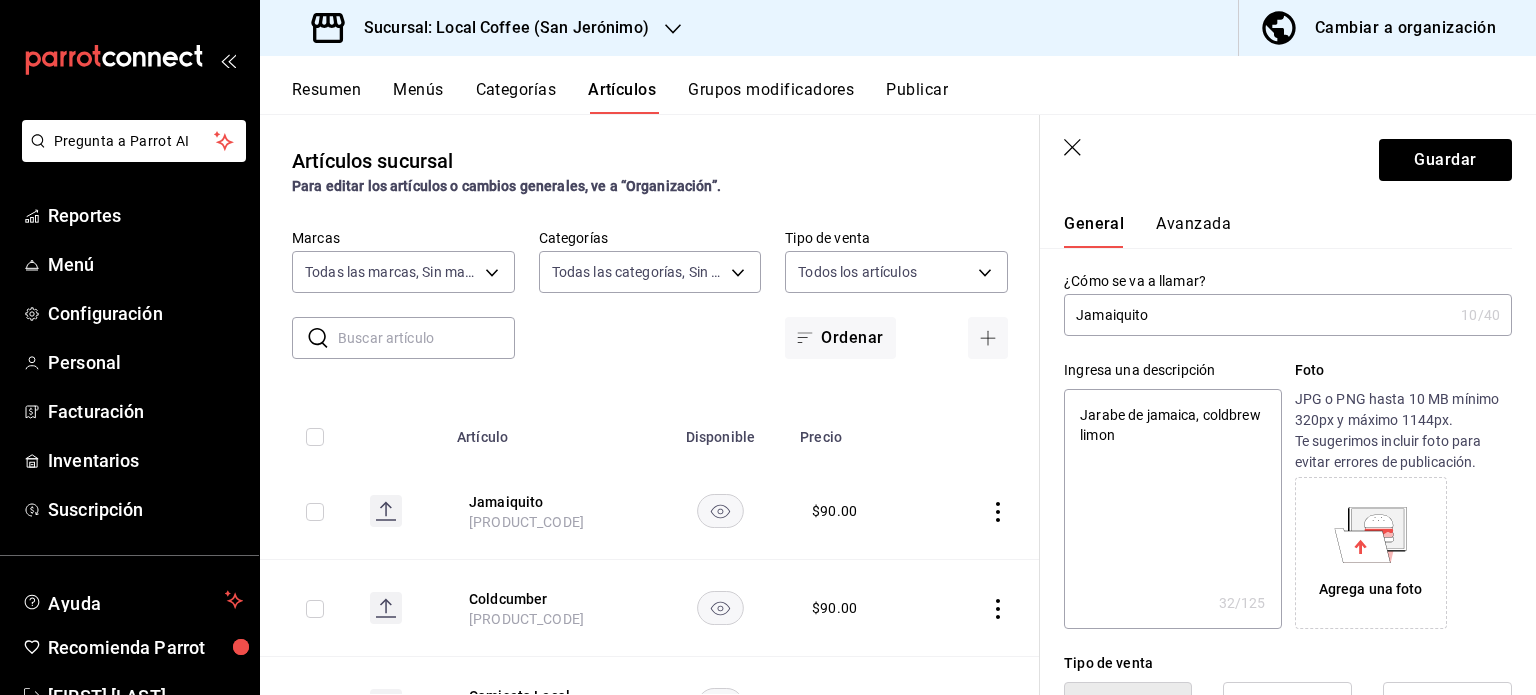 type on "x" 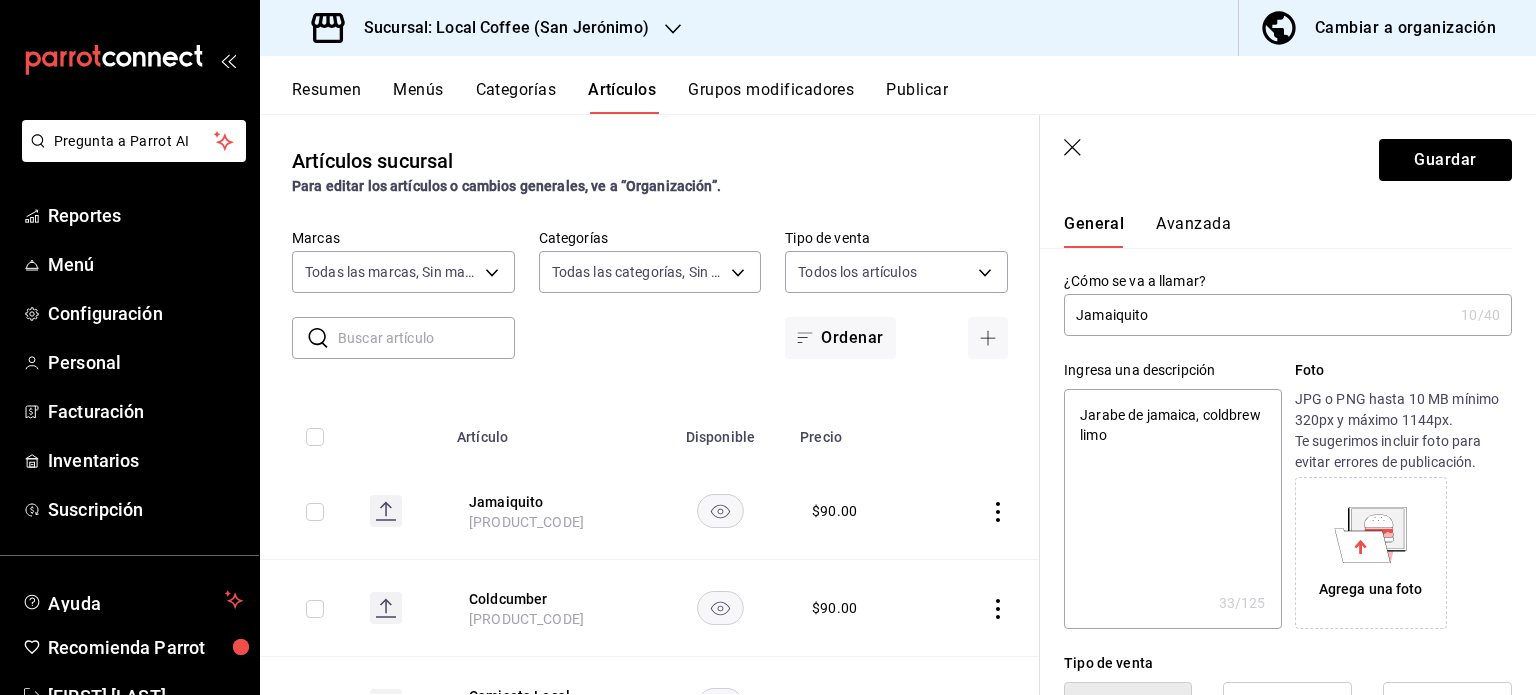 type on "Jarabe de jamaica, coldbrew limon" 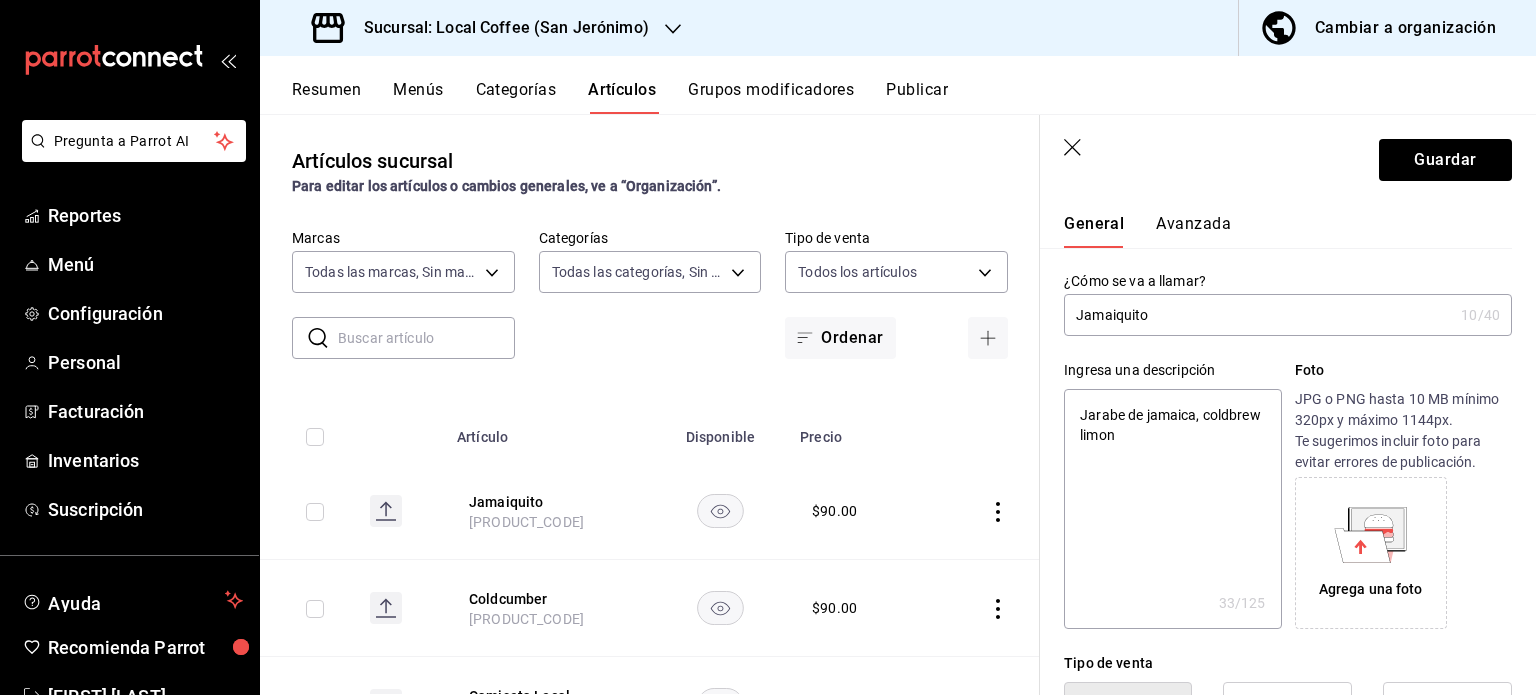 type on "Jarabe de jamaica, coldbrew limon" 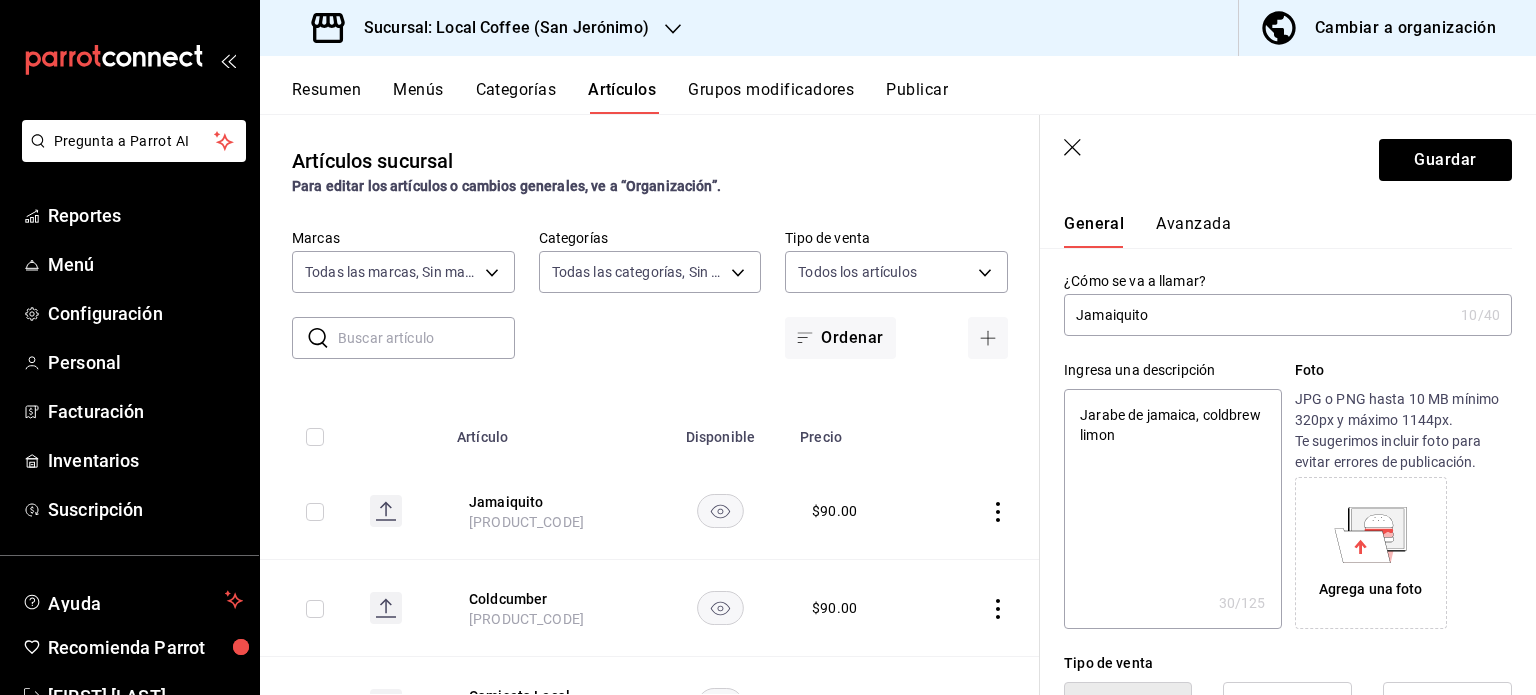 type on "x" 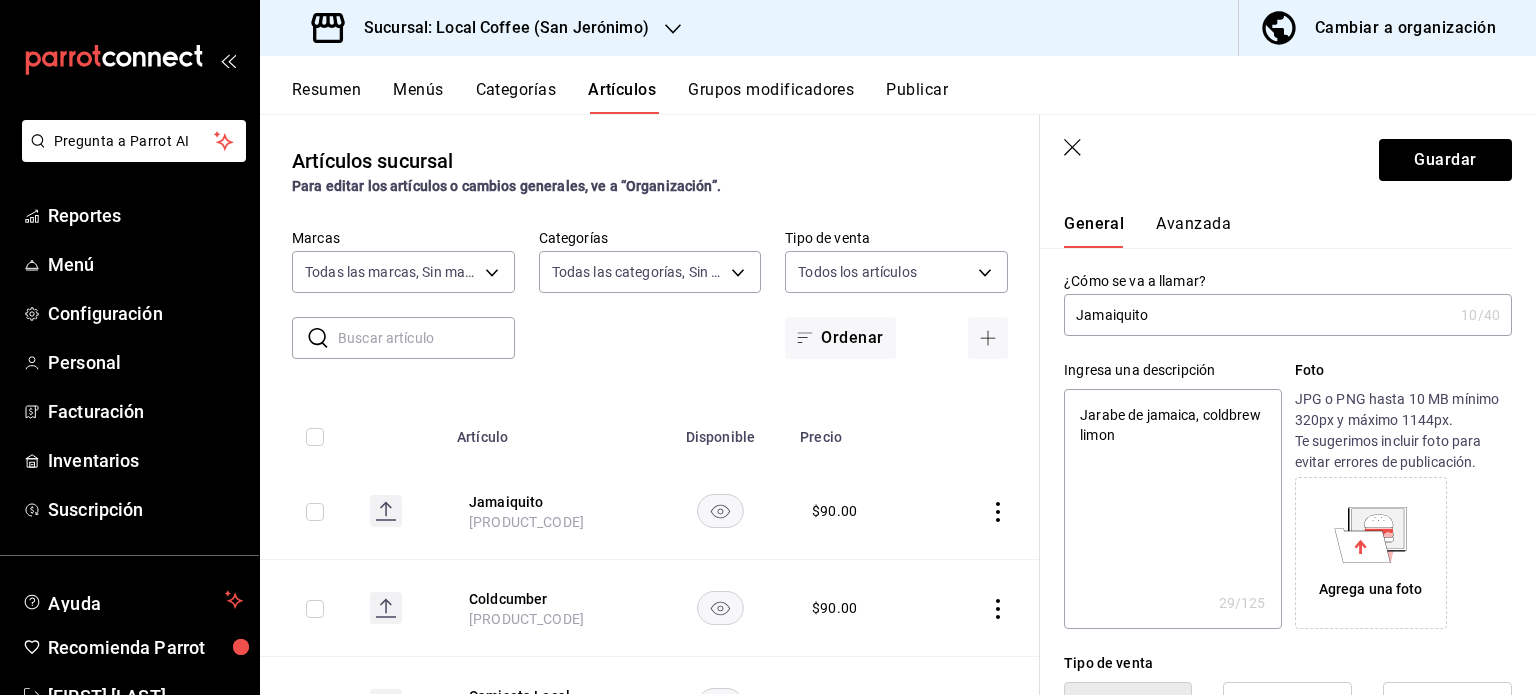 type on "Jarabe de jamaica, coldbrew" 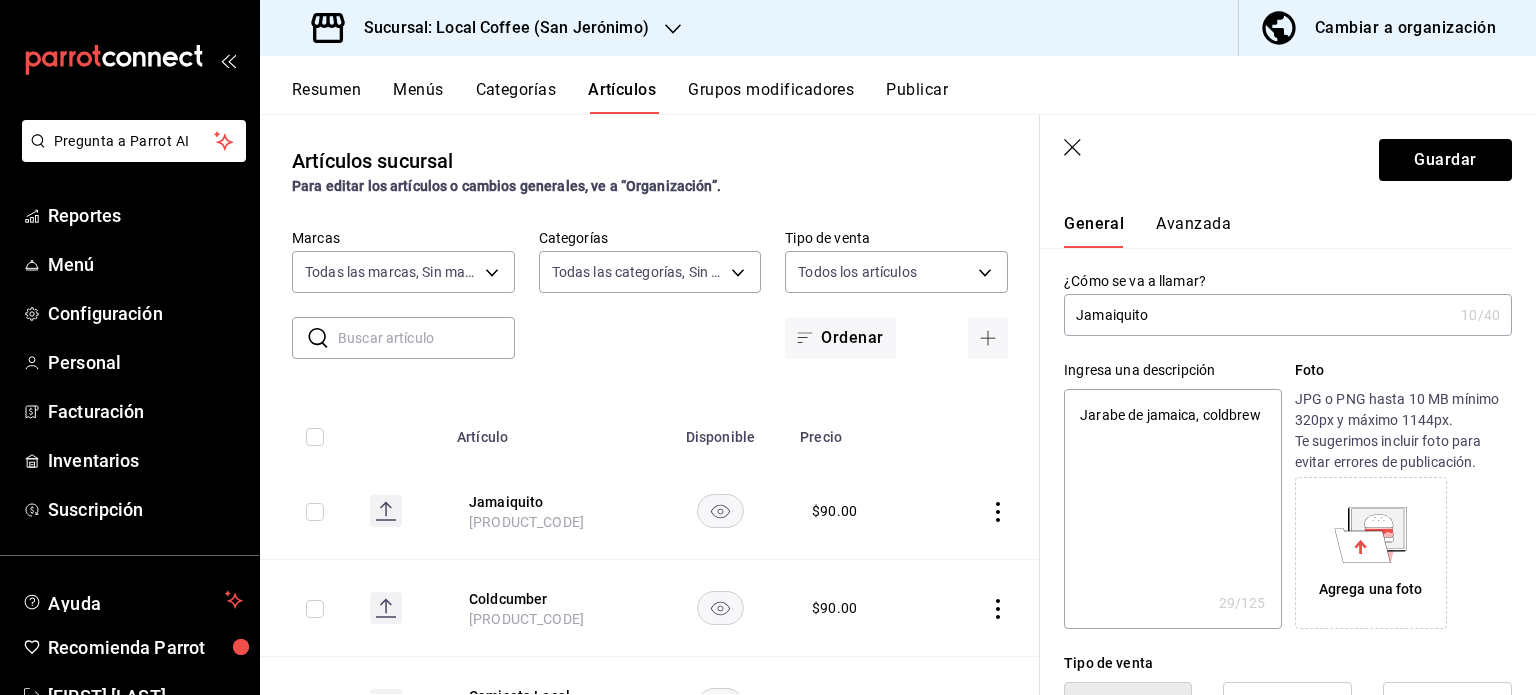 type on "x" 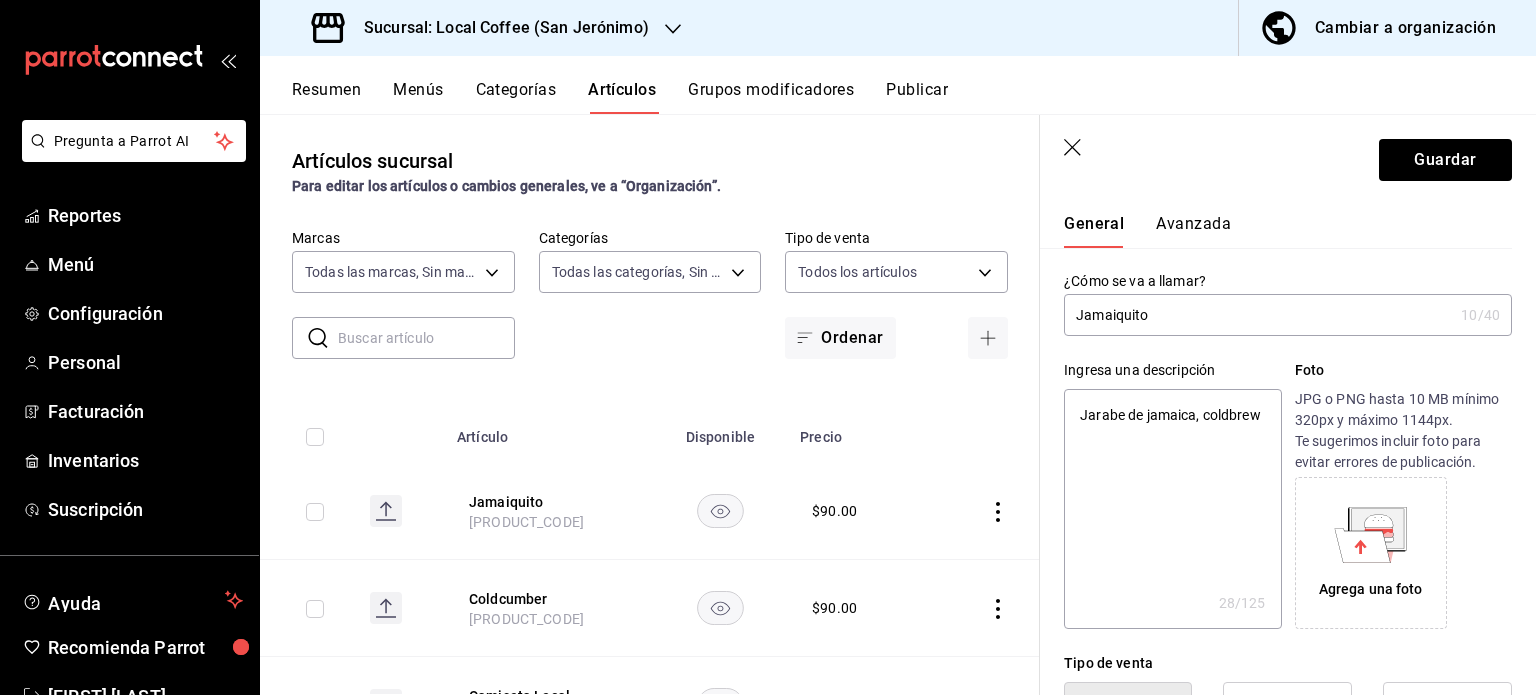 type on "Jarabe de jamaica, coldbrew" 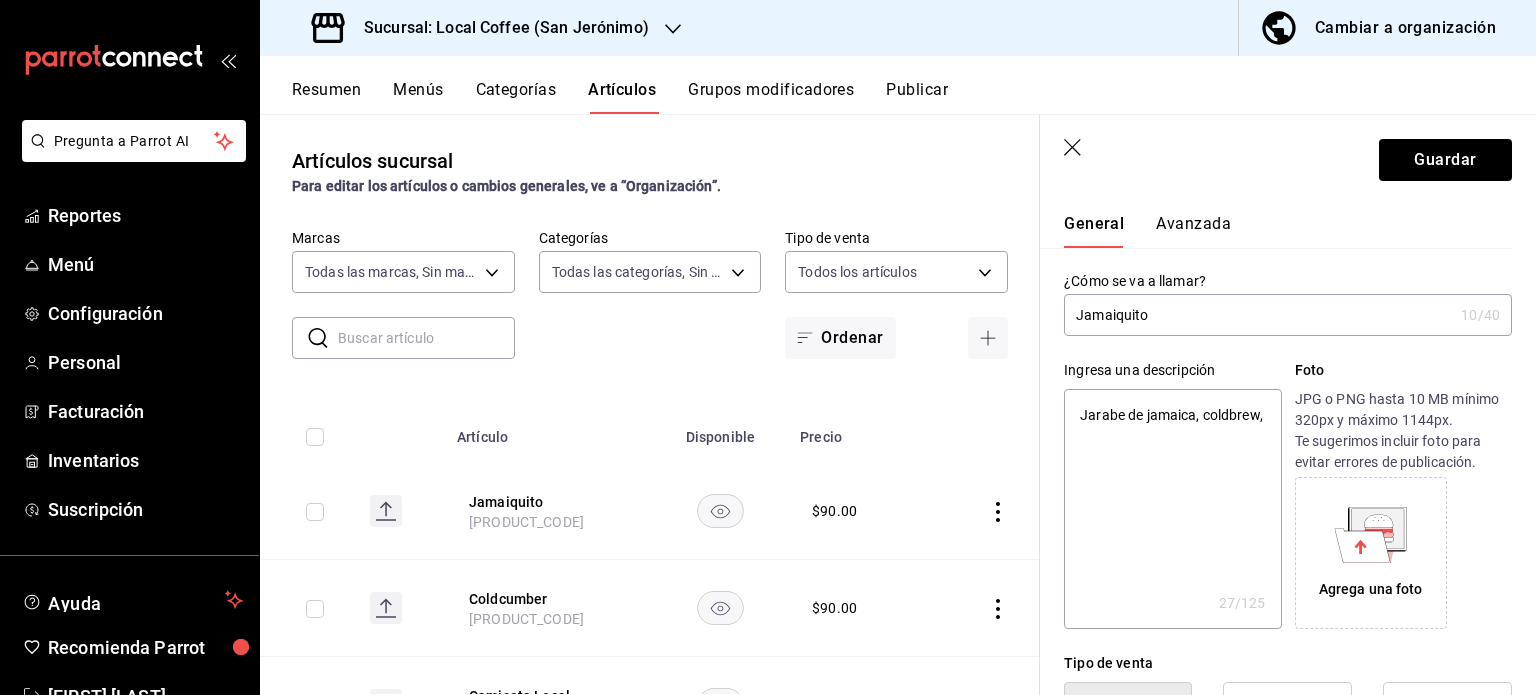 type on "Jarabe de jamaica, coldbrew," 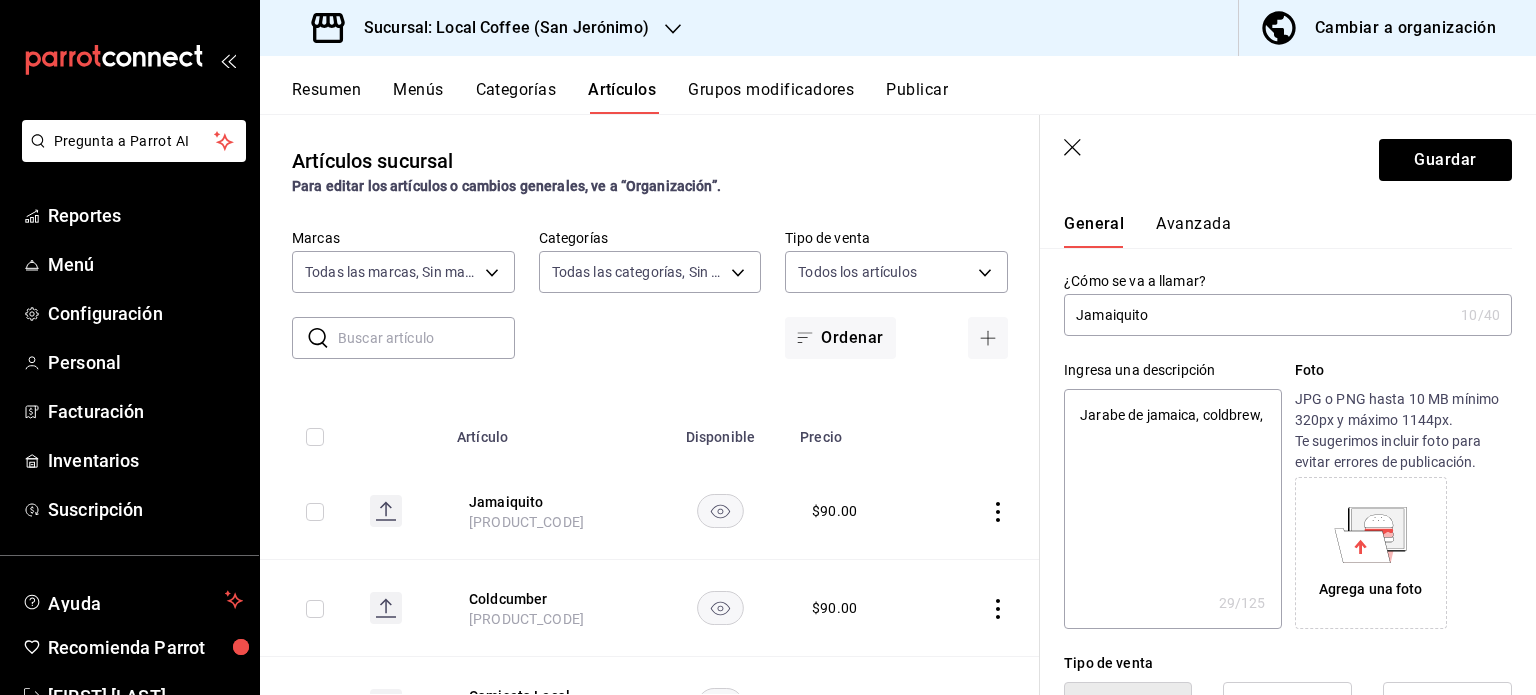 type on "x" 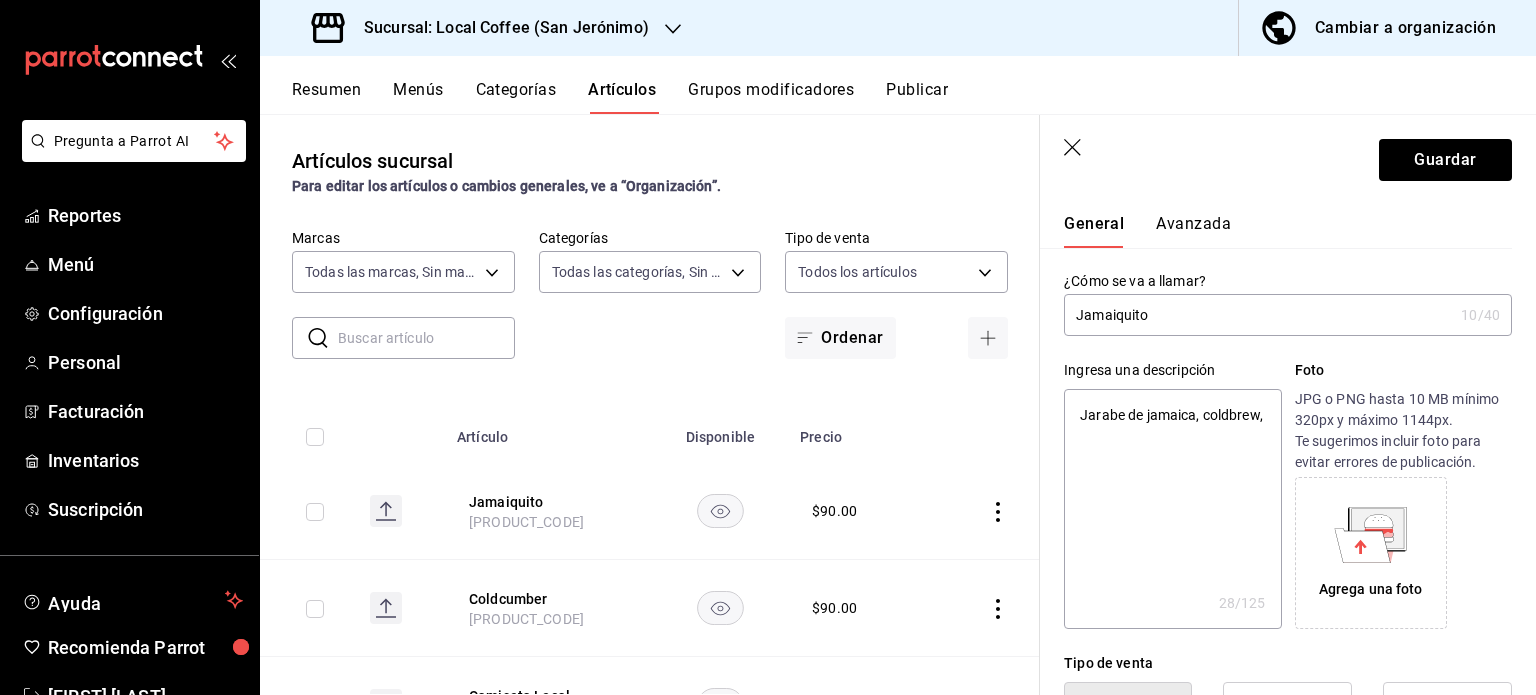 type on "Jarabe de jamaica, coldbrew, limon" 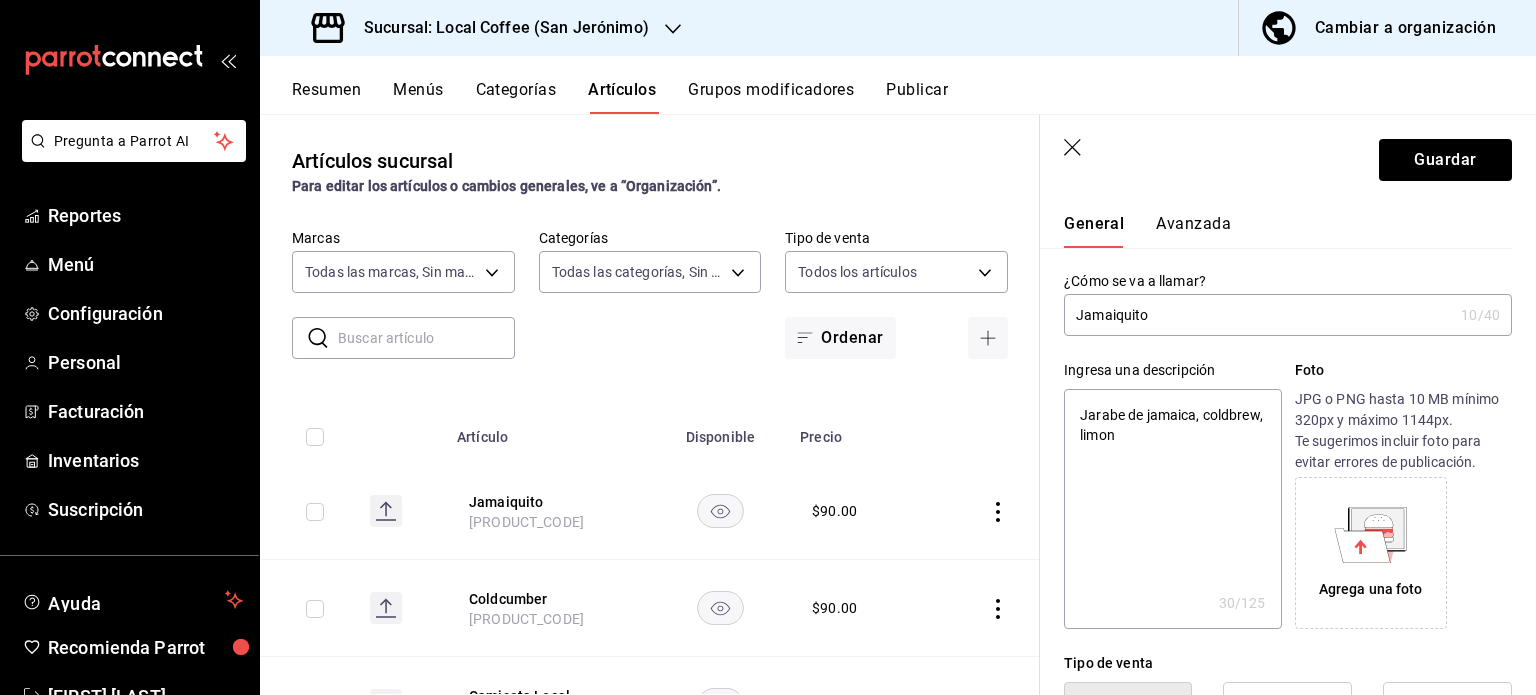 type on "Jarabe de jamaica, coldbrew, limon" 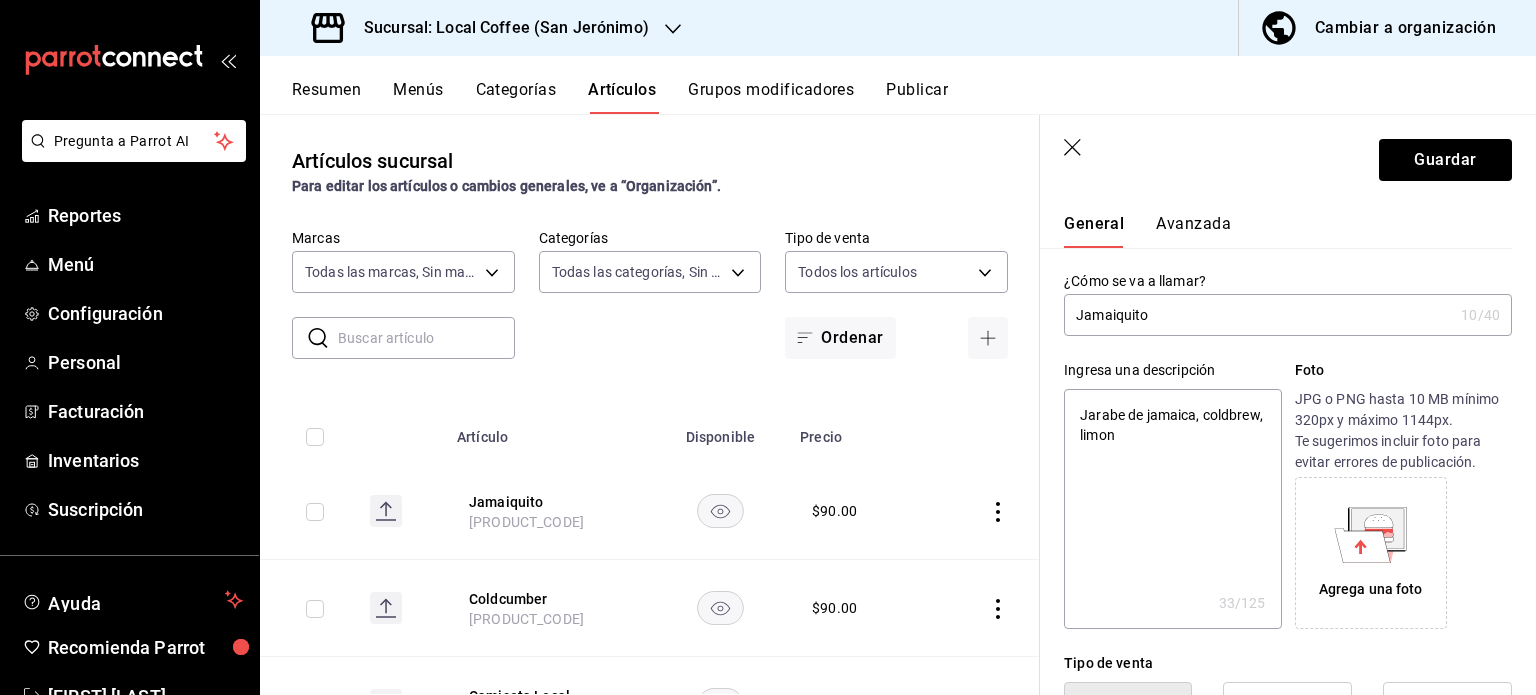 type on "Jarabe de jamaica, coldbrew, limon" 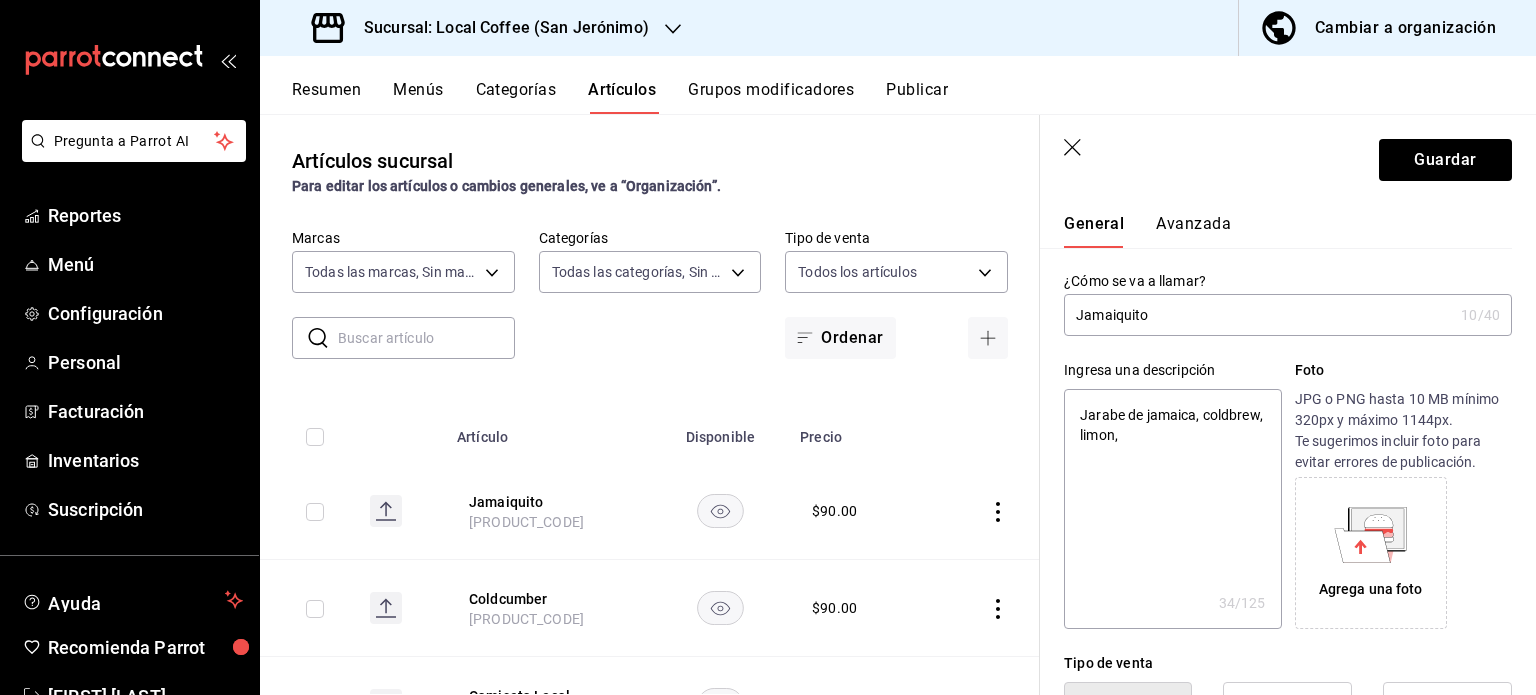 type on "Jarabe de jamaica, coldbrew, limon," 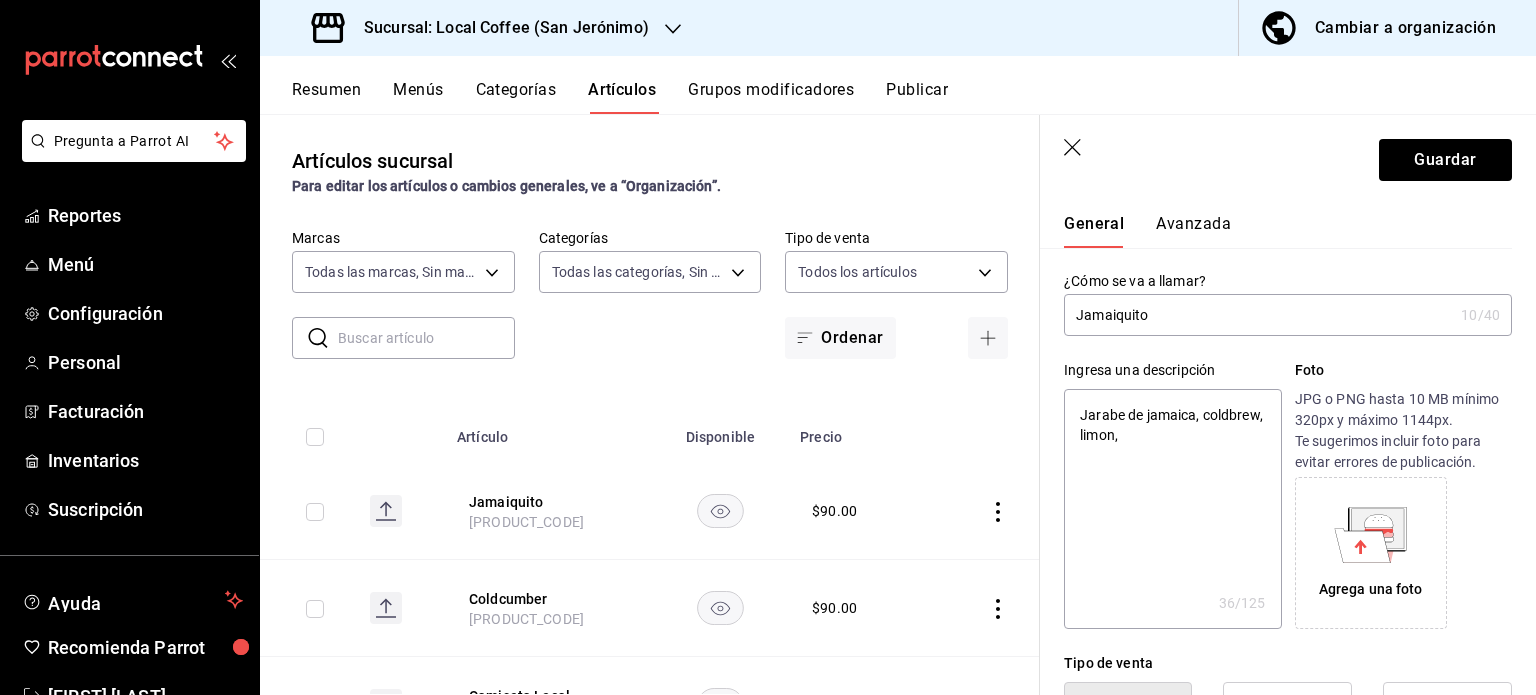 type on "Jarabe de jamaica, coldbrew, limon, agua" 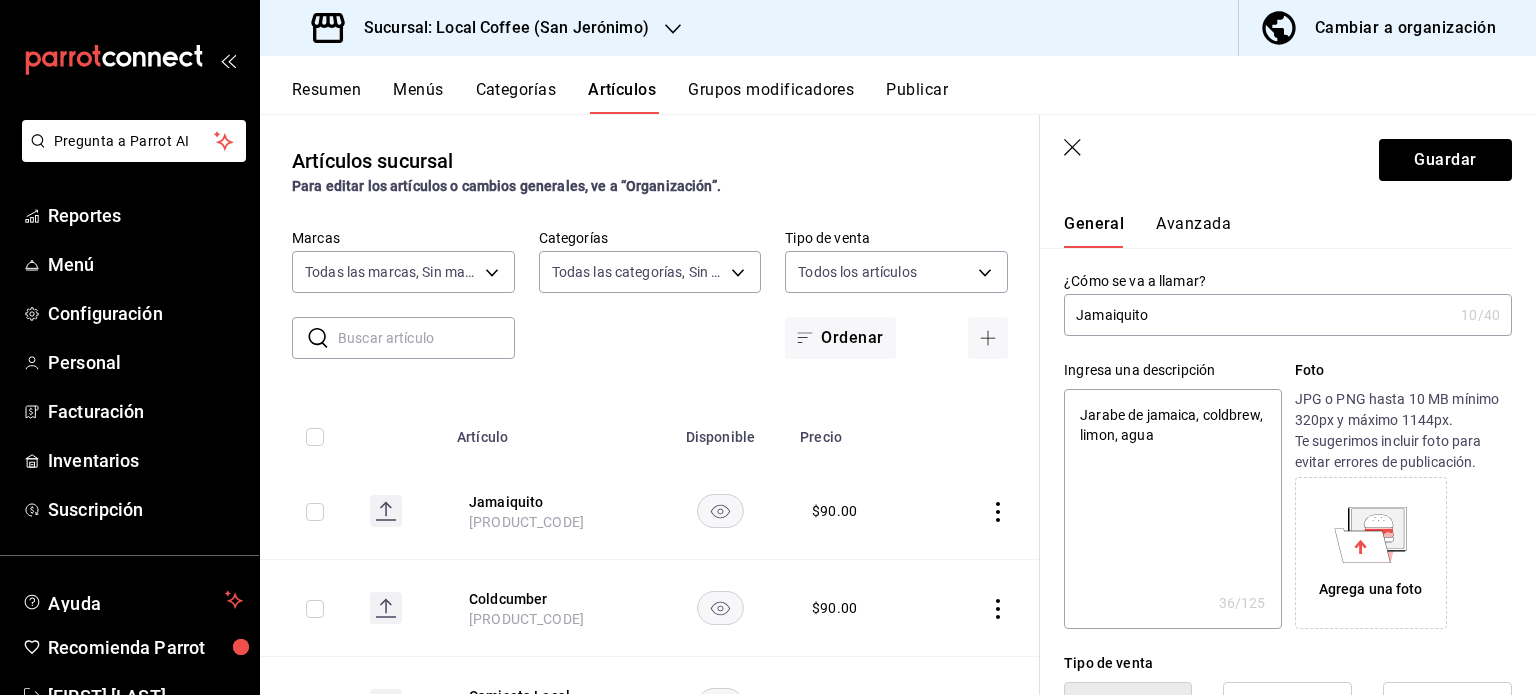 type on "x" 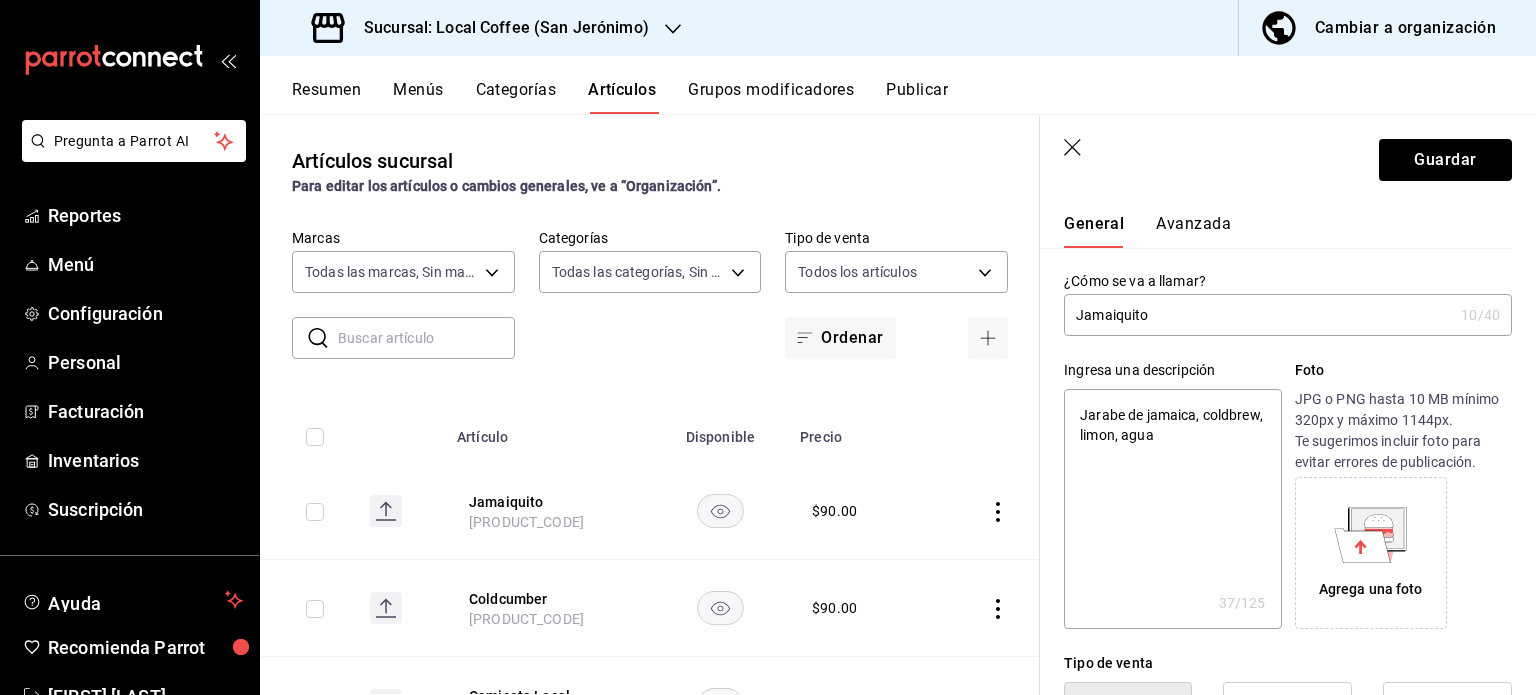 type on "Jarabe de jamaica, coldbrew, limon, agua" 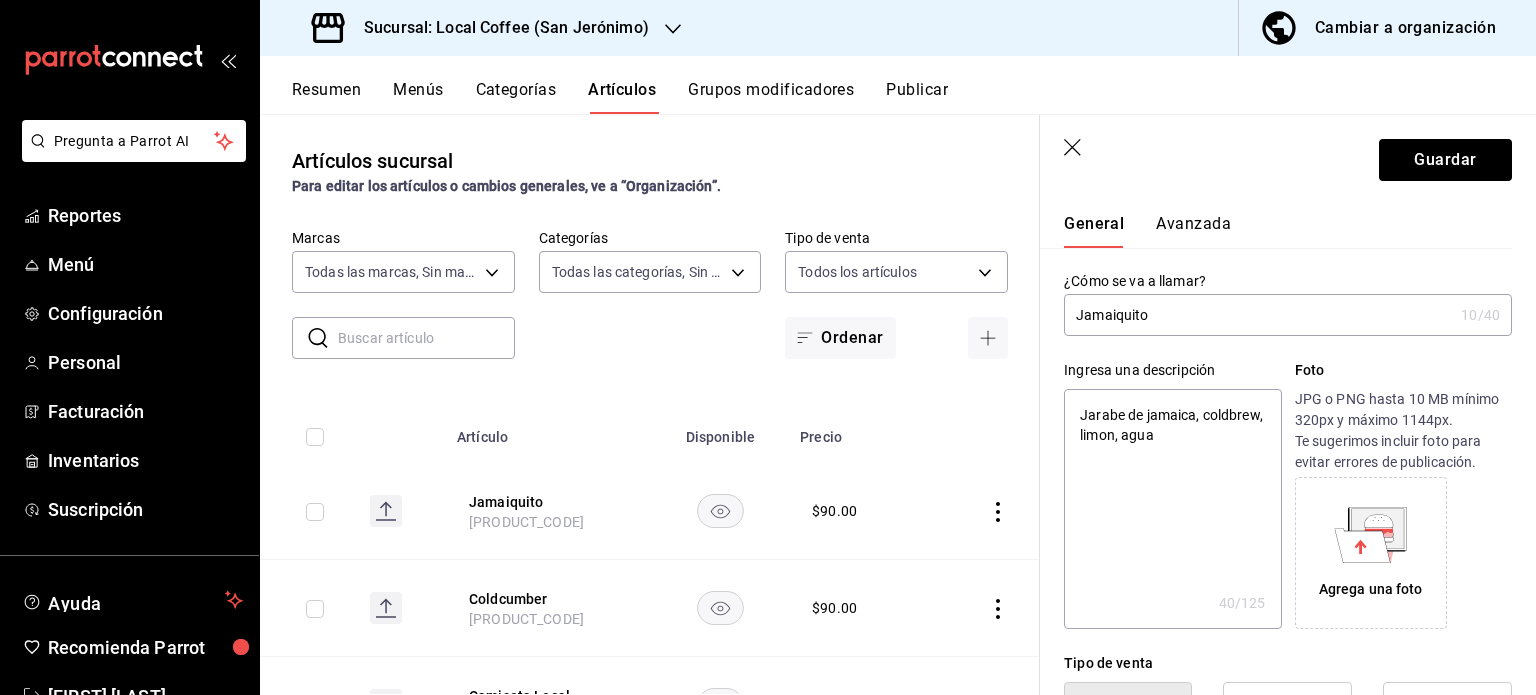 type on "Jarabe de jamaica, coldbrew, limon, agua" 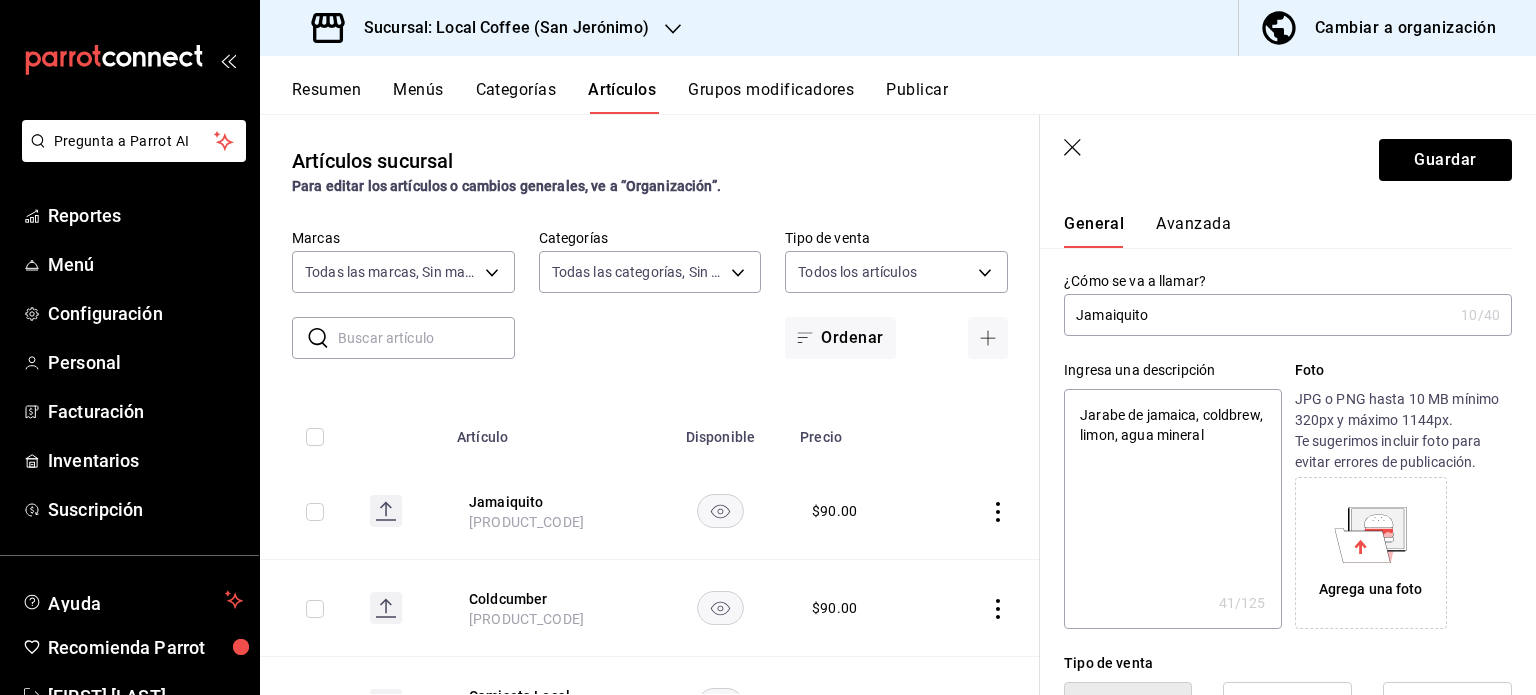 type on "Jarabe de jamaica, coldbrew, limon, agua mineral" 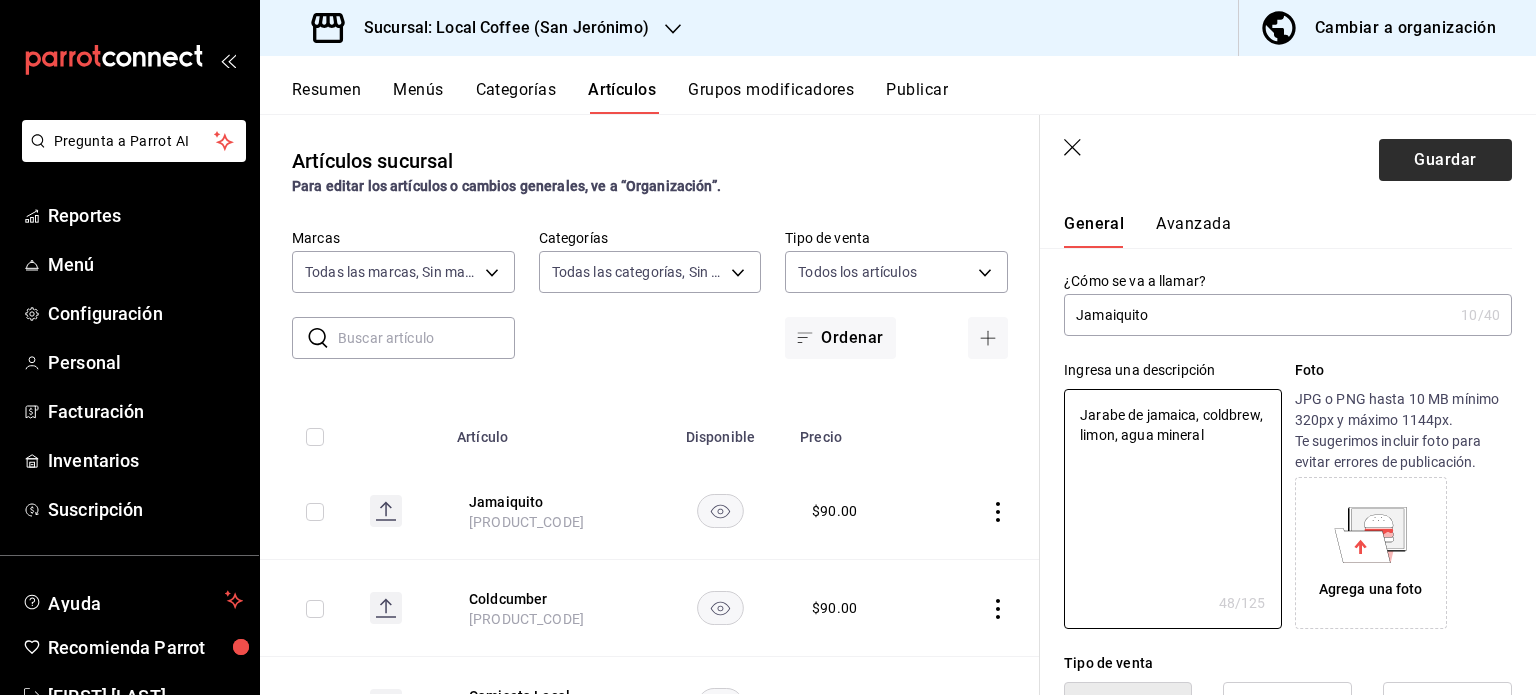 type on "Jarabe de jamaica, coldbrew, limon, agua mineral" 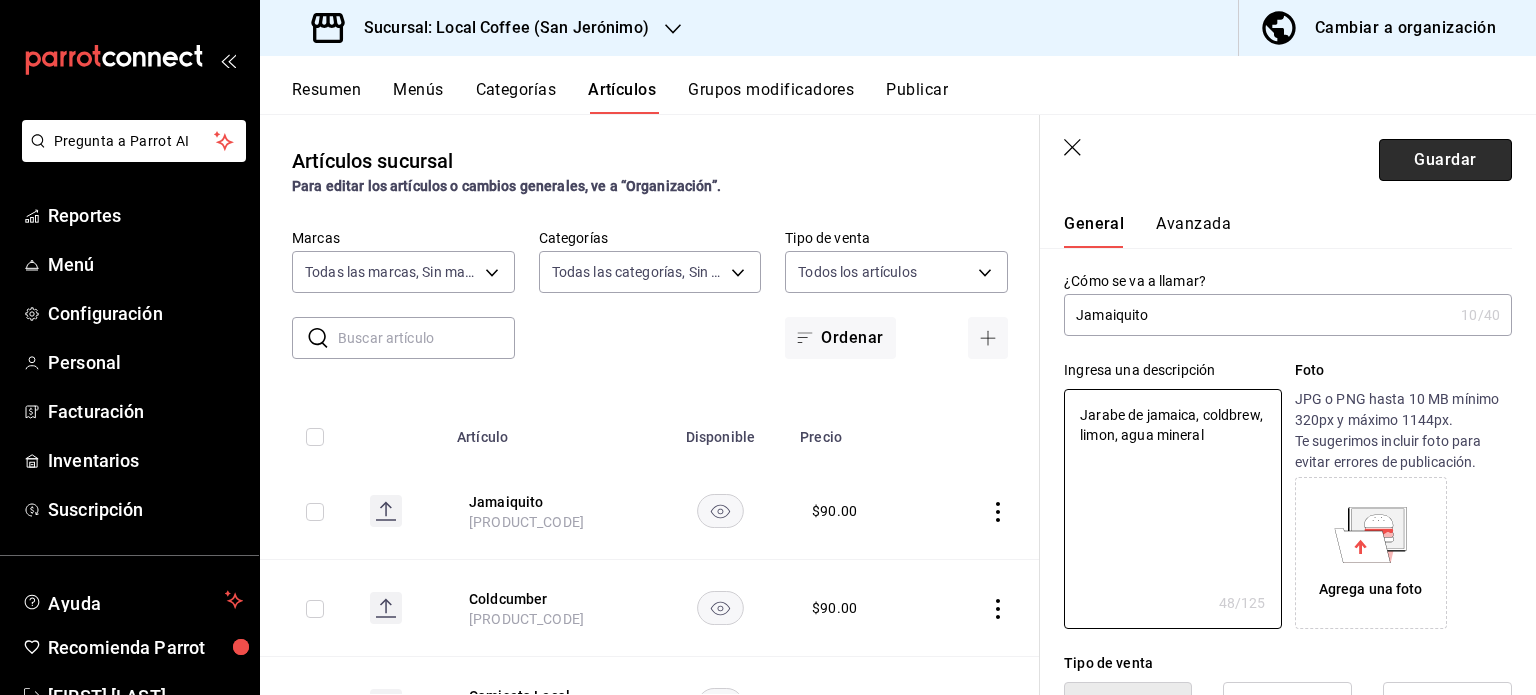 click on "Guardar" at bounding box center [1445, 160] 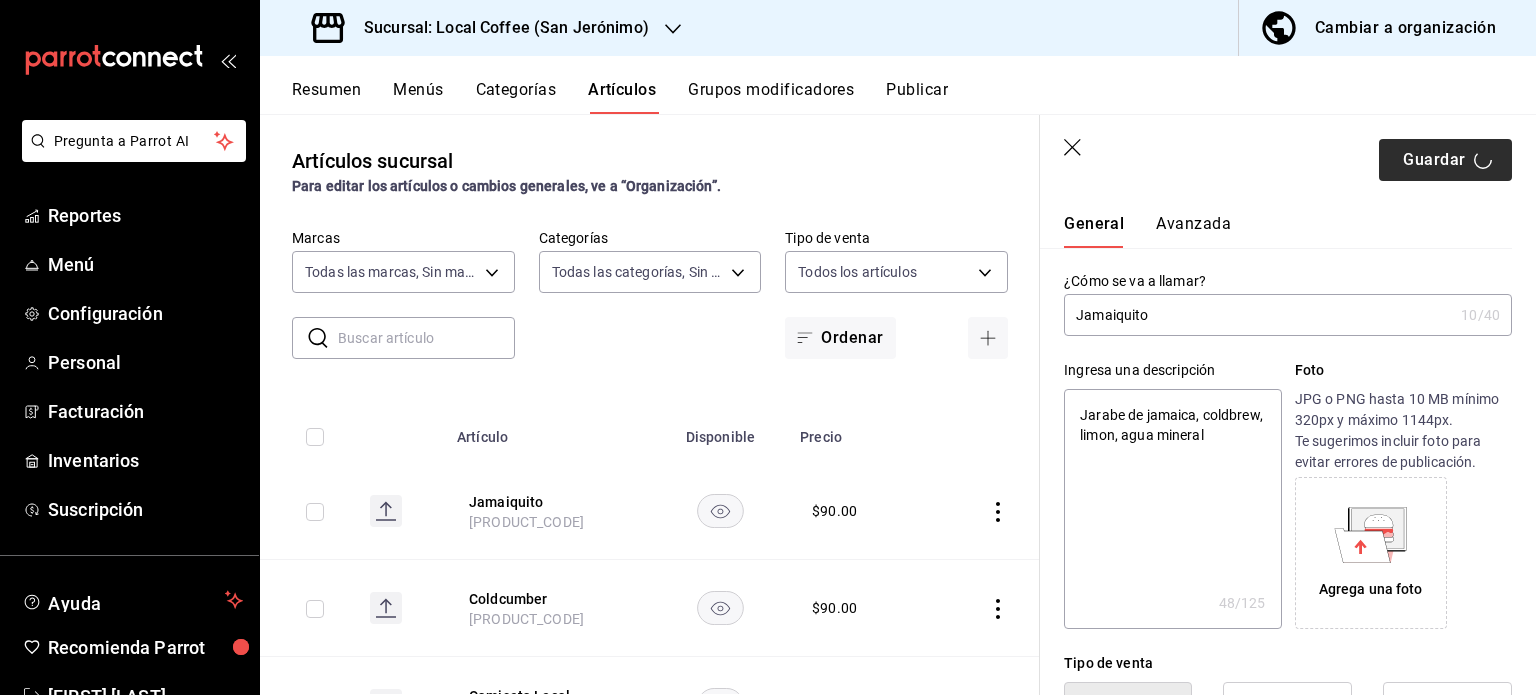 type on "x" 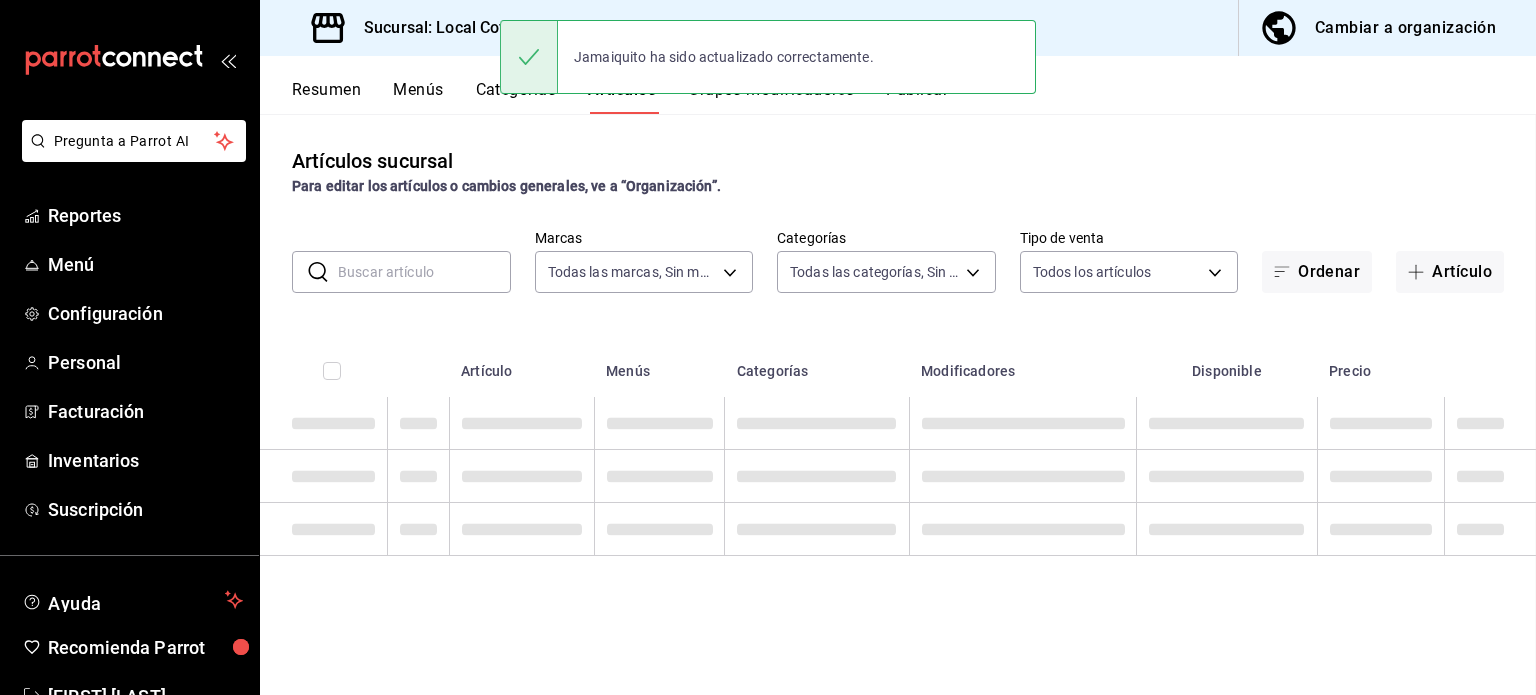 scroll, scrollTop: 0, scrollLeft: 0, axis: both 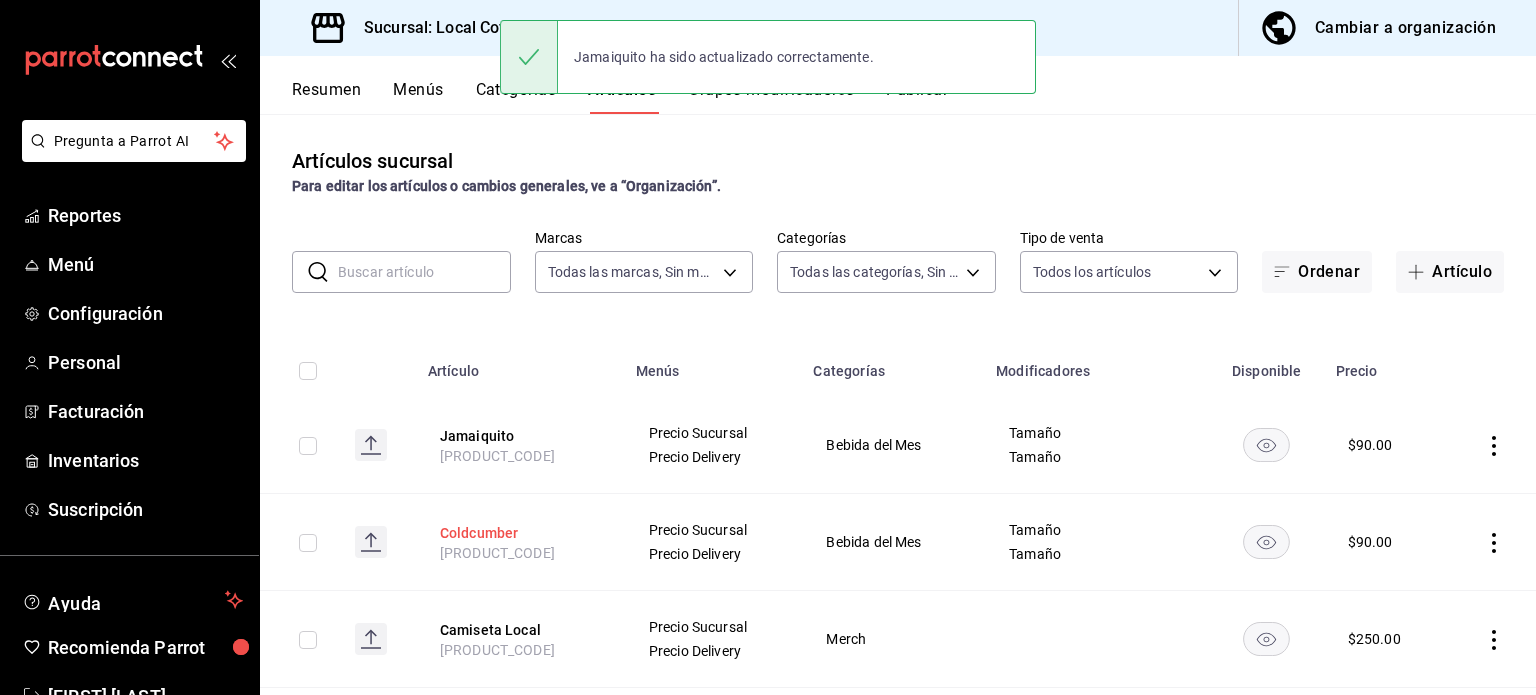 click on "Coldcumber" at bounding box center [520, 533] 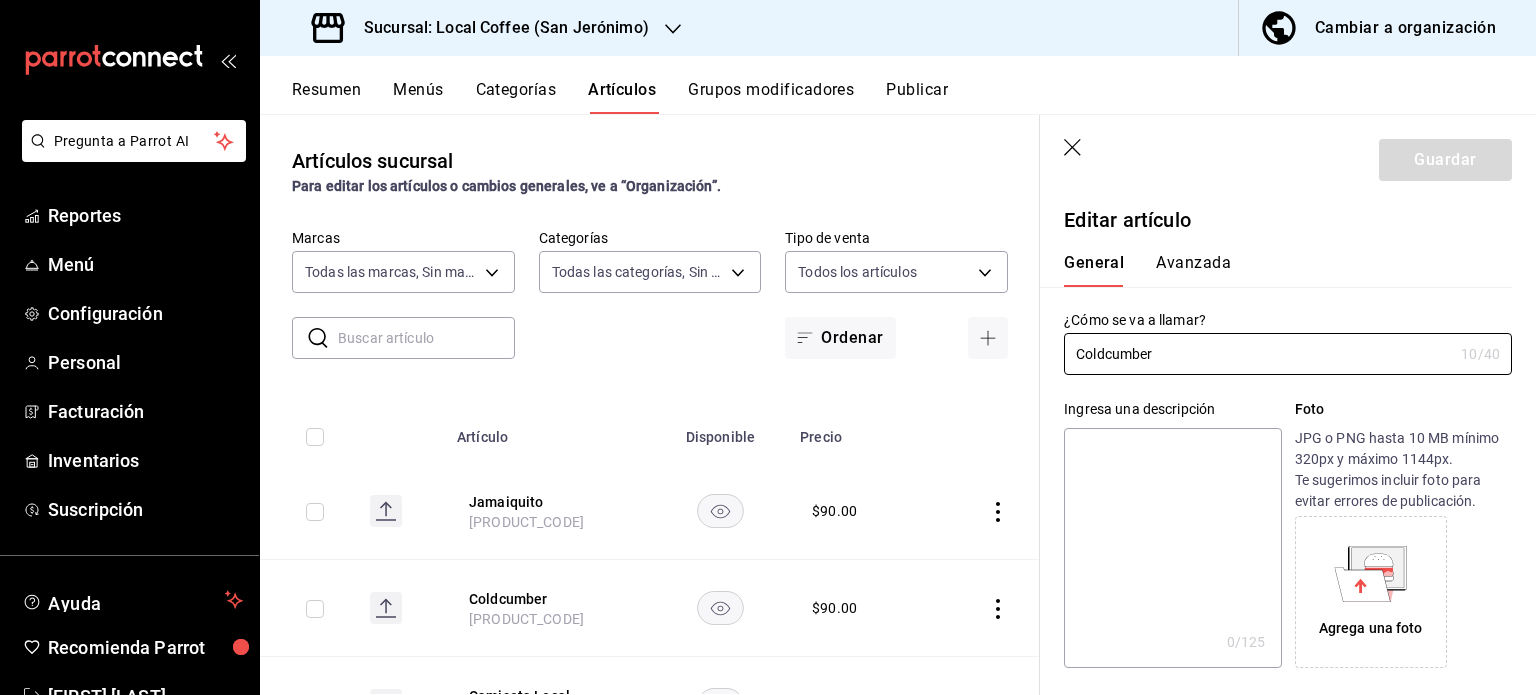 click at bounding box center (1172, 548) 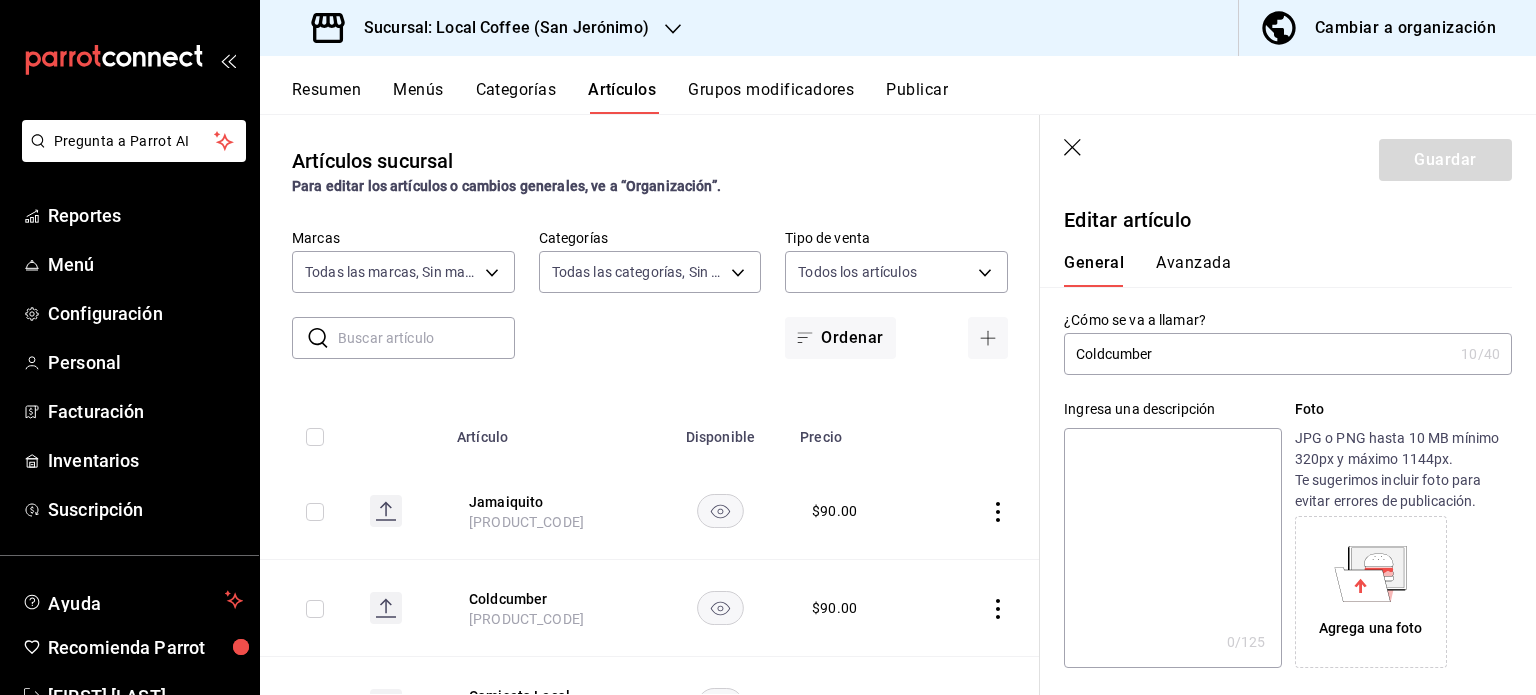 click at bounding box center (1172, 548) 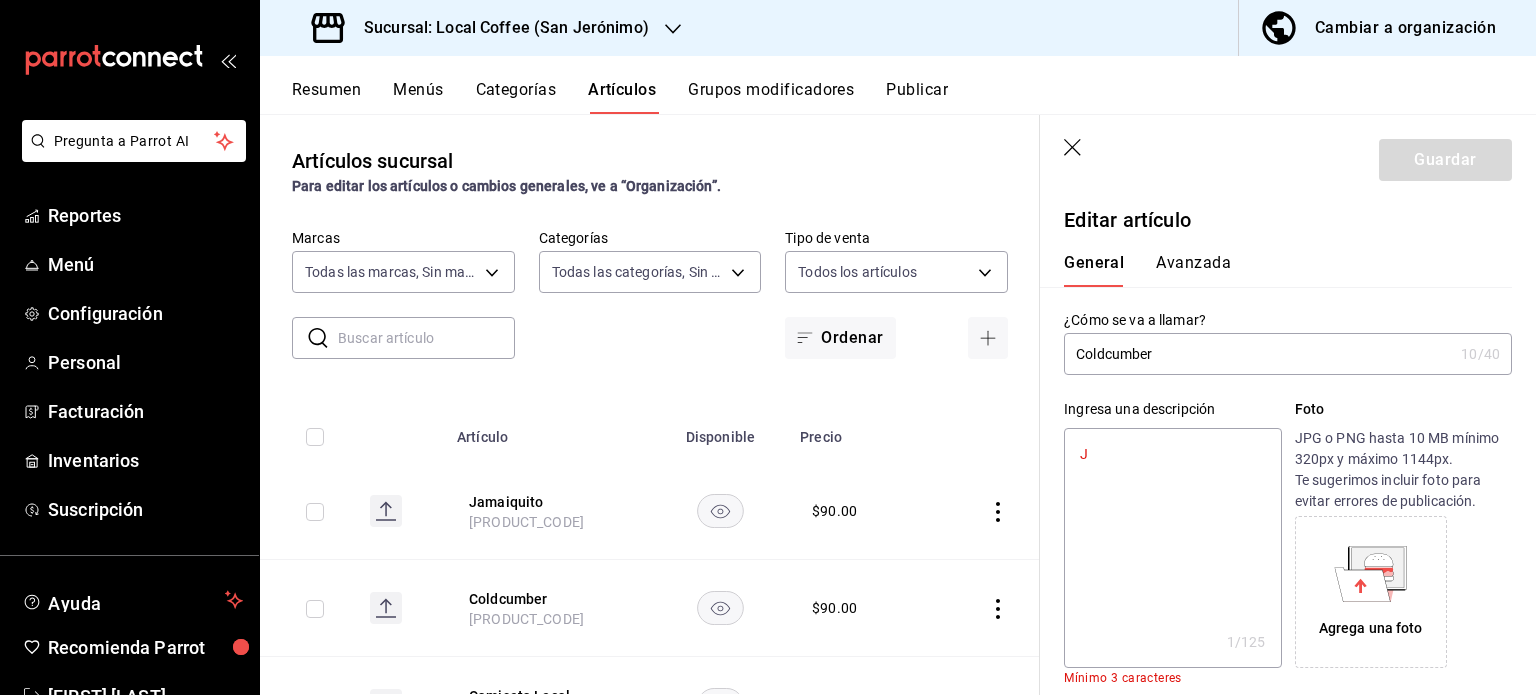 type on "x" 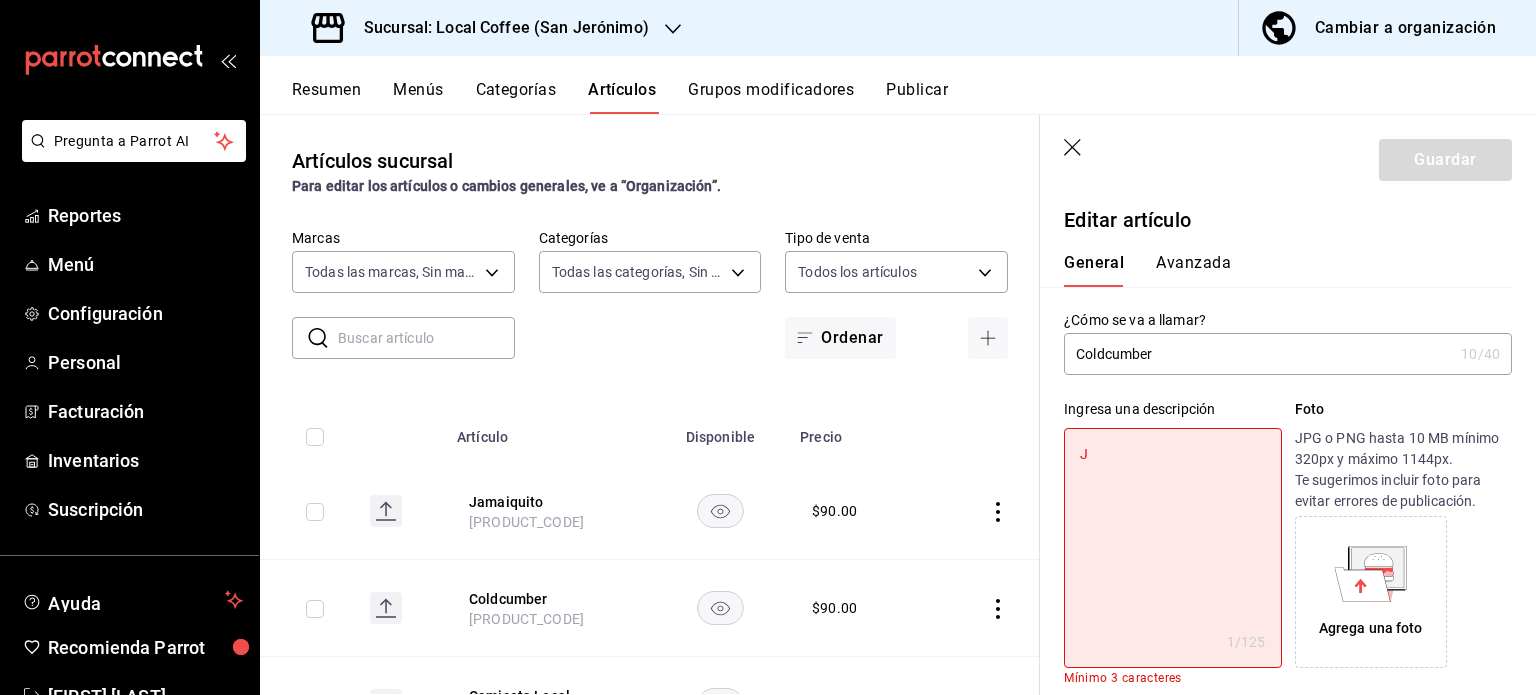 type on "Ja" 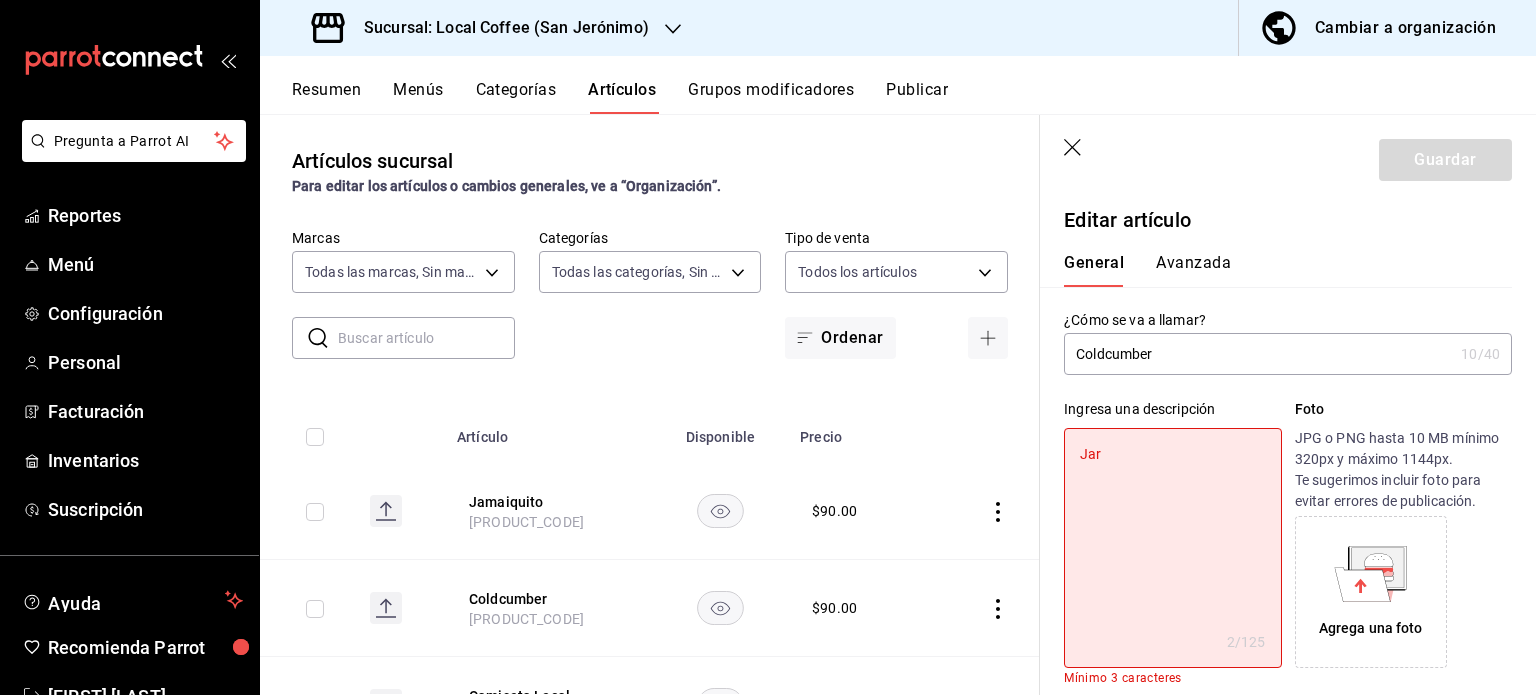 type on "Jara" 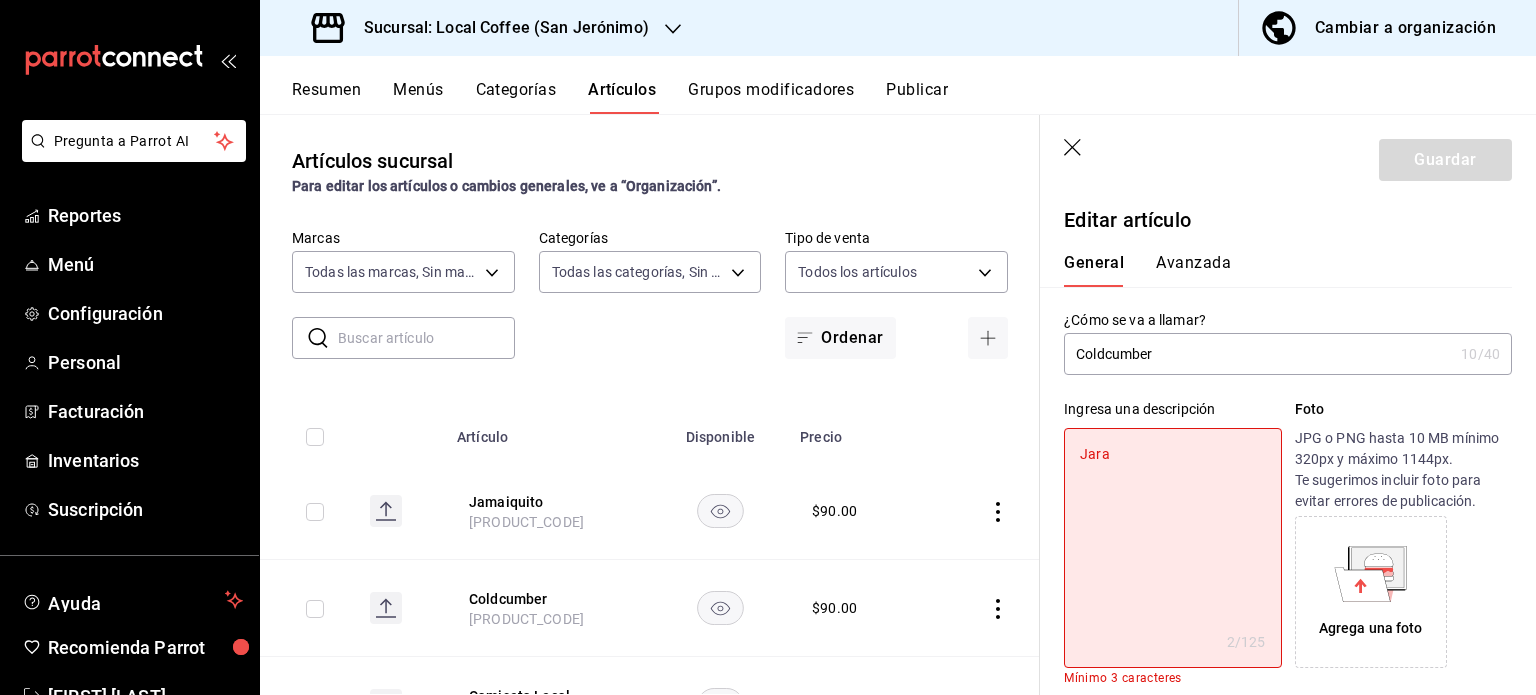 type on "x" 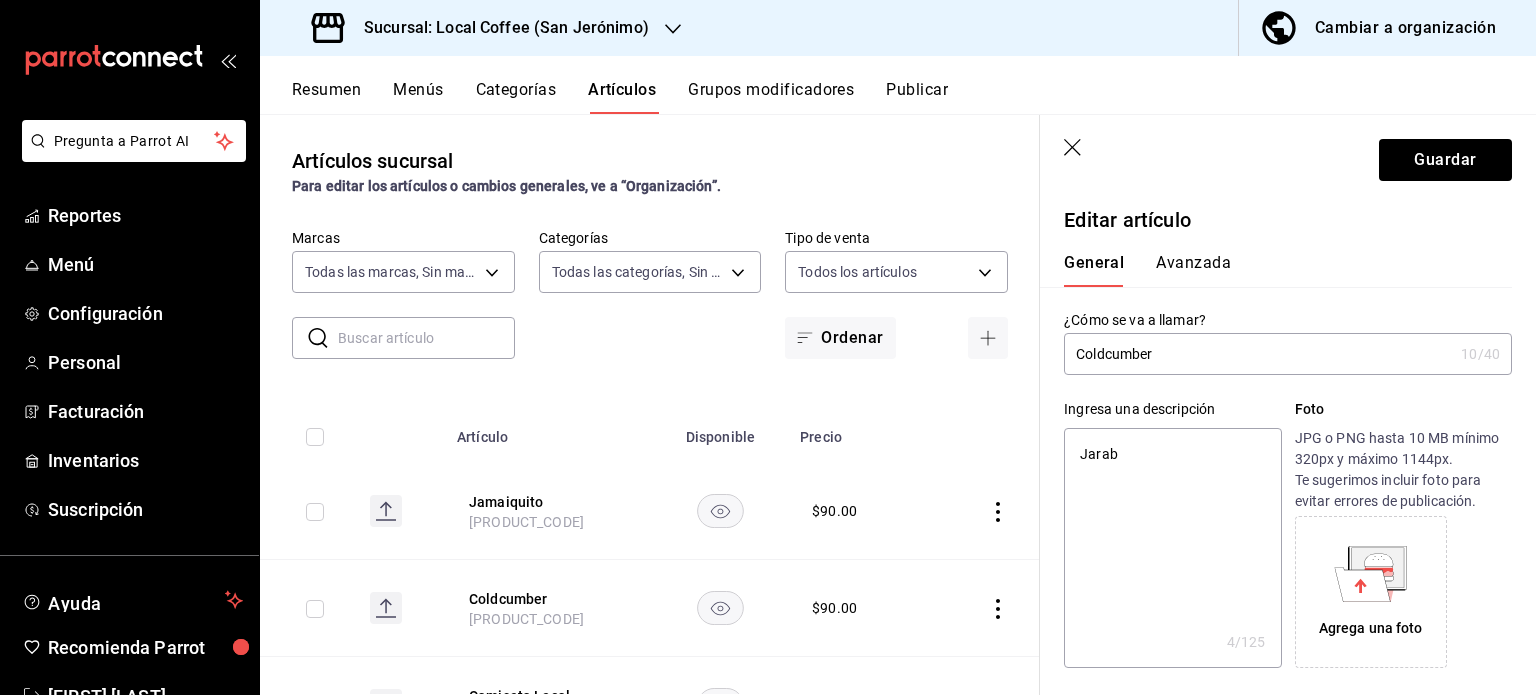 type on "Jarabe" 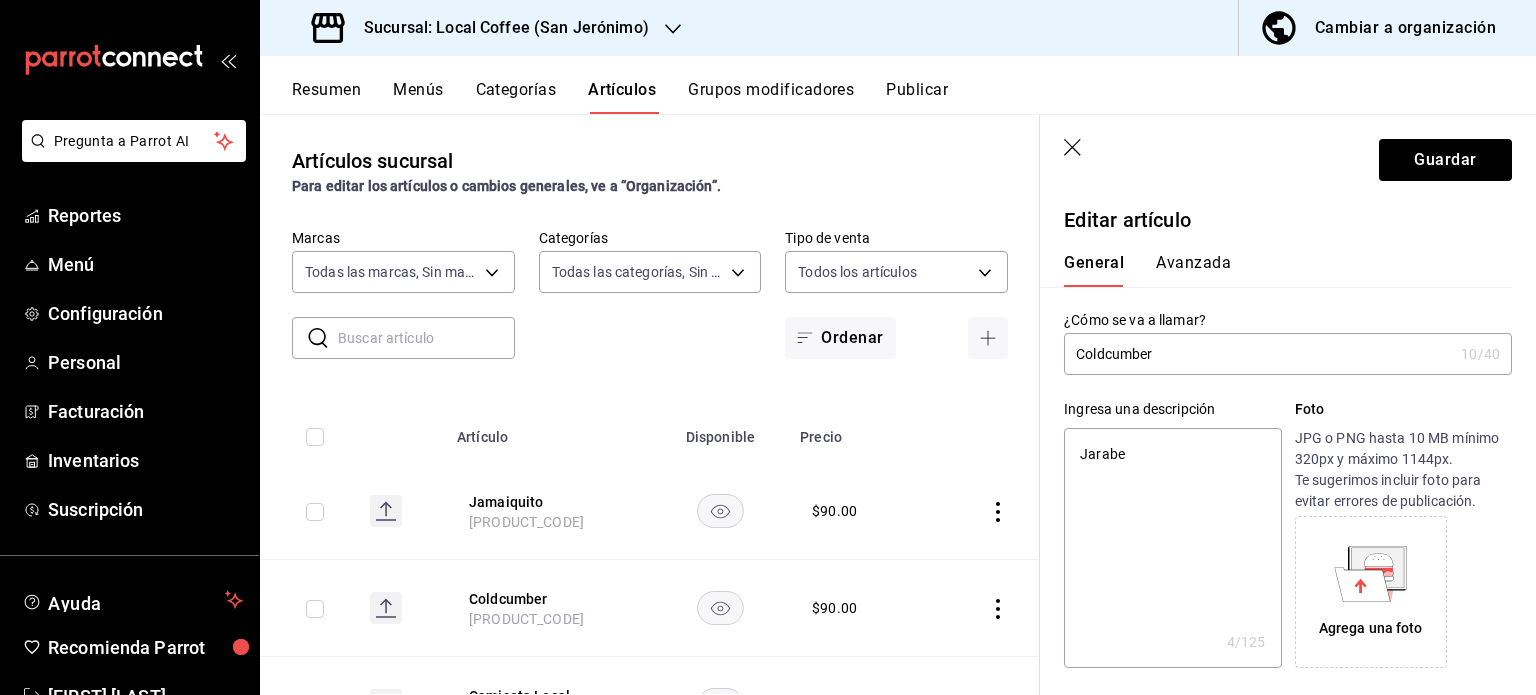 type on "x" 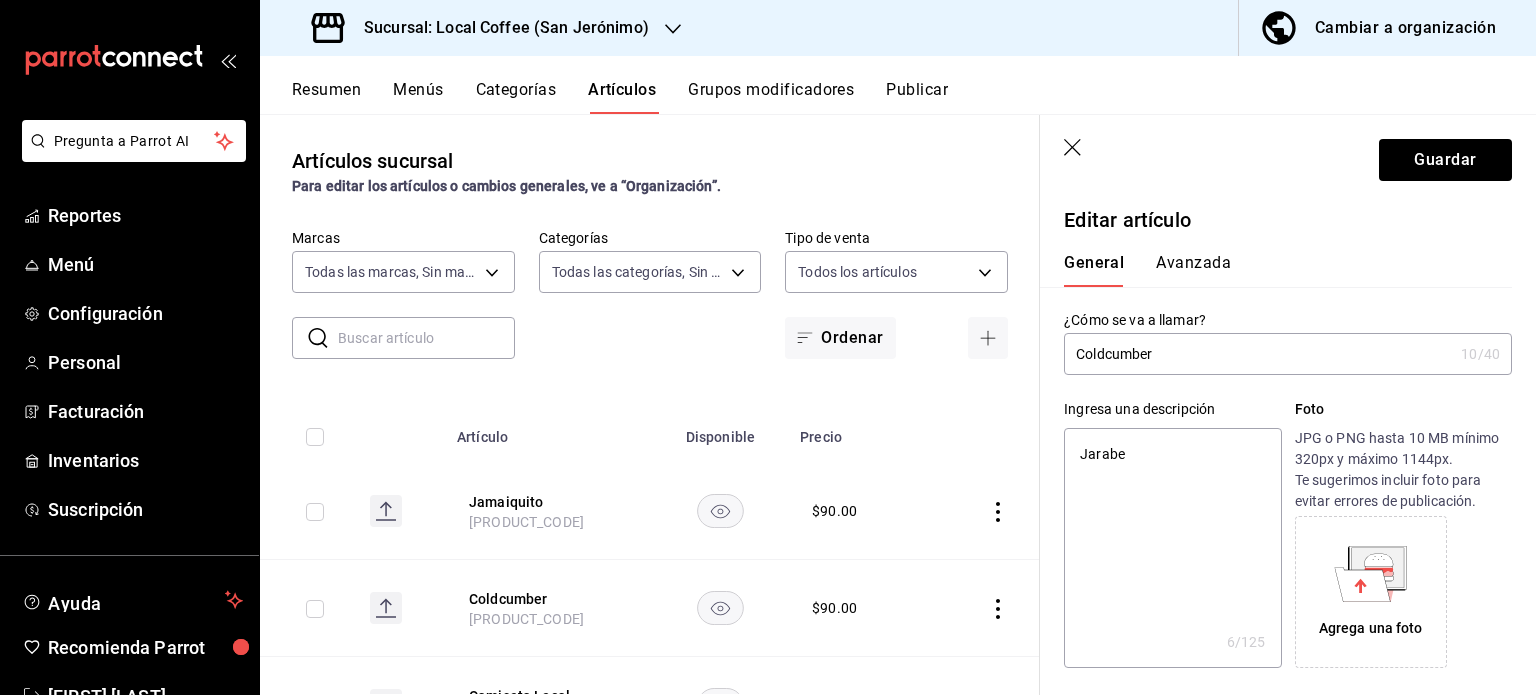 type on "Jarabe" 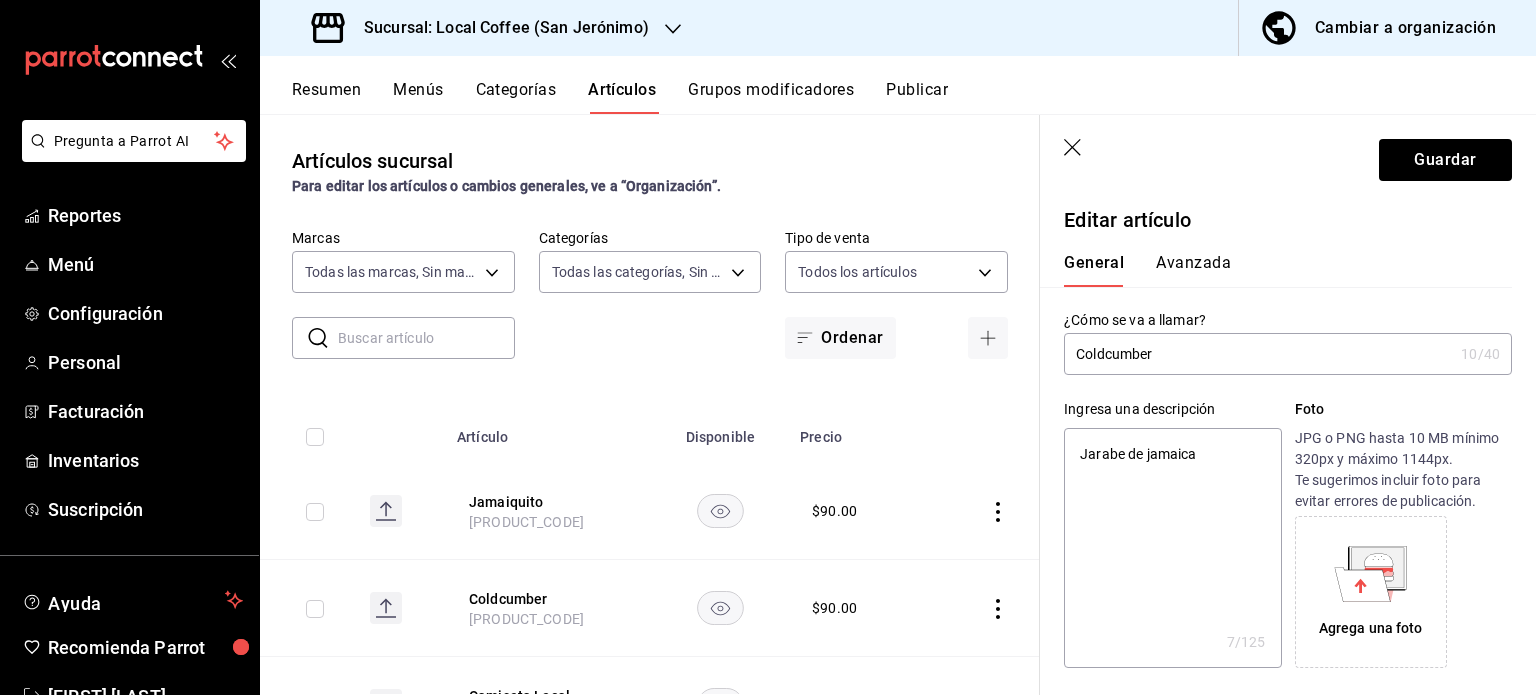 type on "Jarabe de jamaica" 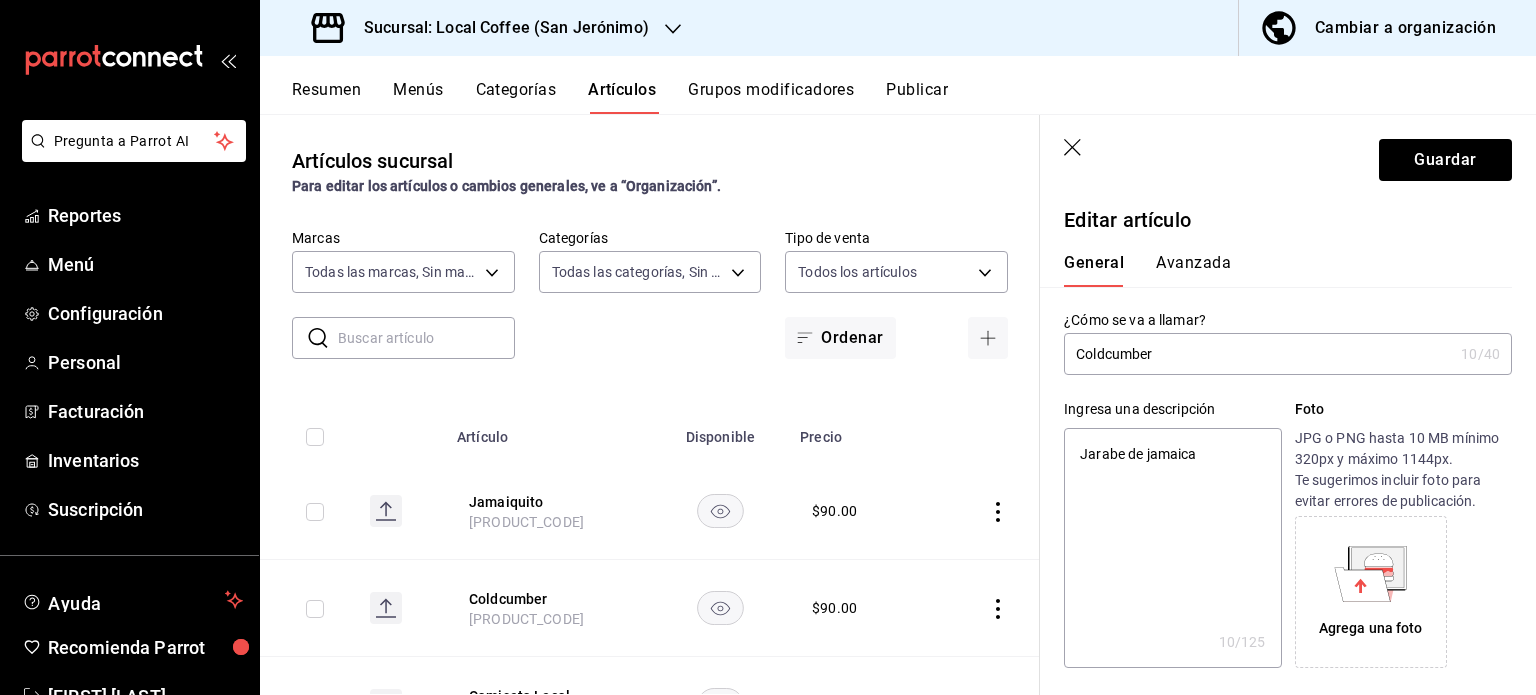 type on "Jarabe de pepino" 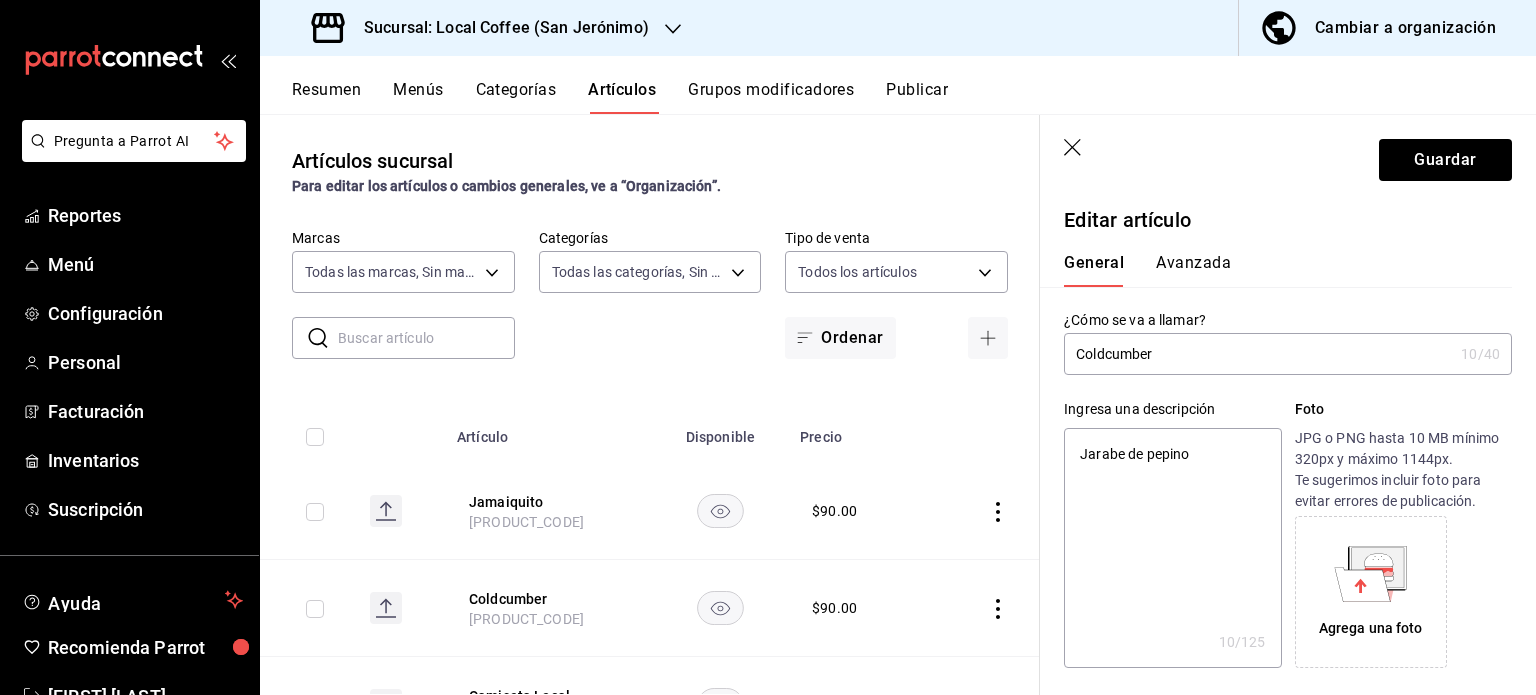 type on "x" 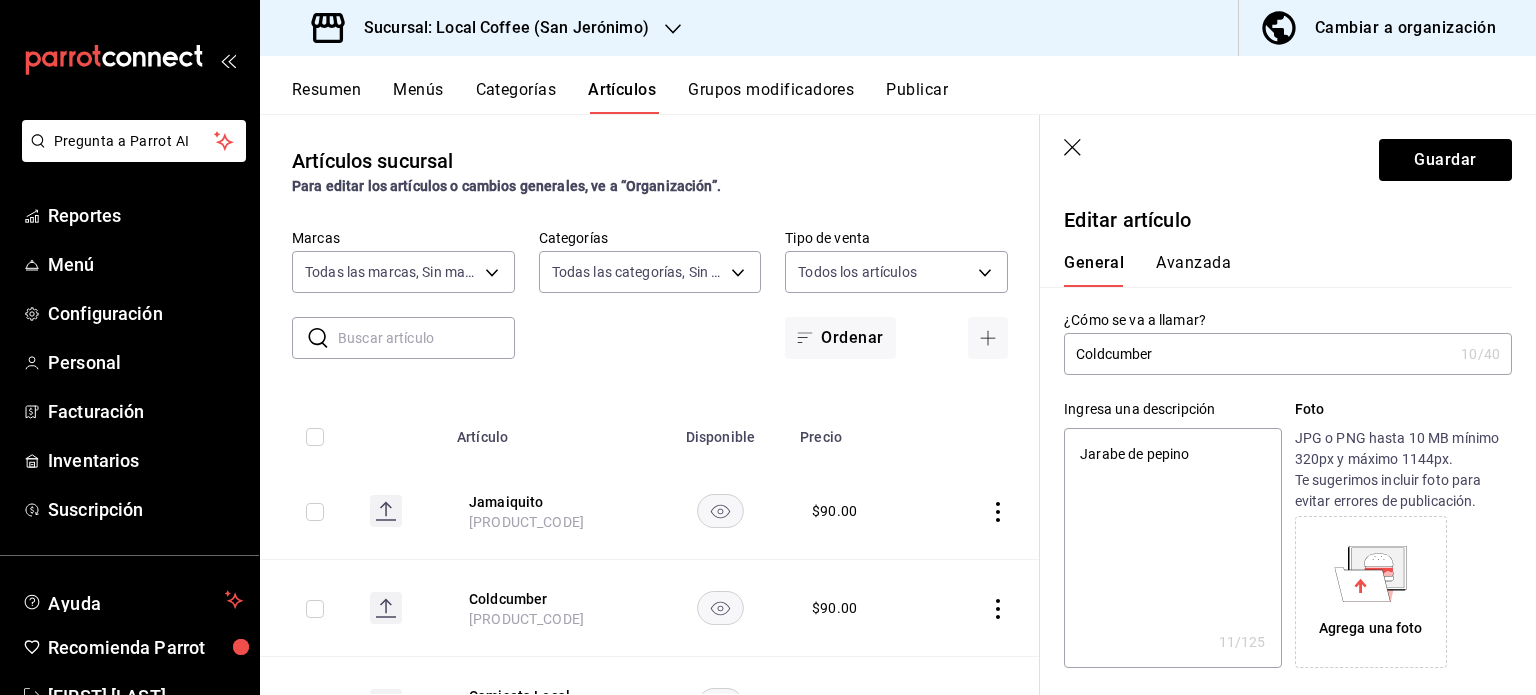 type on "Jarabe de pepino" 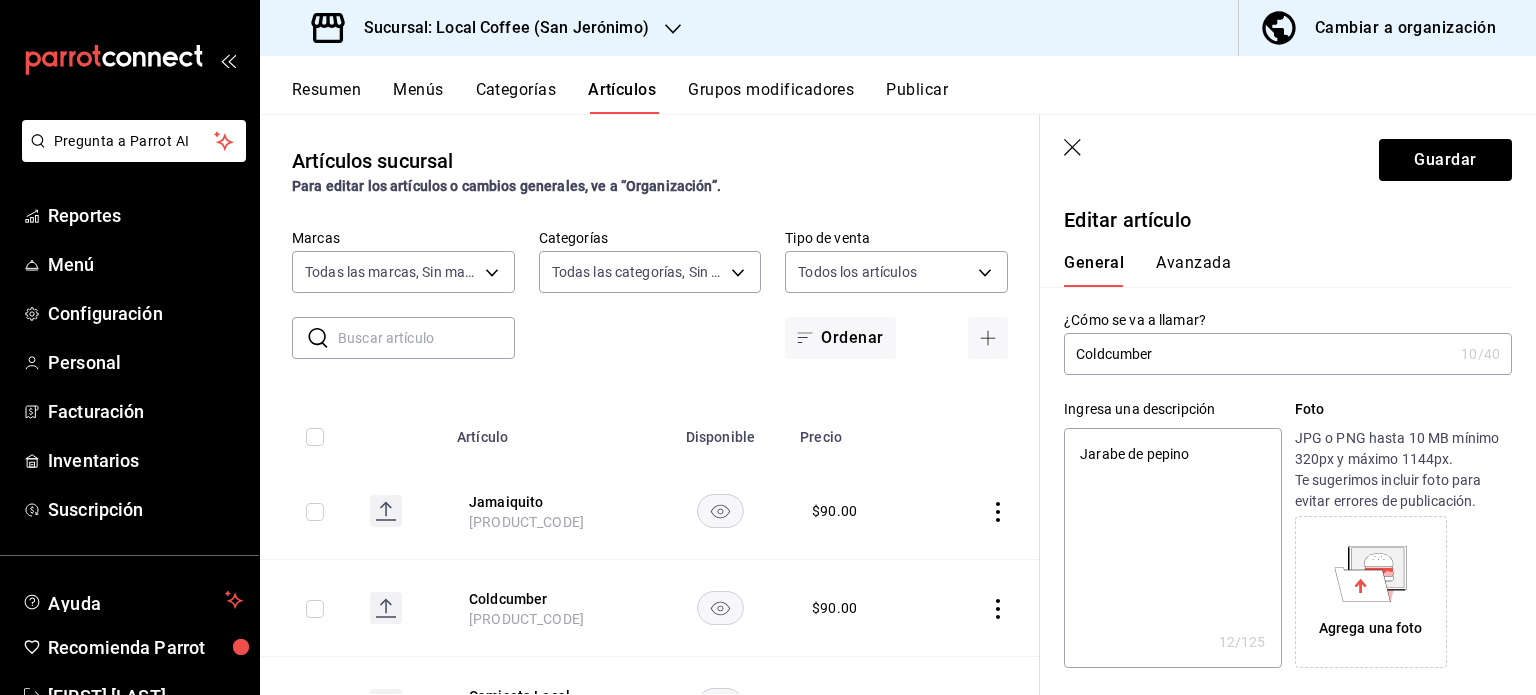 type on "Jarabe de jamaica" 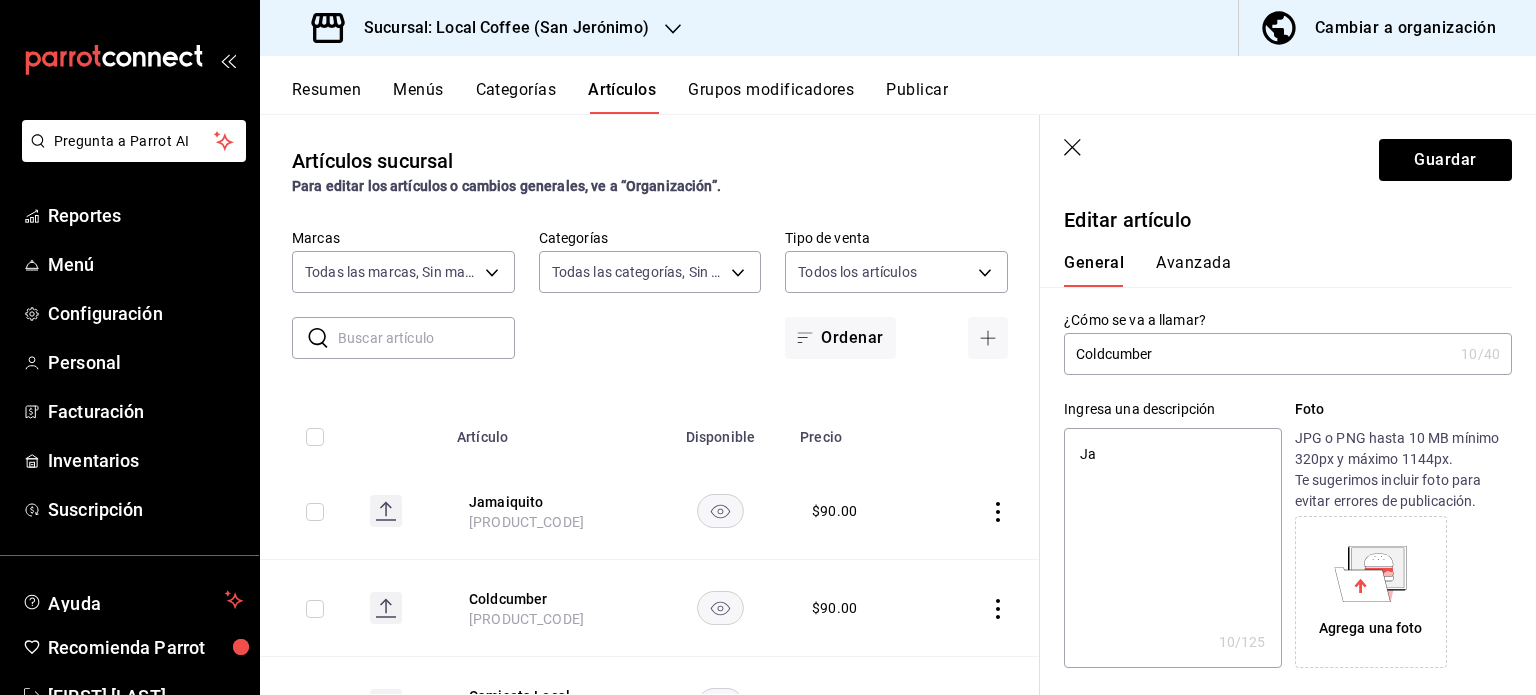 type on "J" 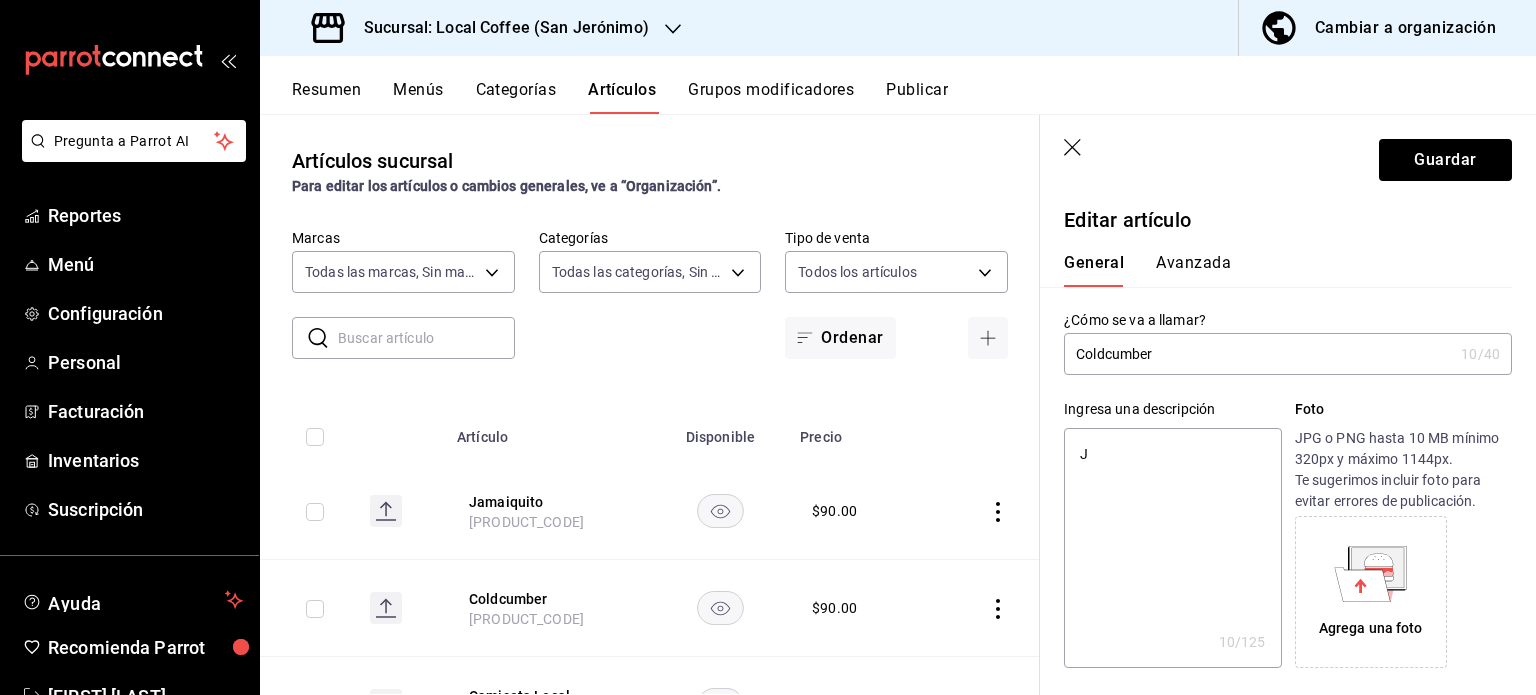 type 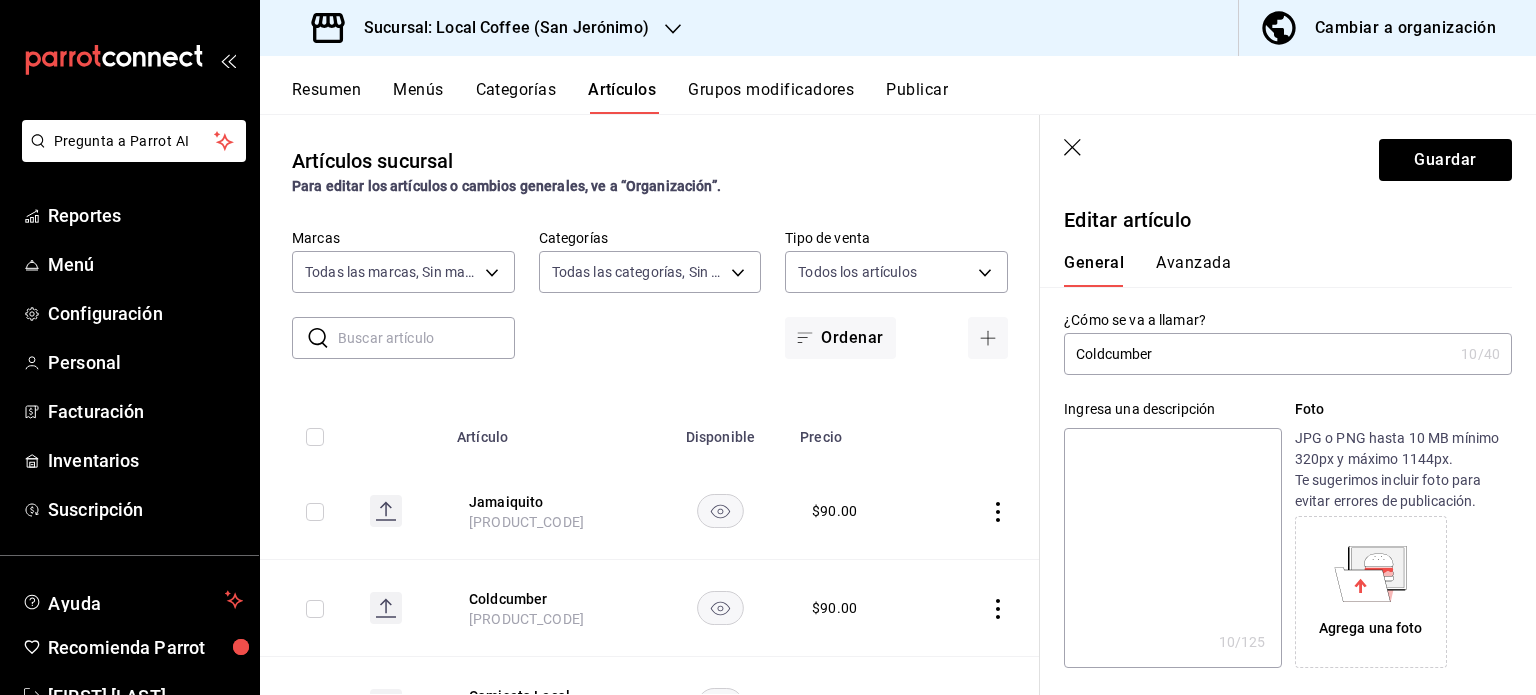 type on "x" 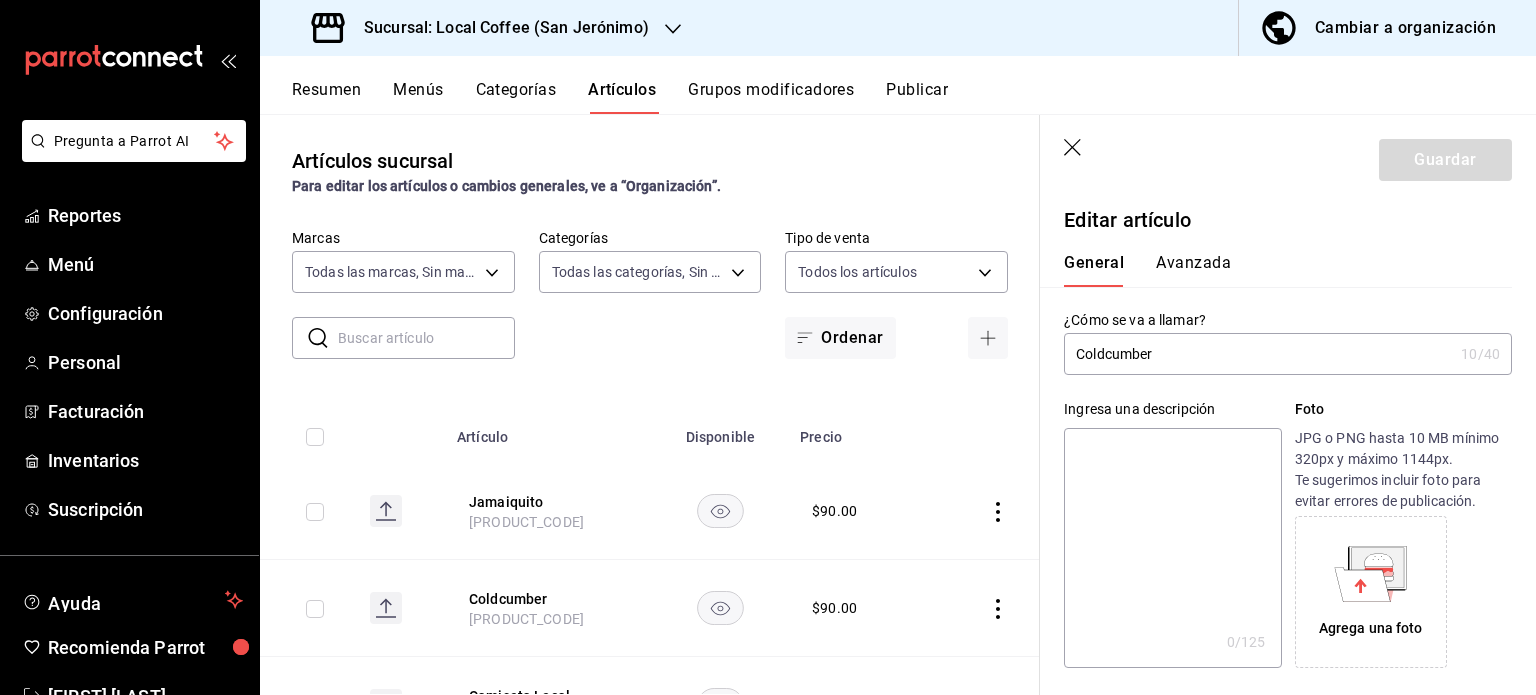 type on "L" 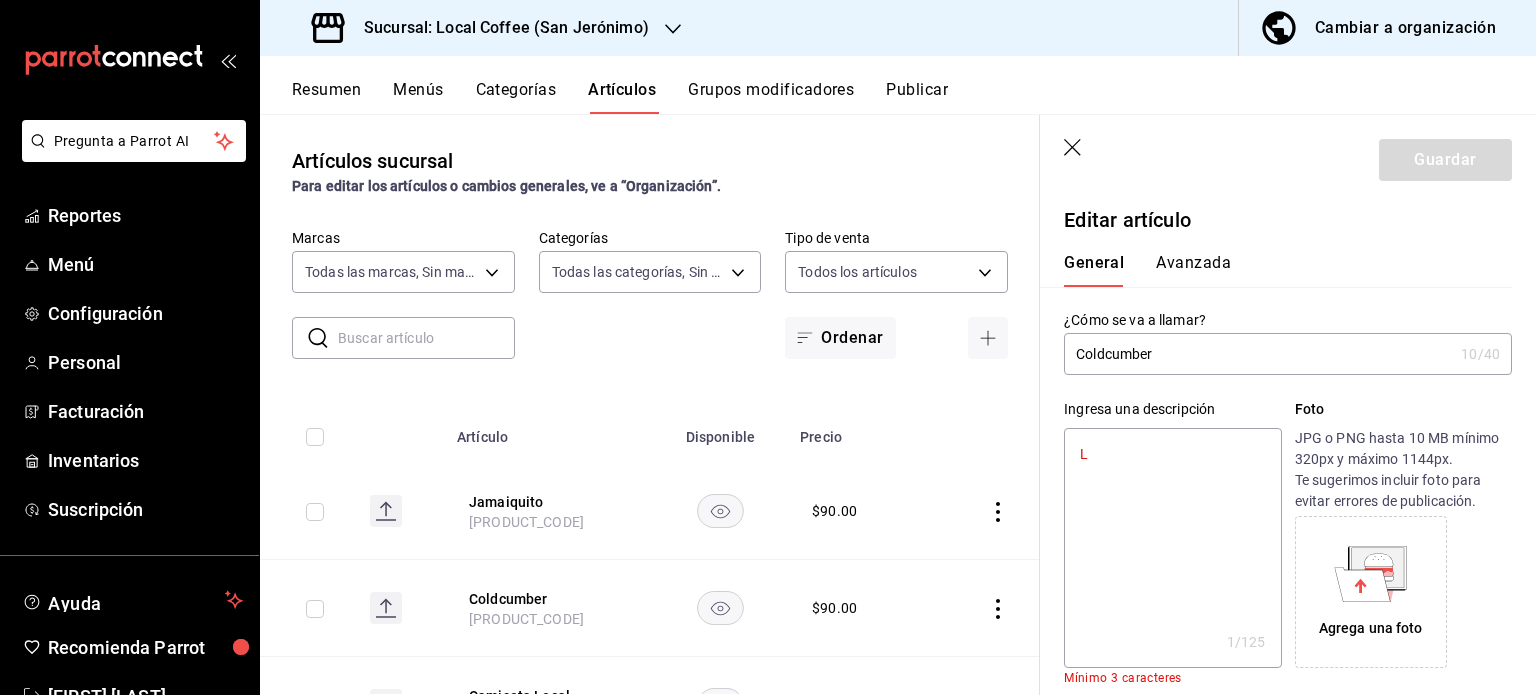 type on "x" 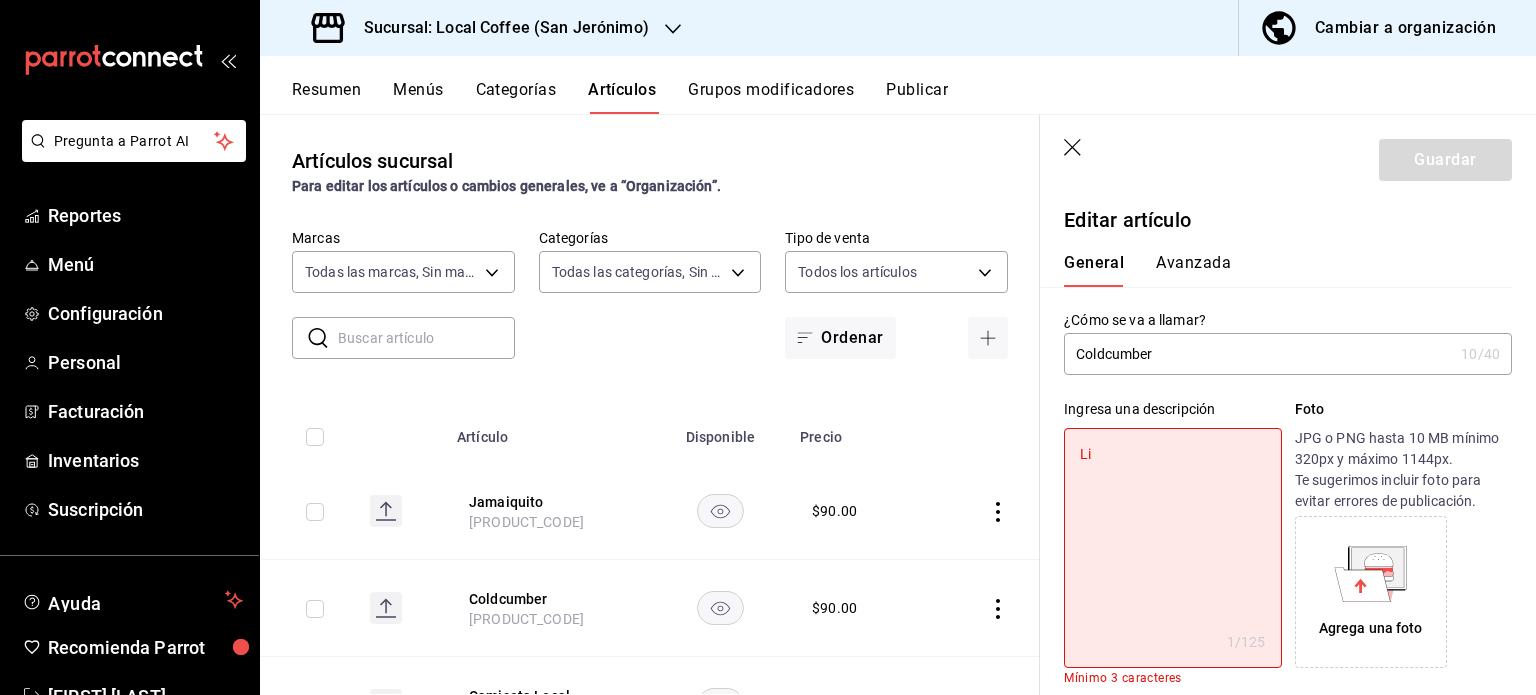 type on "Lim" 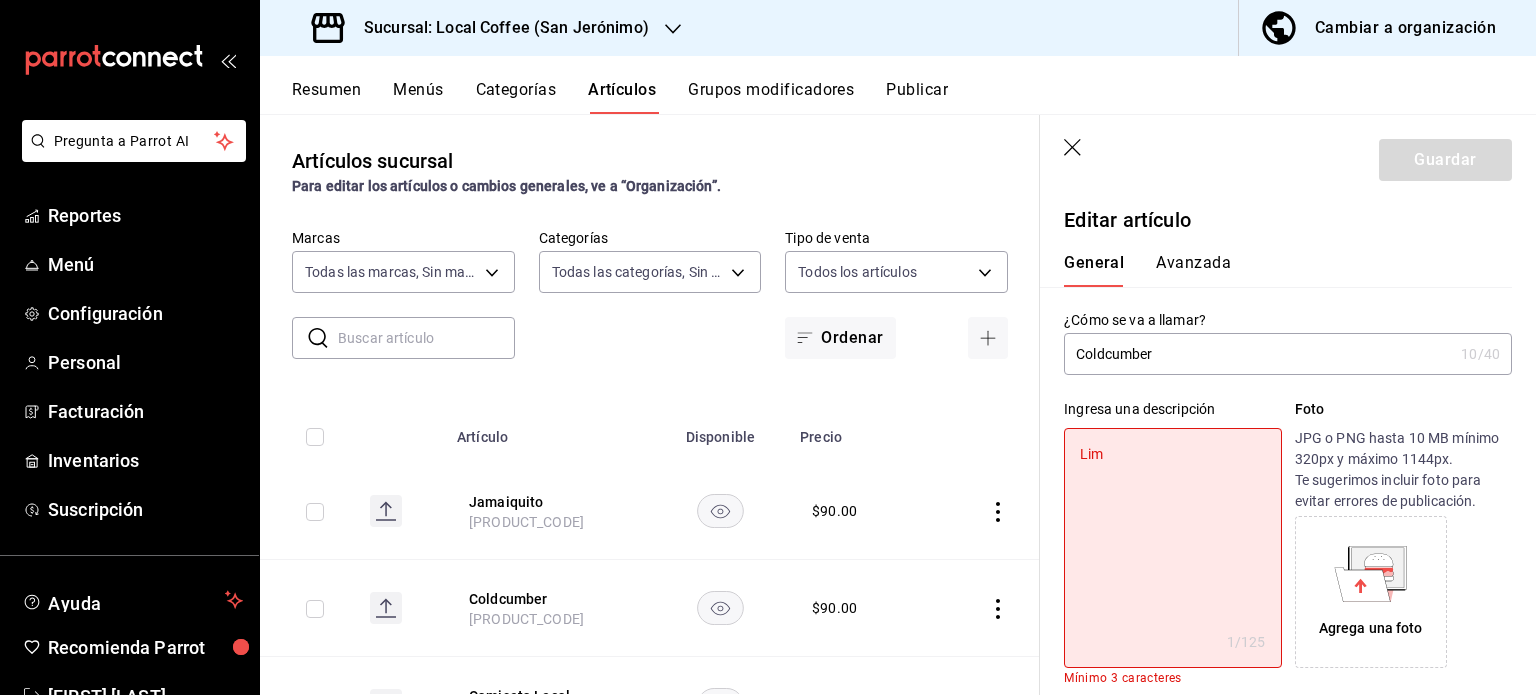 type on "x" 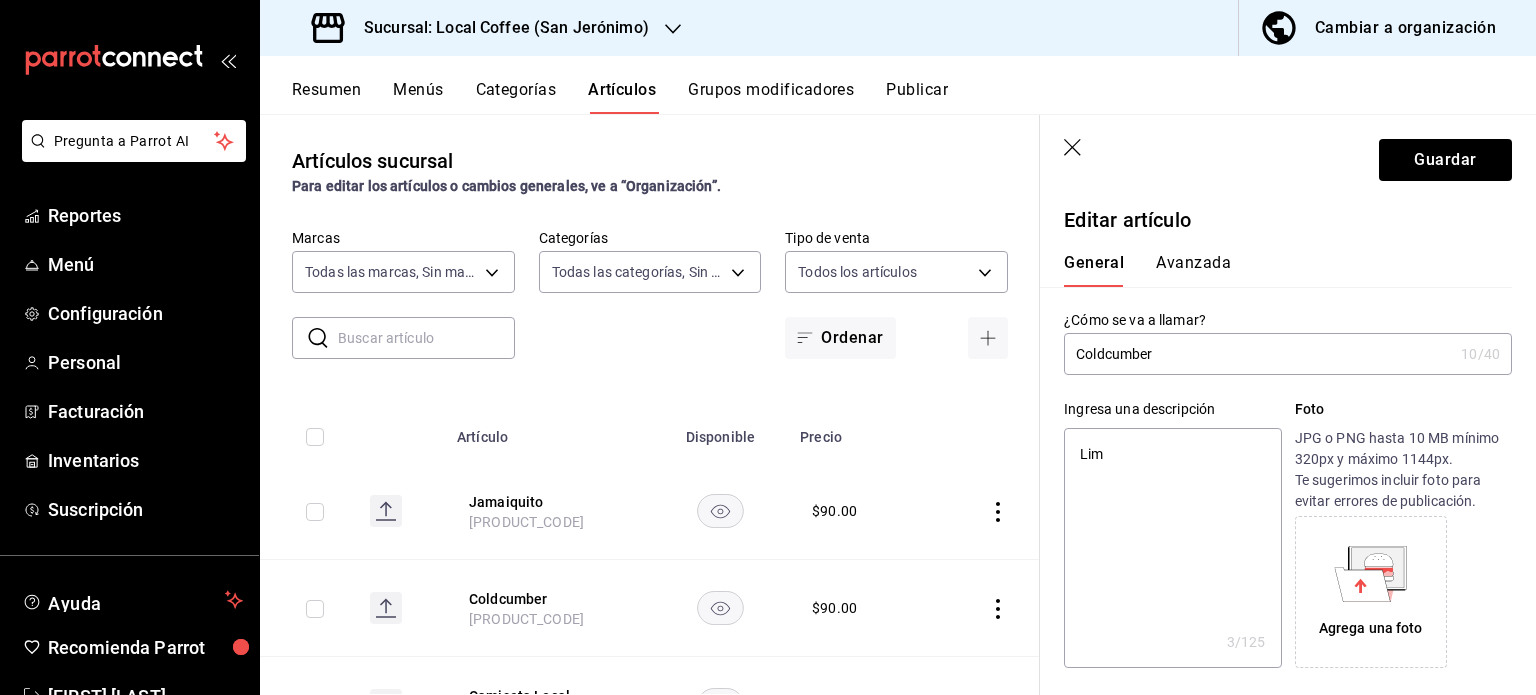 type on "Limo" 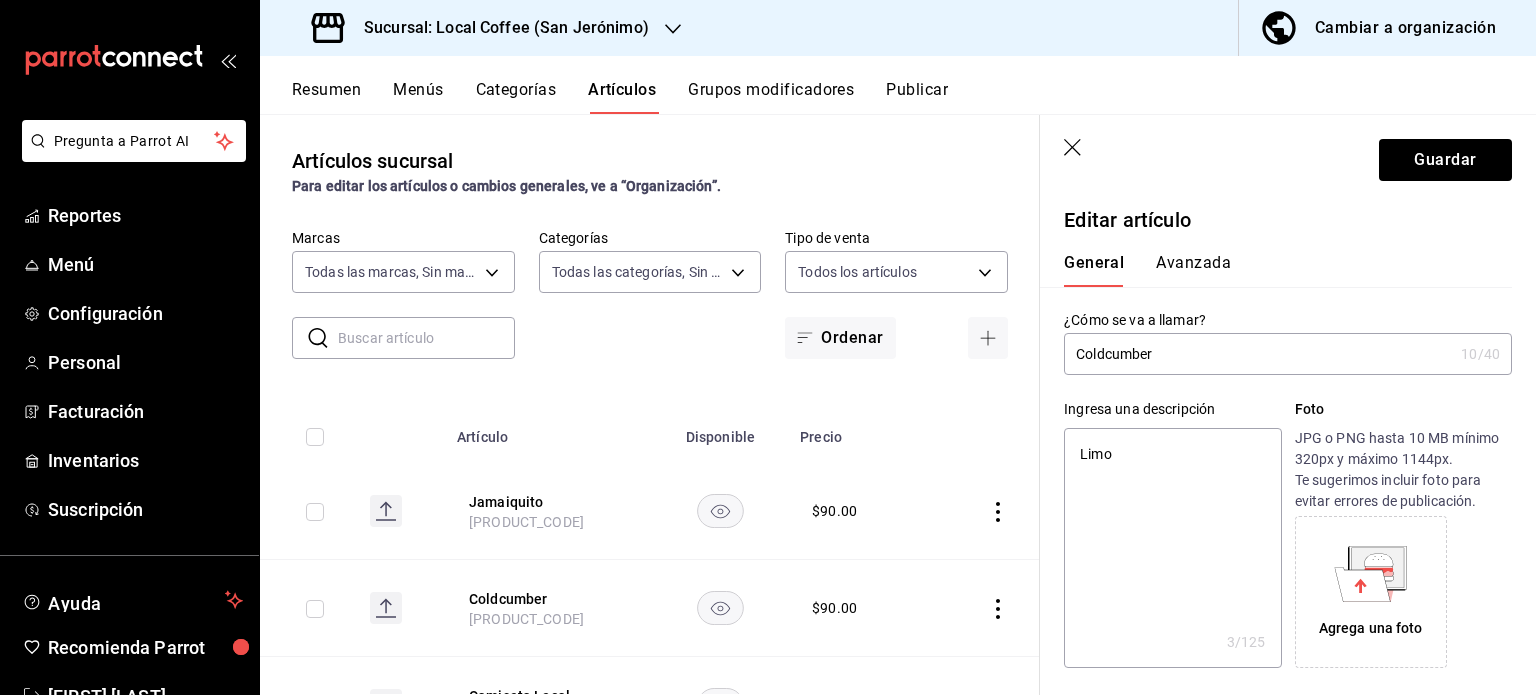 type on "Limon" 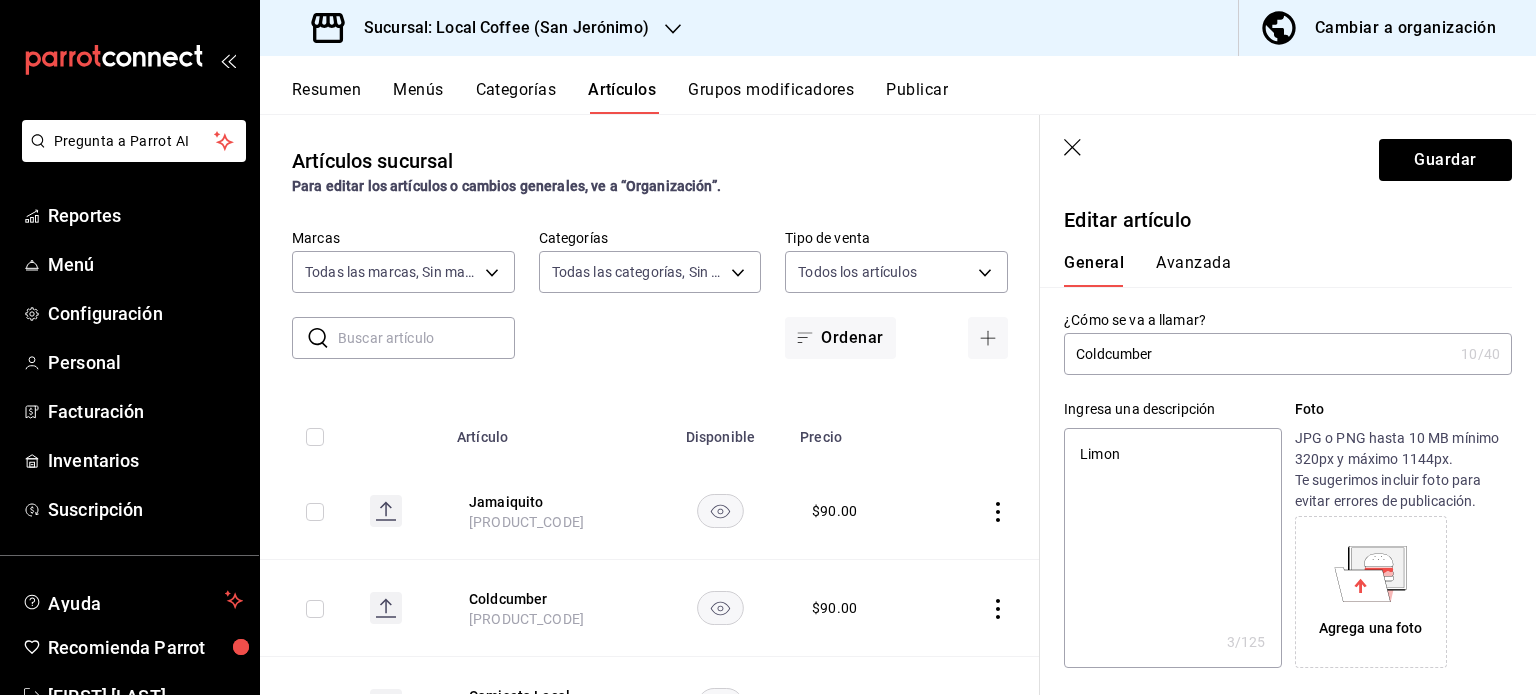 type on "x" 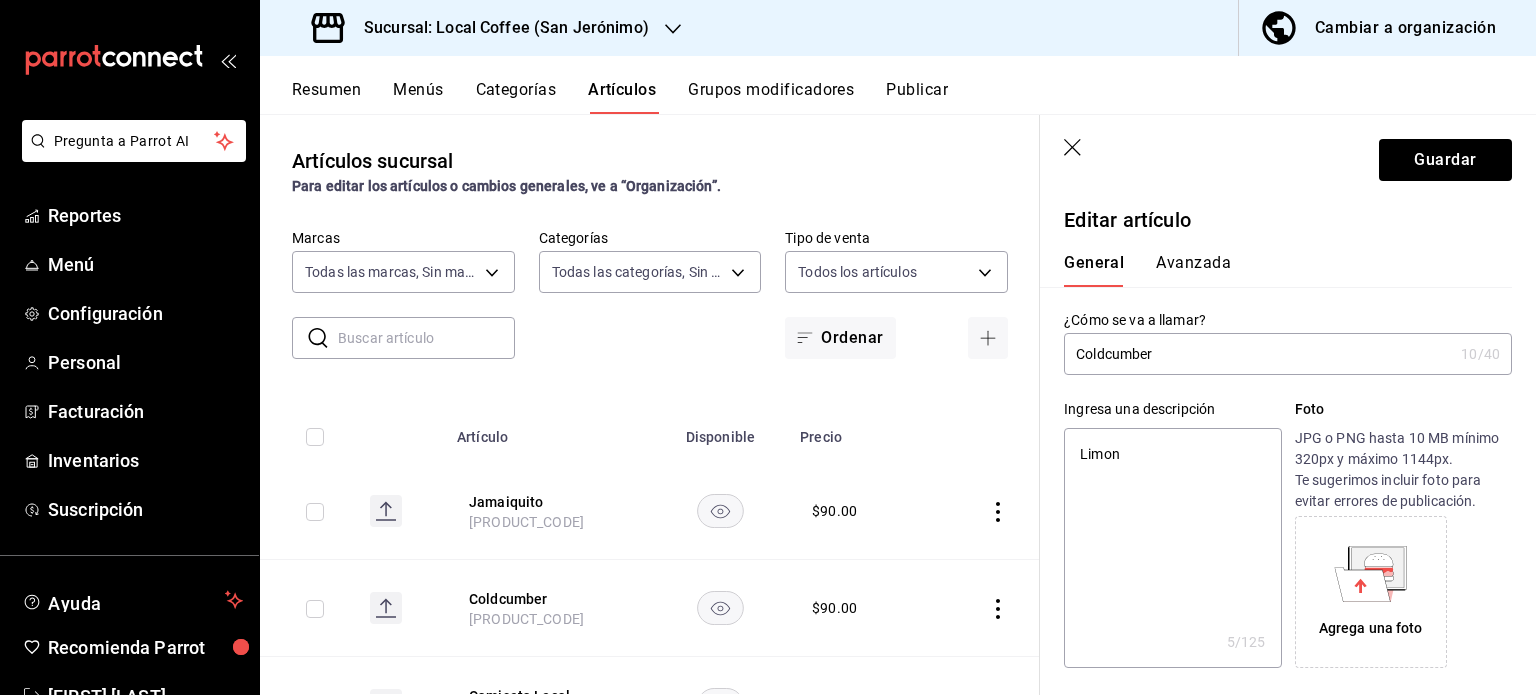 type on "Limona" 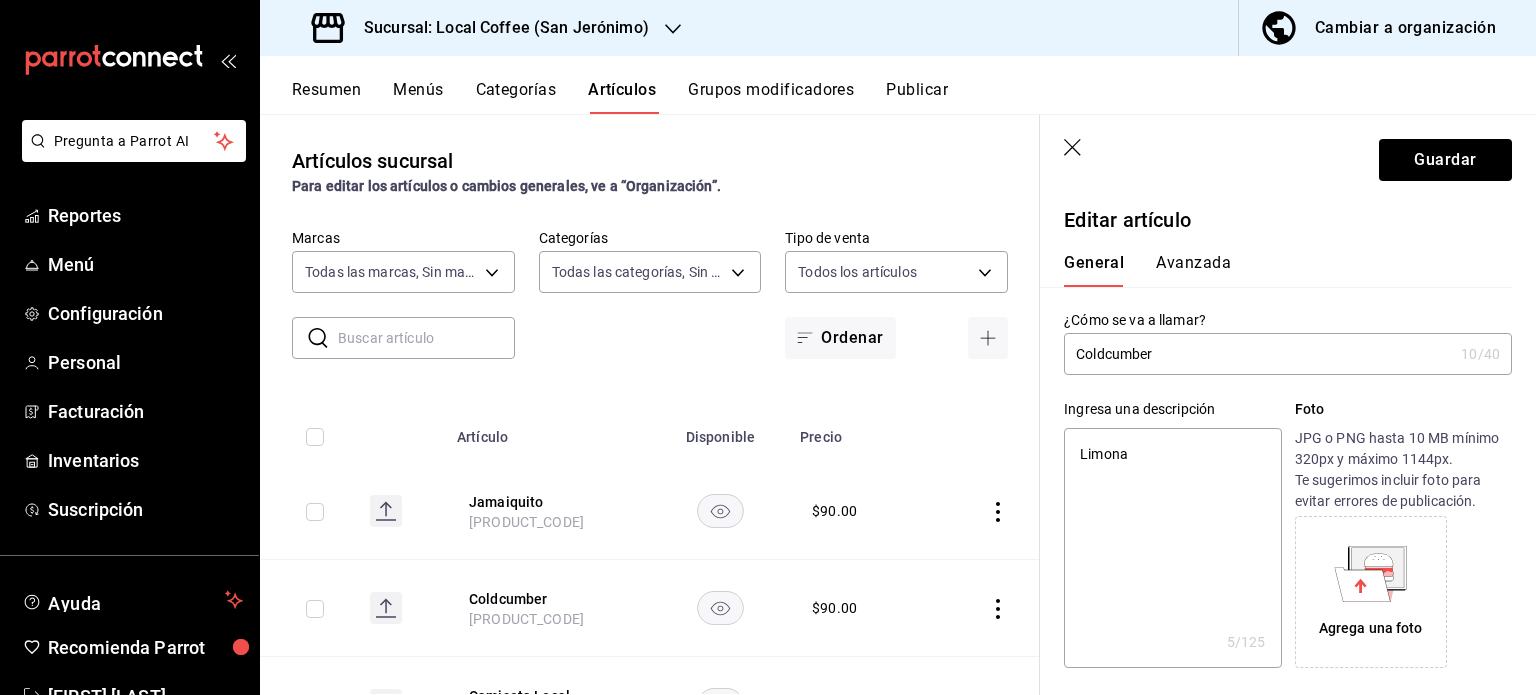 type on "x" 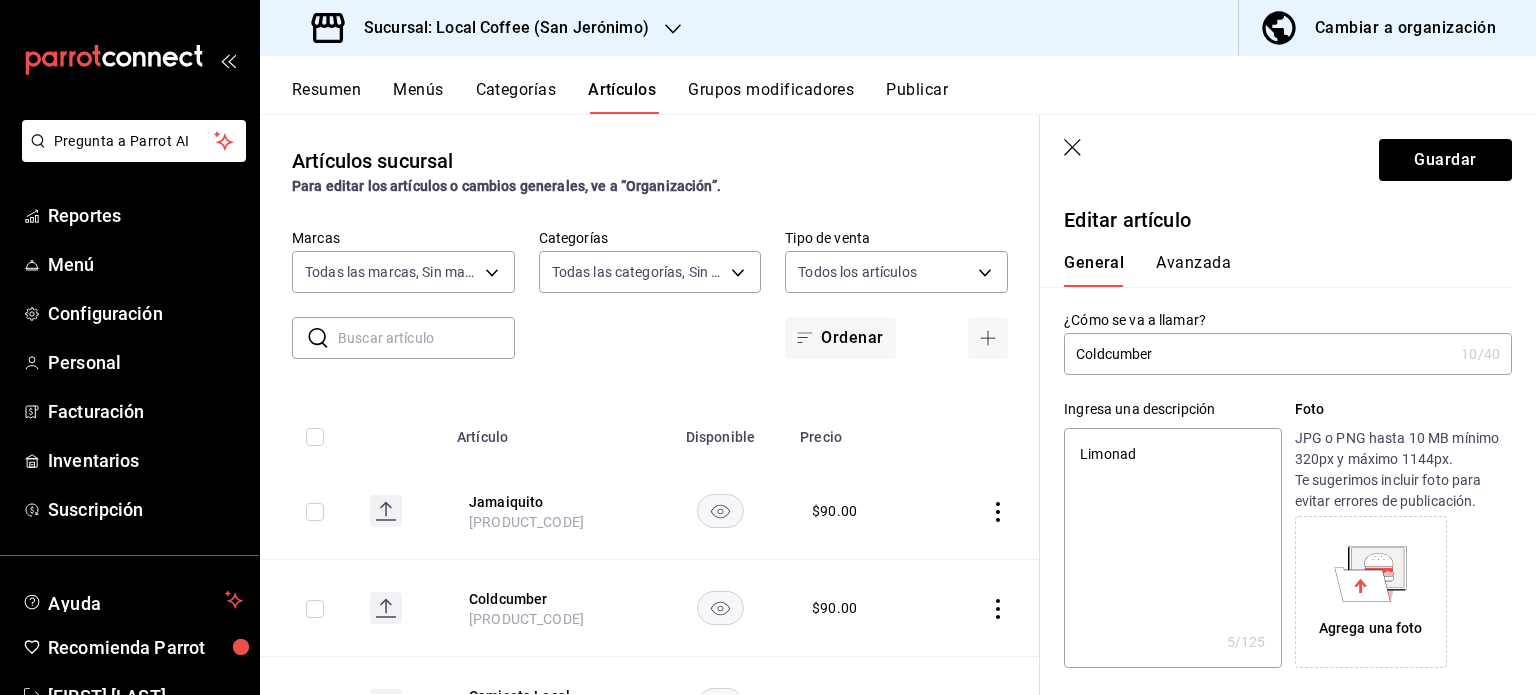 type on "Limonada" 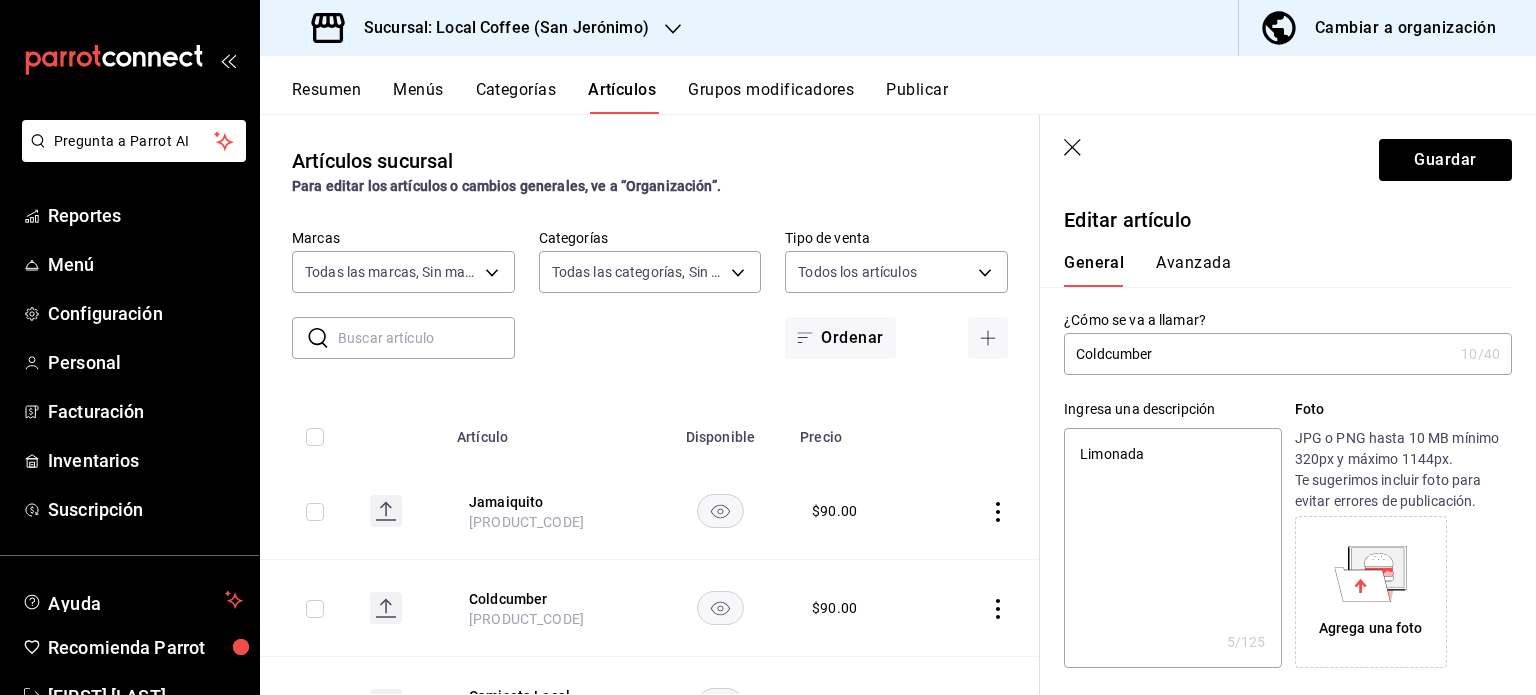 type on "x" 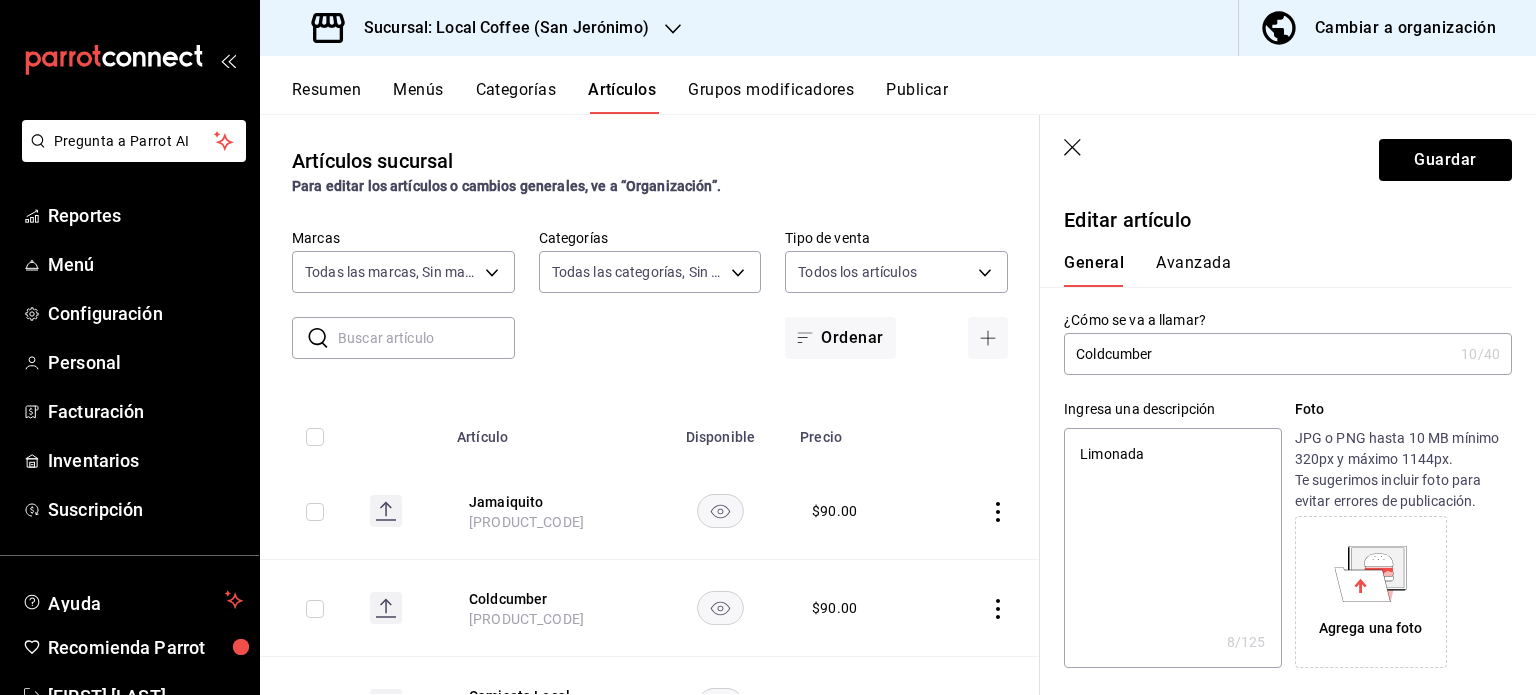 type on "Limonada" 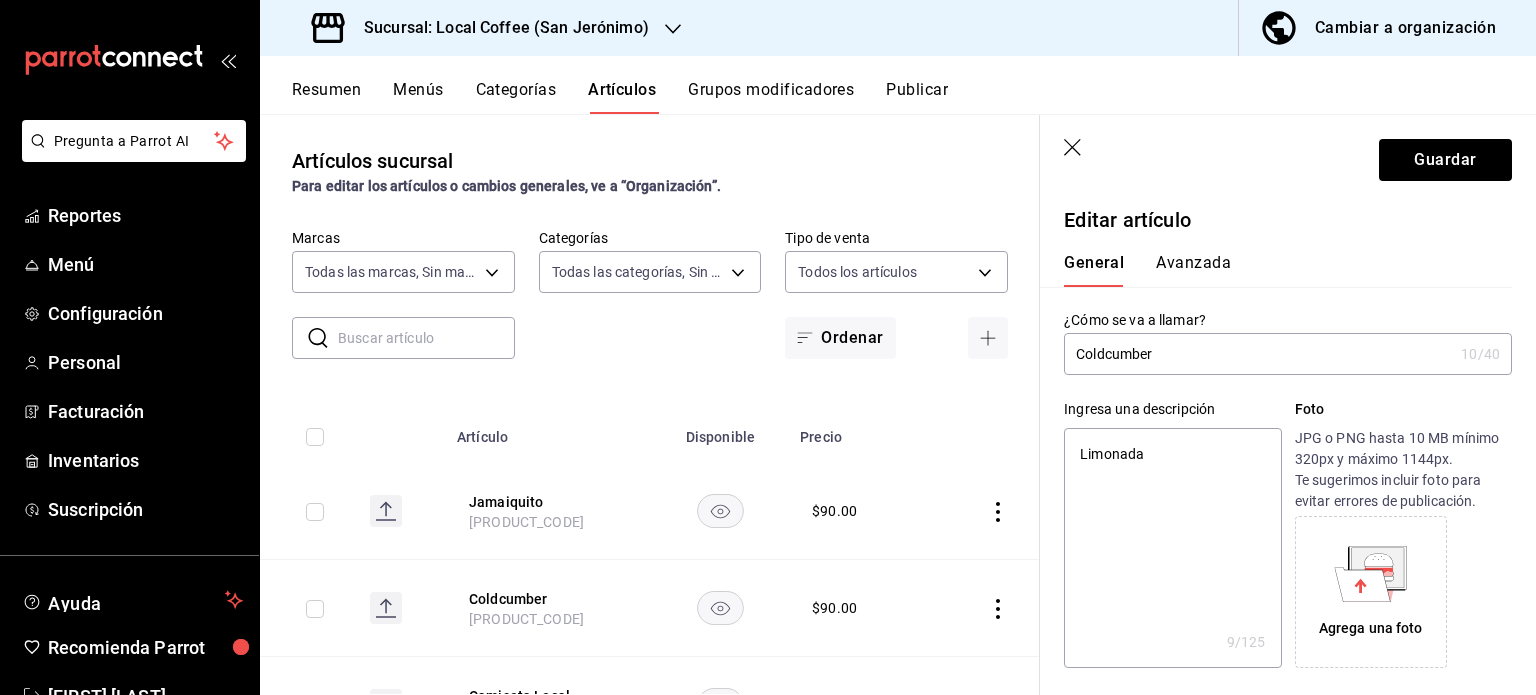 type on "Limonada mineral" 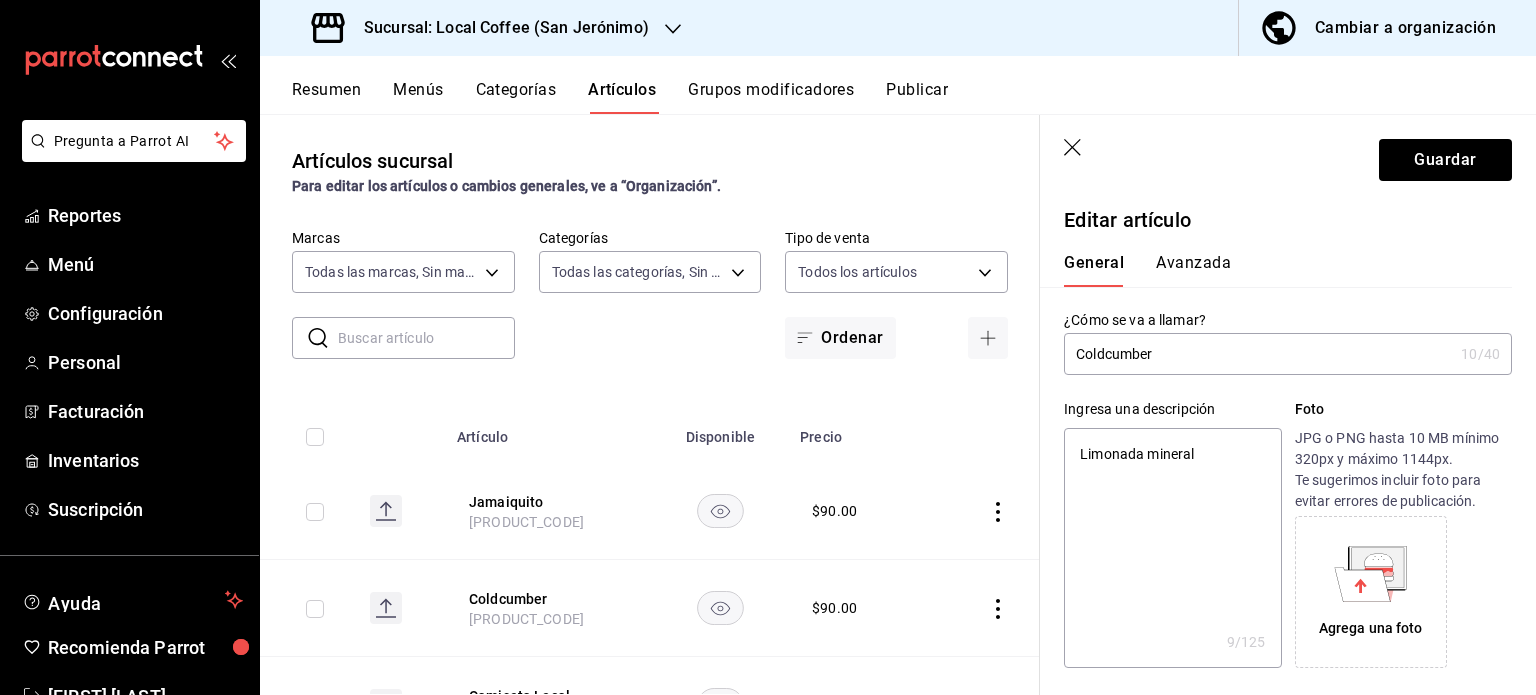 type on "x" 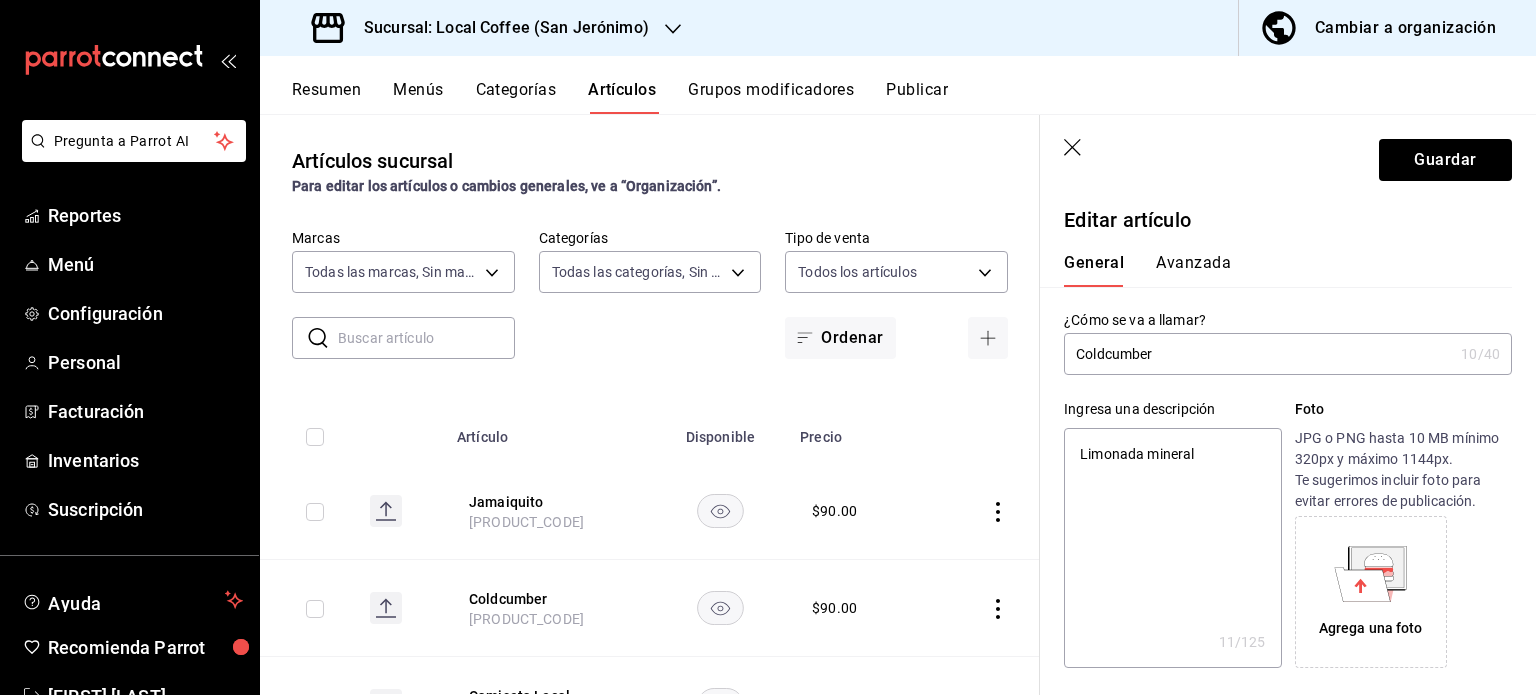 type on "Limonada mineral" 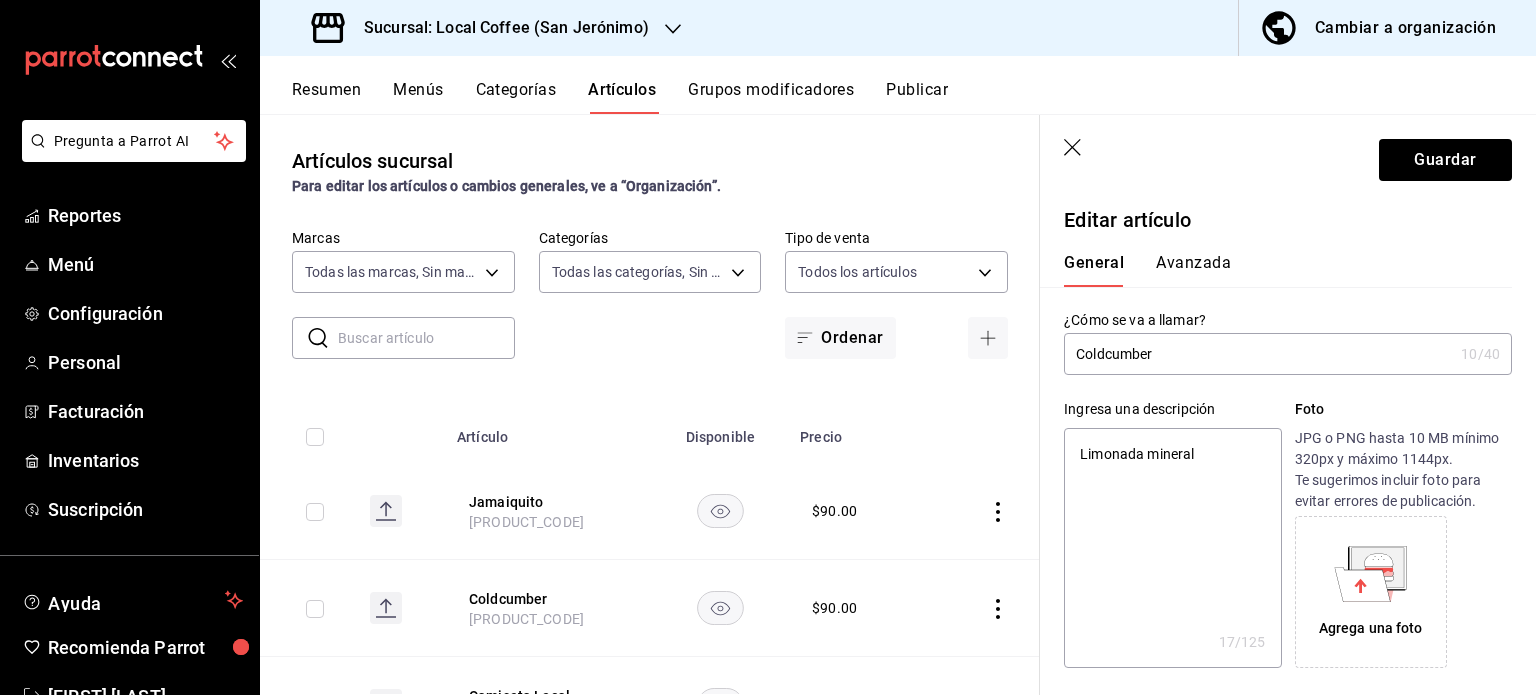 type on "x" 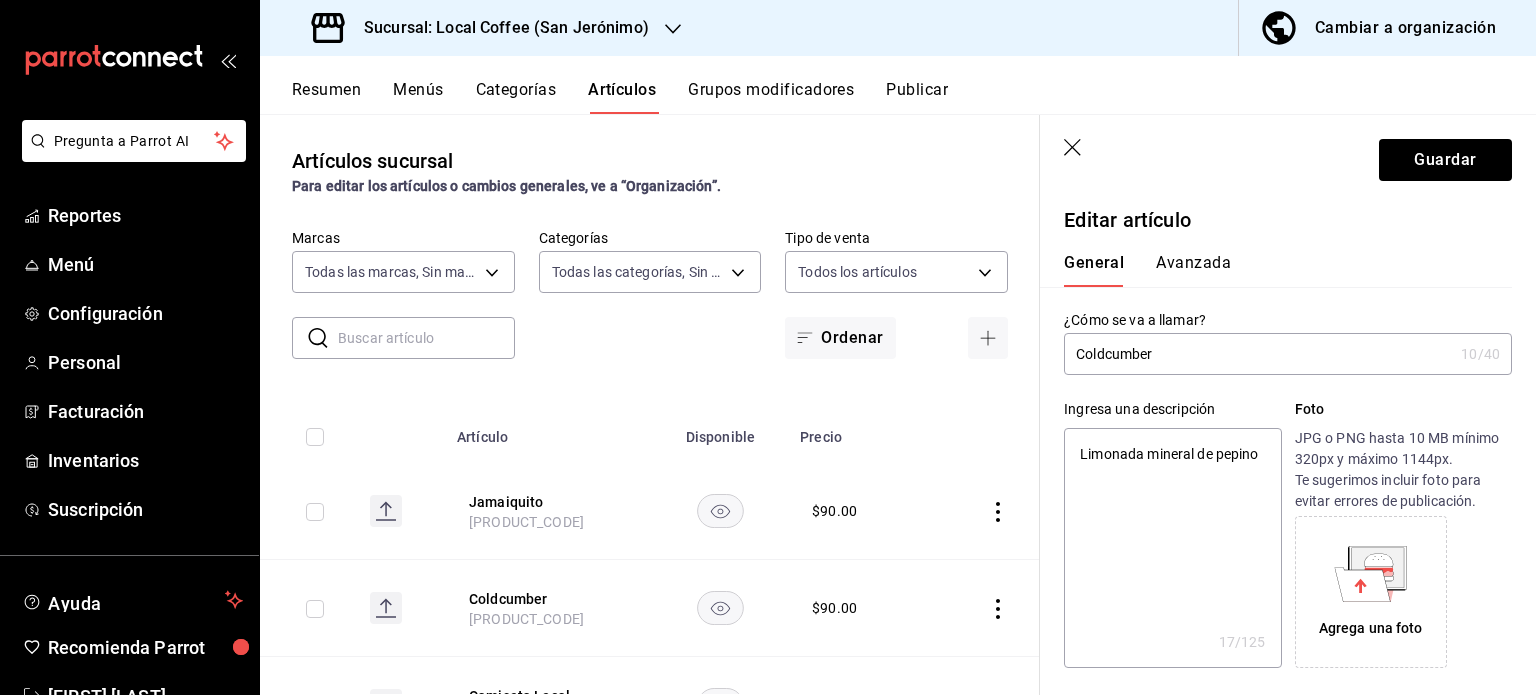 type on "Limonada mineral de pepino" 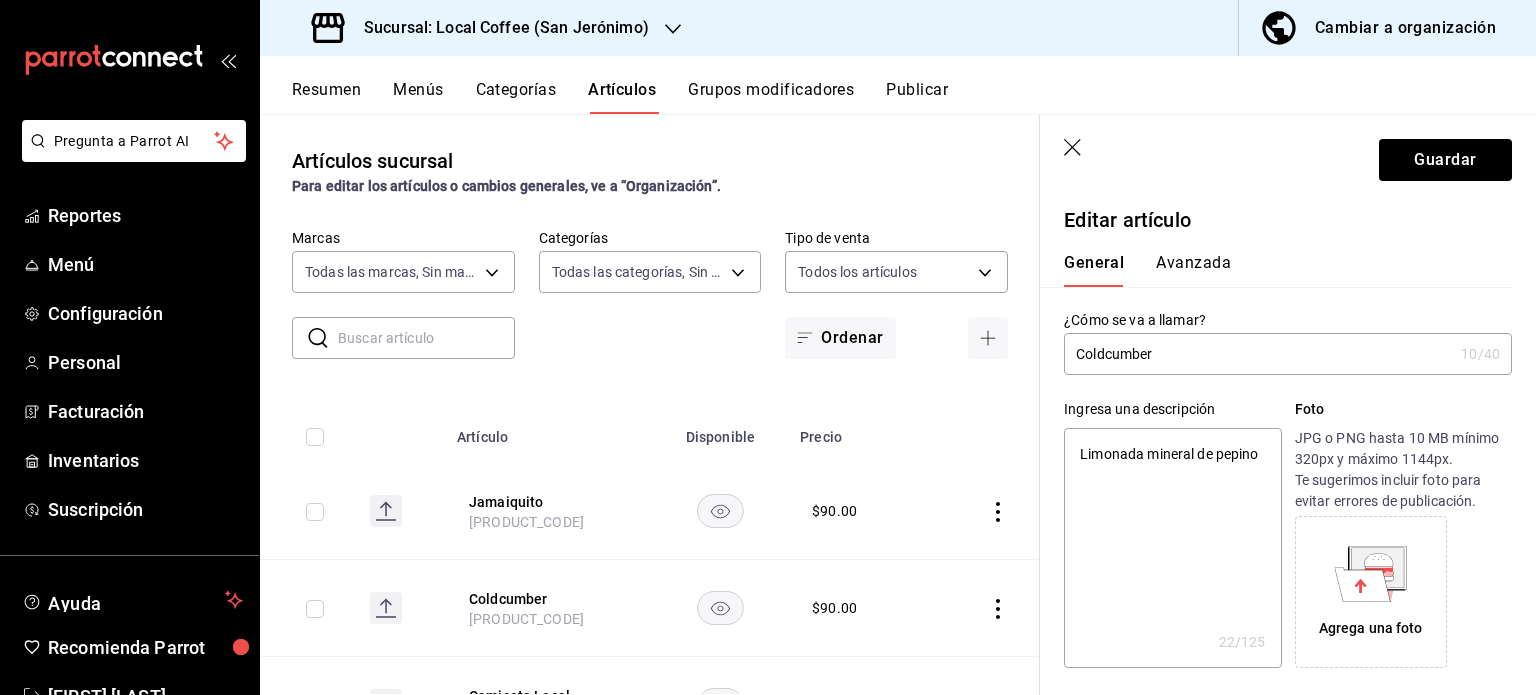 type on "x" 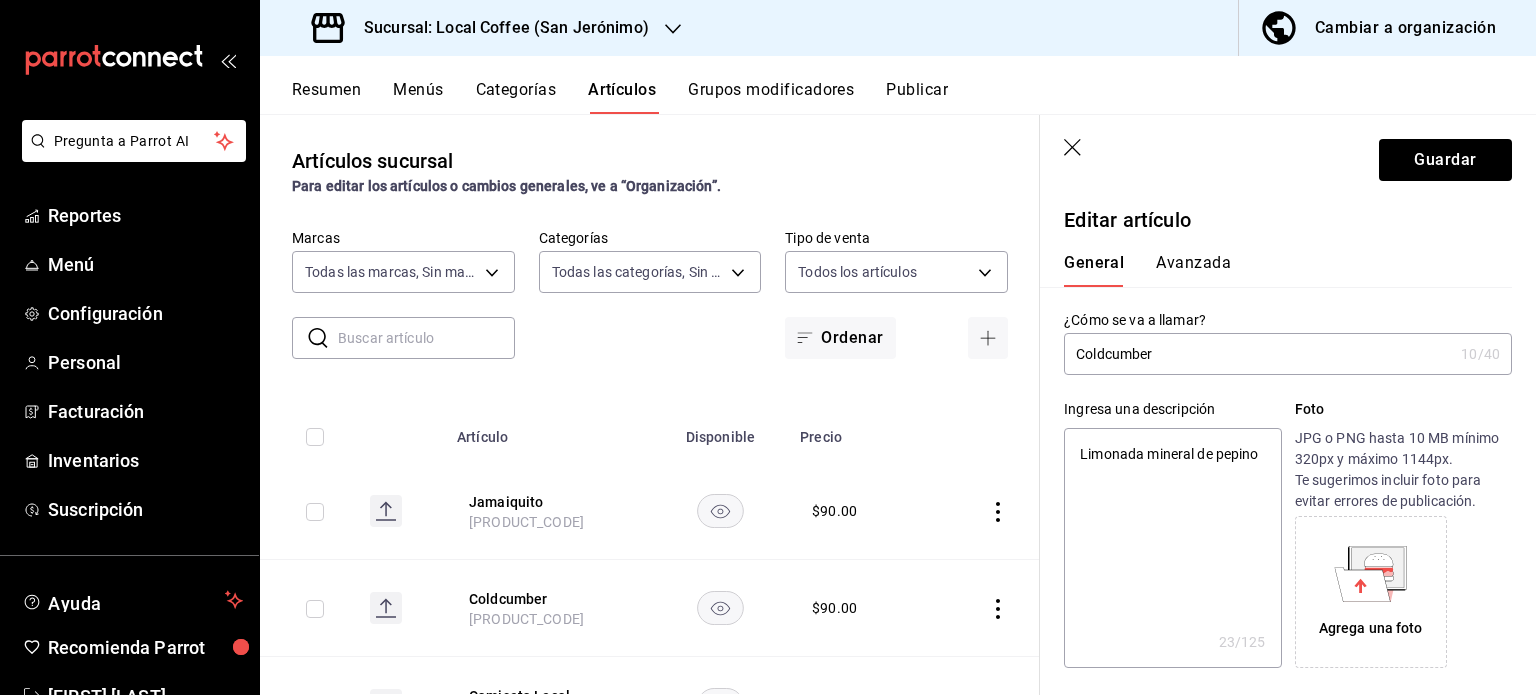type 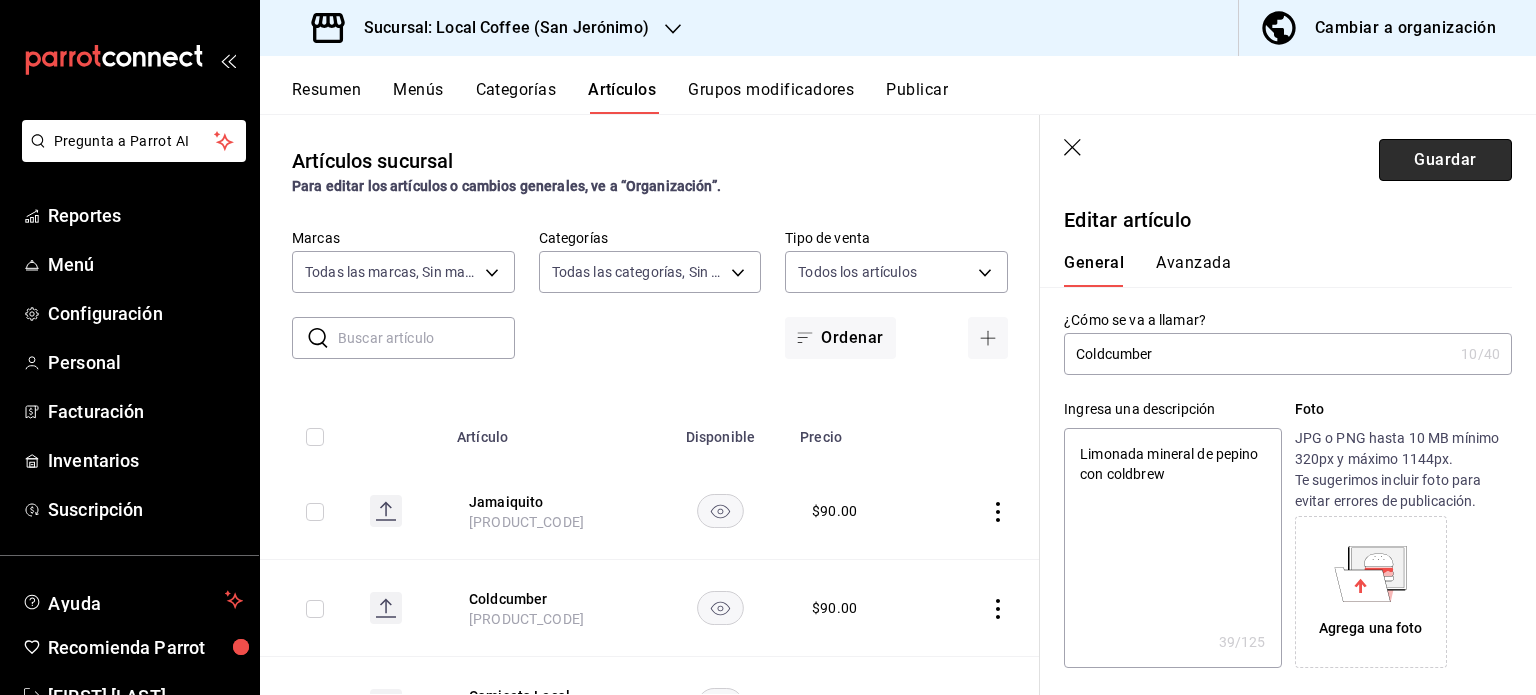 click on "Guardar" at bounding box center (1445, 160) 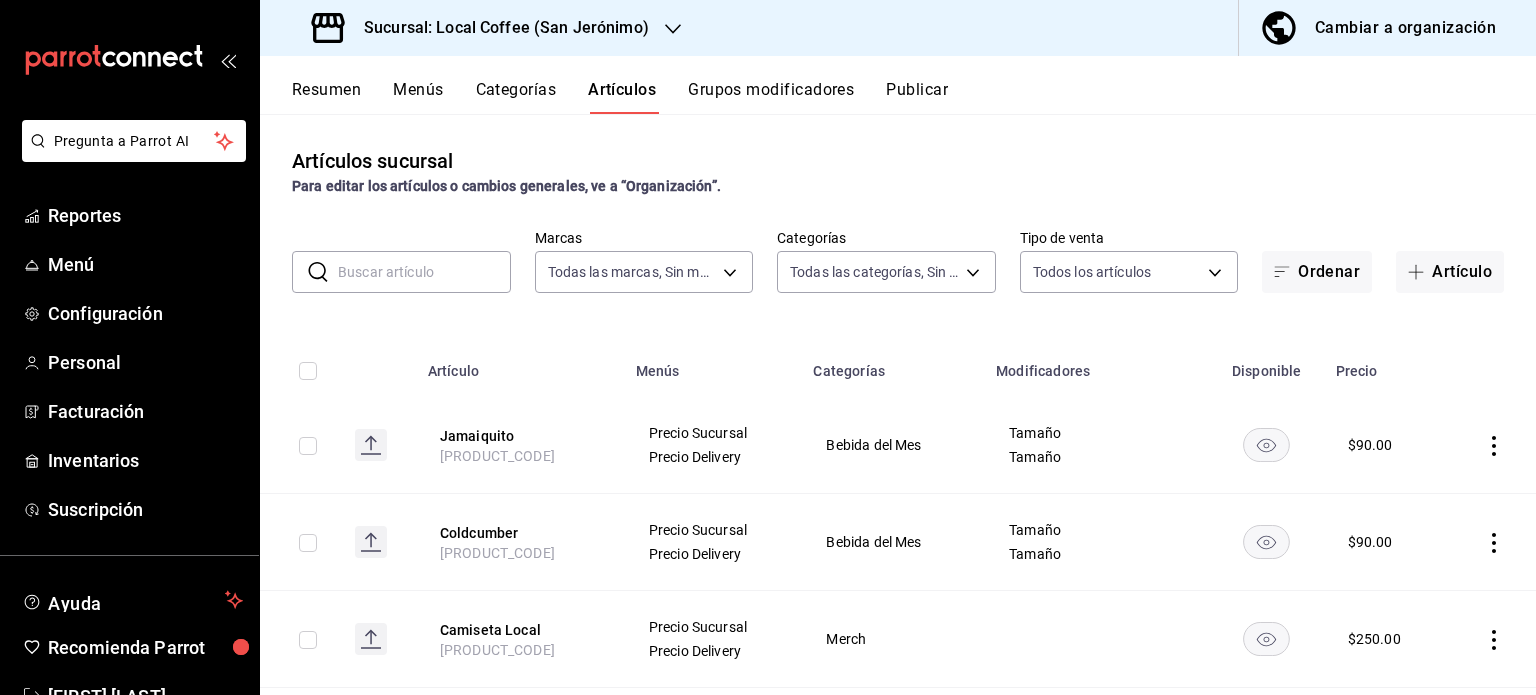 click on "Publicar" at bounding box center [917, 97] 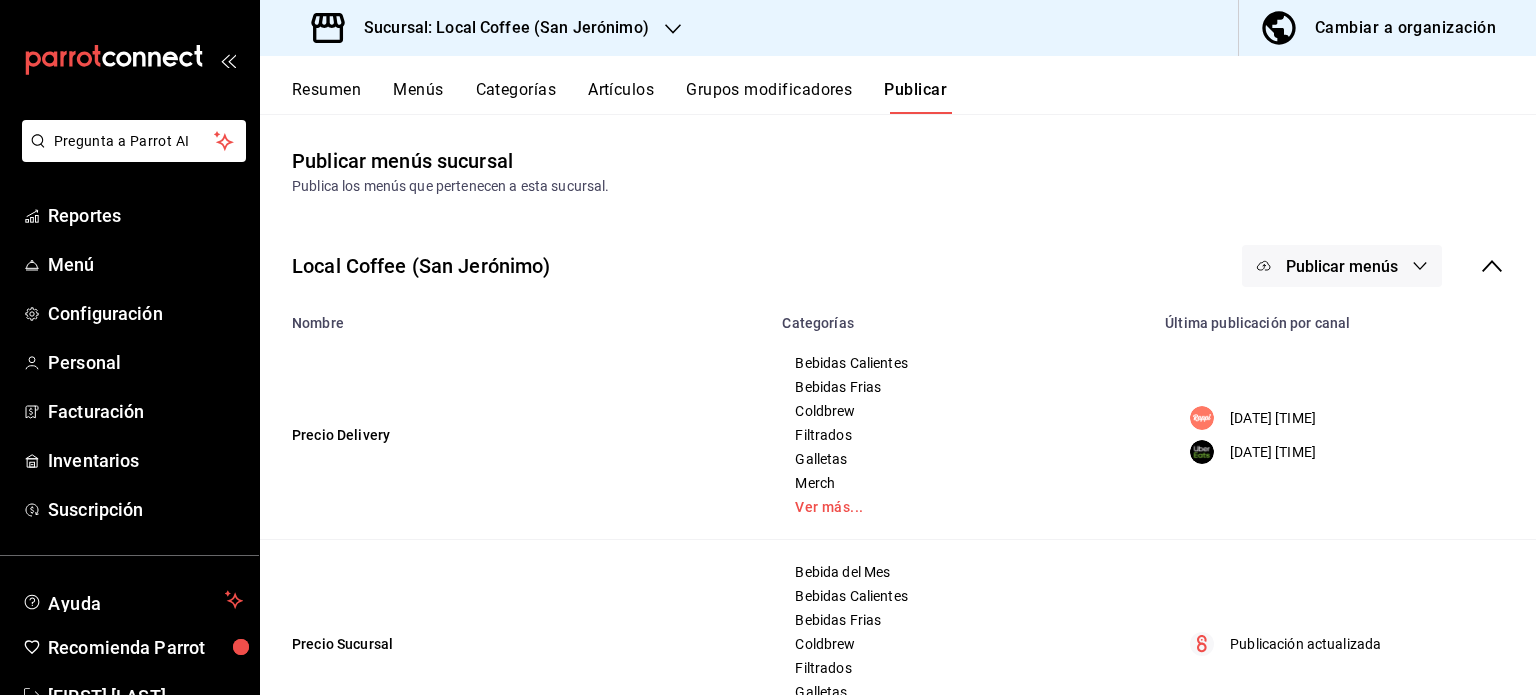 click on "Publicar menús" at bounding box center [1342, 266] 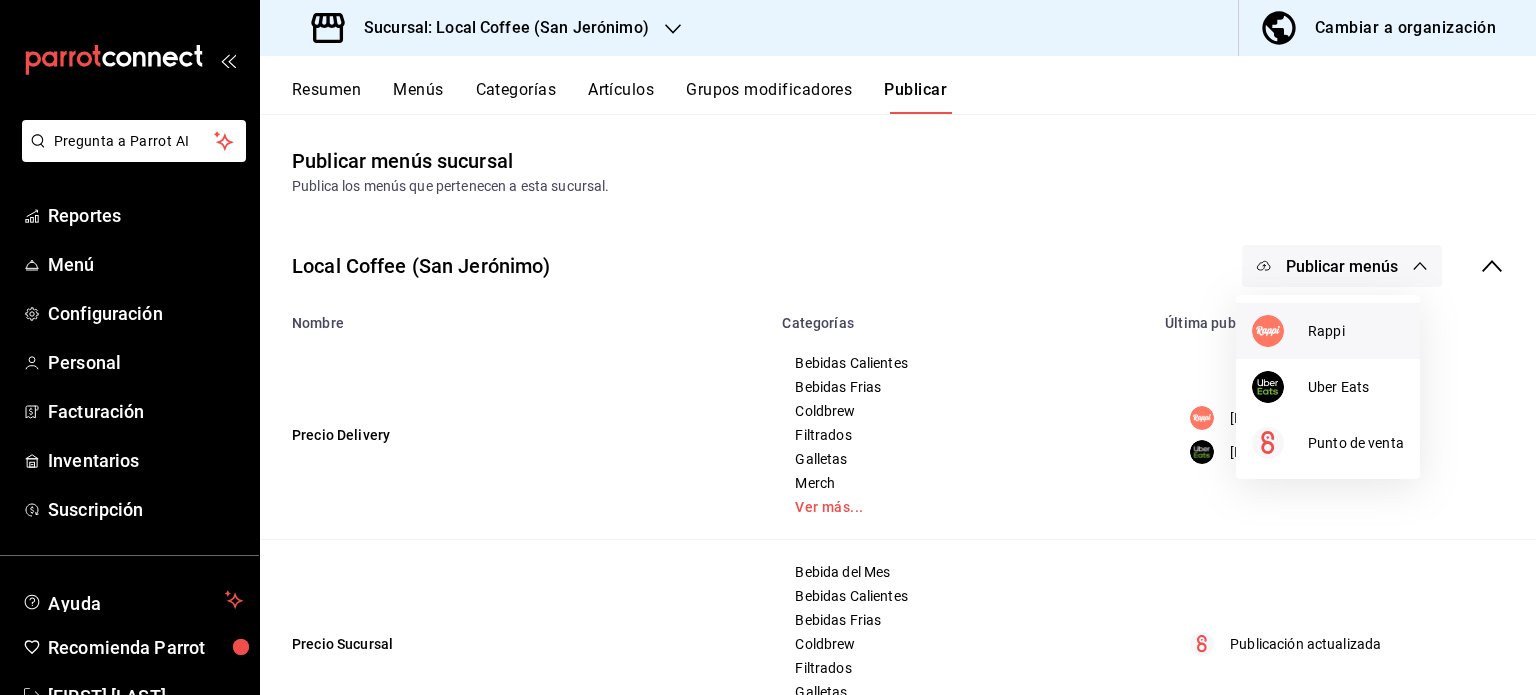 click on "Rappi" at bounding box center (1328, 331) 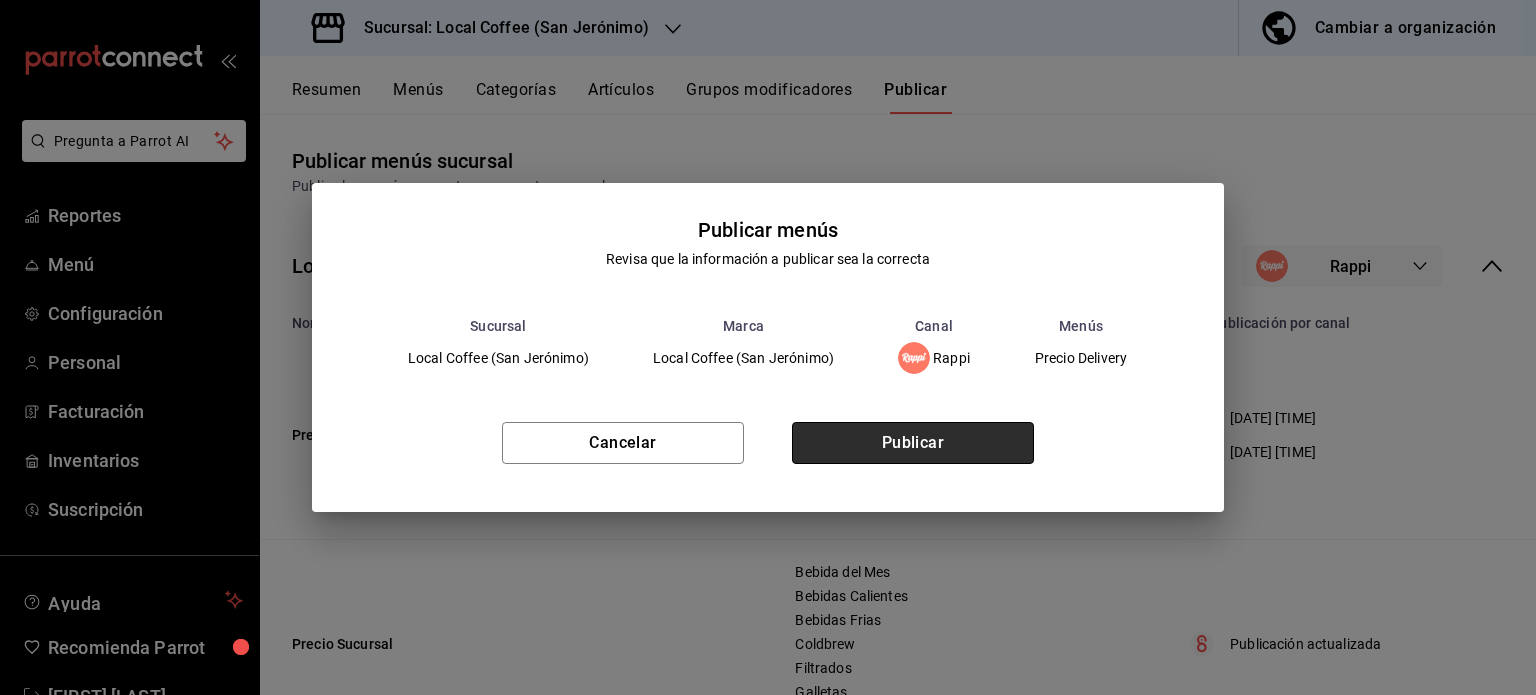 click on "Publicar" at bounding box center [913, 443] 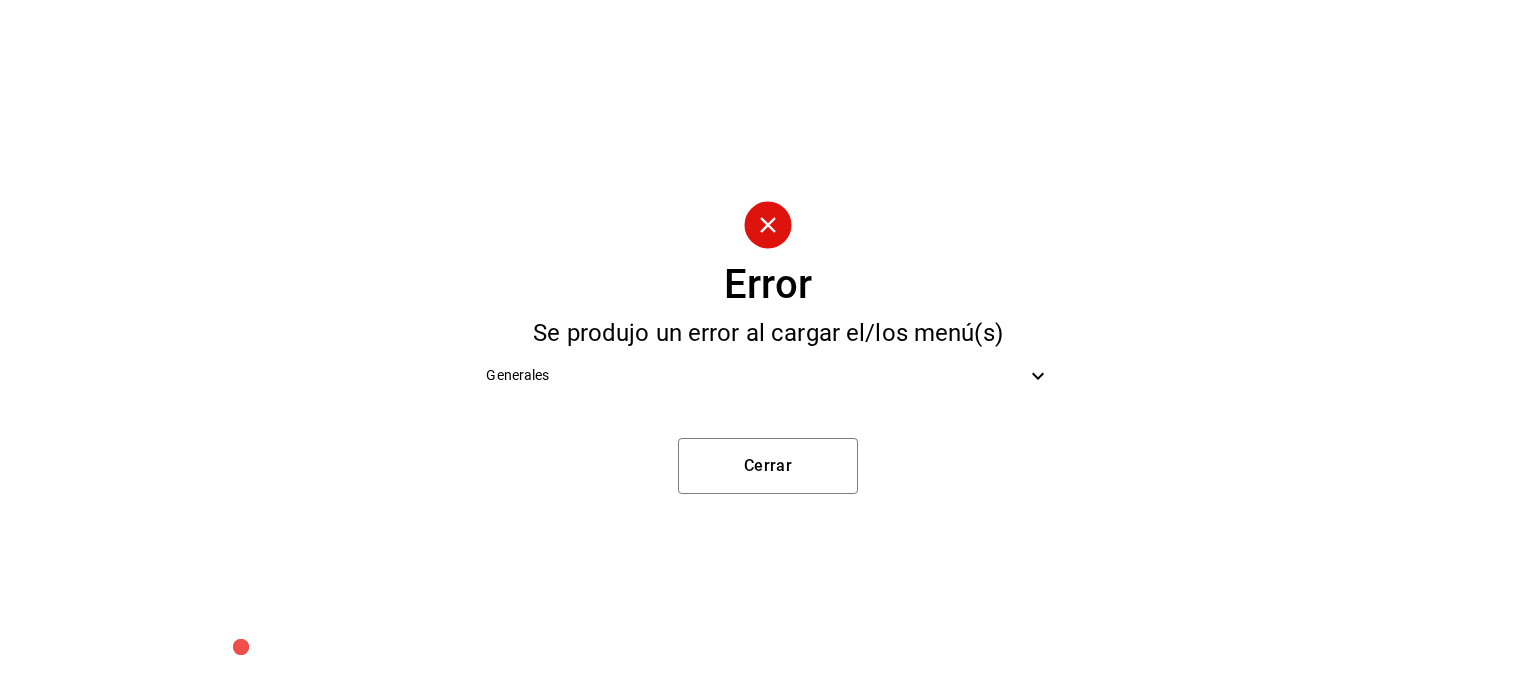 click 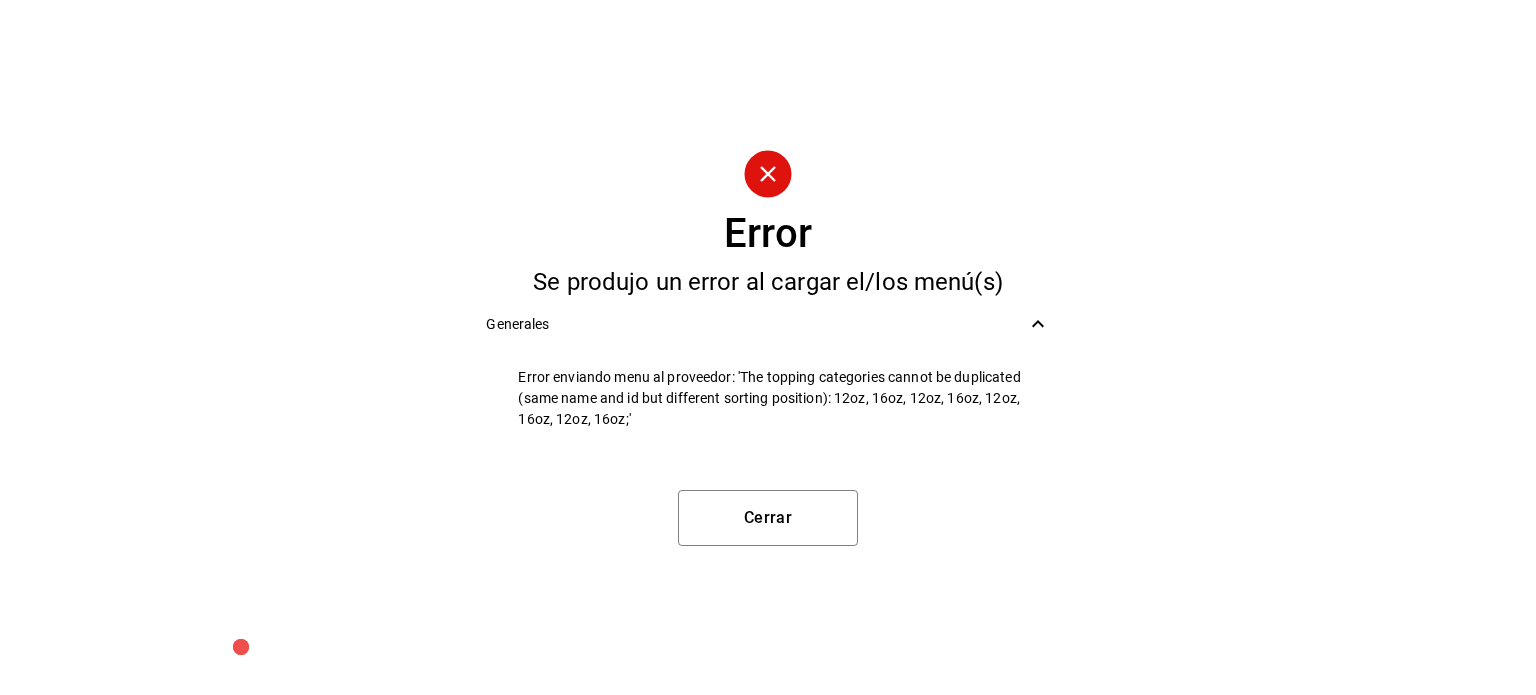 click 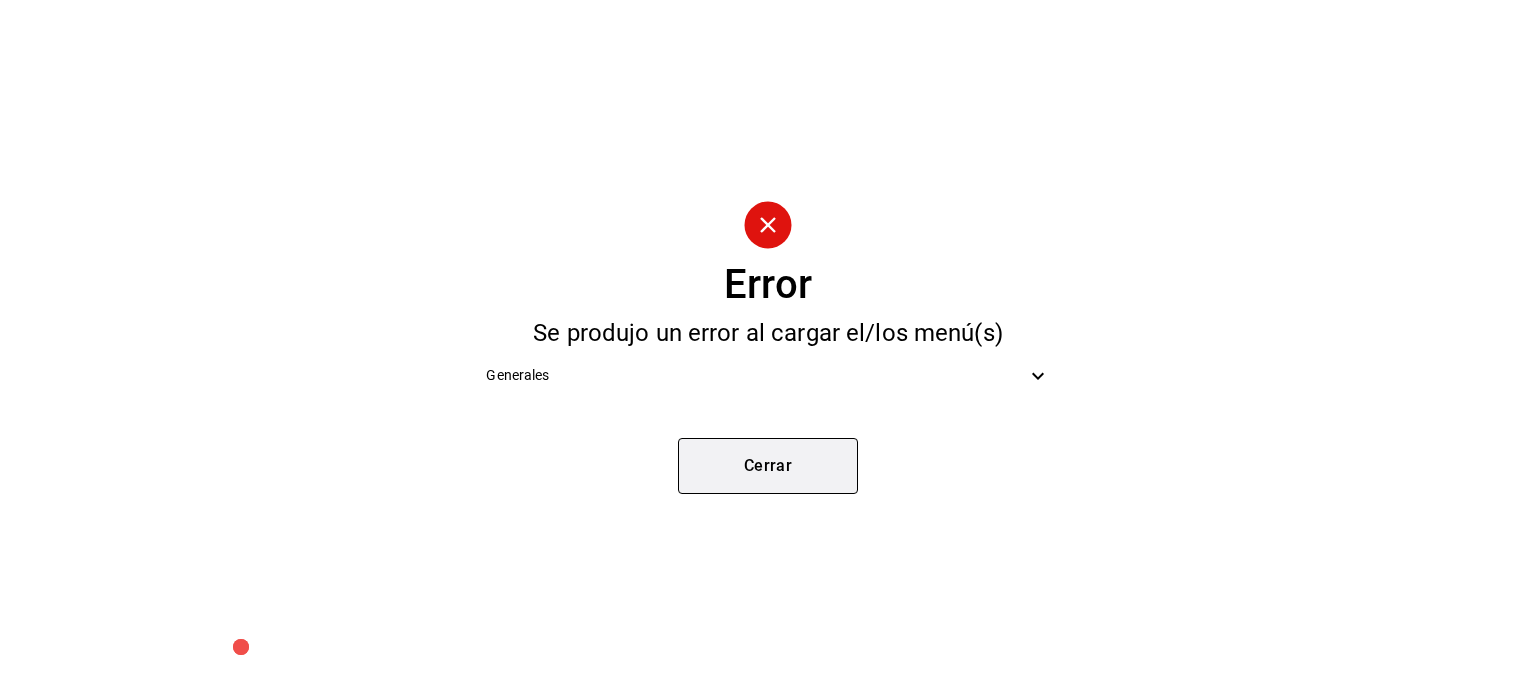 click on "Cerrar" at bounding box center (768, 466) 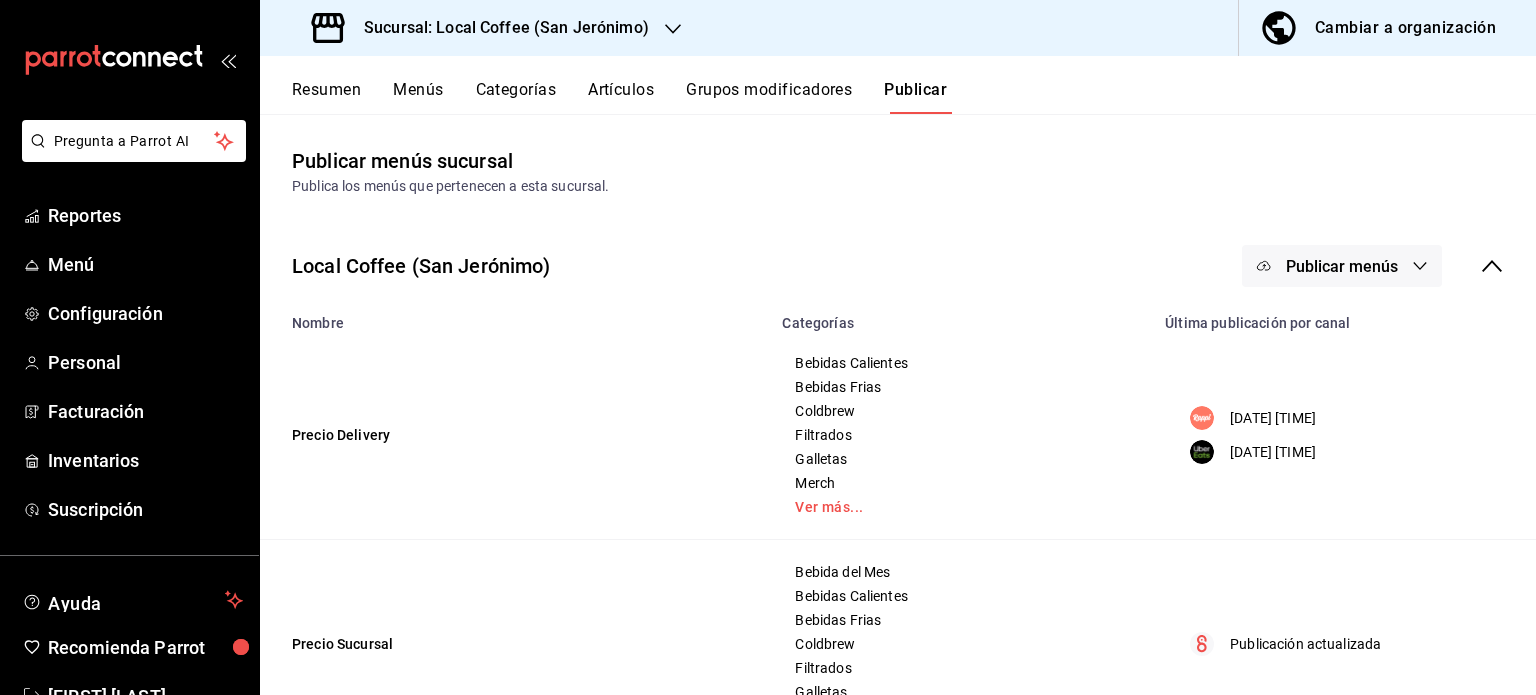click on "Publicar menús" at bounding box center (1342, 266) 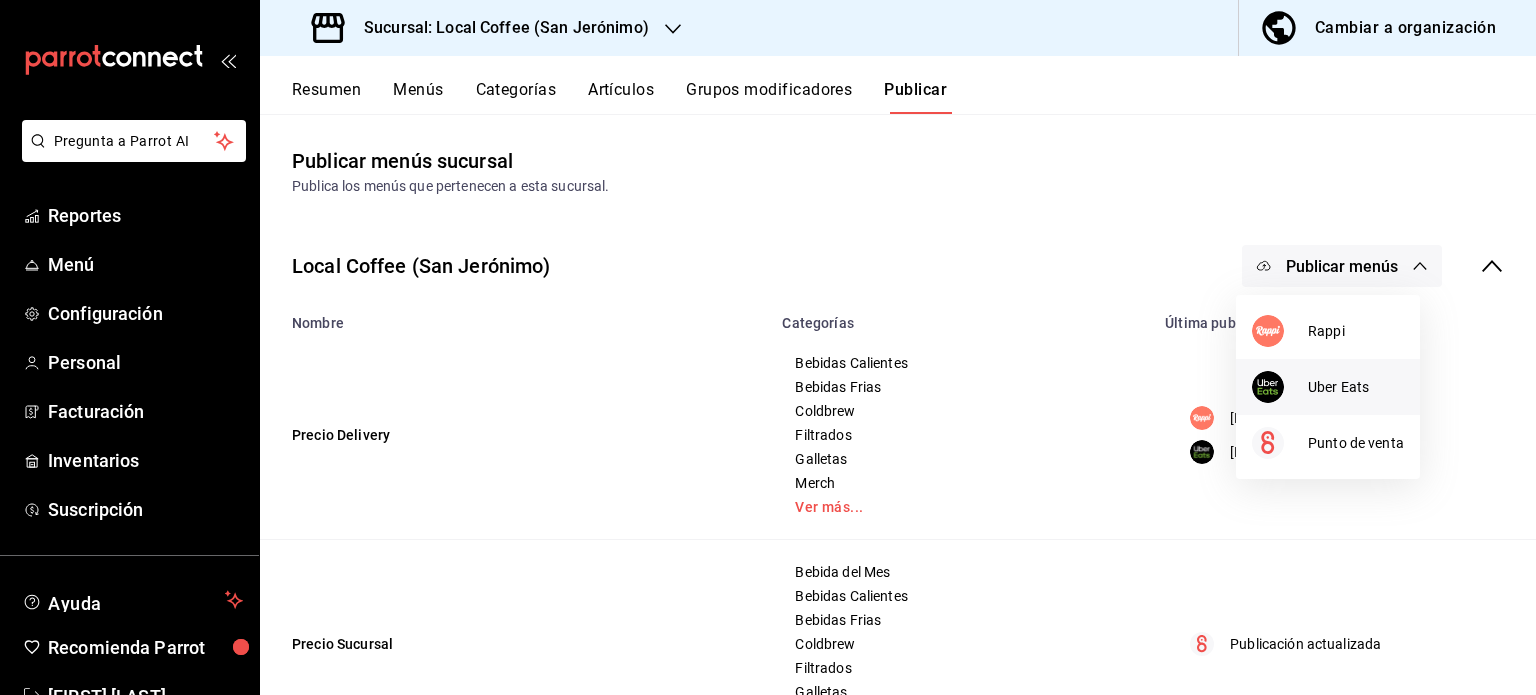 click at bounding box center [1280, 387] 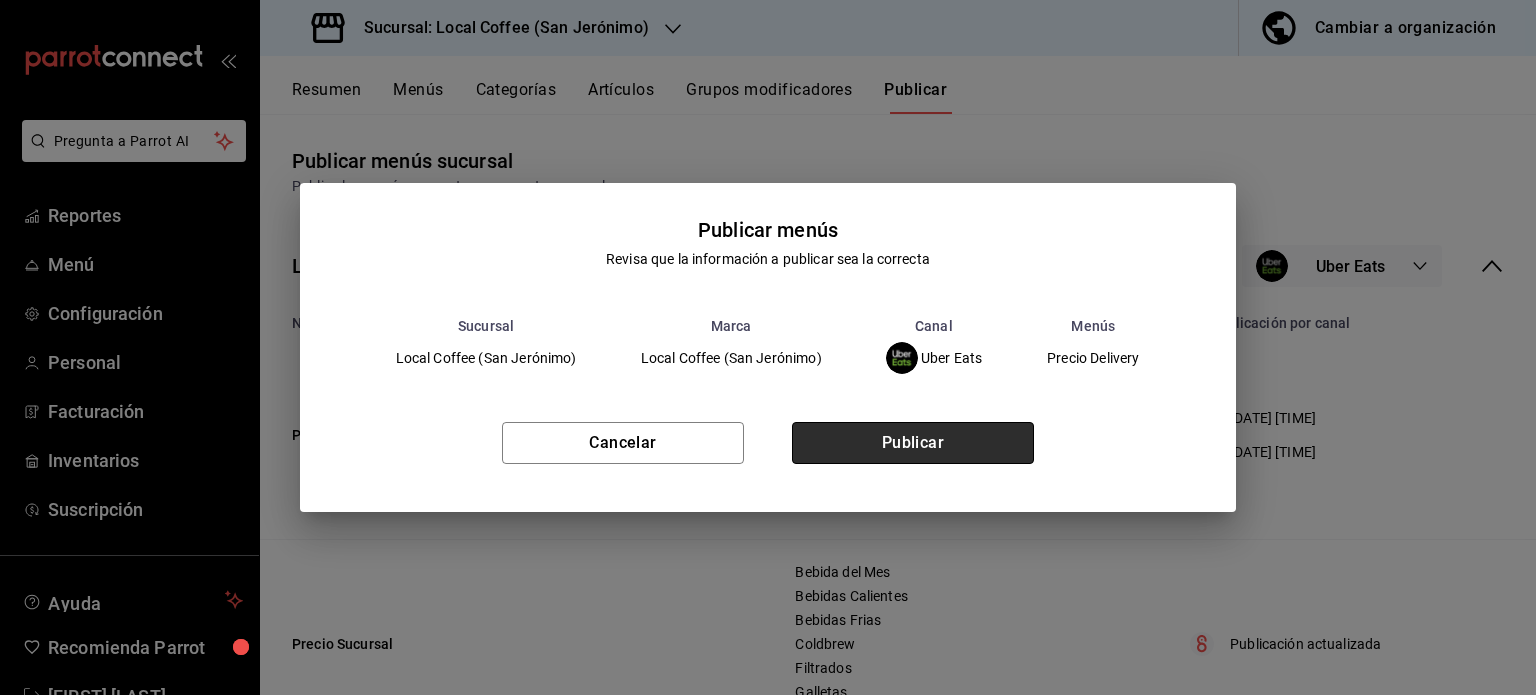 click on "Publicar" at bounding box center [913, 443] 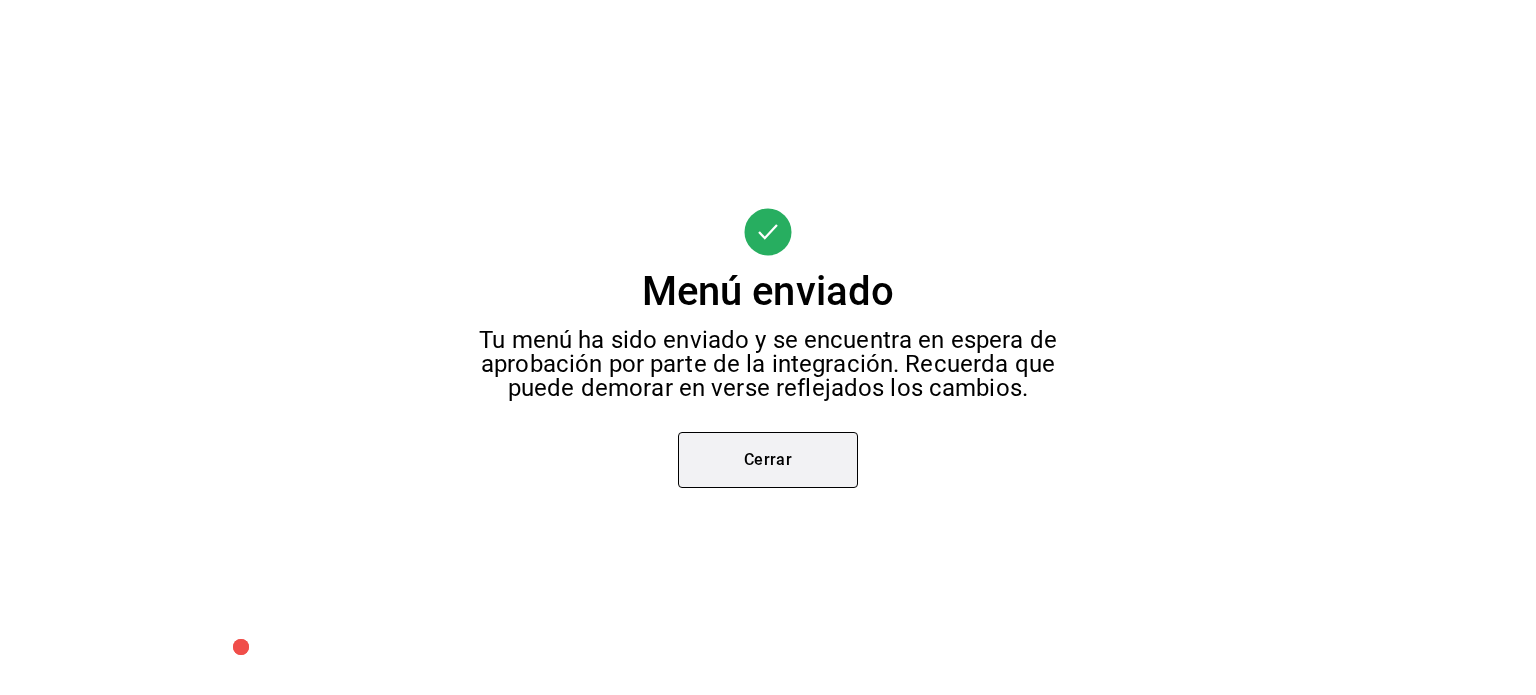 click on "Cerrar" at bounding box center [768, 460] 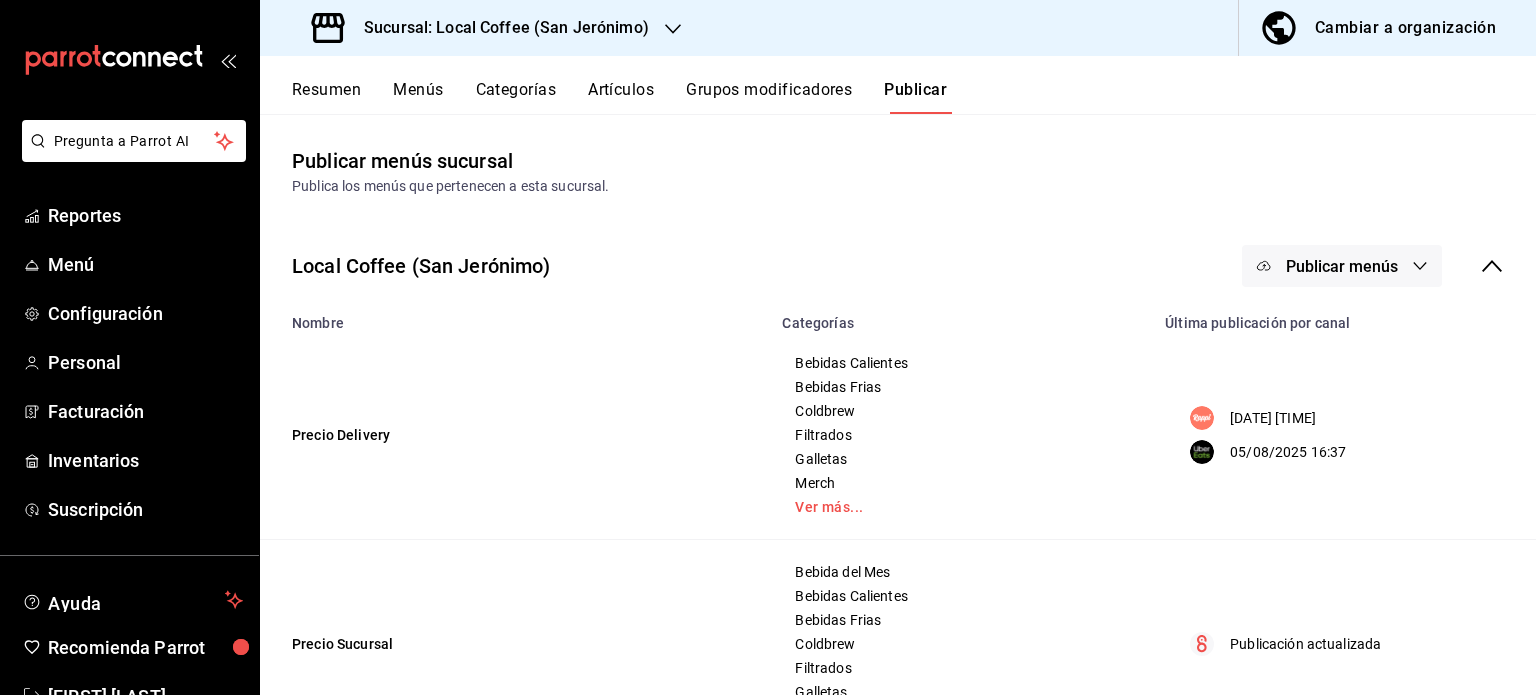 click on "Resumen" at bounding box center (326, 97) 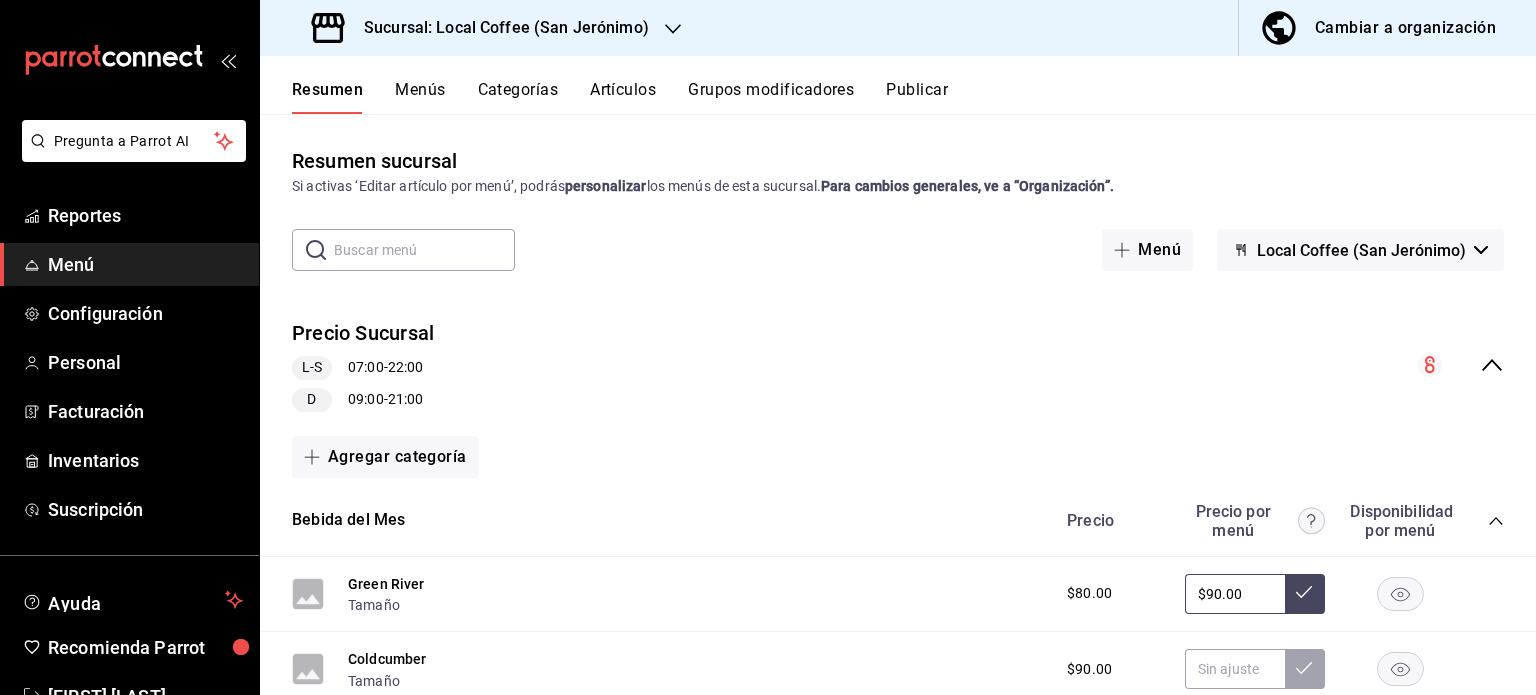 click 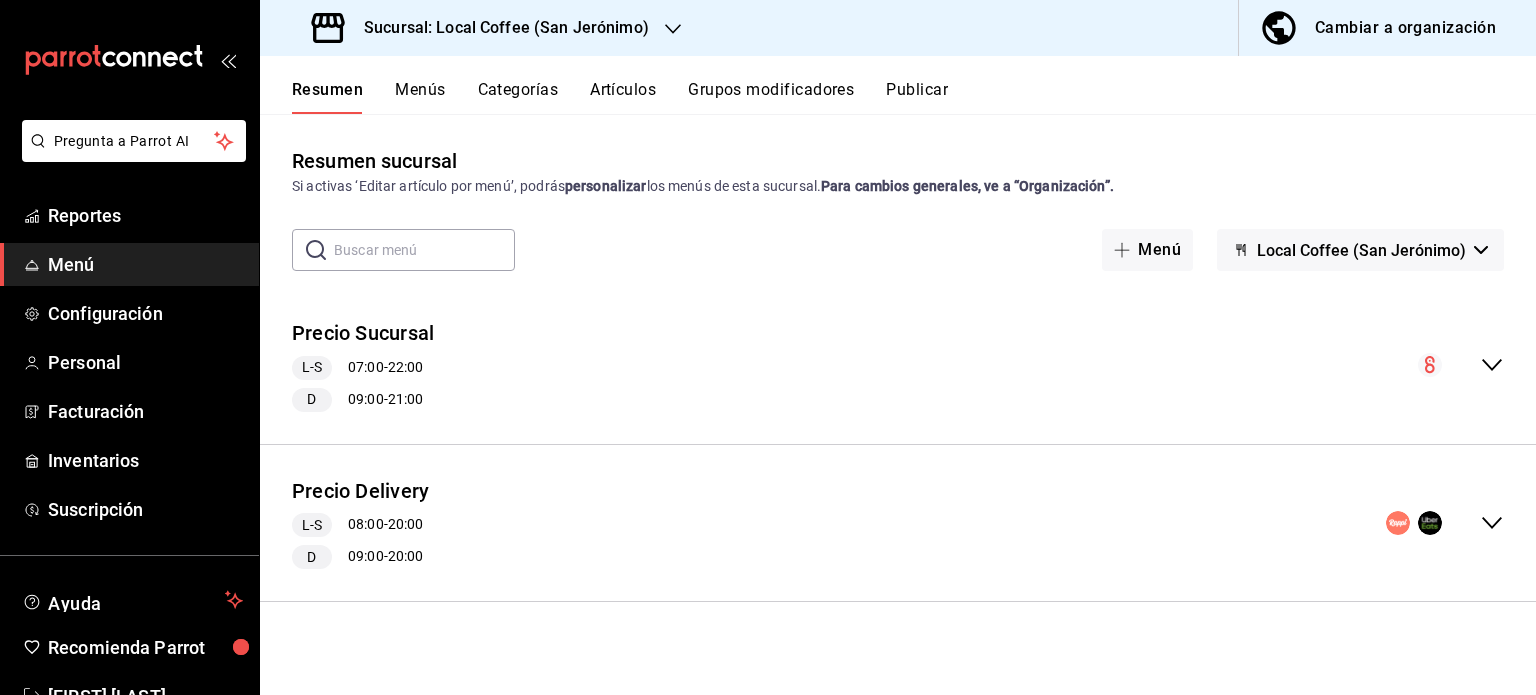 click 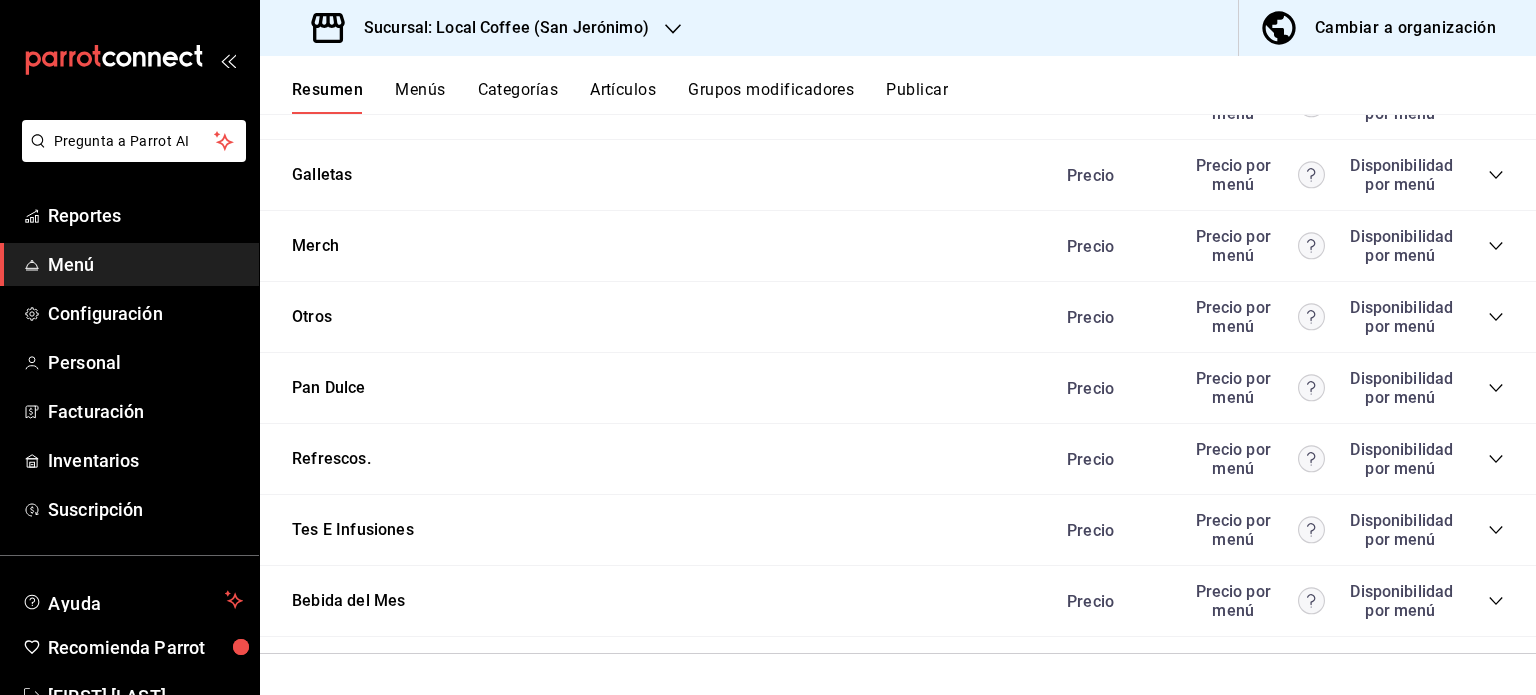 scroll, scrollTop: 3000, scrollLeft: 0, axis: vertical 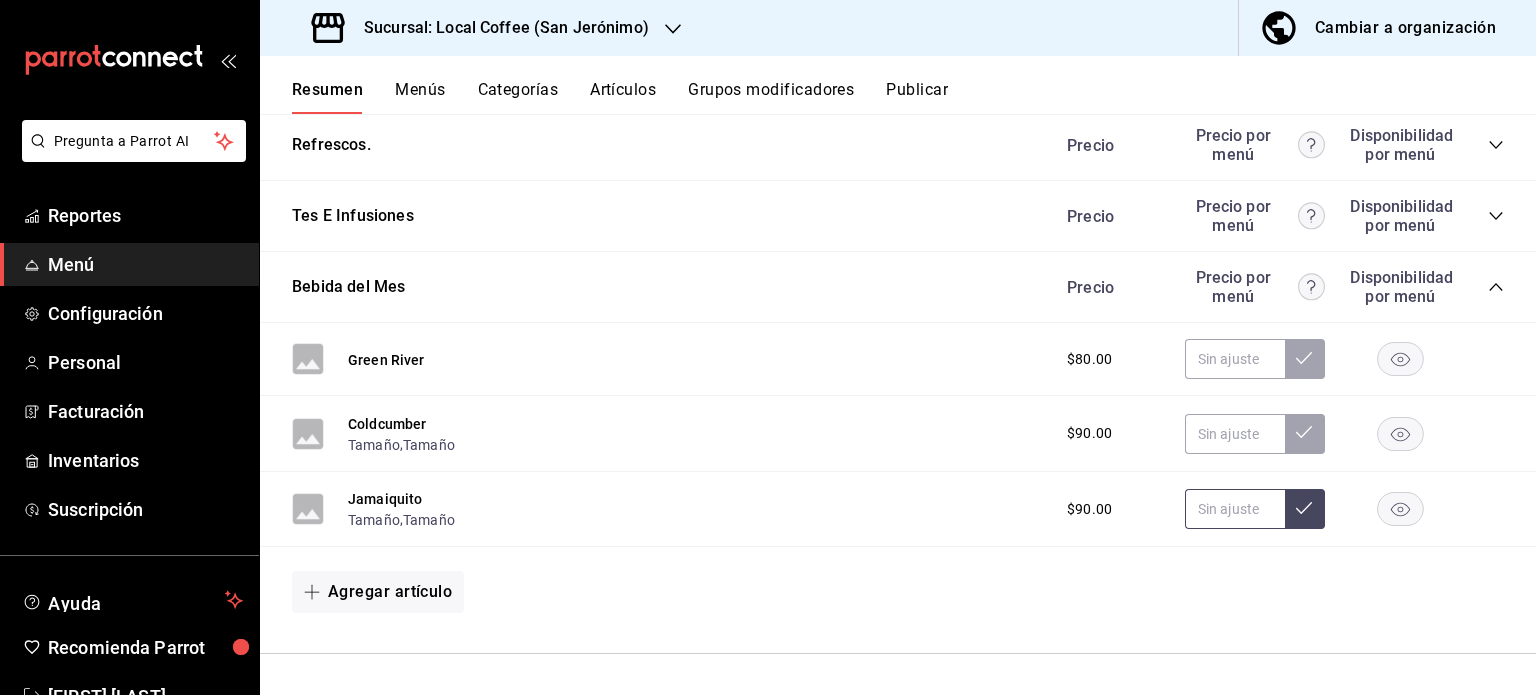 click at bounding box center (1235, 509) 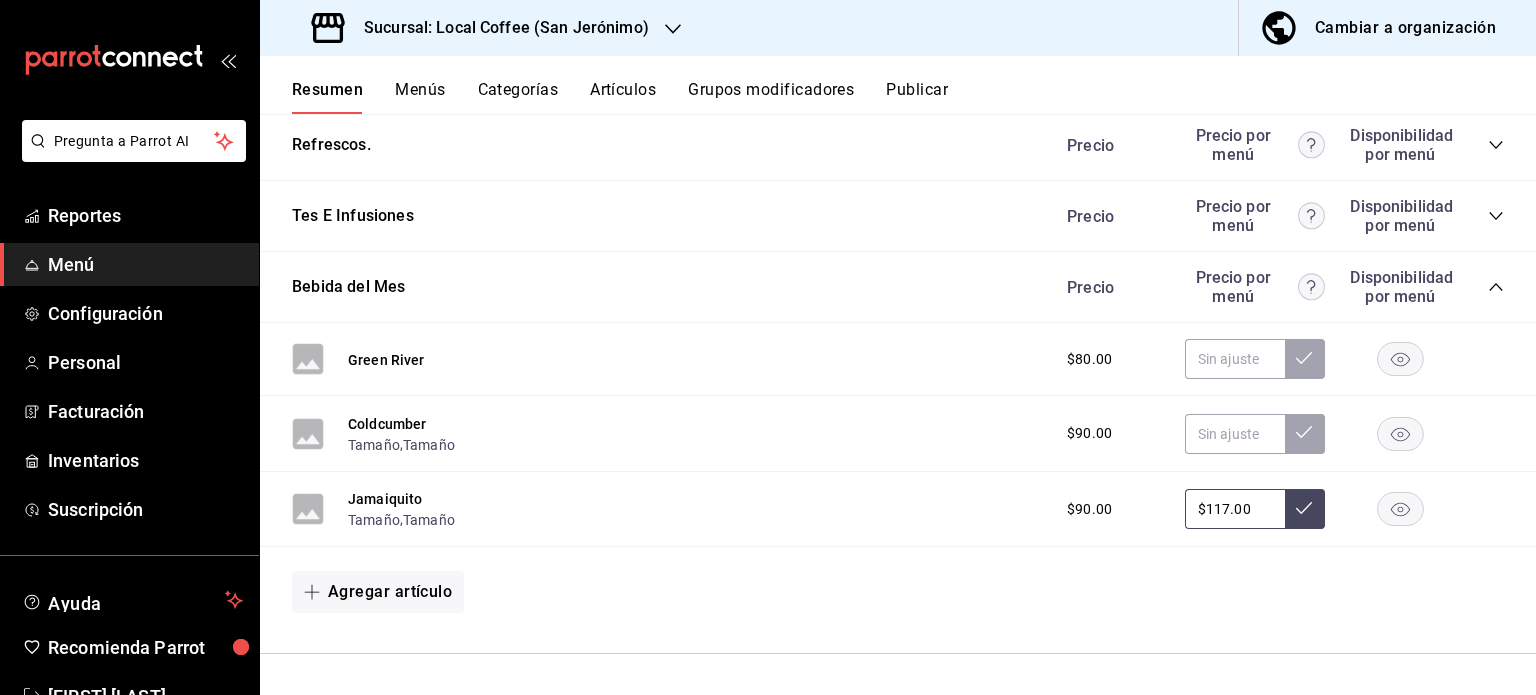click 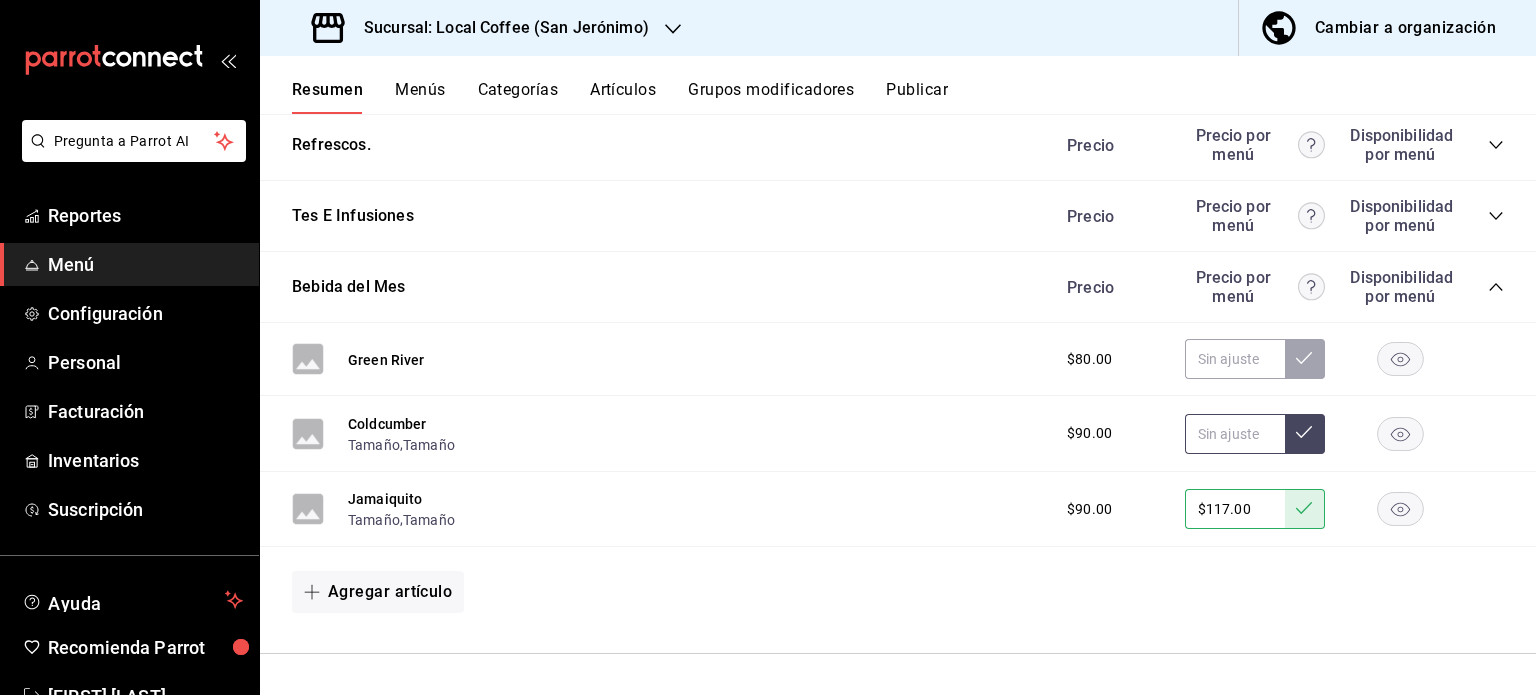 click at bounding box center [1235, 434] 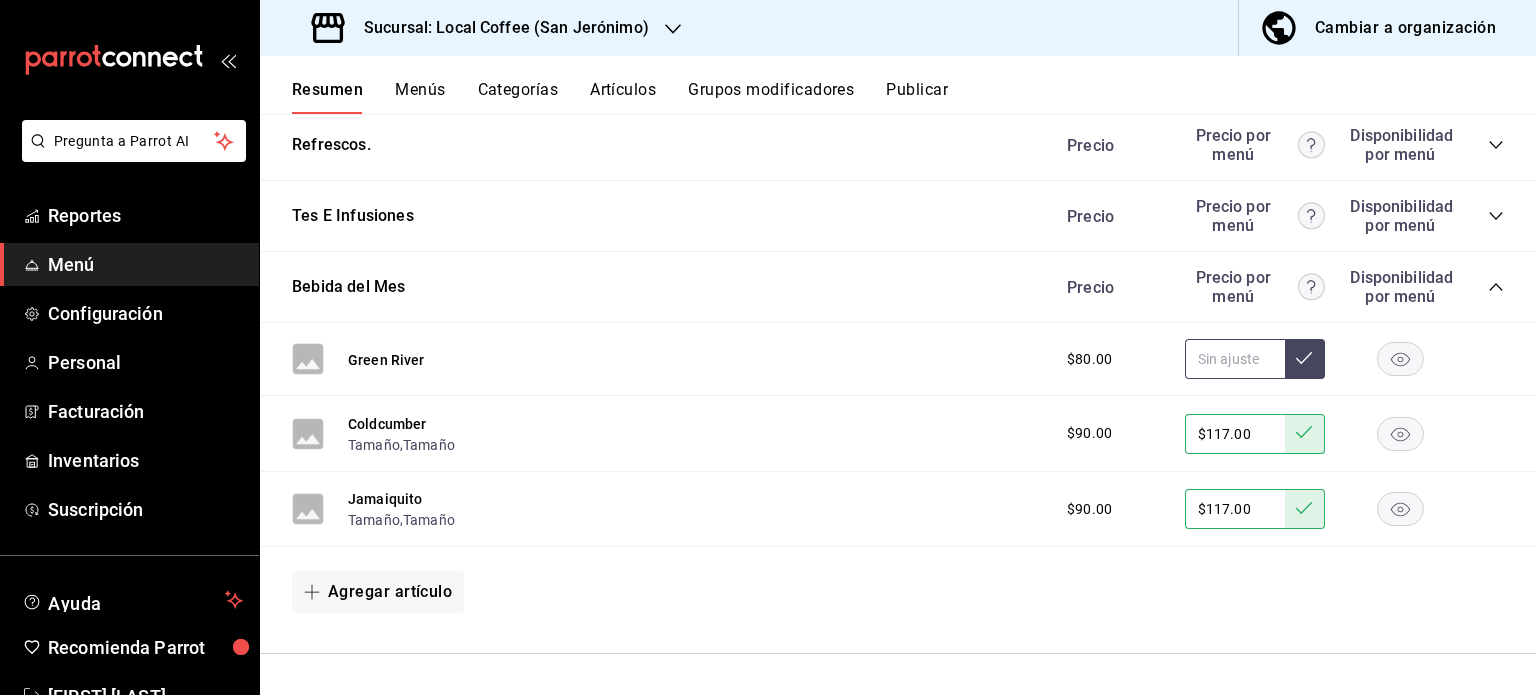 click at bounding box center [1235, 359] 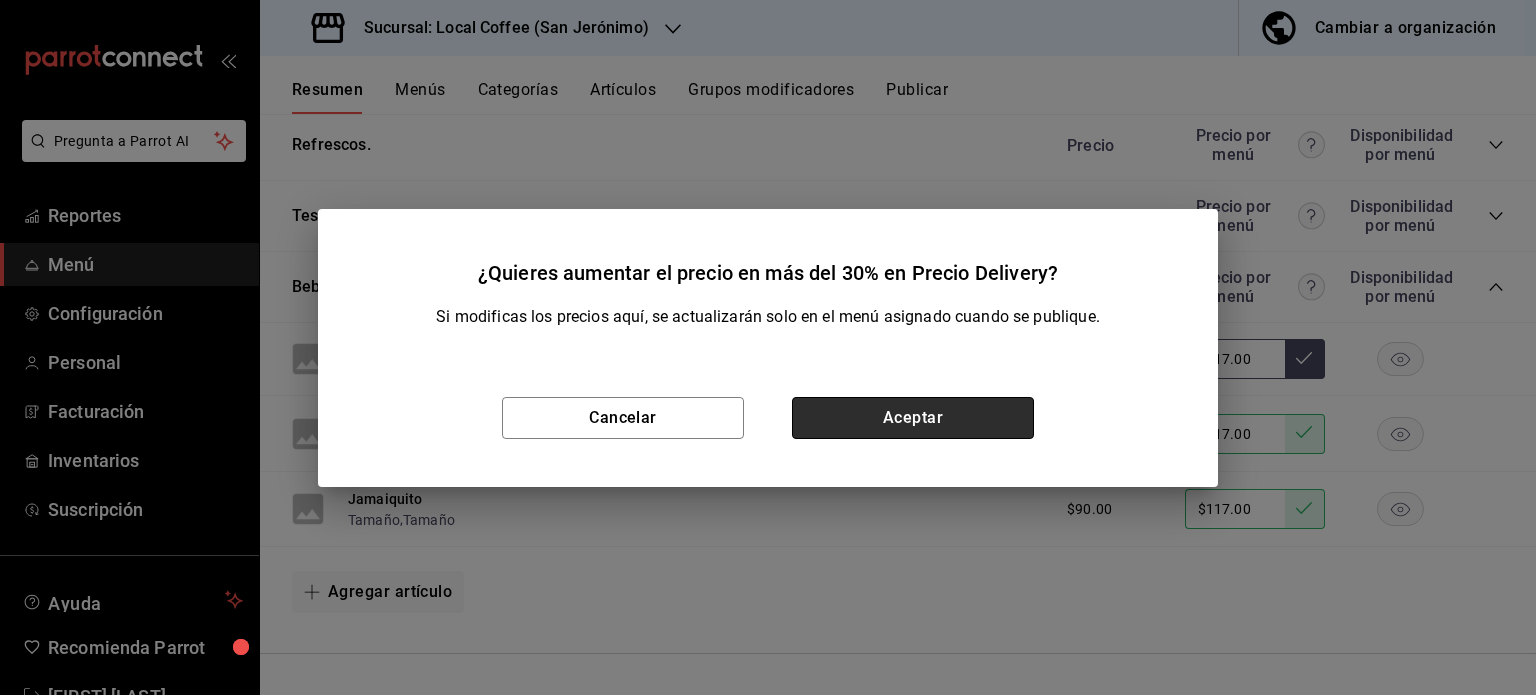 click on "Aceptar" at bounding box center [913, 418] 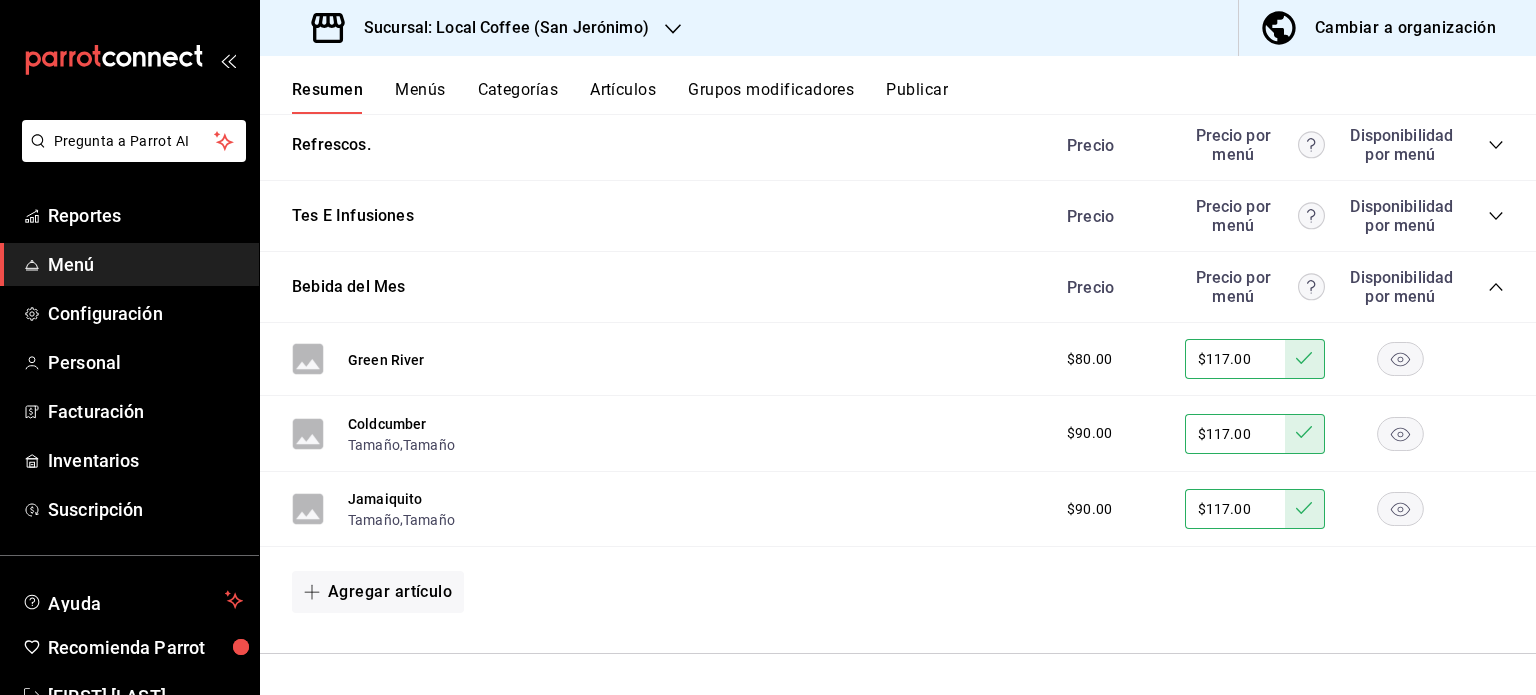 click on "Artículos" at bounding box center [623, 97] 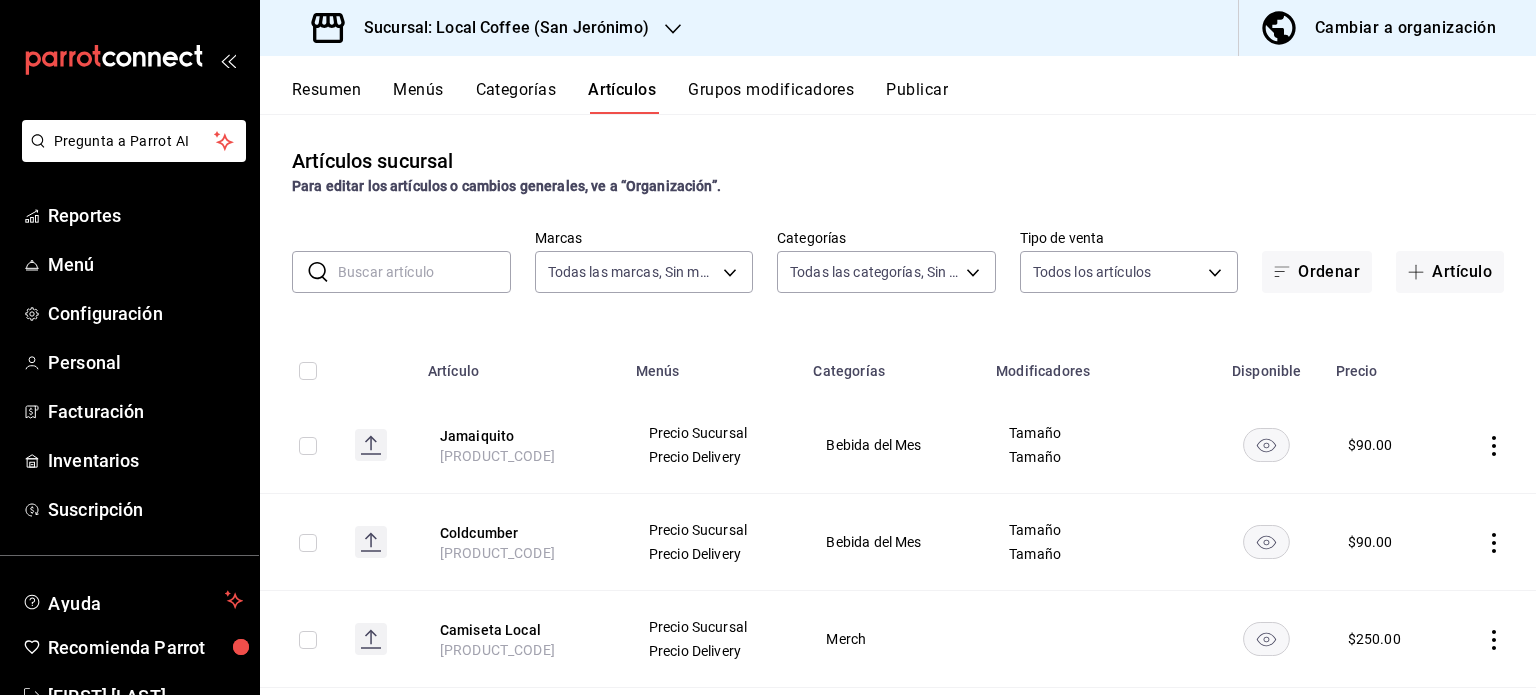 click at bounding box center [424, 272] 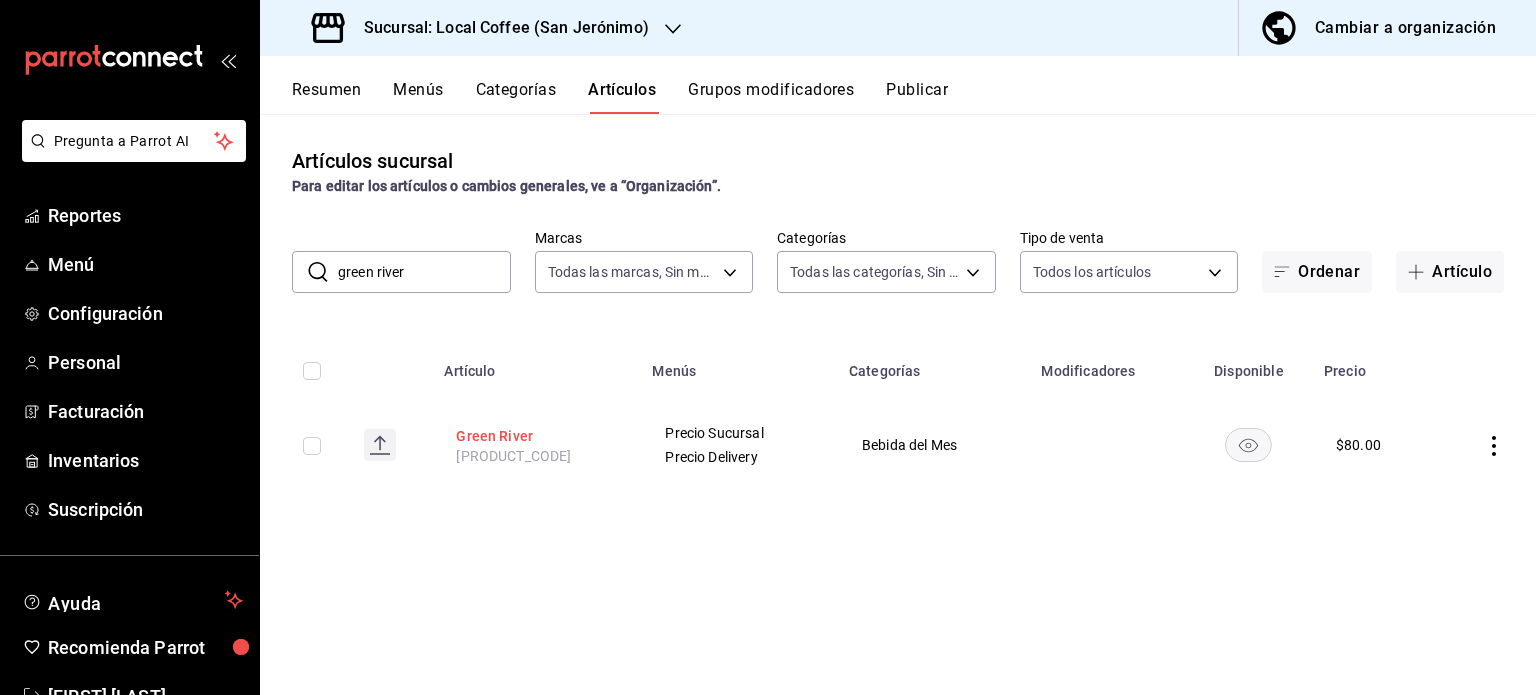 click on "Green River" at bounding box center [536, 436] 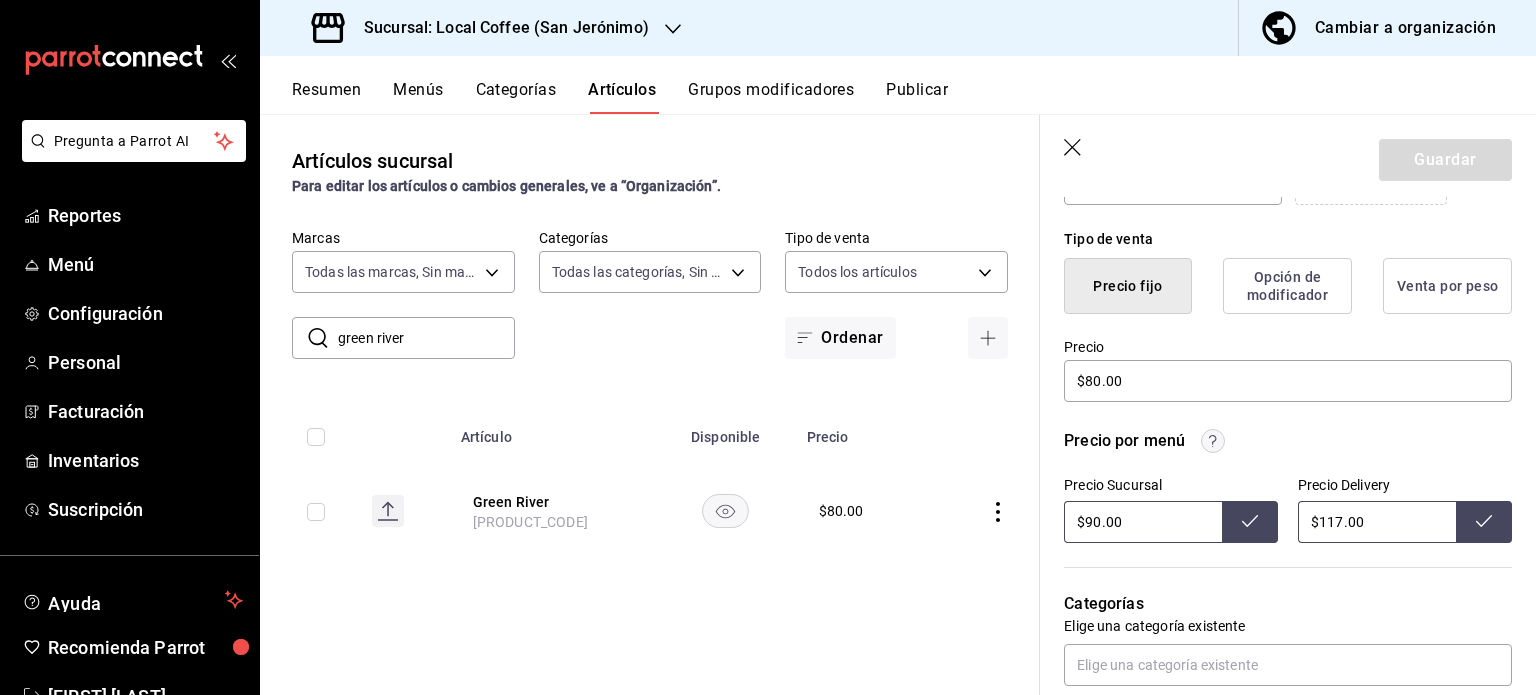 scroll, scrollTop: 468, scrollLeft: 0, axis: vertical 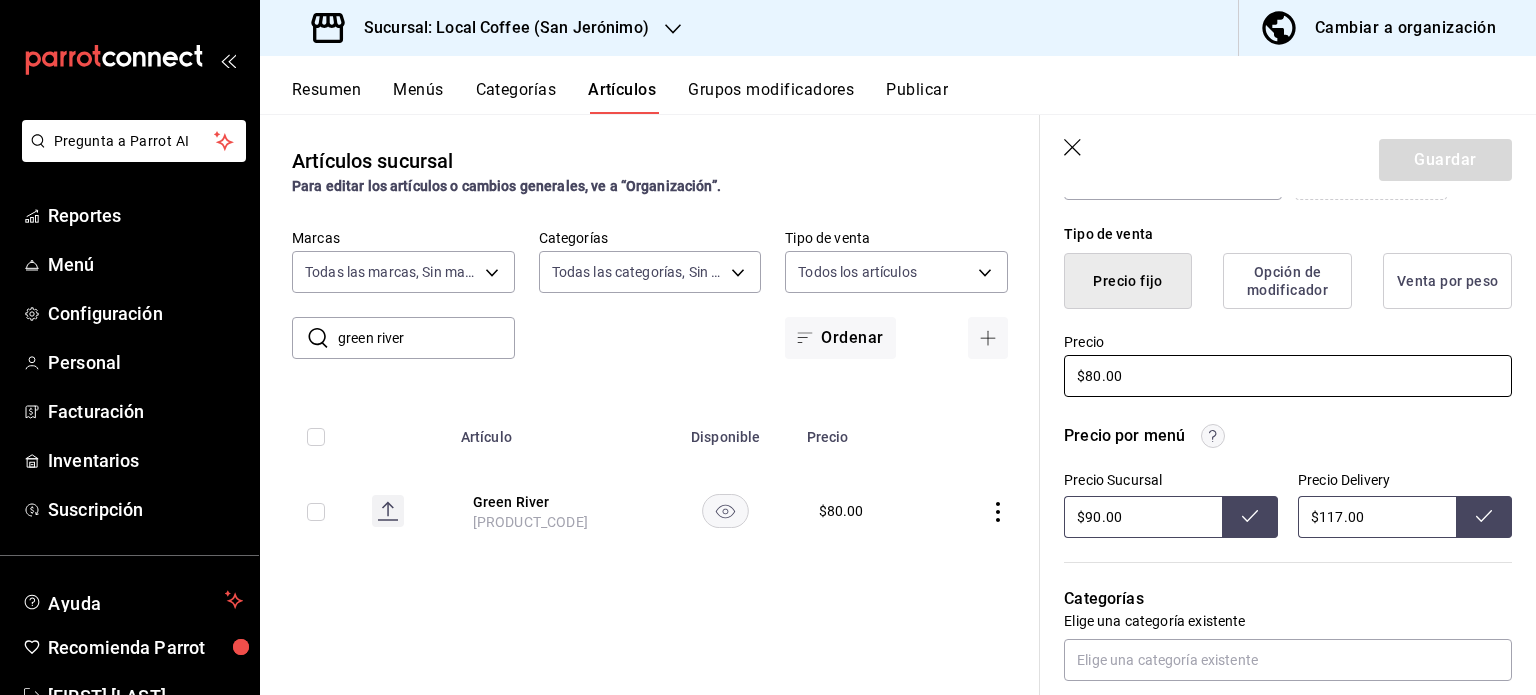click on "$80.00" at bounding box center (1288, 376) 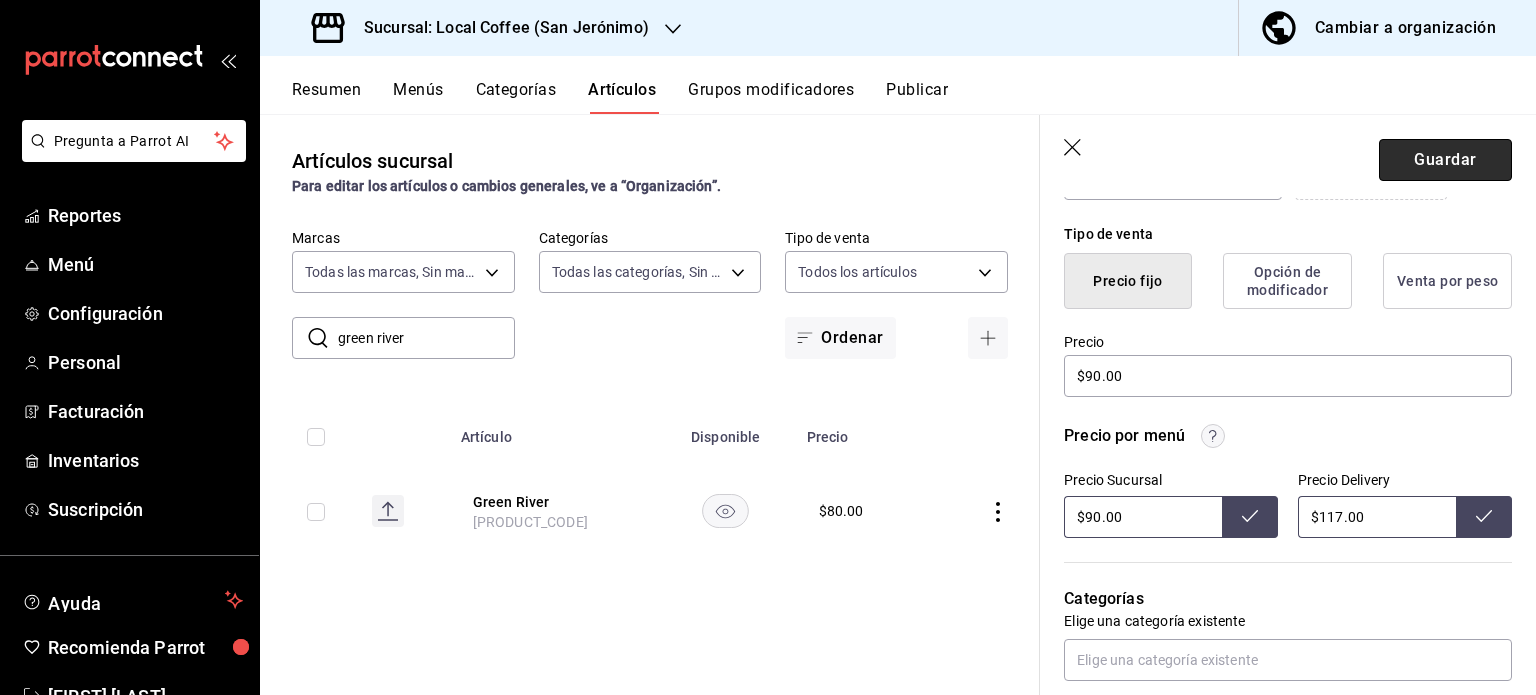 click on "Guardar" at bounding box center [1445, 160] 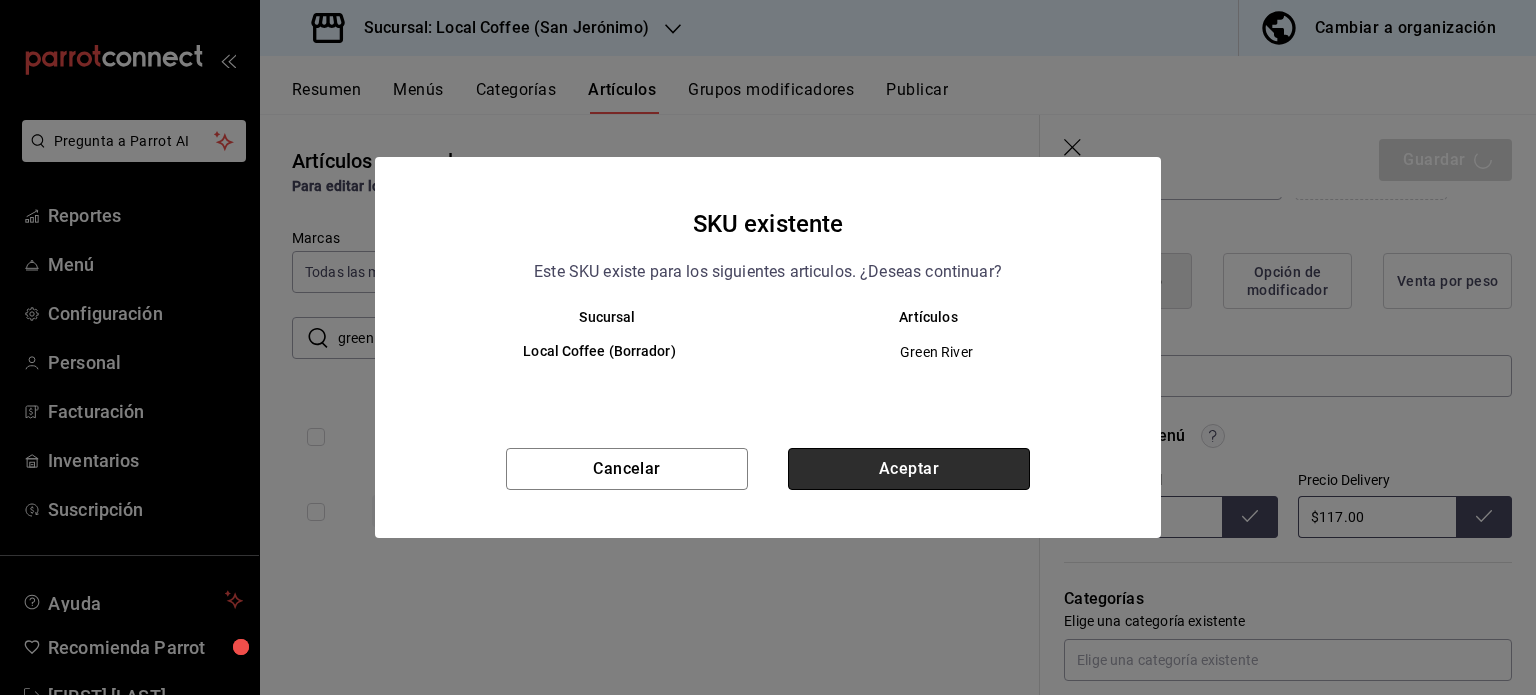 click on "Aceptar" at bounding box center [909, 469] 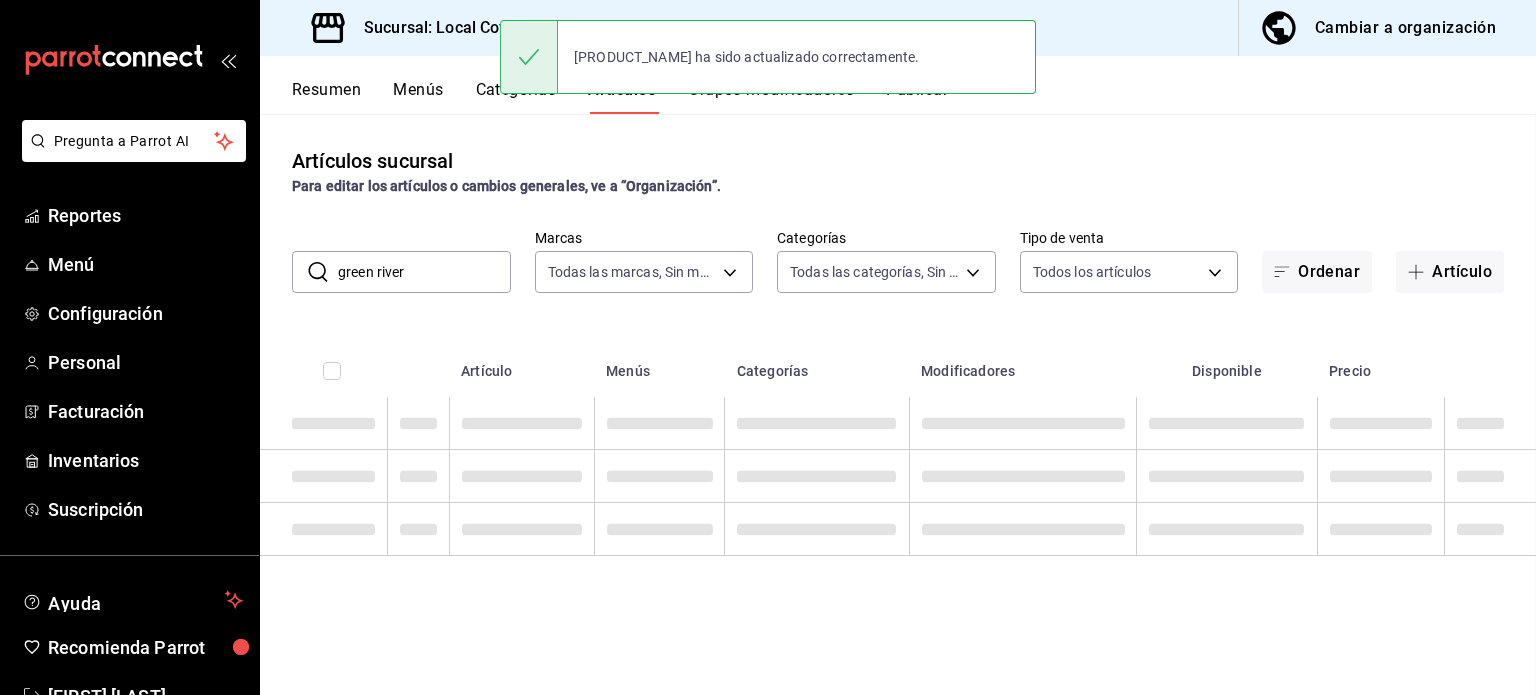 scroll, scrollTop: 0, scrollLeft: 0, axis: both 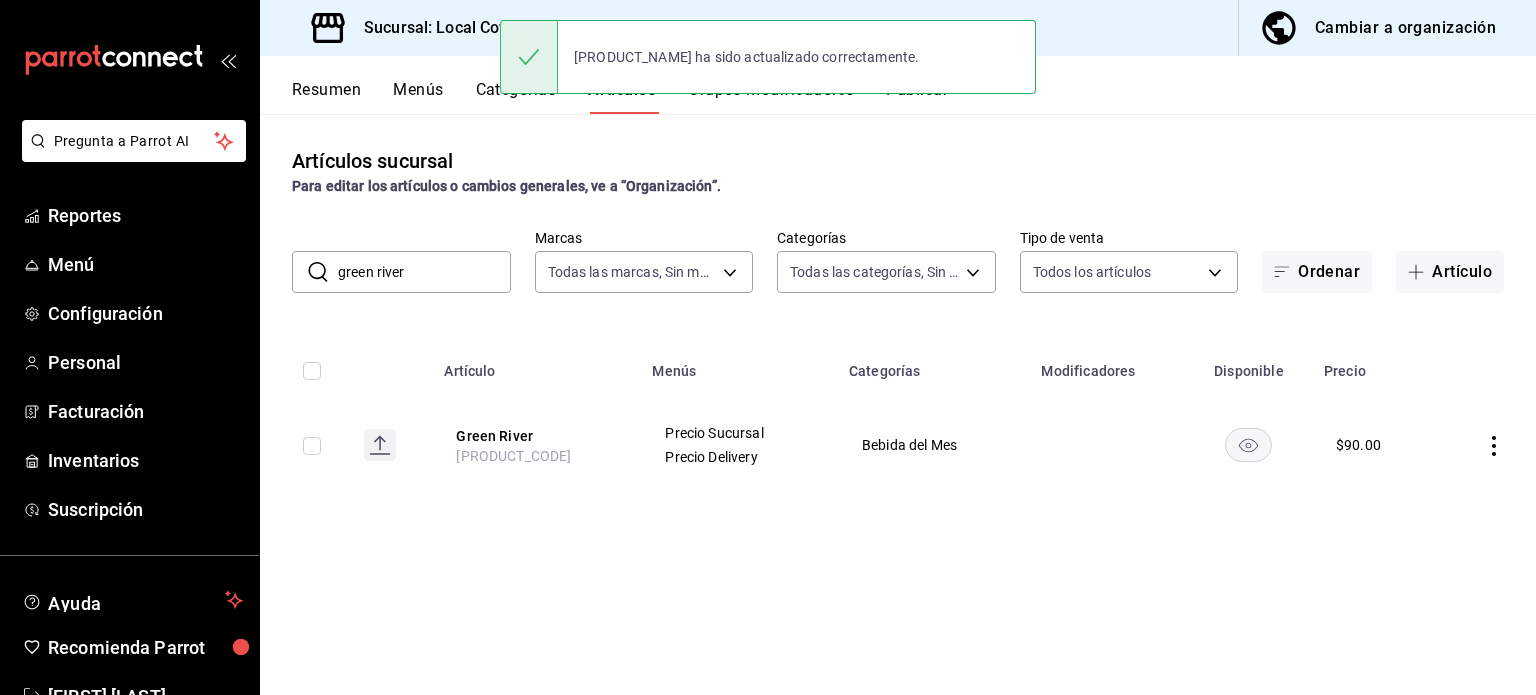 click on "Resumen" at bounding box center (326, 97) 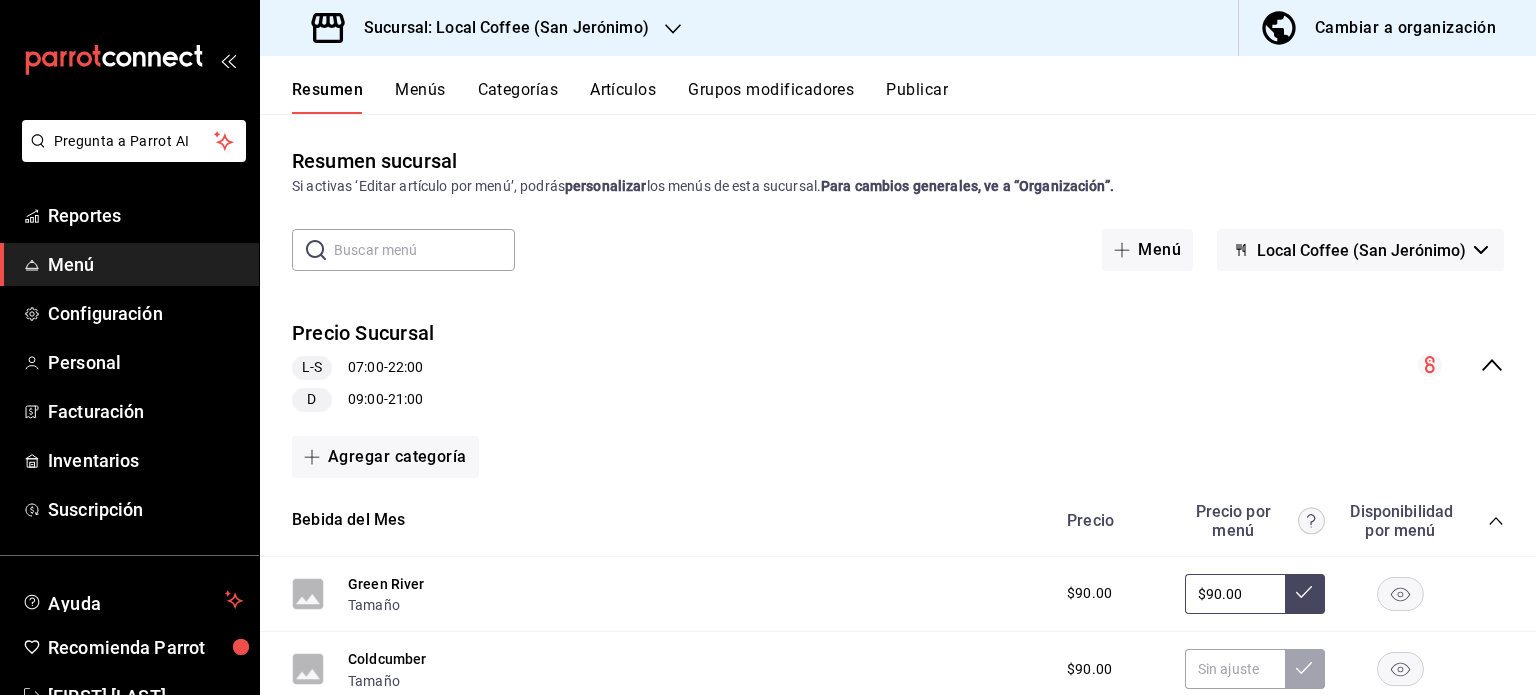click 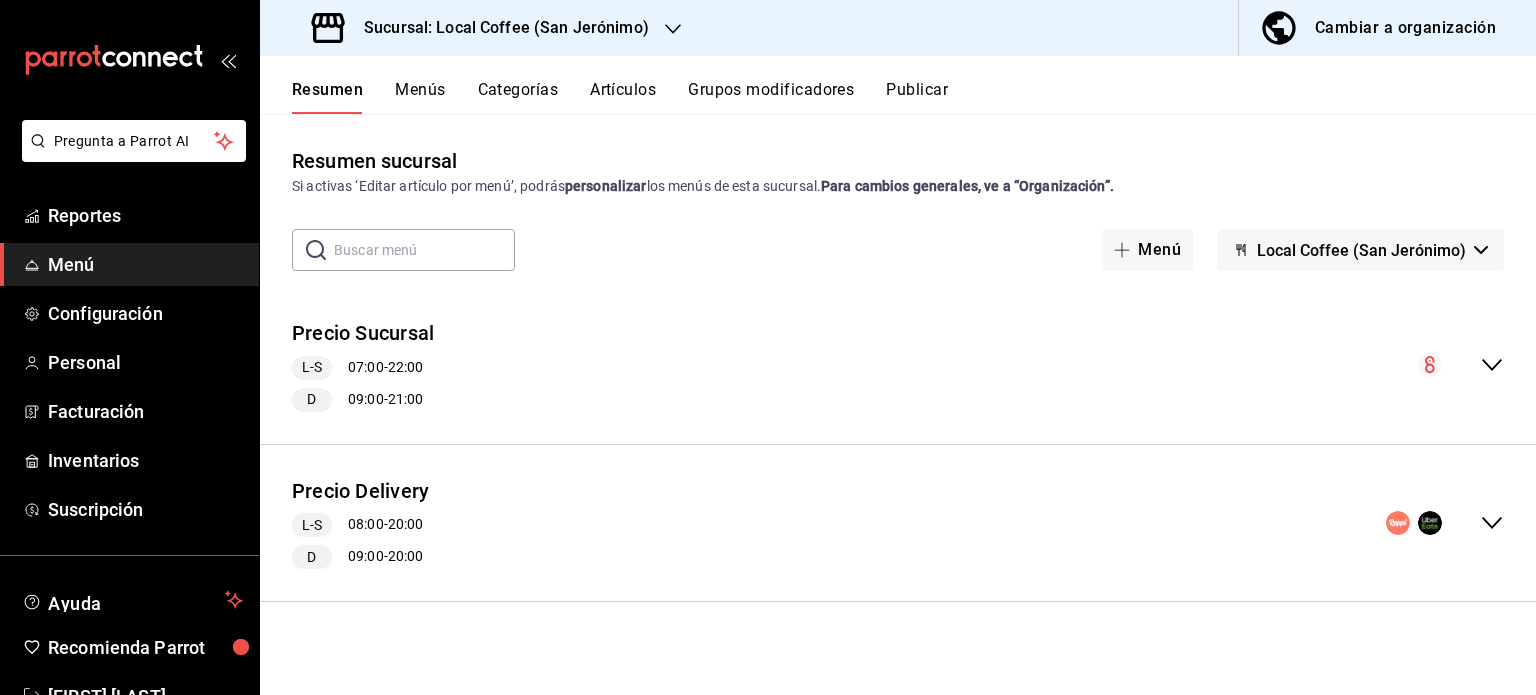 click 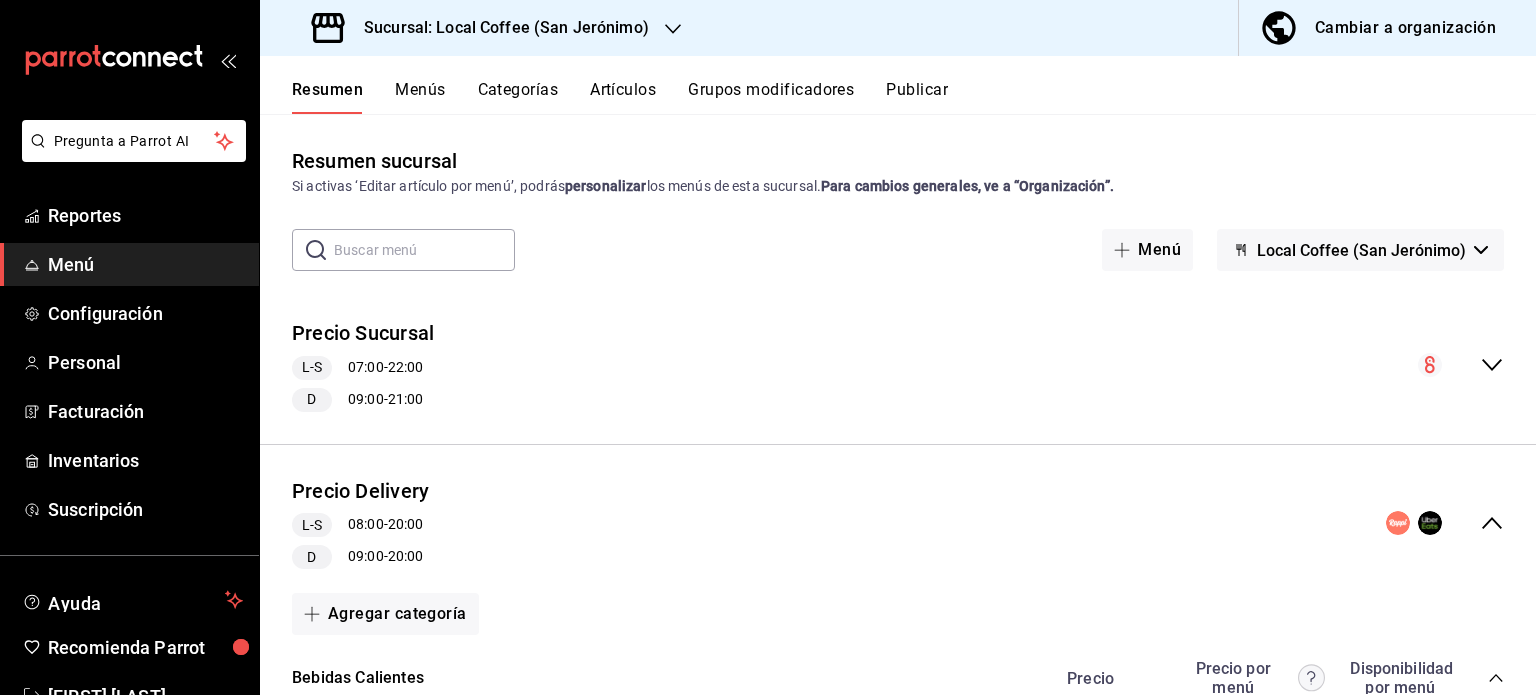 scroll, scrollTop: 0, scrollLeft: 0, axis: both 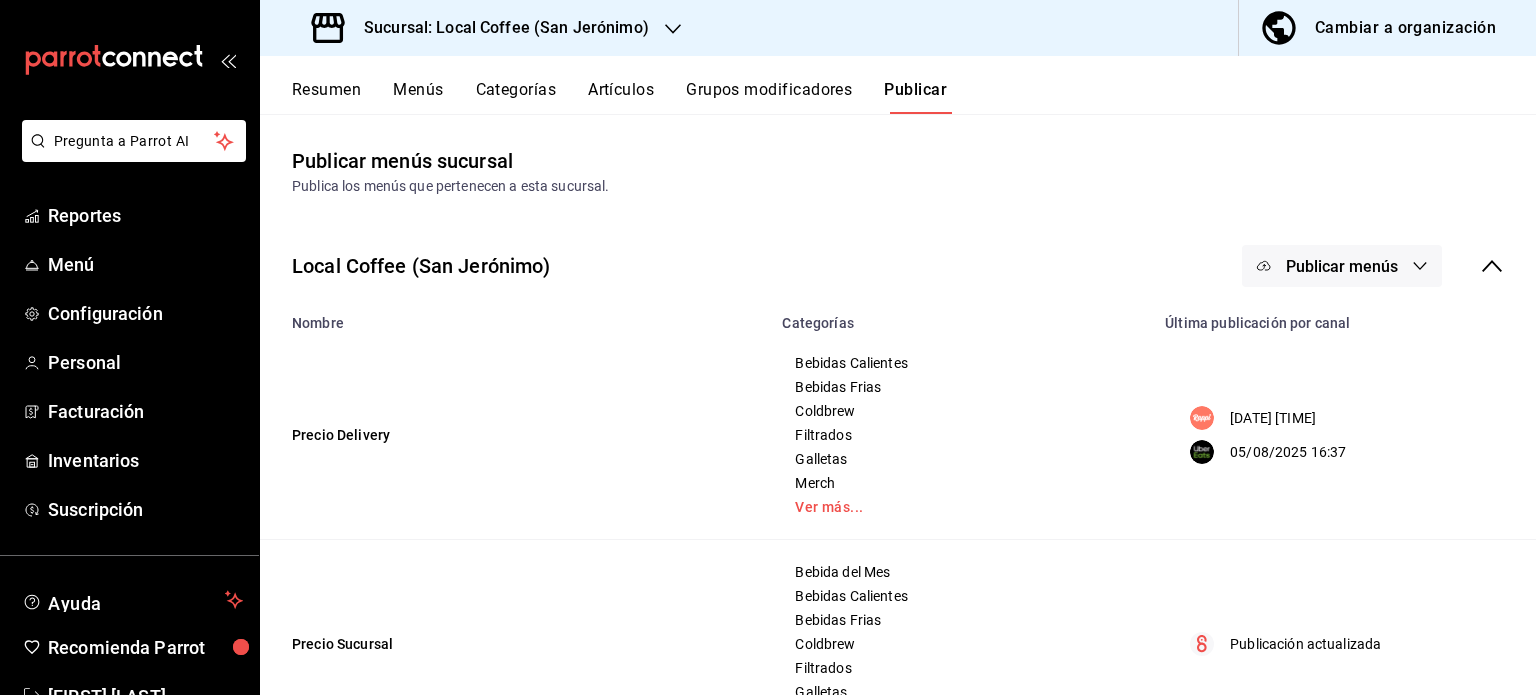 click on "Publicar menús" at bounding box center (1342, 266) 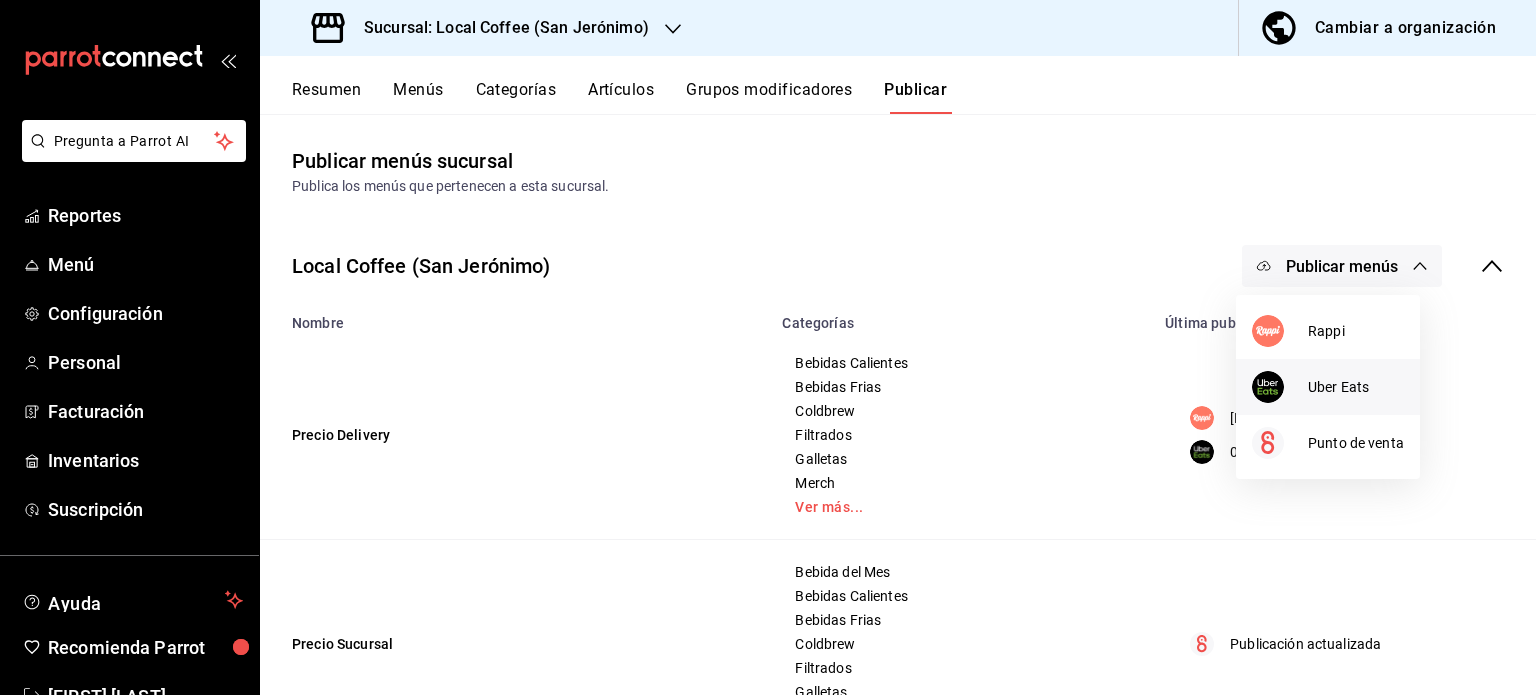 click at bounding box center [1280, 387] 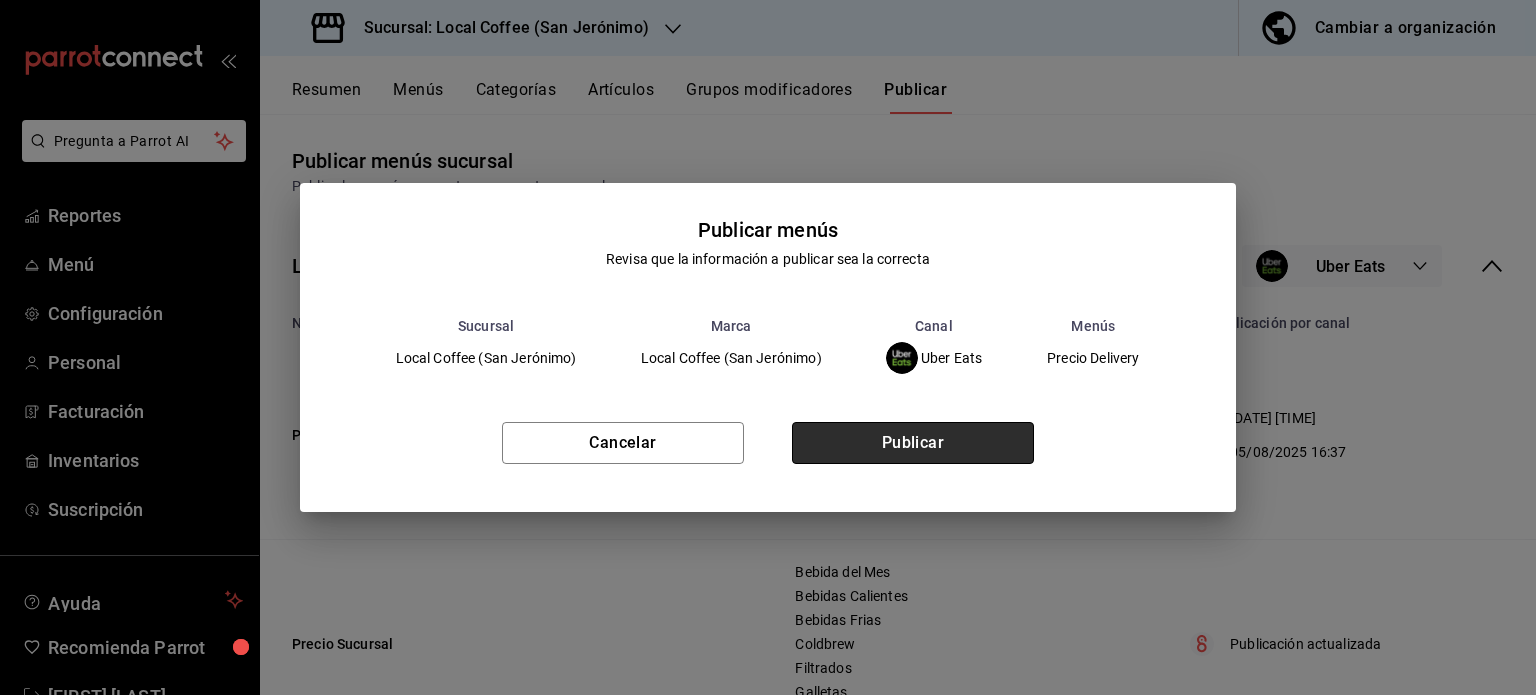click on "Publicar" at bounding box center (913, 443) 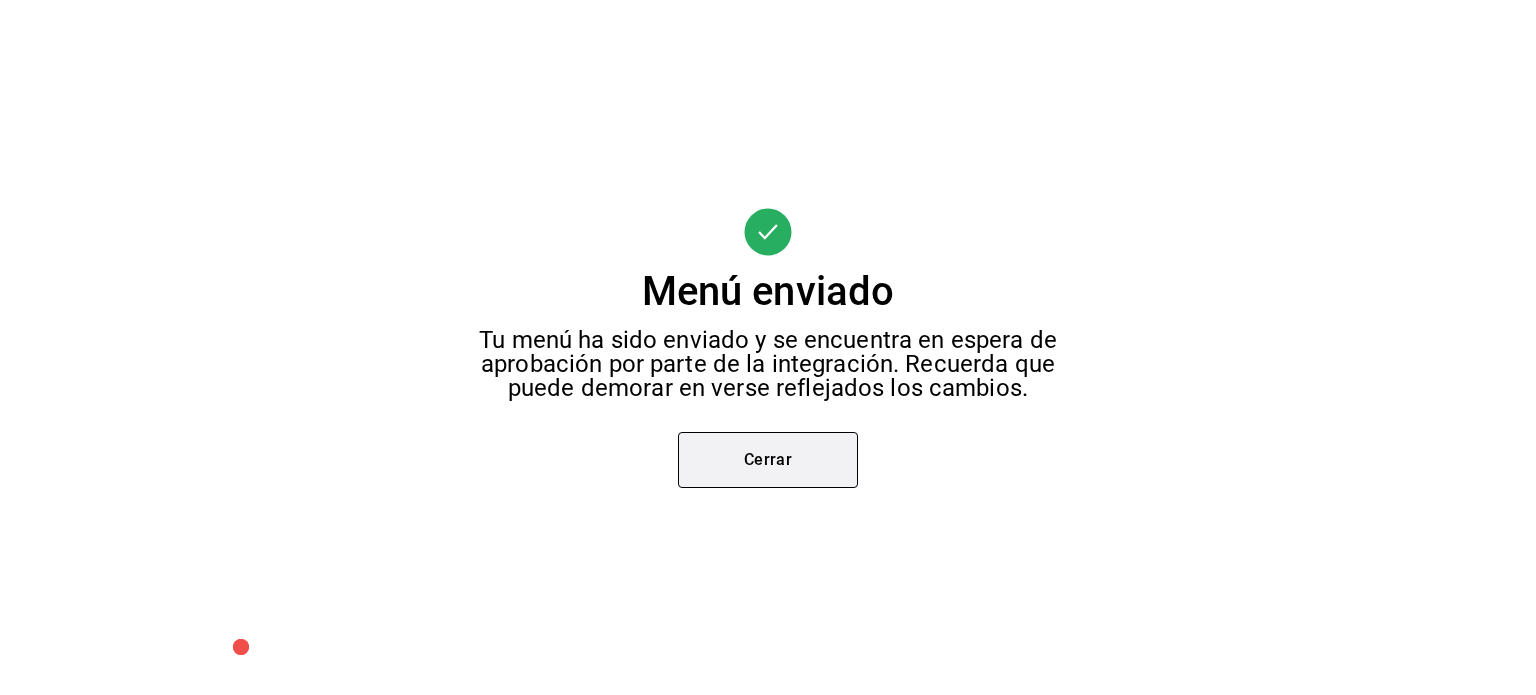 click on "Cerrar" at bounding box center (768, 460) 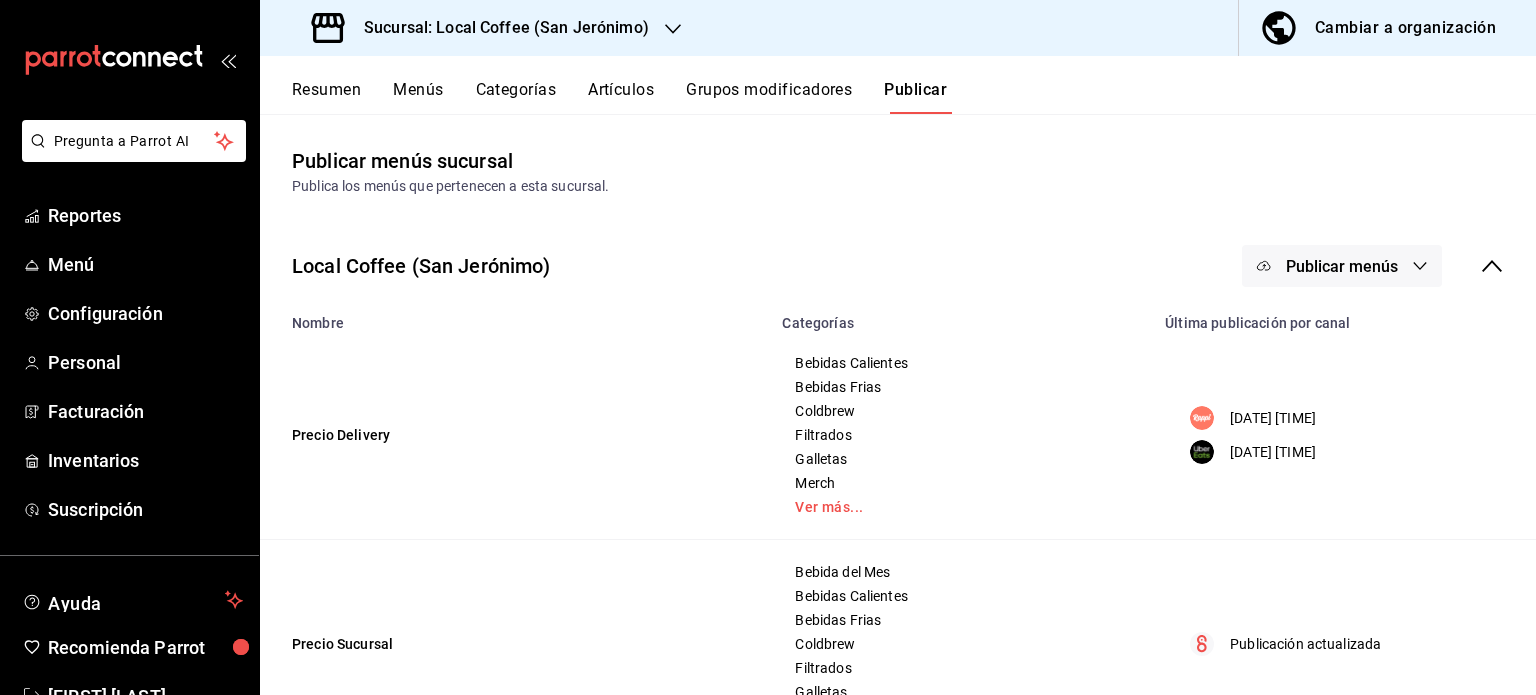 click on "Publicar menús" at bounding box center [1342, 266] 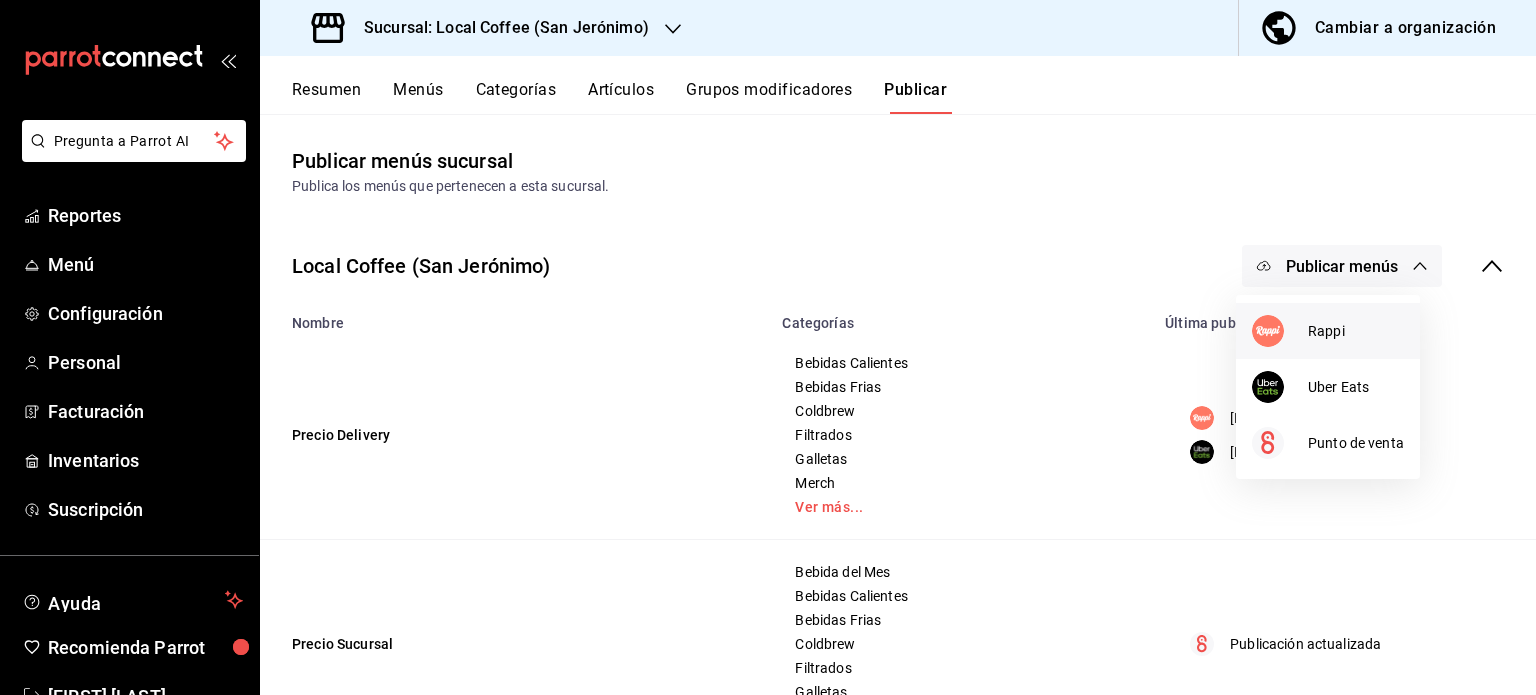 click on "Rappi" at bounding box center (1356, 331) 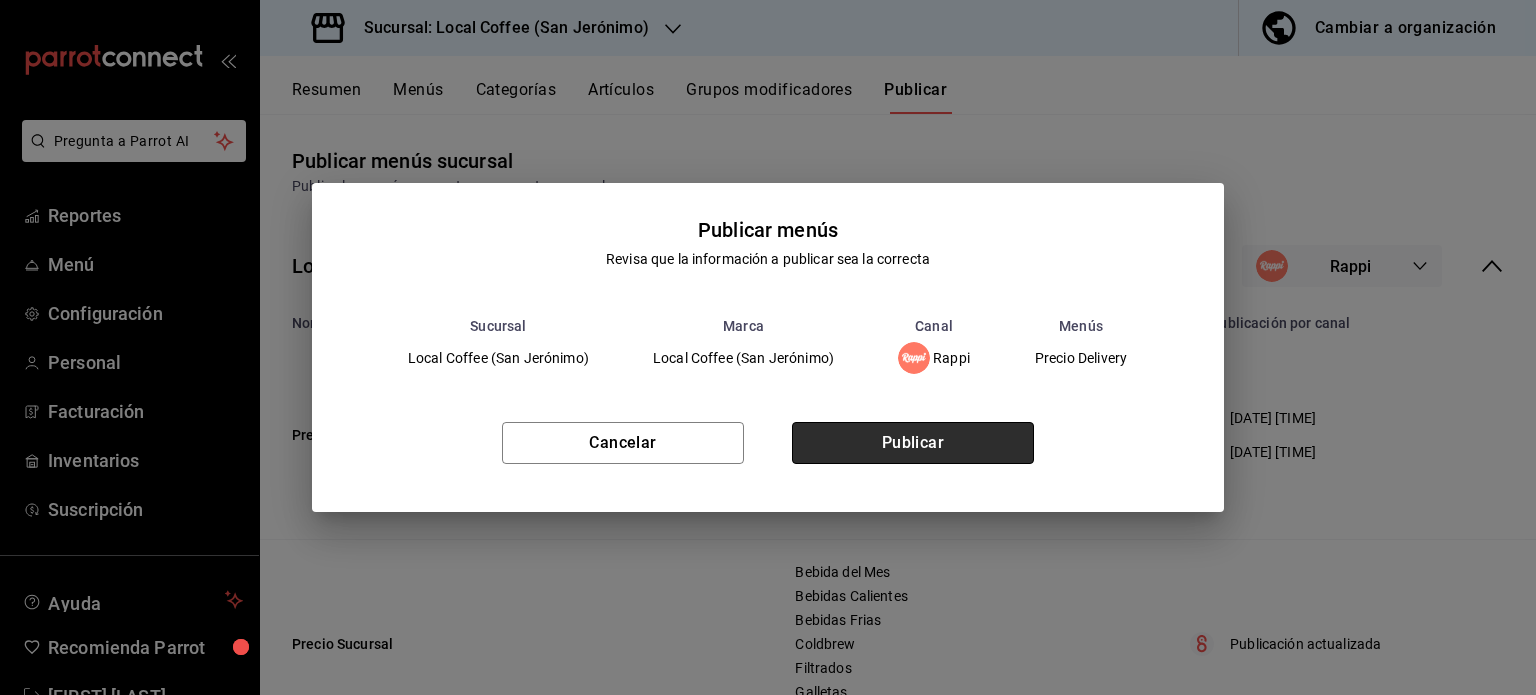click on "Publicar" at bounding box center [913, 443] 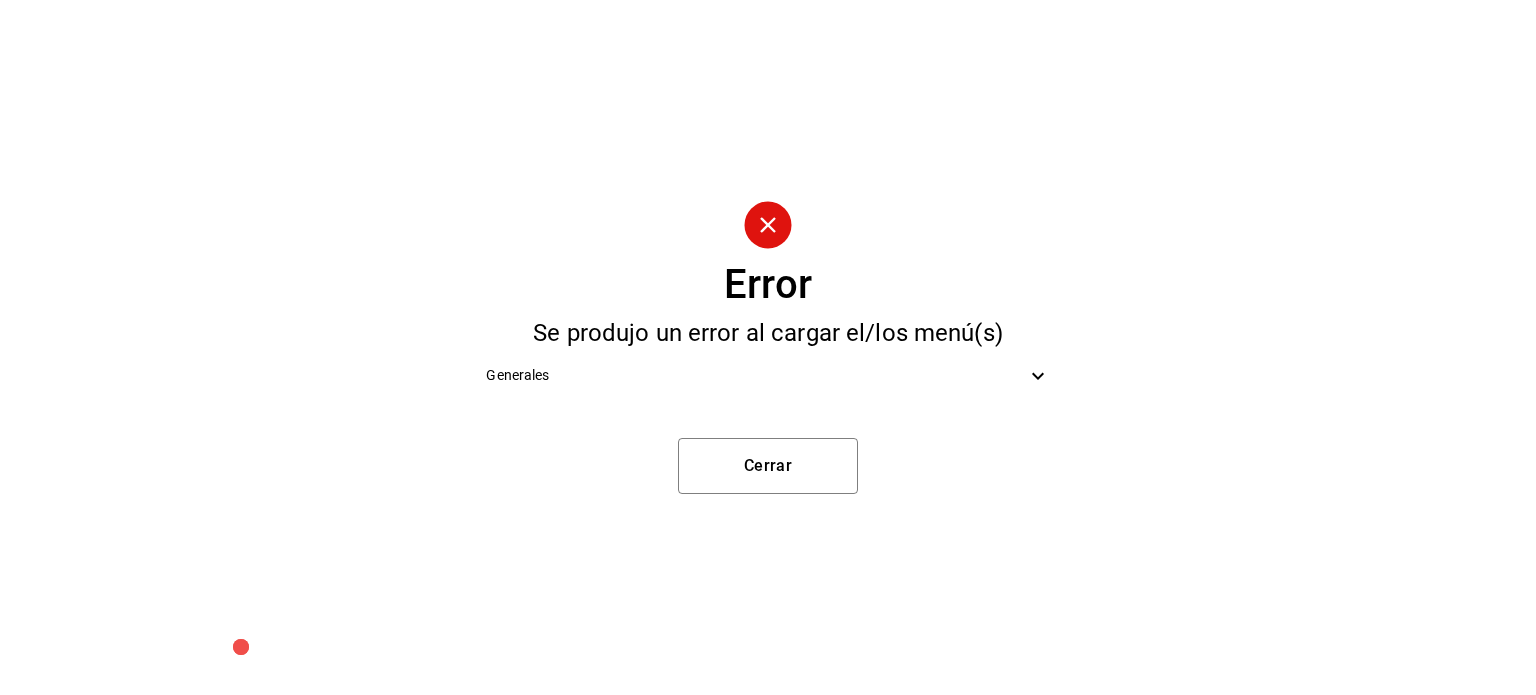 drag, startPoint x: 540, startPoint y: 347, endPoint x: 534, endPoint y: 357, distance: 11.661903 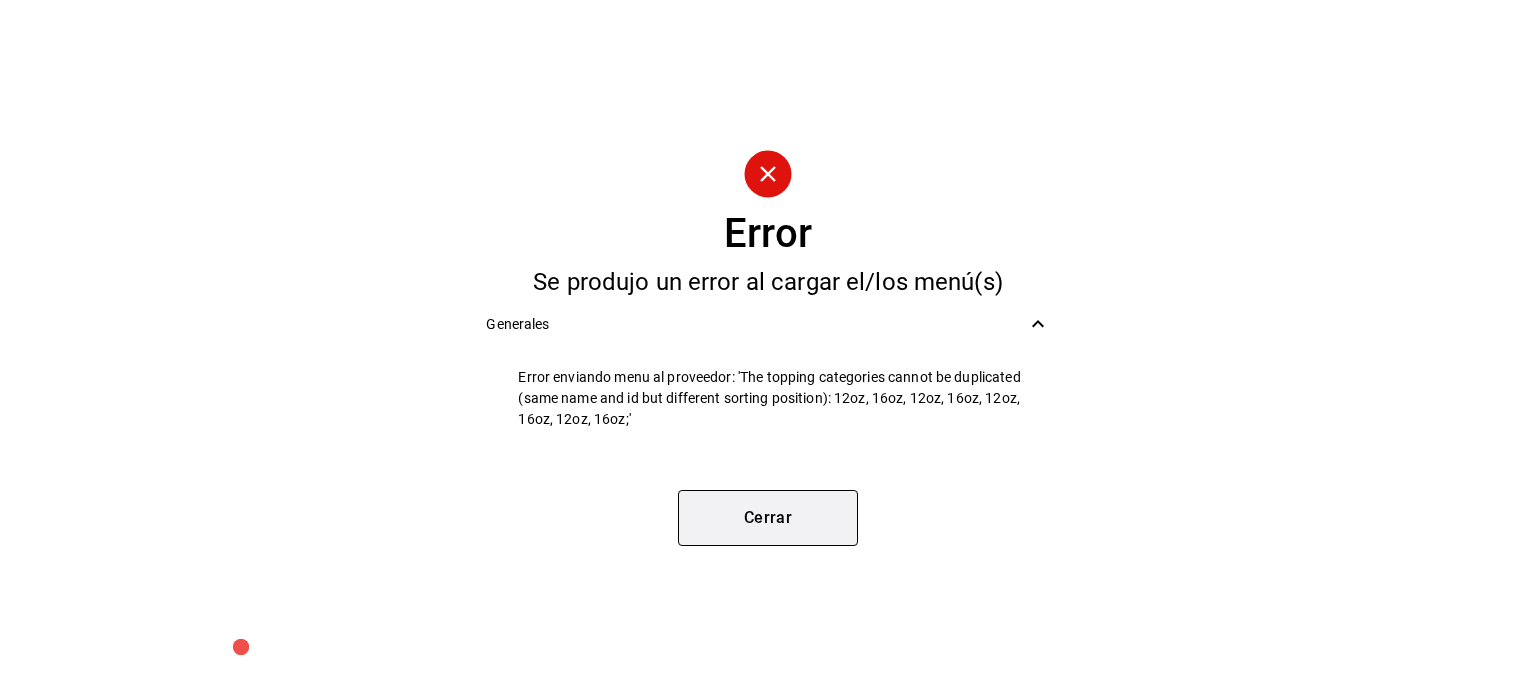 click on "Cerrar" at bounding box center (768, 518) 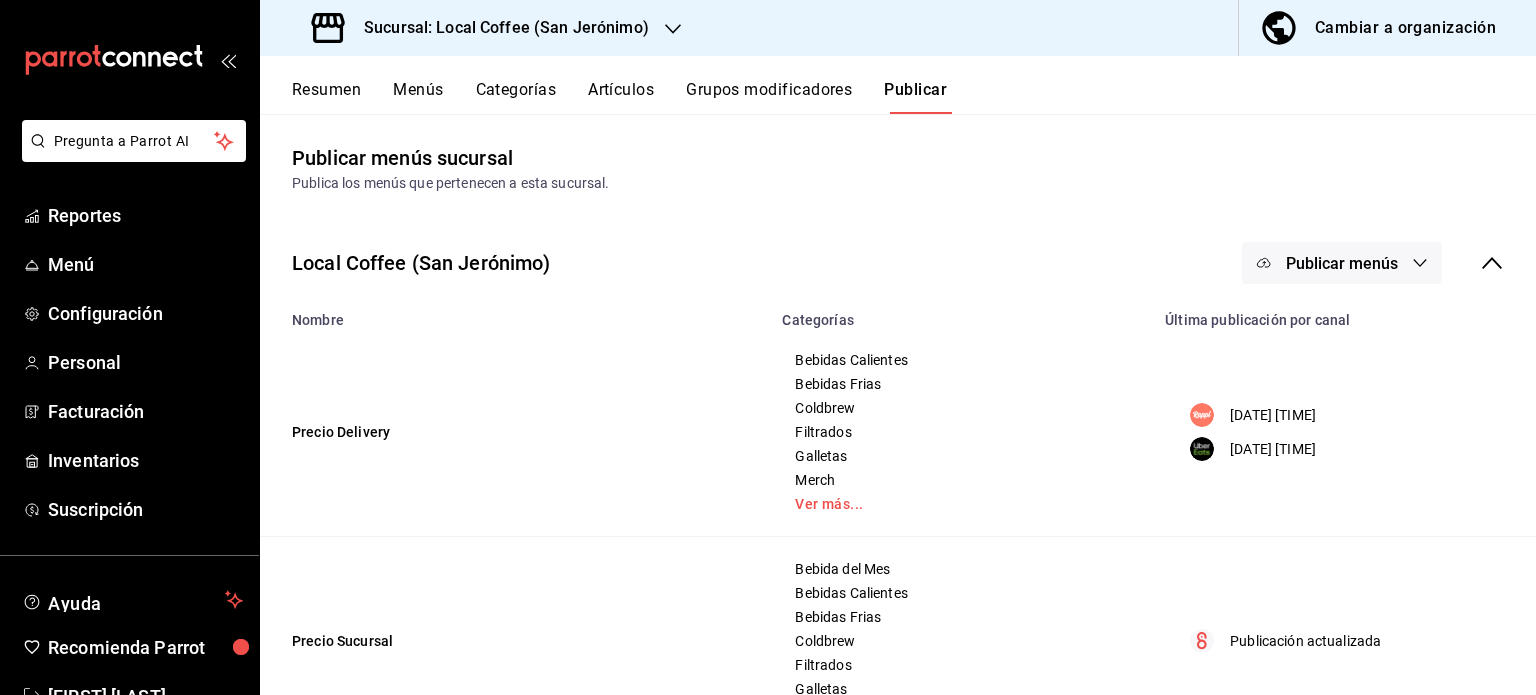 scroll, scrollTop: 0, scrollLeft: 0, axis: both 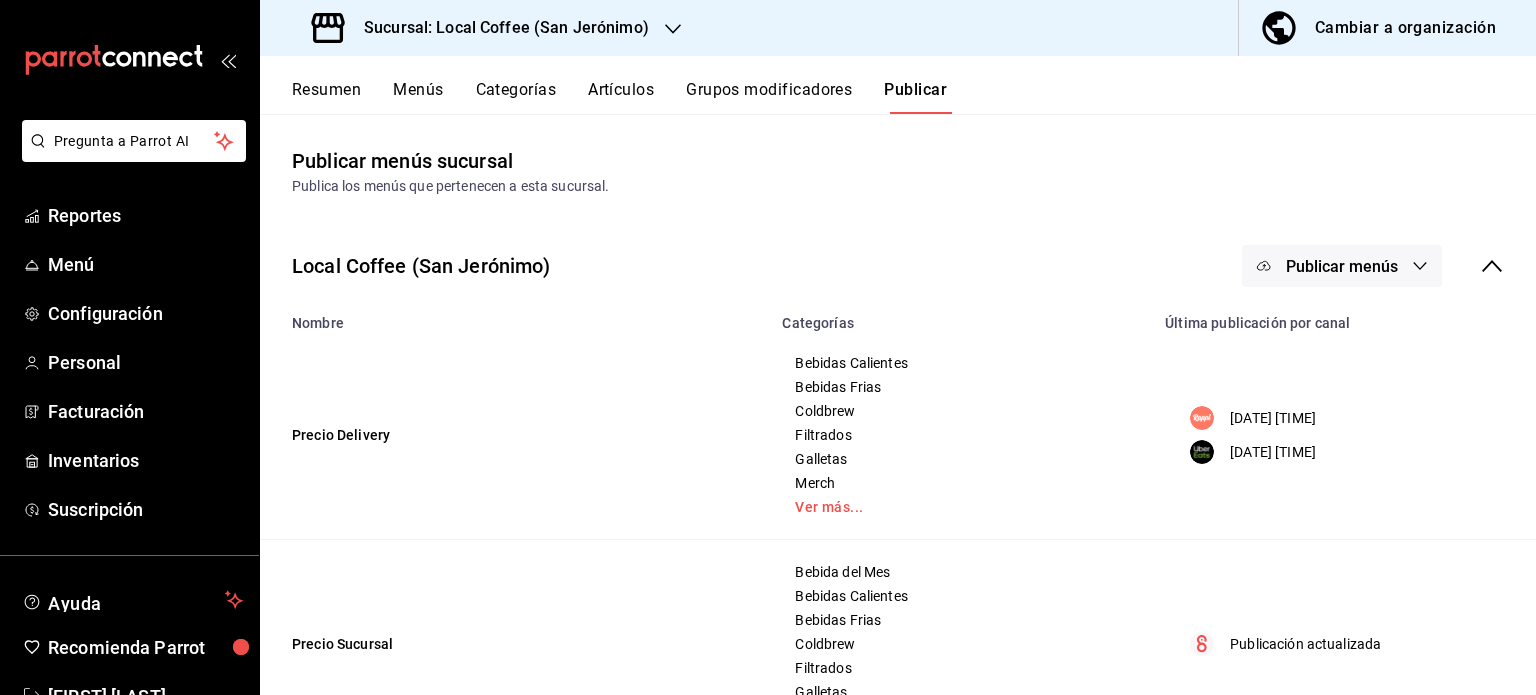 click on "Grupos modificadores" at bounding box center [769, 97] 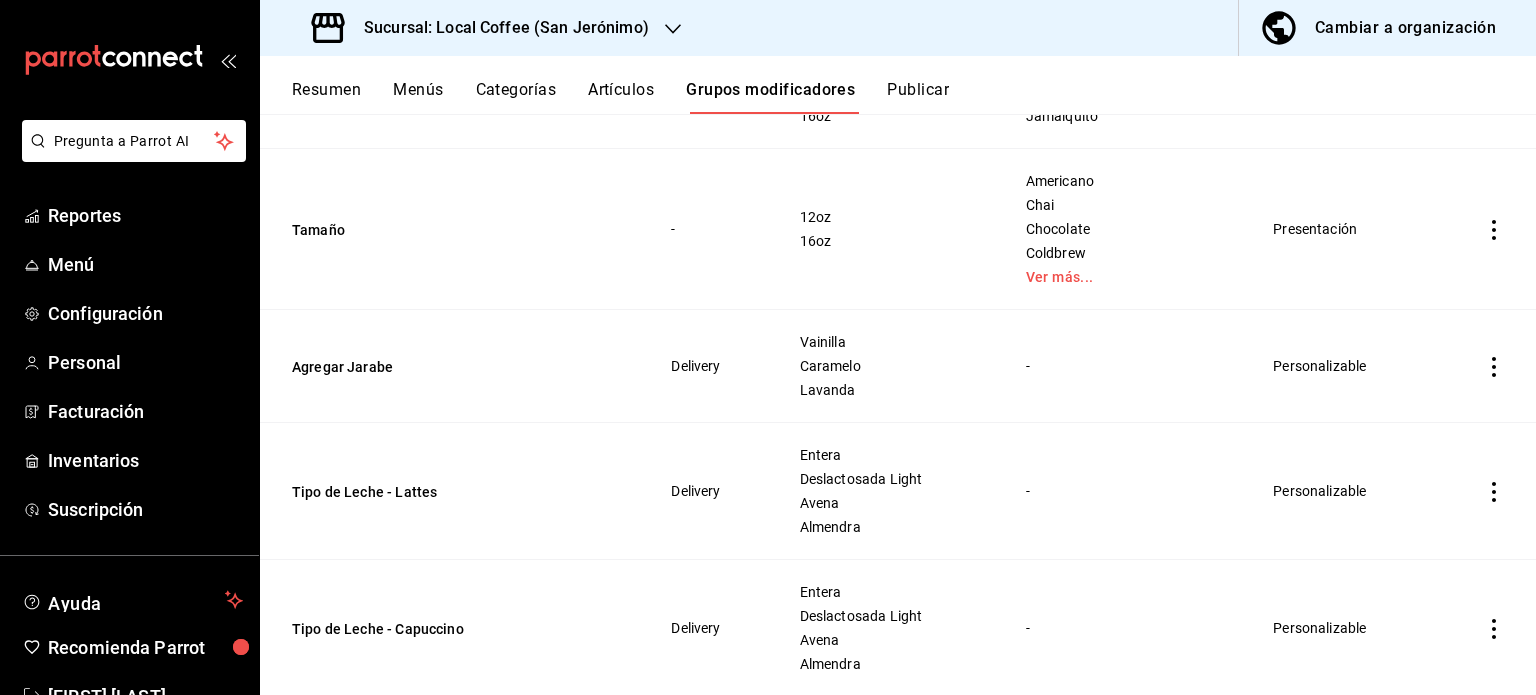 scroll, scrollTop: 0, scrollLeft: 0, axis: both 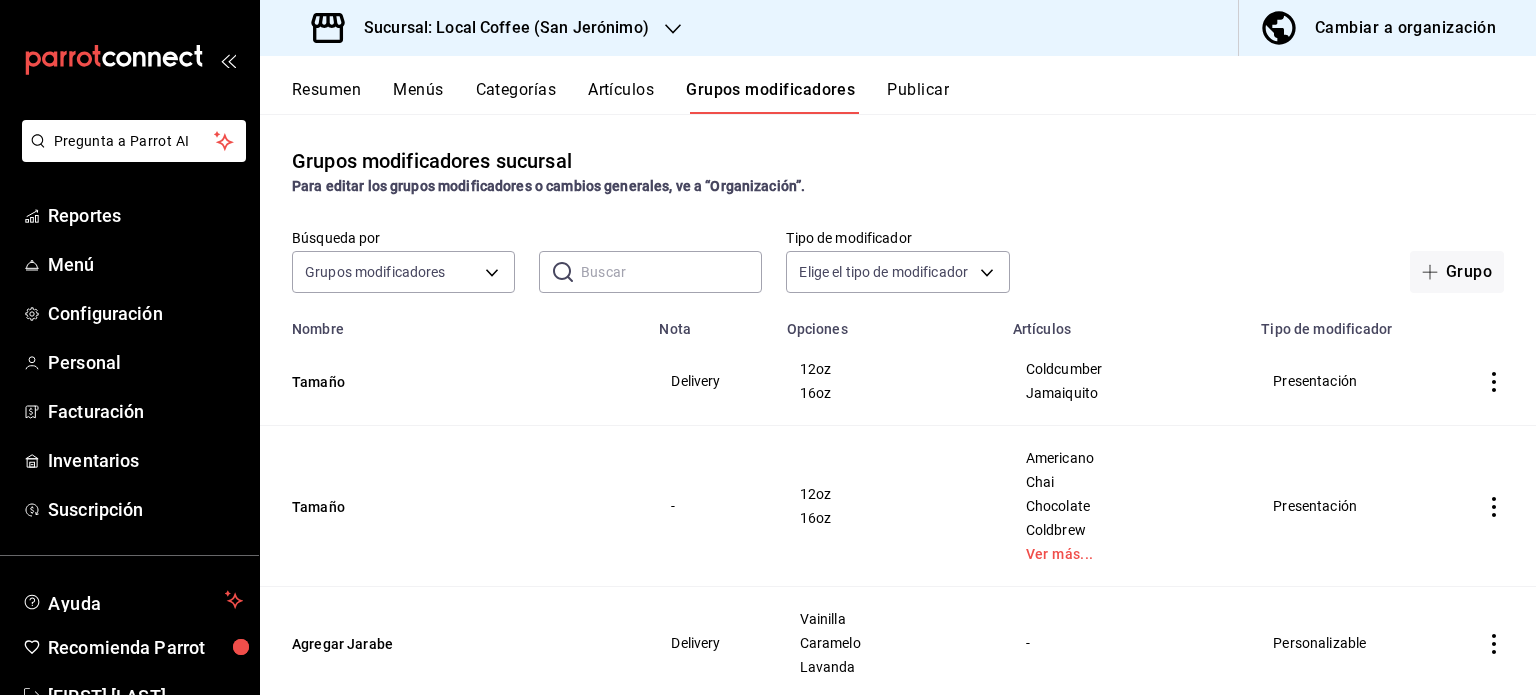 click on "Resumen" at bounding box center [326, 97] 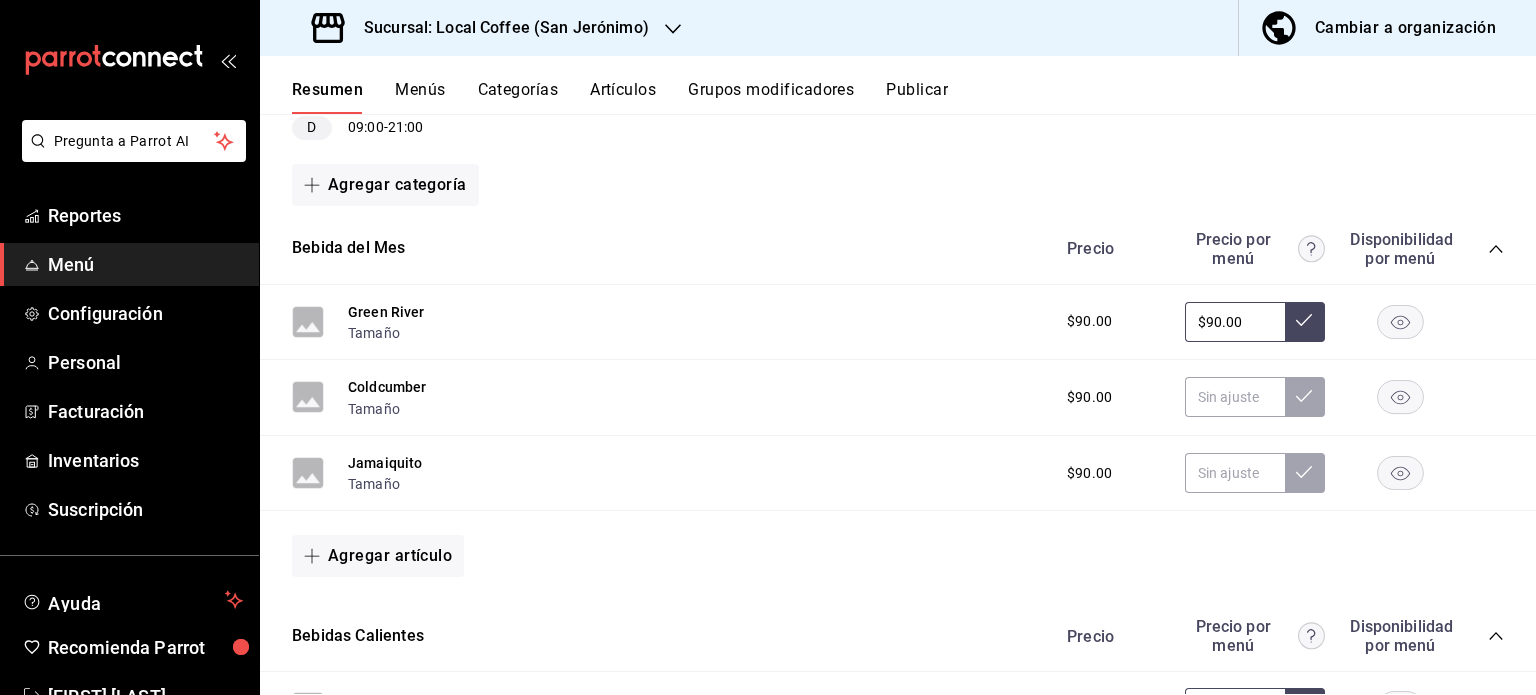 scroll, scrollTop: 0, scrollLeft: 0, axis: both 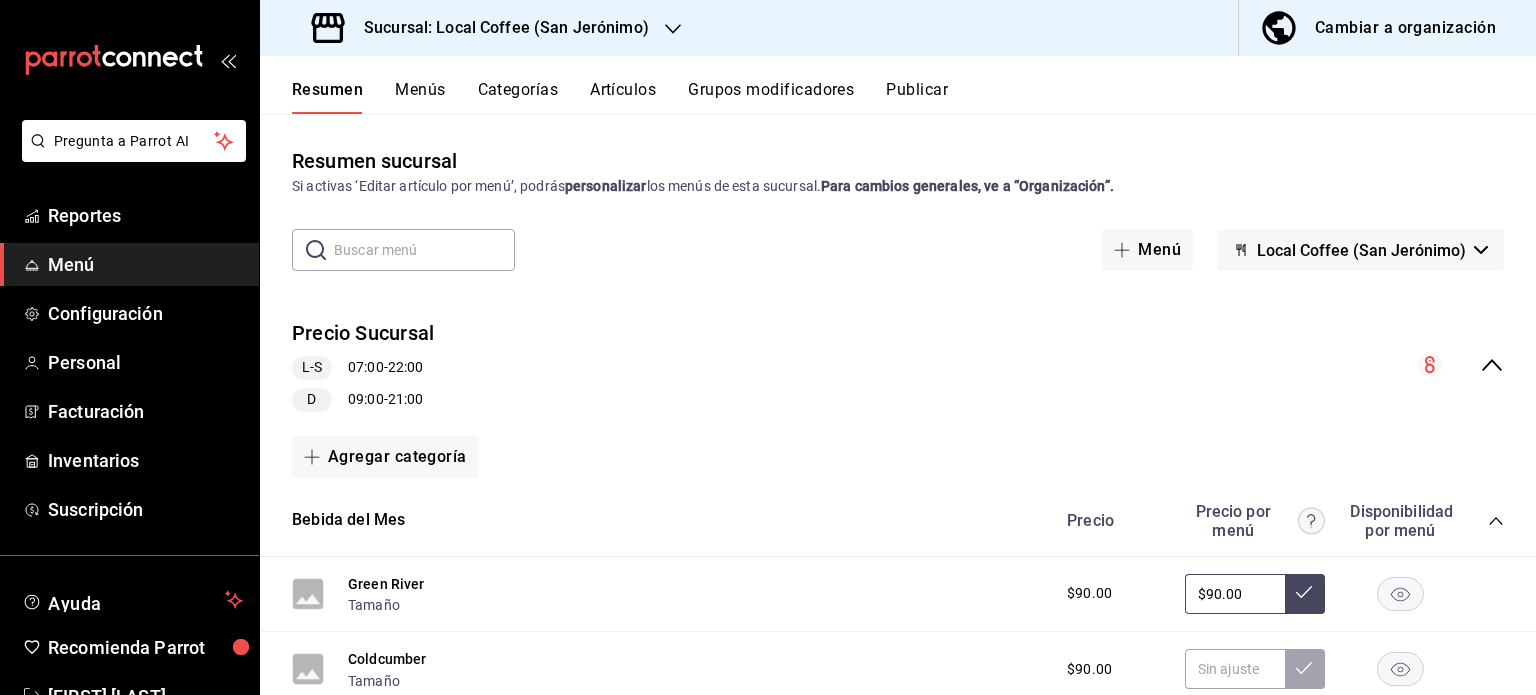 click on "Local Coffee (San Jerónimo)" at bounding box center (1360, 250) 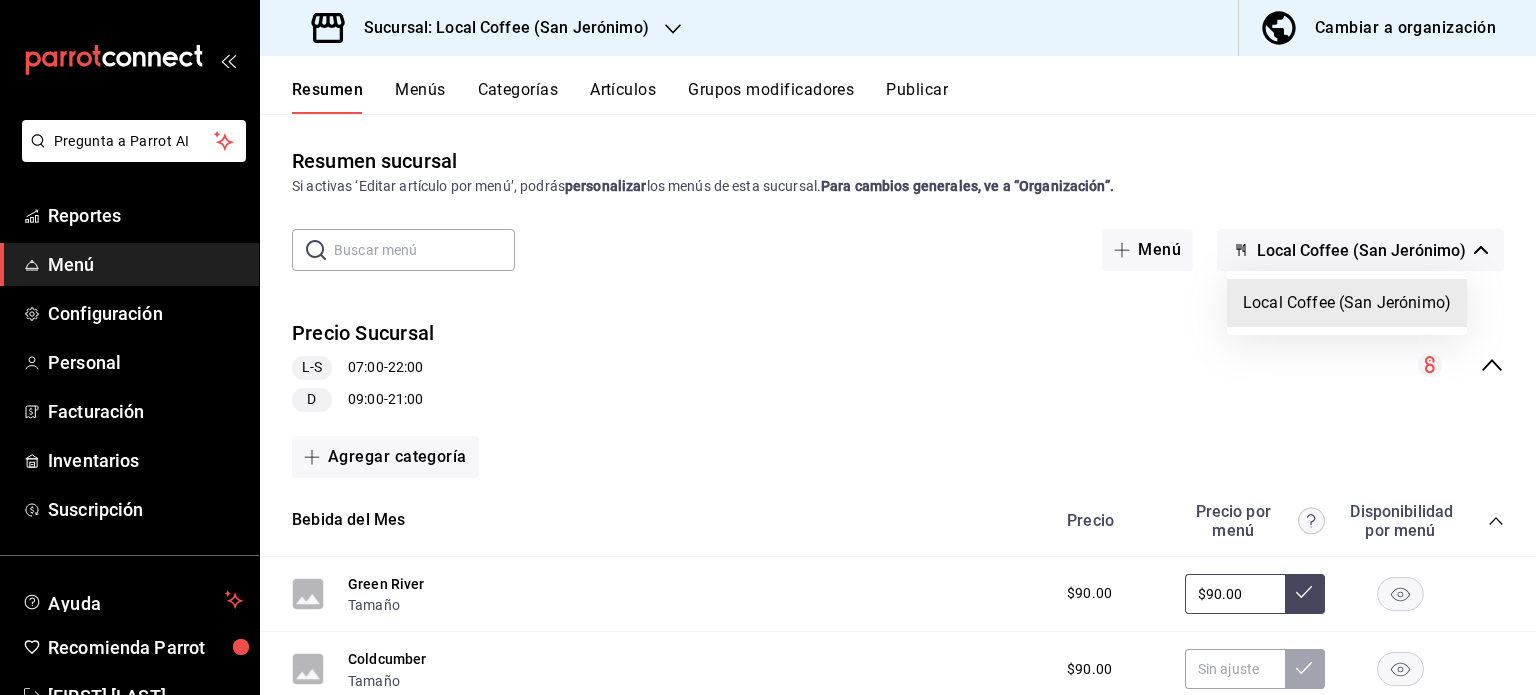 click at bounding box center (768, 347) 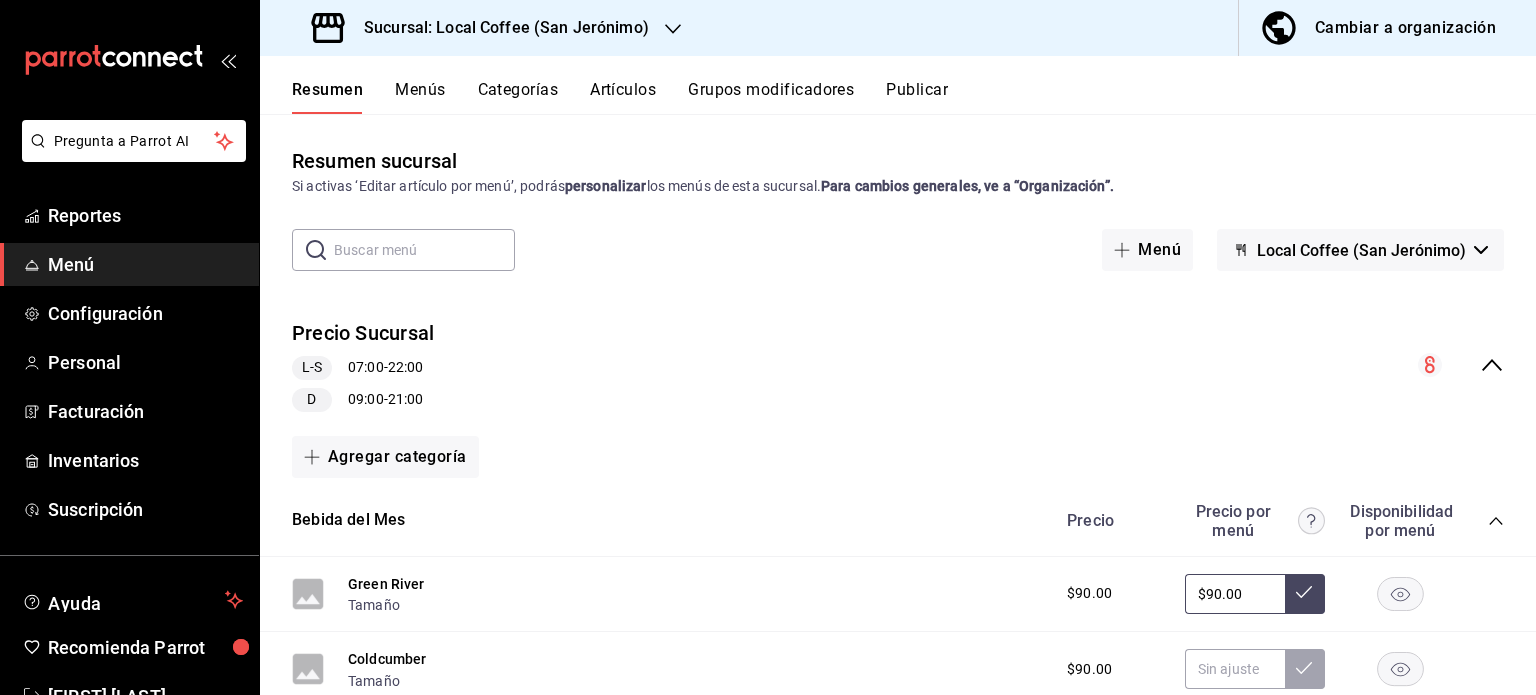 click 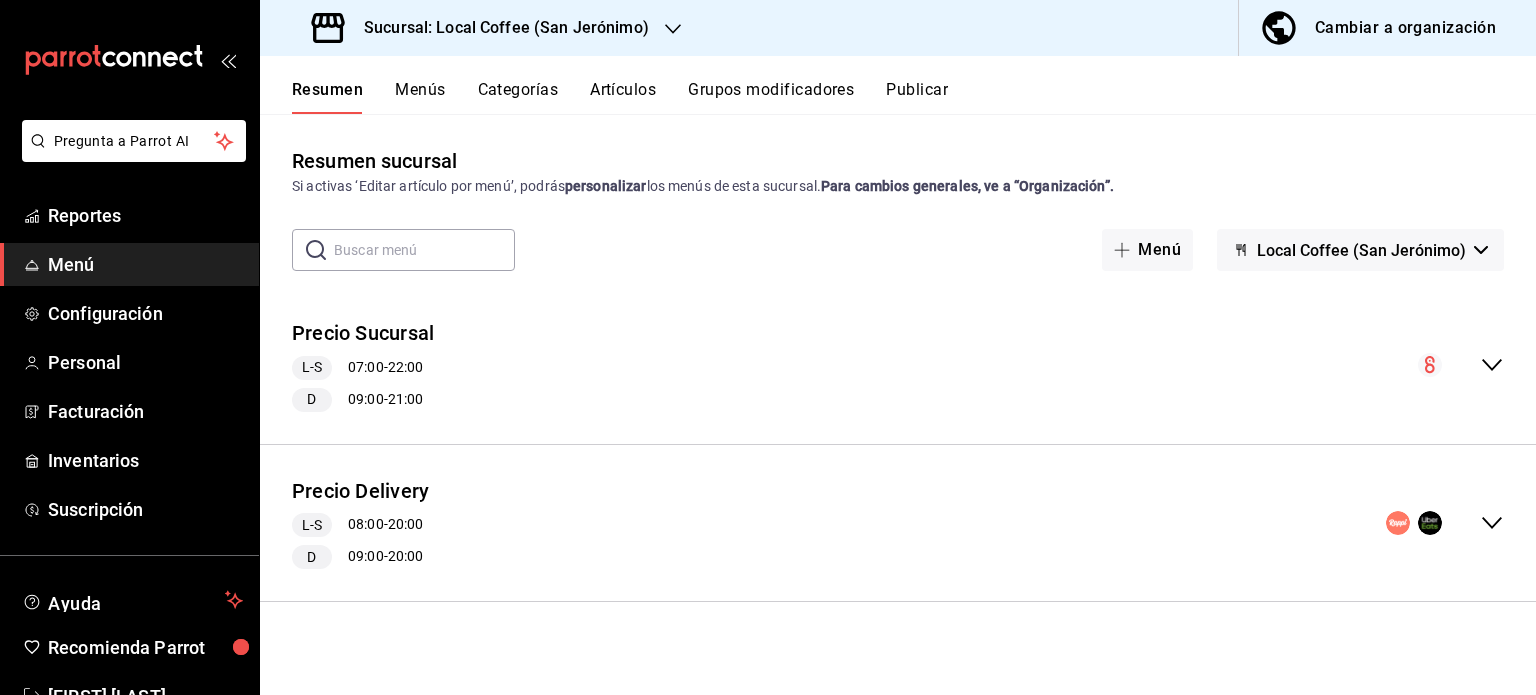click 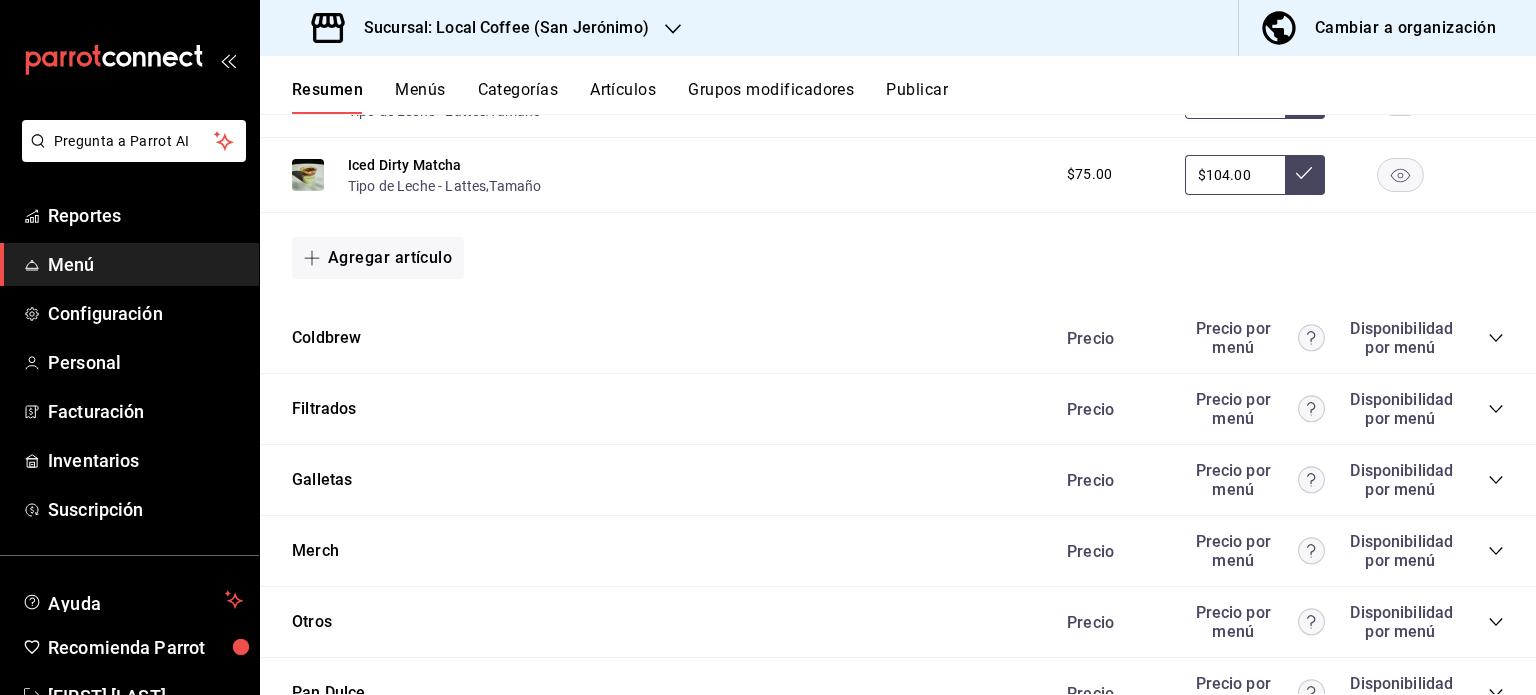 scroll, scrollTop: 2691, scrollLeft: 0, axis: vertical 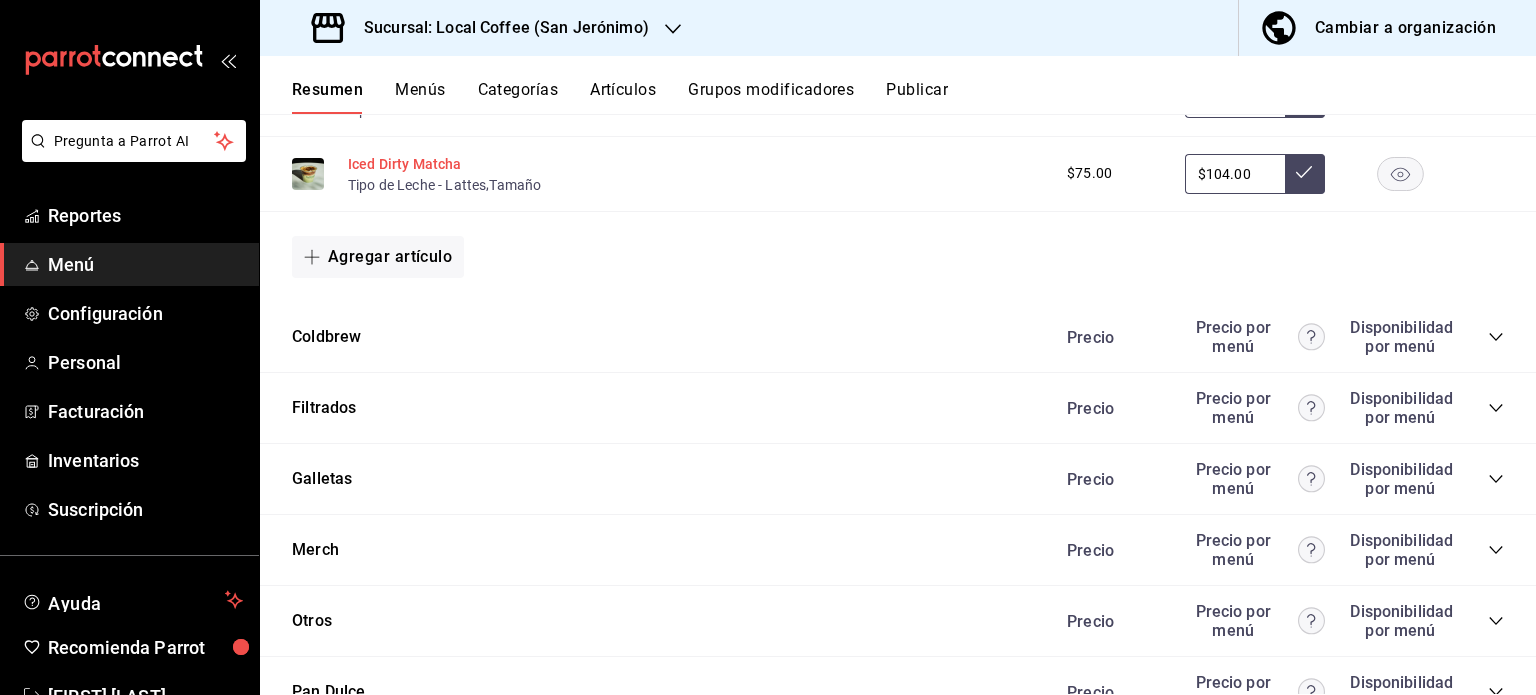 click on "Iced Dirty Matcha" at bounding box center [405, 164] 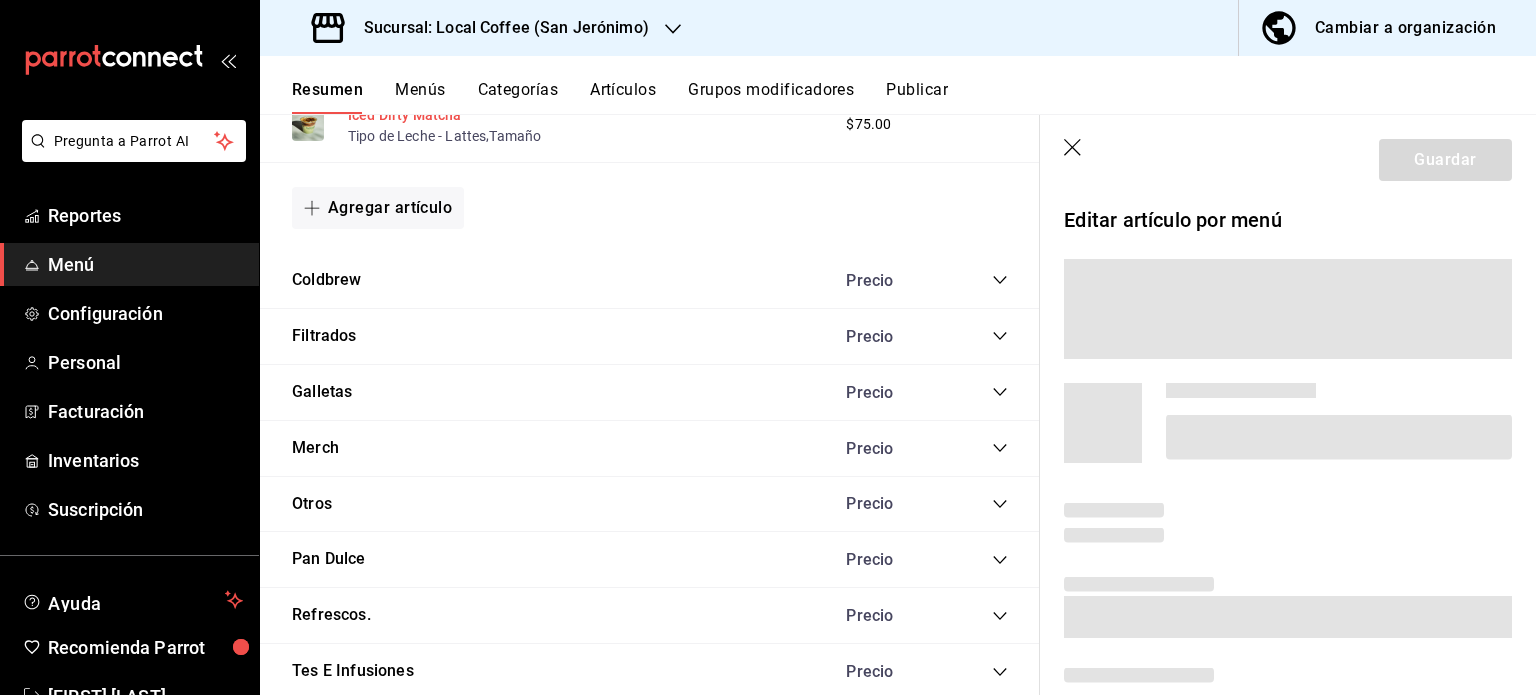scroll, scrollTop: 2620, scrollLeft: 0, axis: vertical 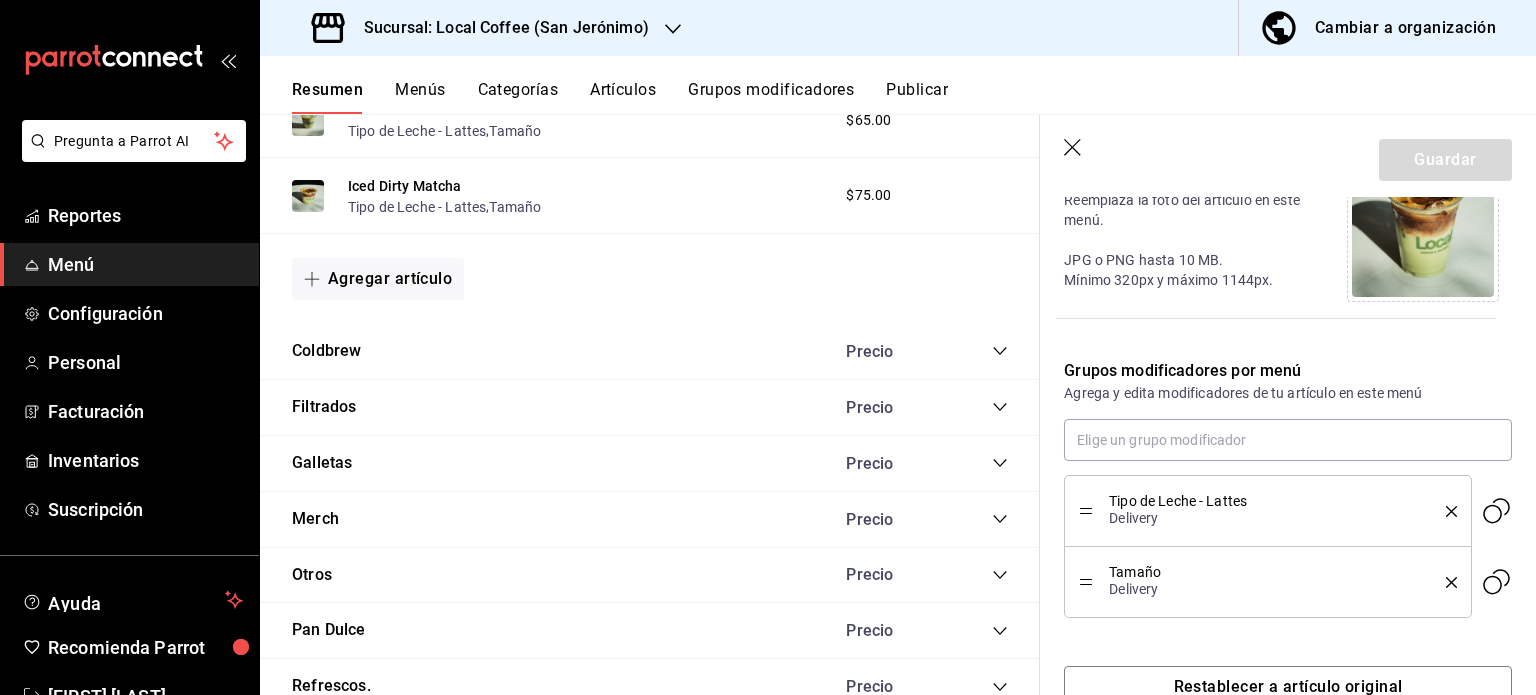 click 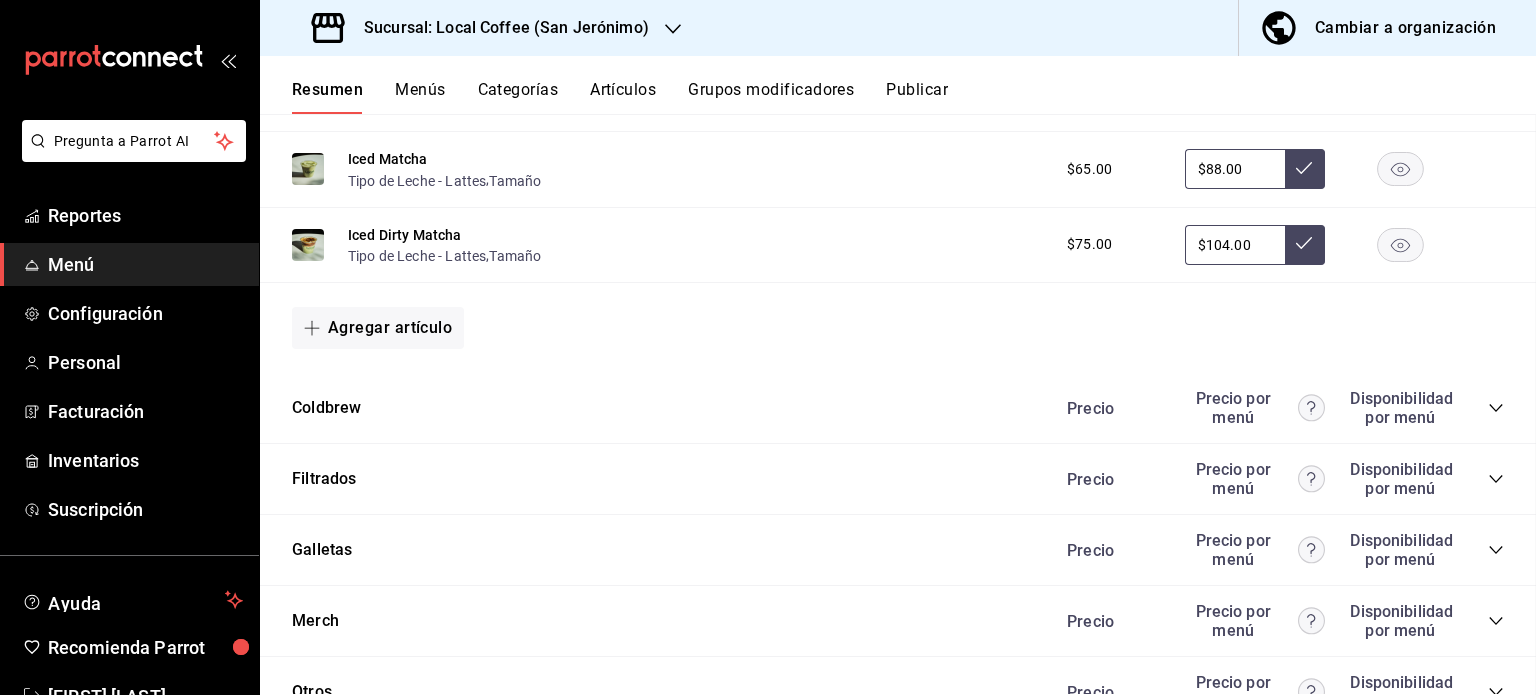 scroll, scrollTop: 3000, scrollLeft: 0, axis: vertical 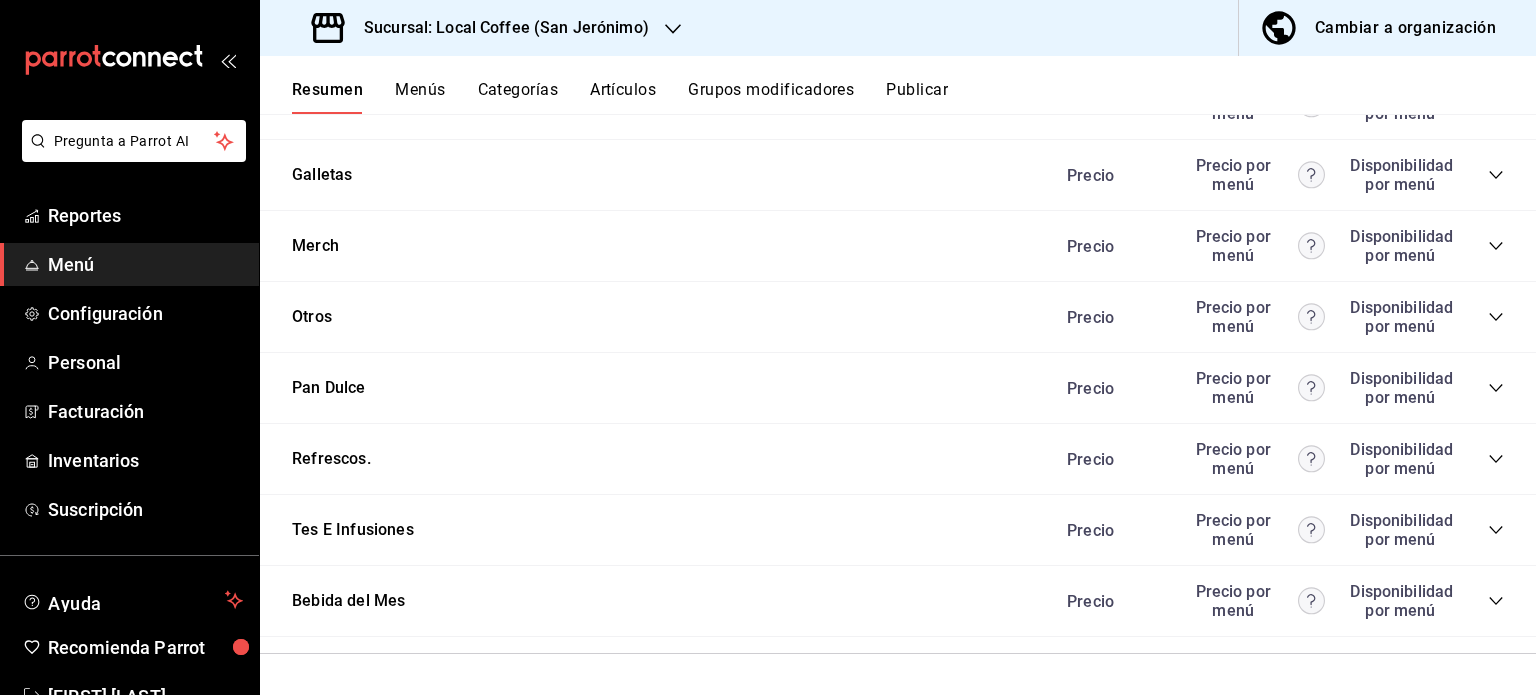click 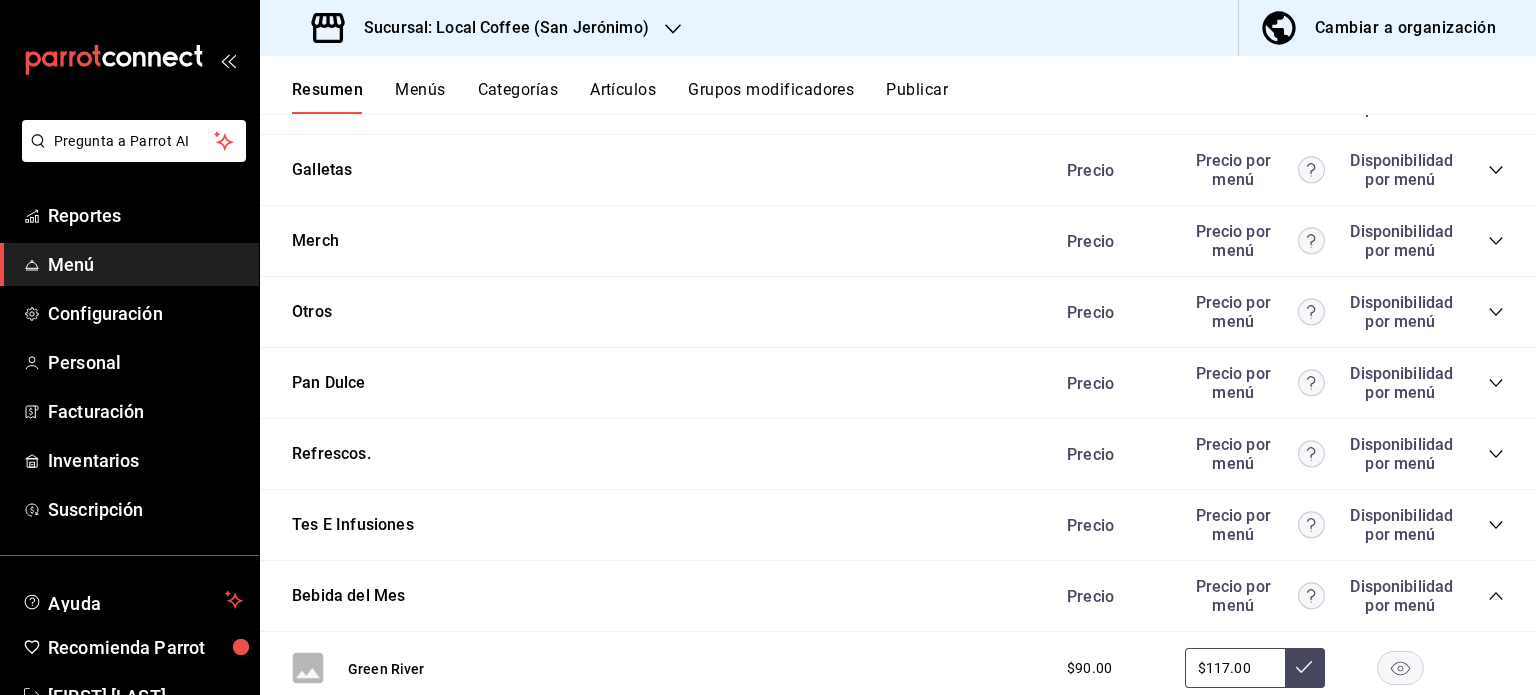scroll, scrollTop: 3314, scrollLeft: 0, axis: vertical 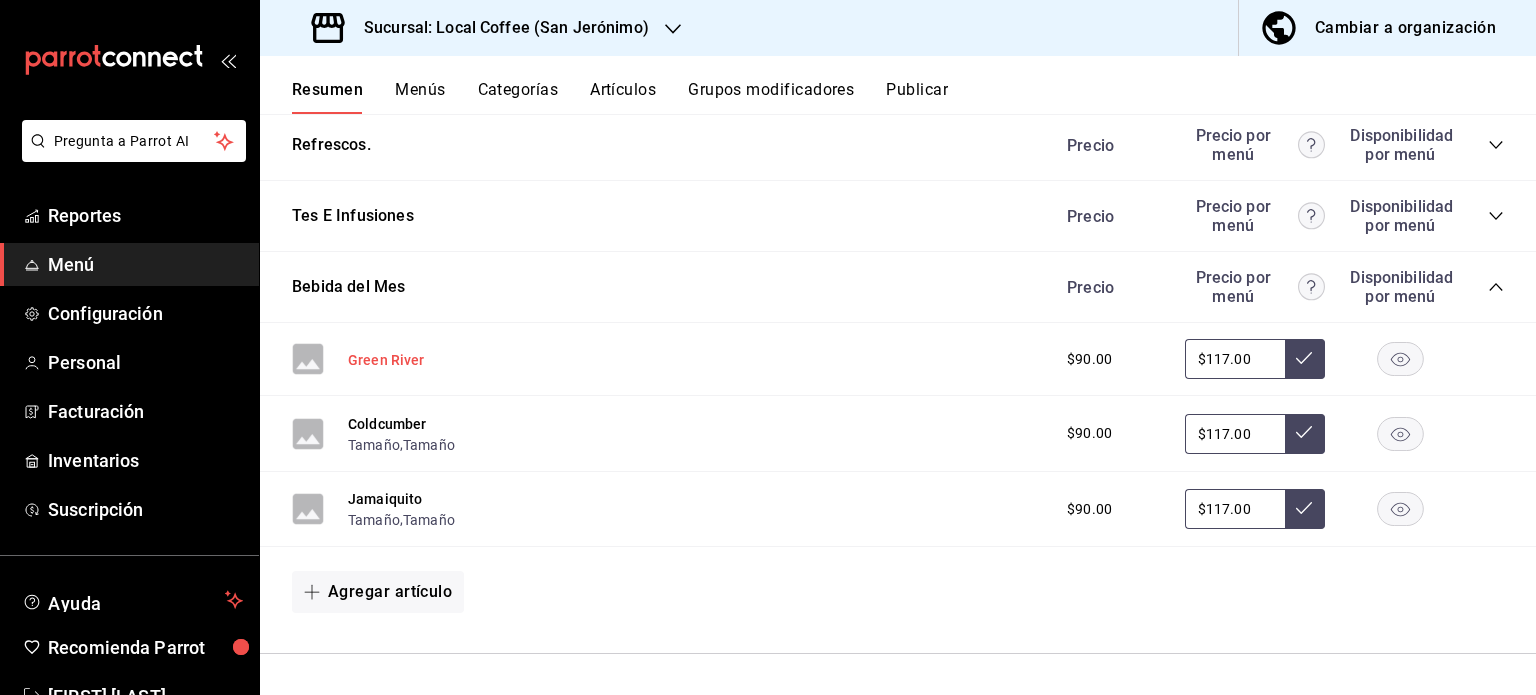 click on "Green River" at bounding box center (386, 360) 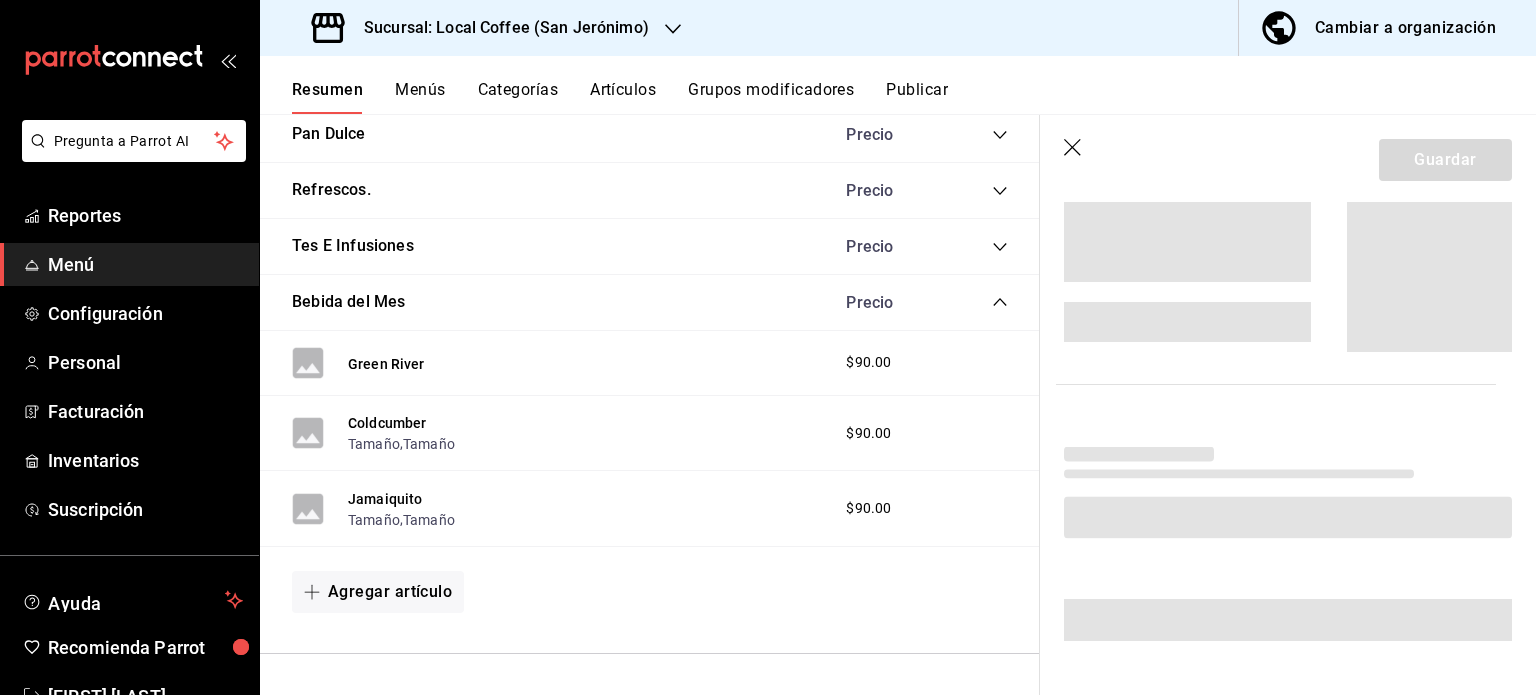 scroll, scrollTop: 3096, scrollLeft: 0, axis: vertical 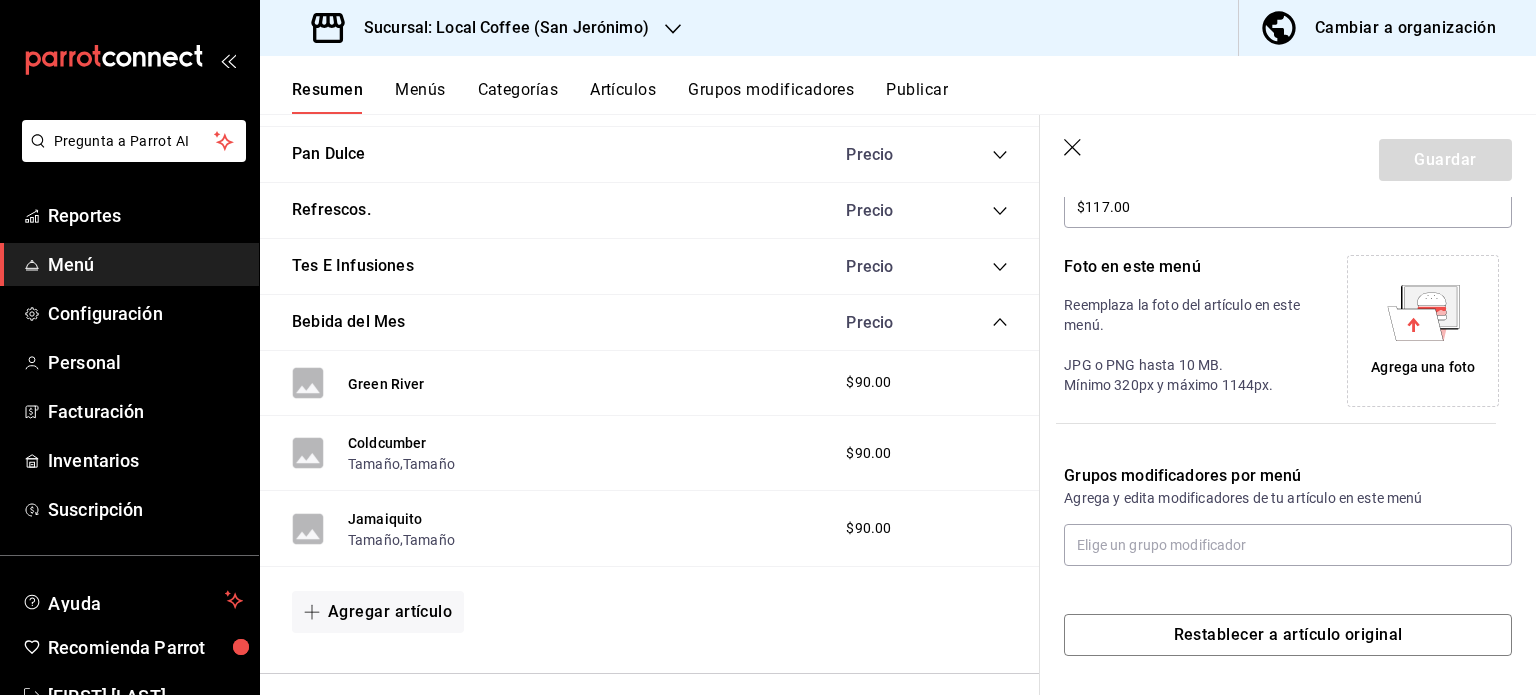 click 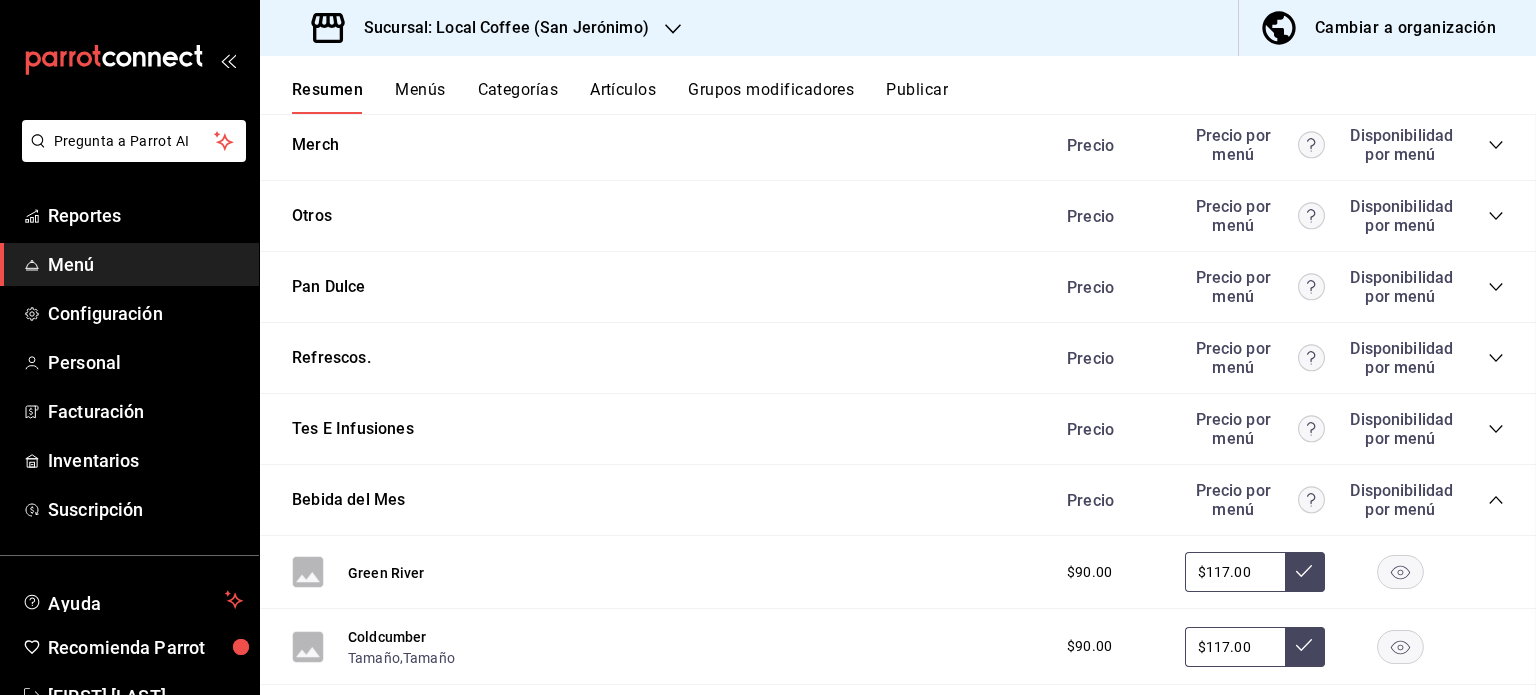 scroll, scrollTop: 3315, scrollLeft: 0, axis: vertical 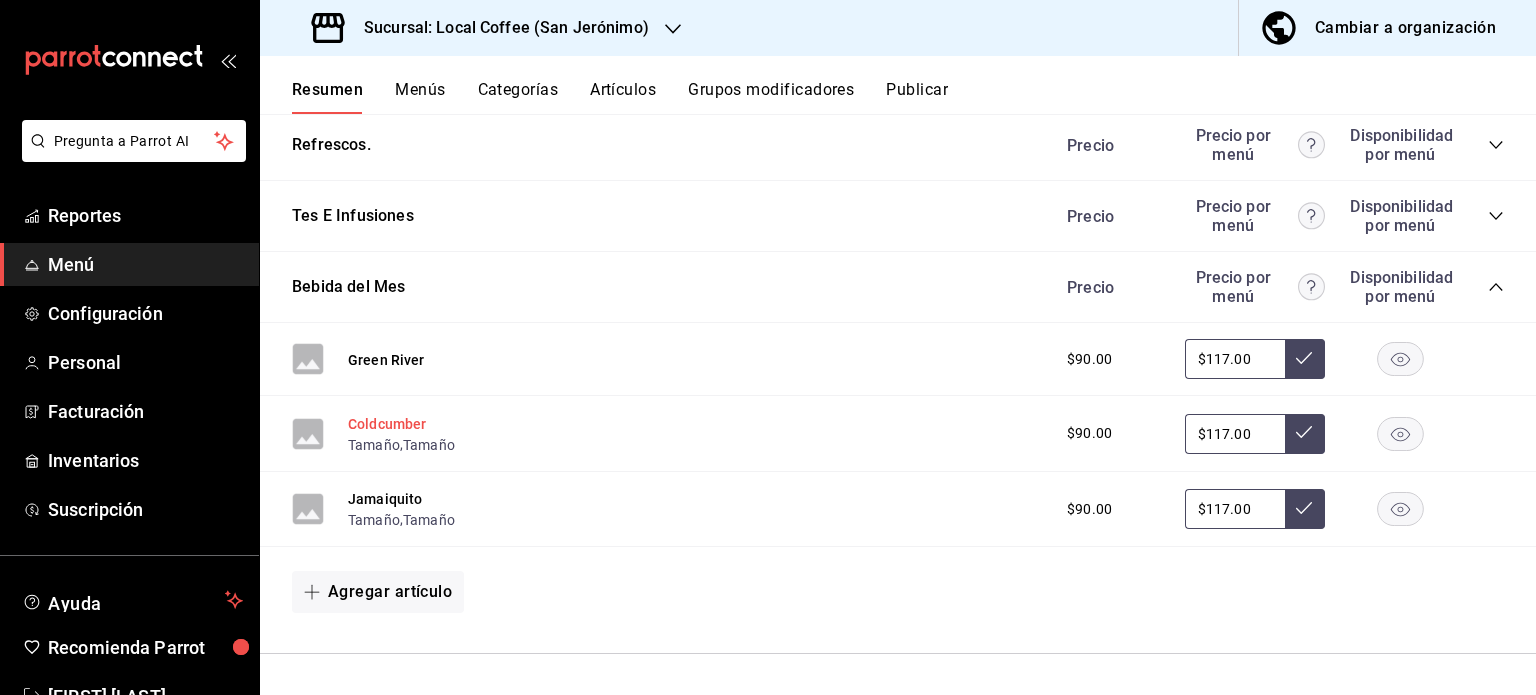 click on "Coldcumber" at bounding box center (387, 424) 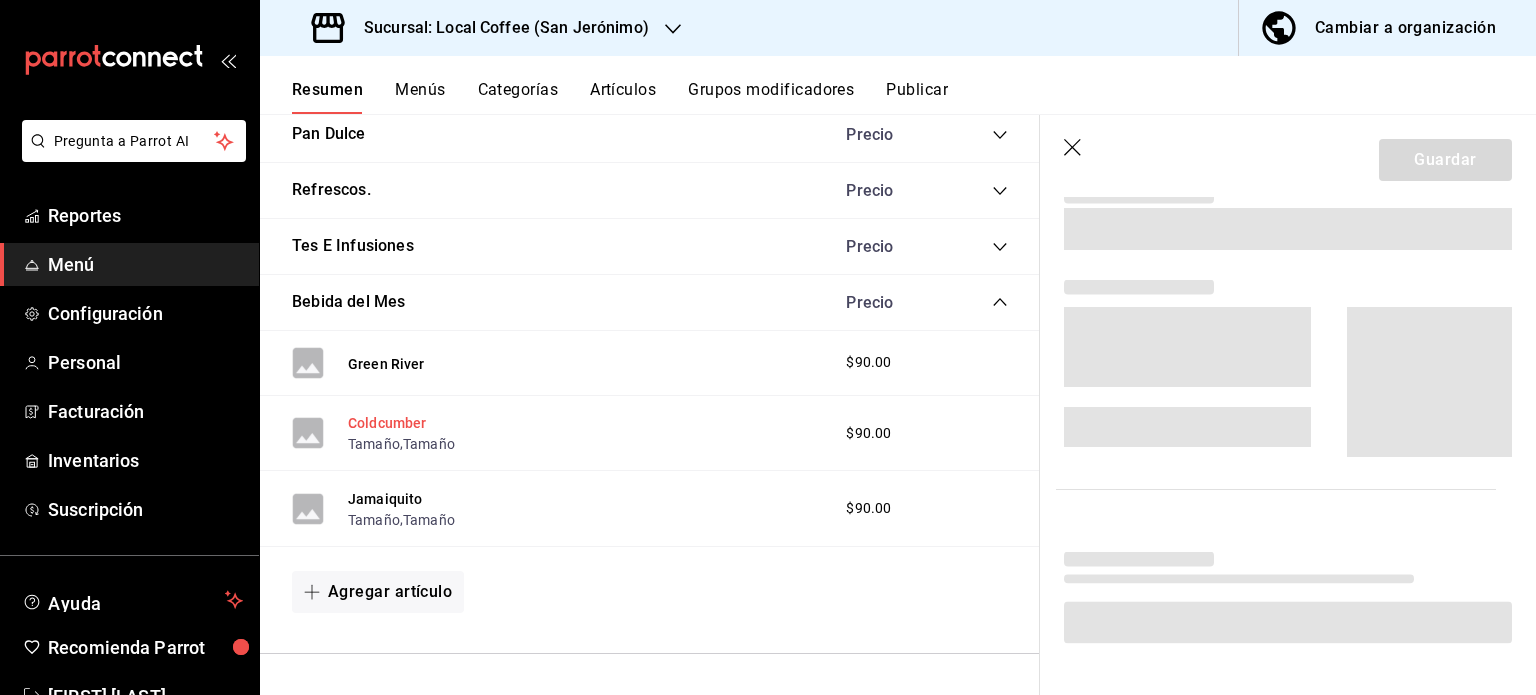 scroll, scrollTop: 3096, scrollLeft: 0, axis: vertical 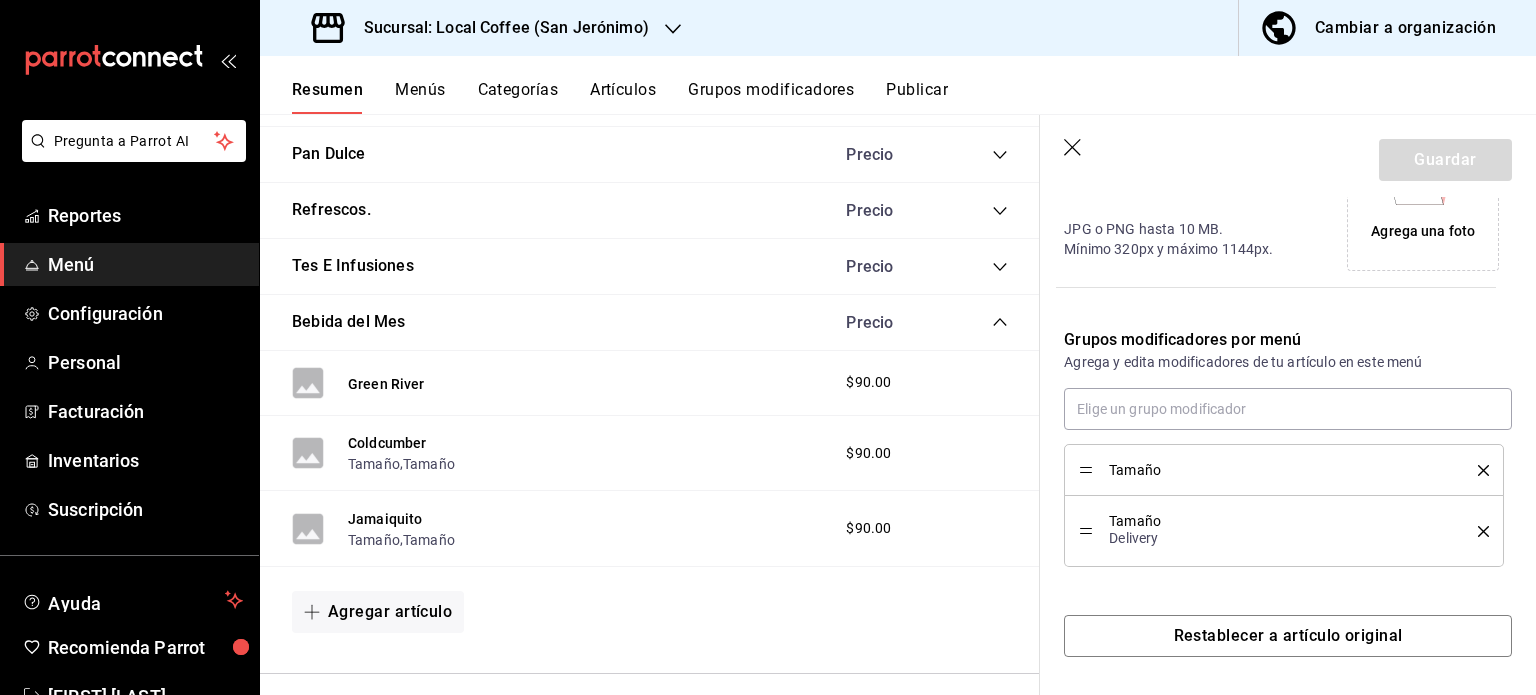 click 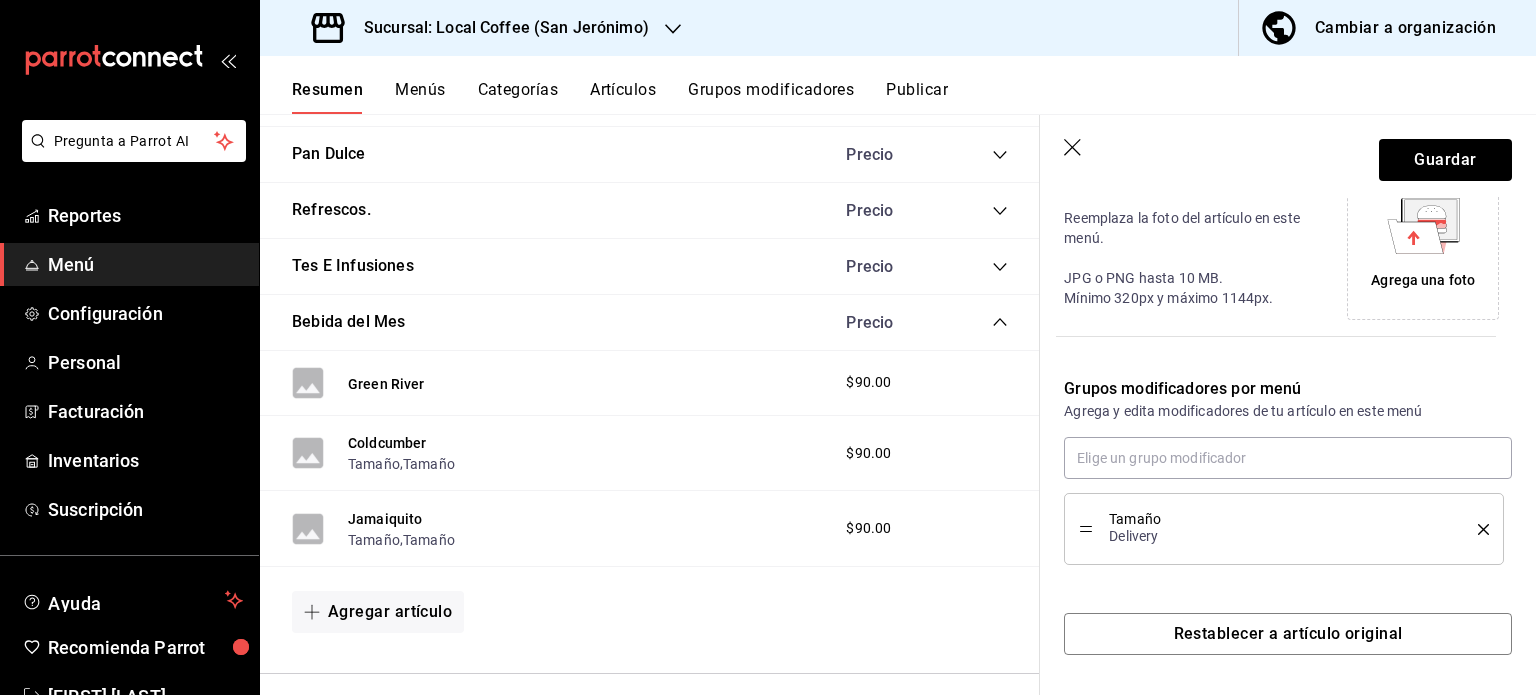 scroll, scrollTop: 474, scrollLeft: 0, axis: vertical 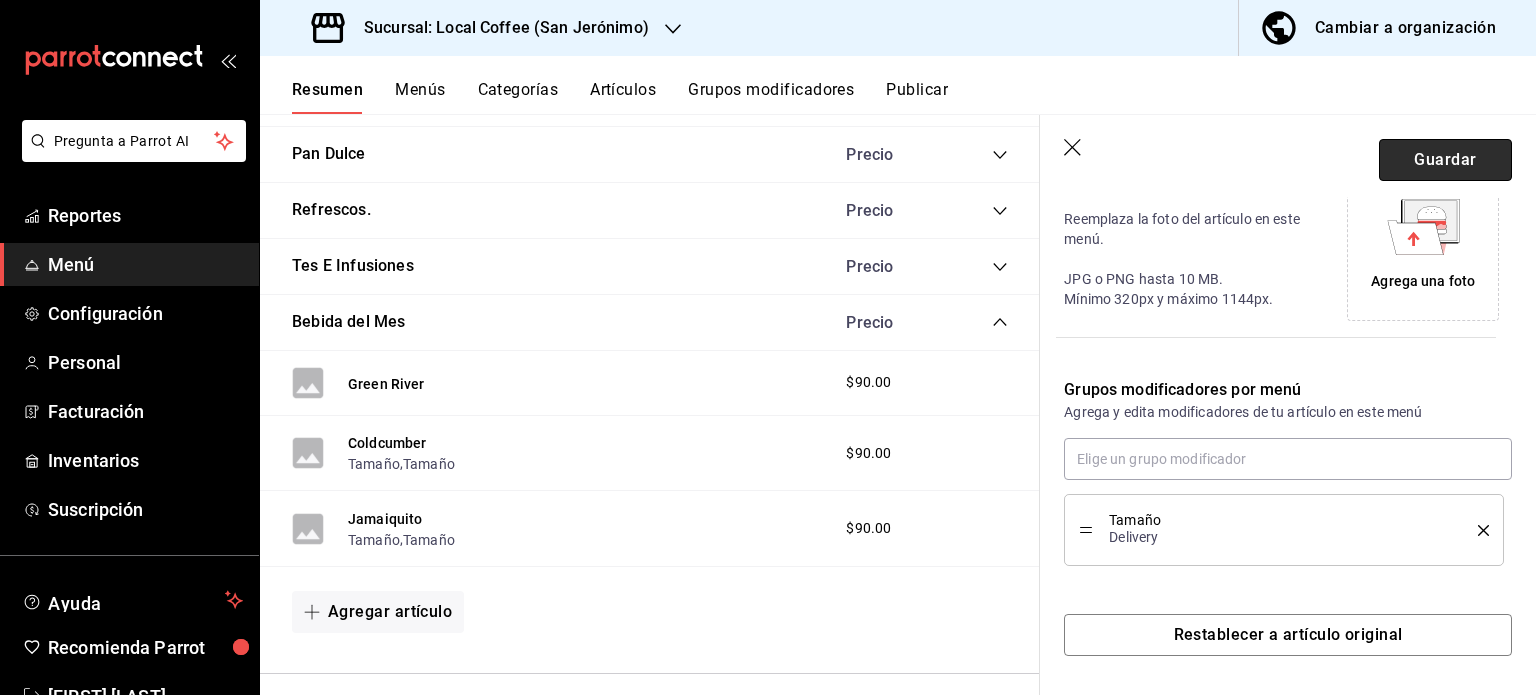 click on "Guardar" at bounding box center (1445, 160) 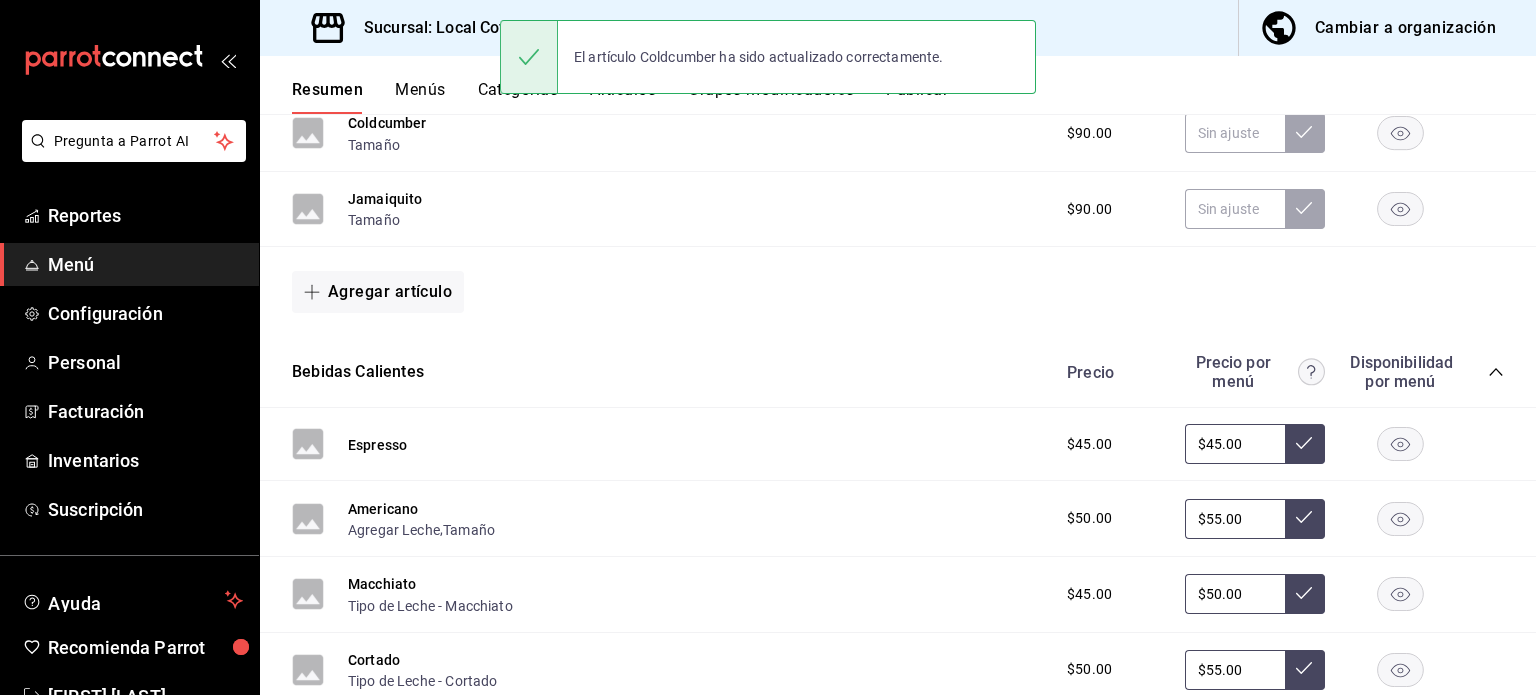 scroll, scrollTop: 2252, scrollLeft: 0, axis: vertical 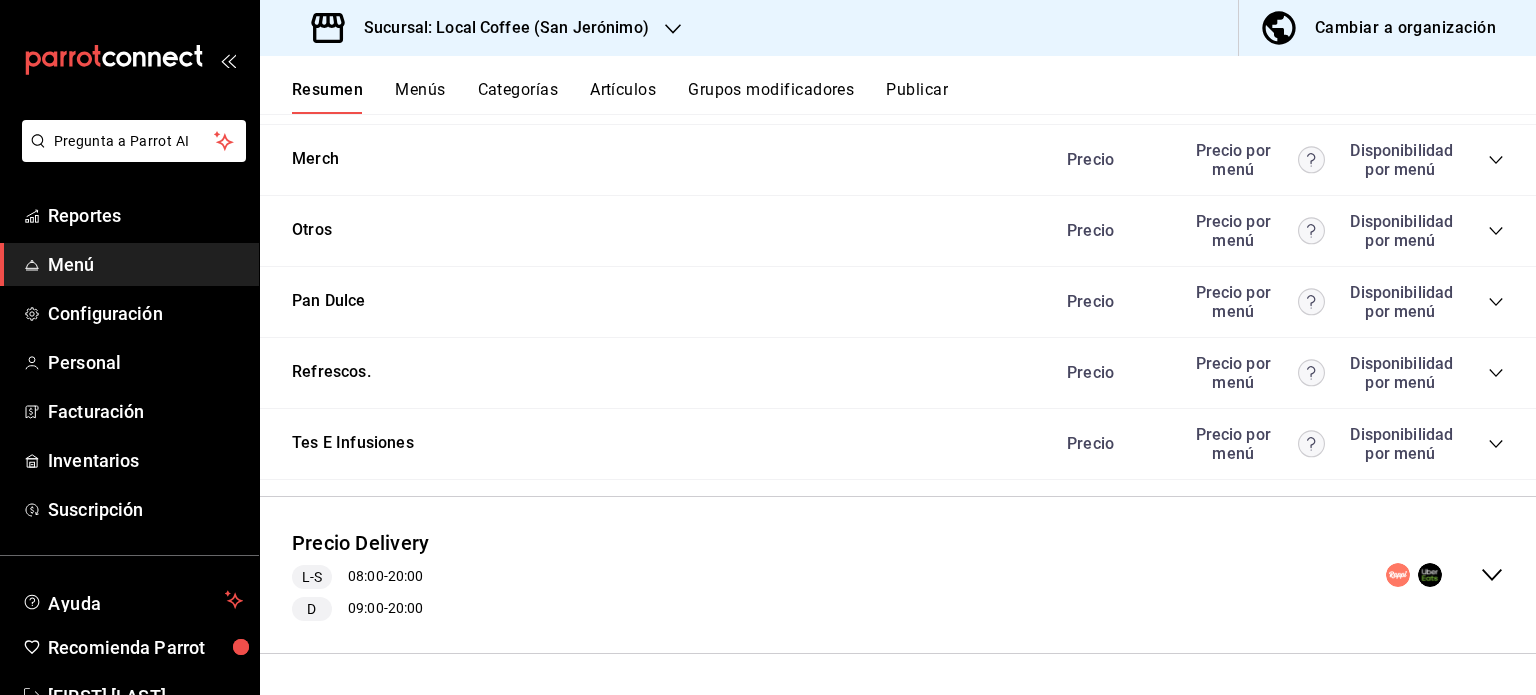 click 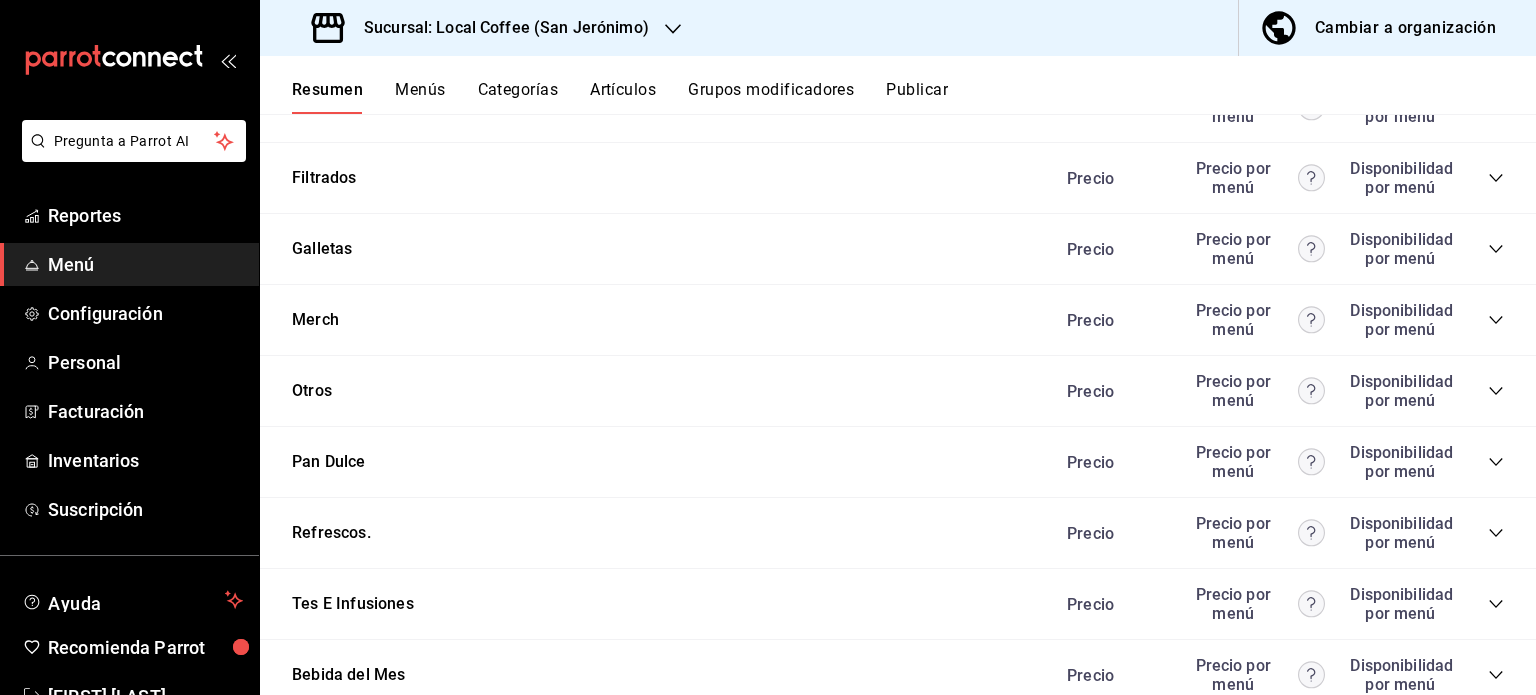 scroll, scrollTop: 5304, scrollLeft: 0, axis: vertical 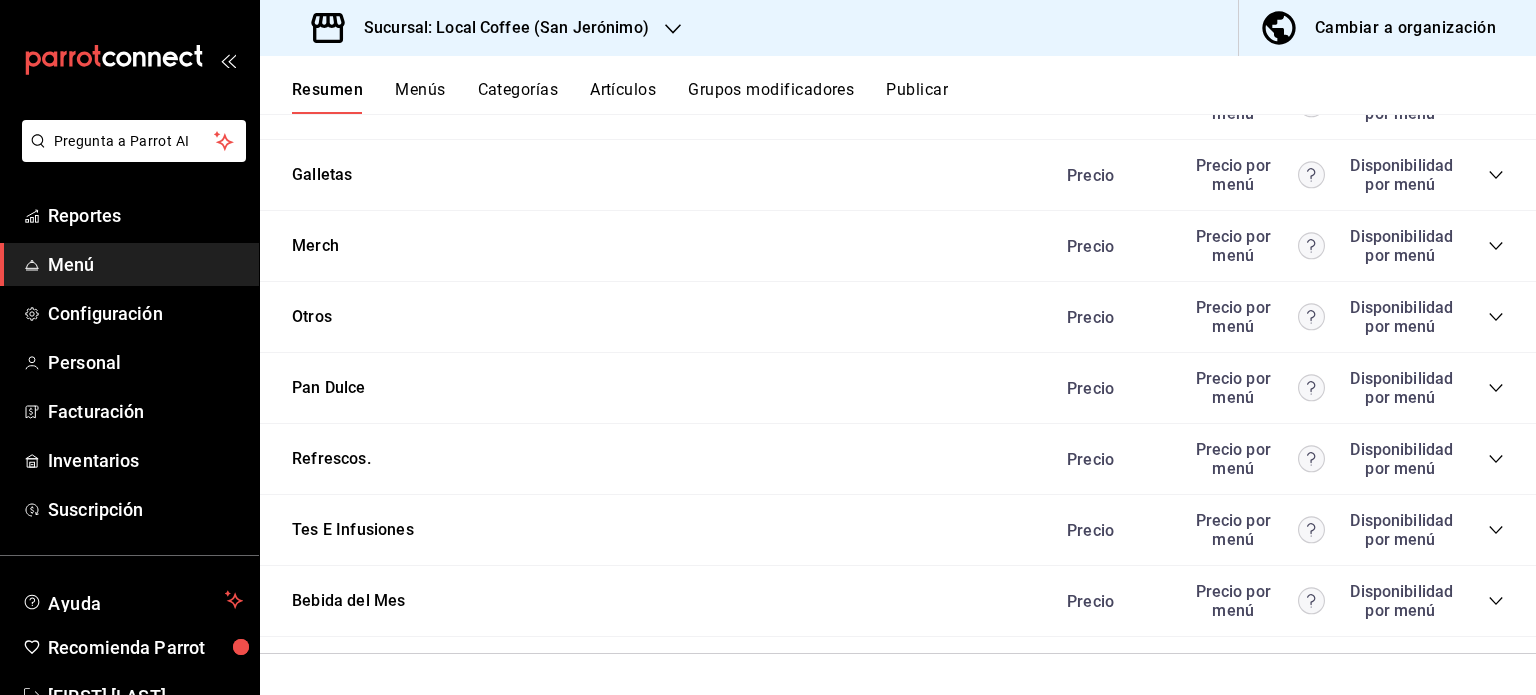 click 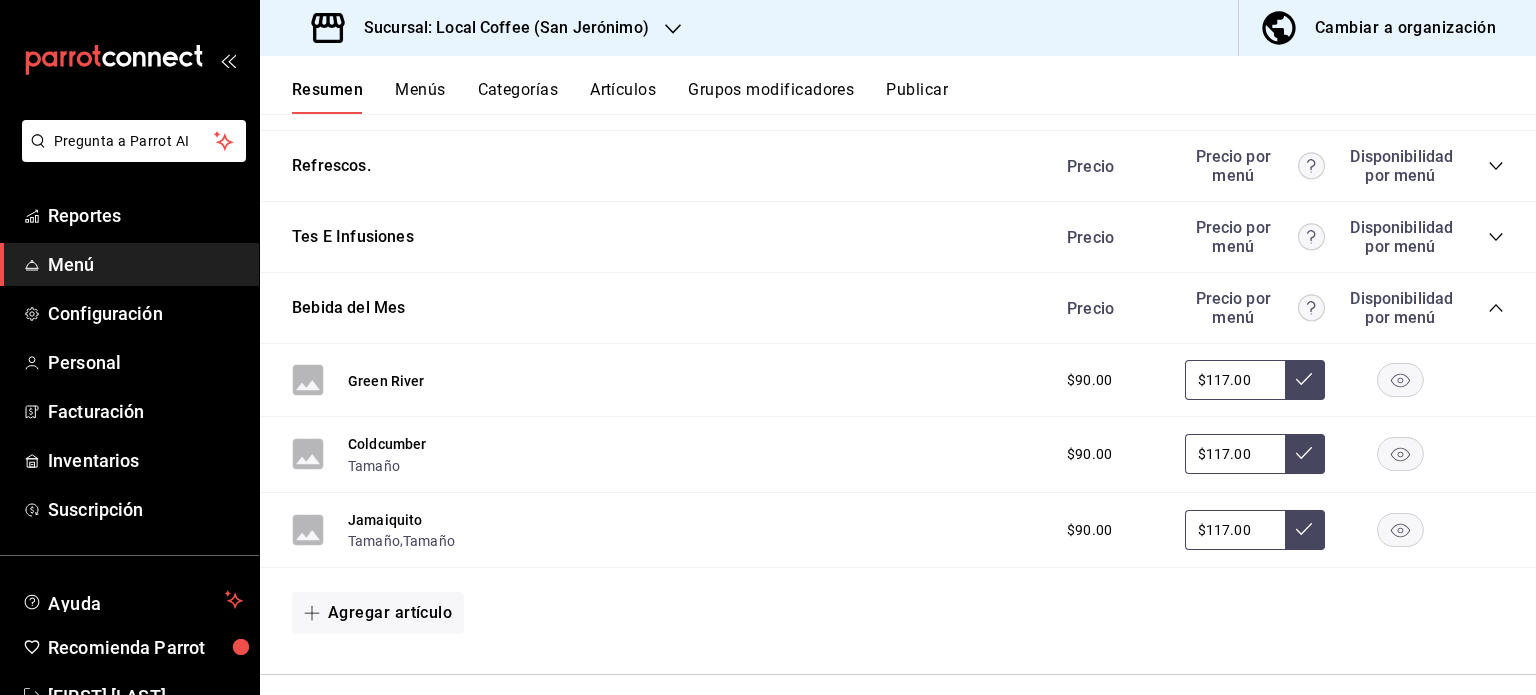 scroll, scrollTop: 5618, scrollLeft: 0, axis: vertical 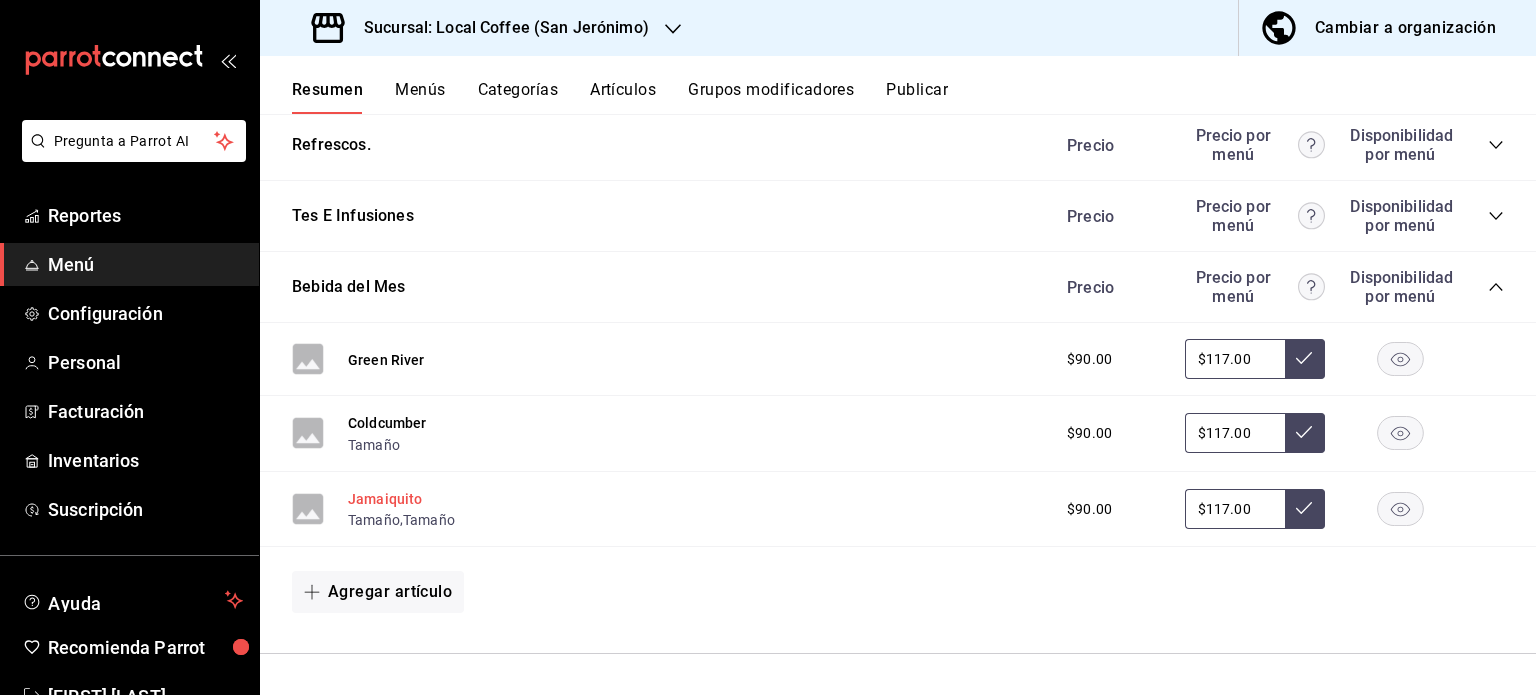 click on "Jamaiquito" at bounding box center [385, 499] 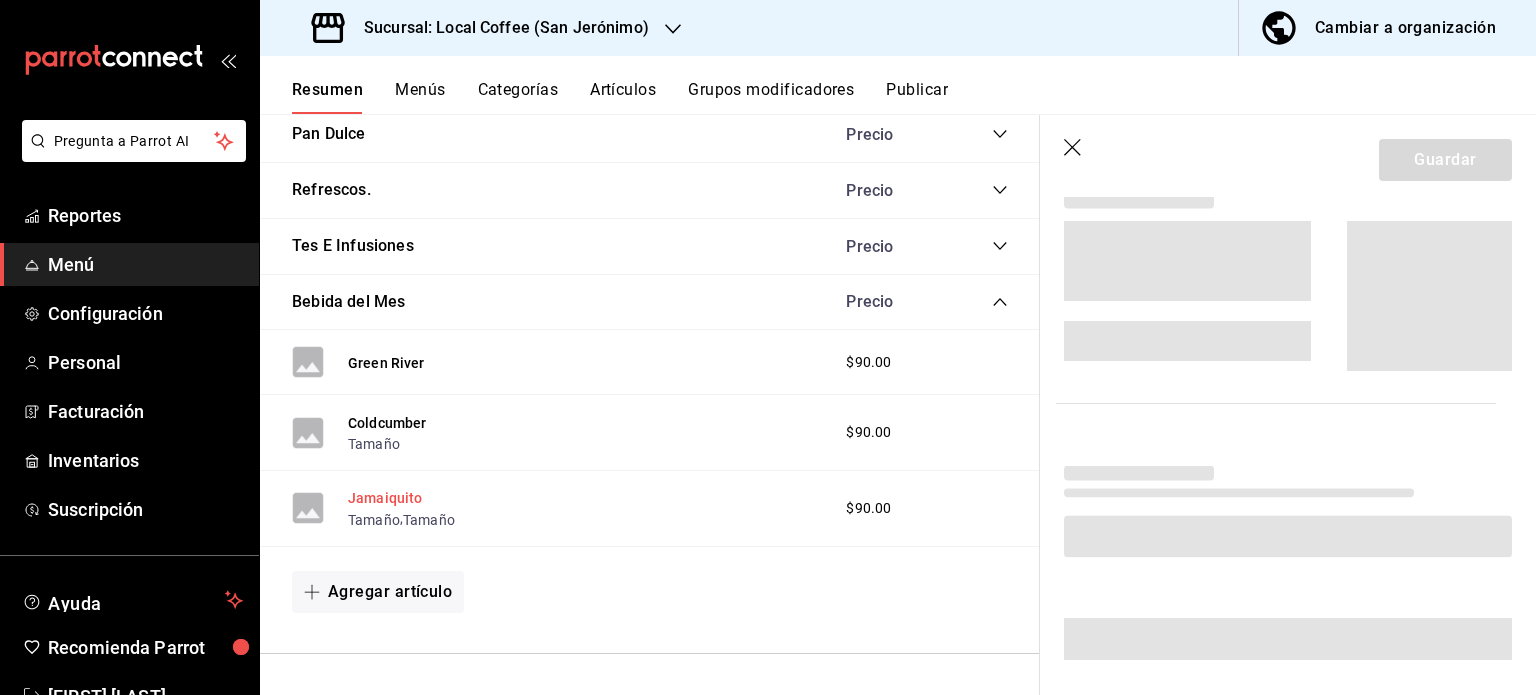 scroll, scrollTop: 5213, scrollLeft: 0, axis: vertical 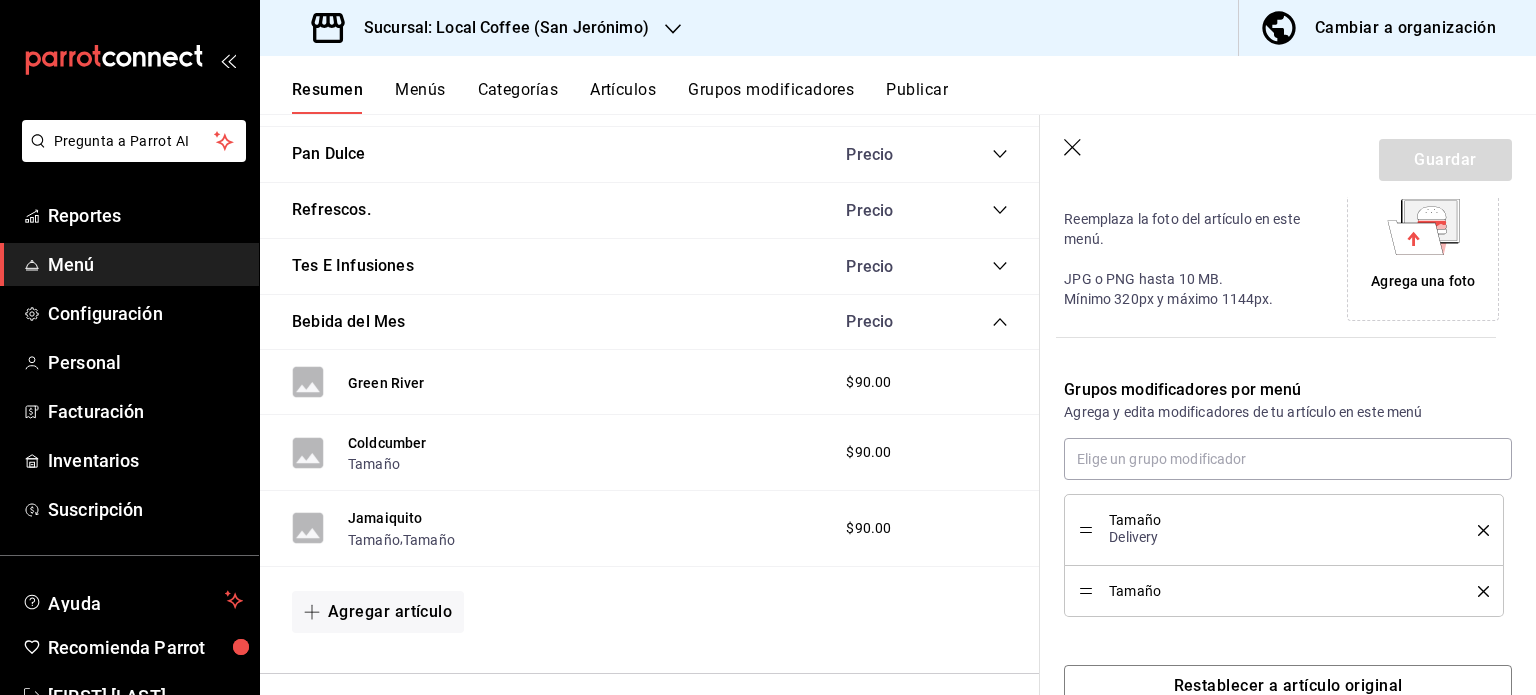 click 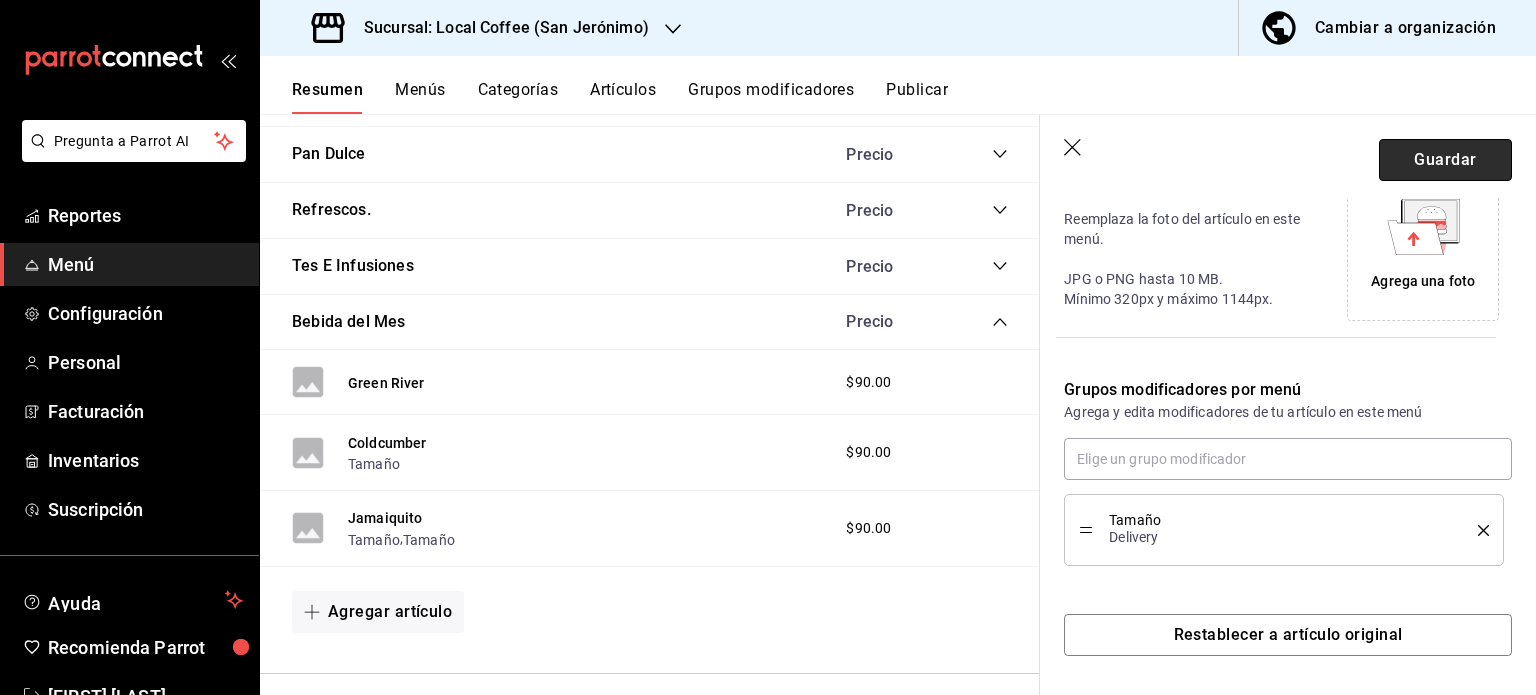 click on "Guardar" at bounding box center [1445, 160] 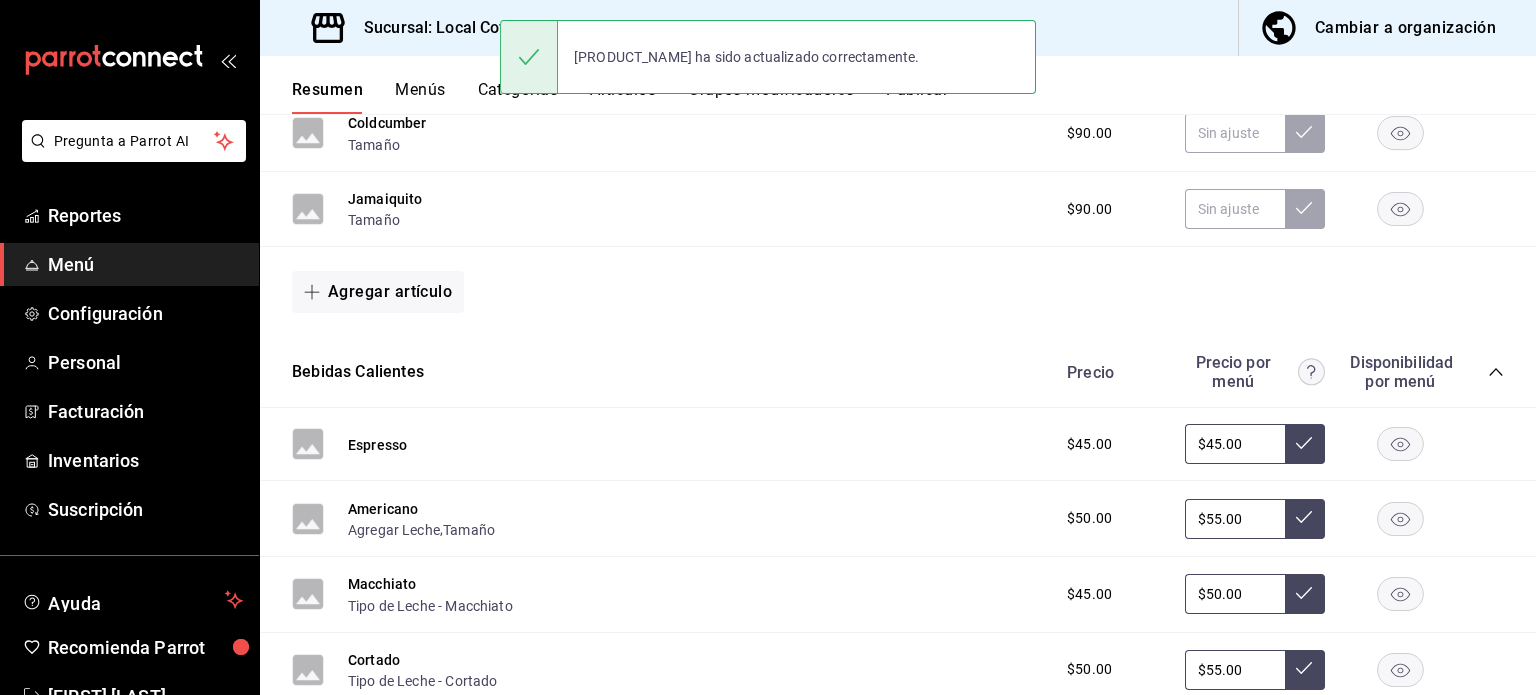 scroll, scrollTop: 2252, scrollLeft: 0, axis: vertical 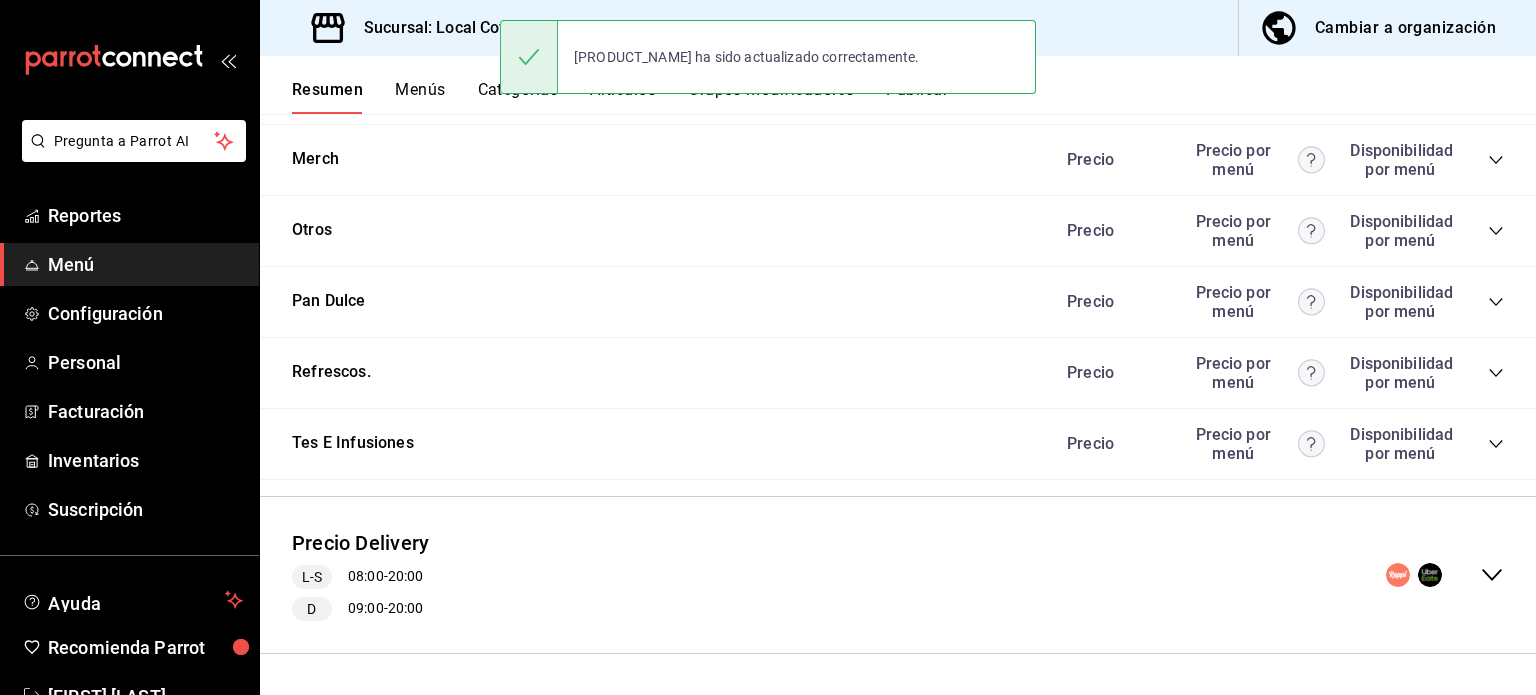 click 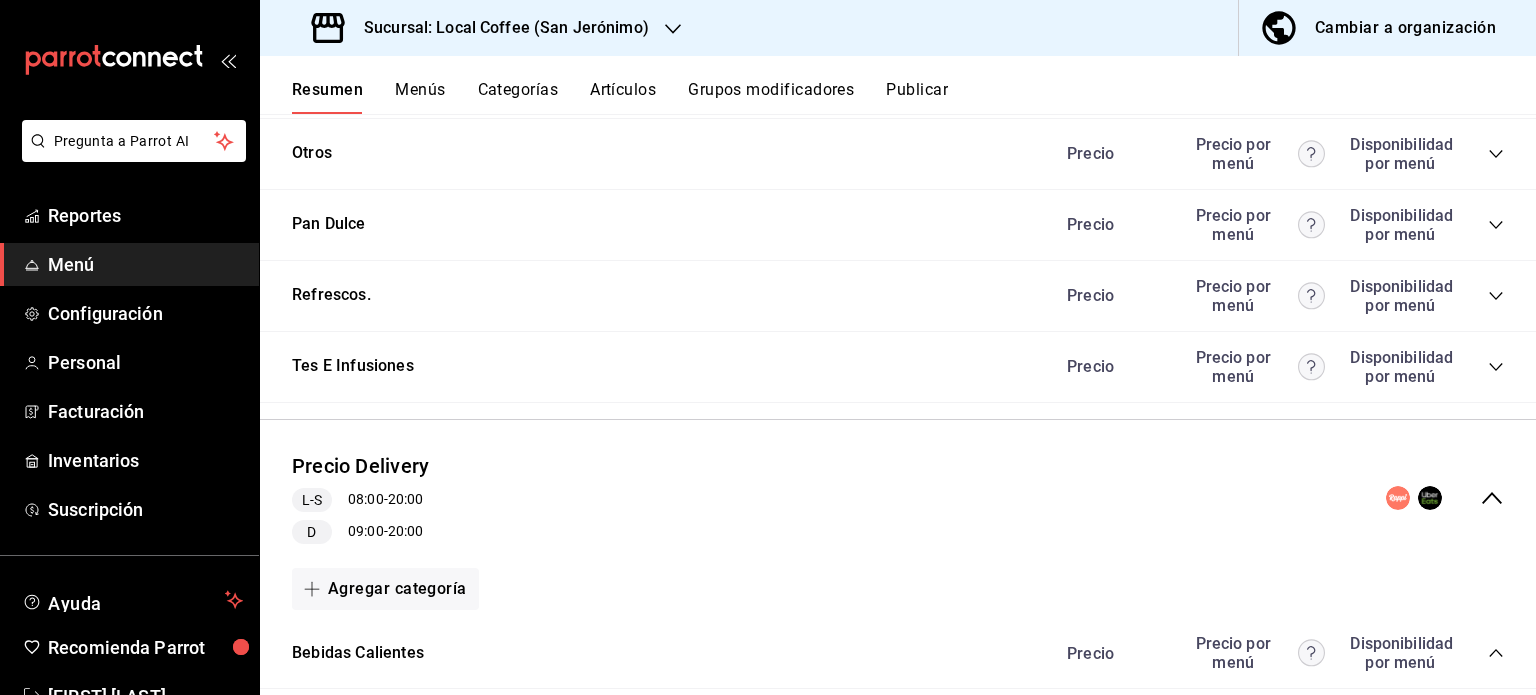 scroll, scrollTop: 2446, scrollLeft: 0, axis: vertical 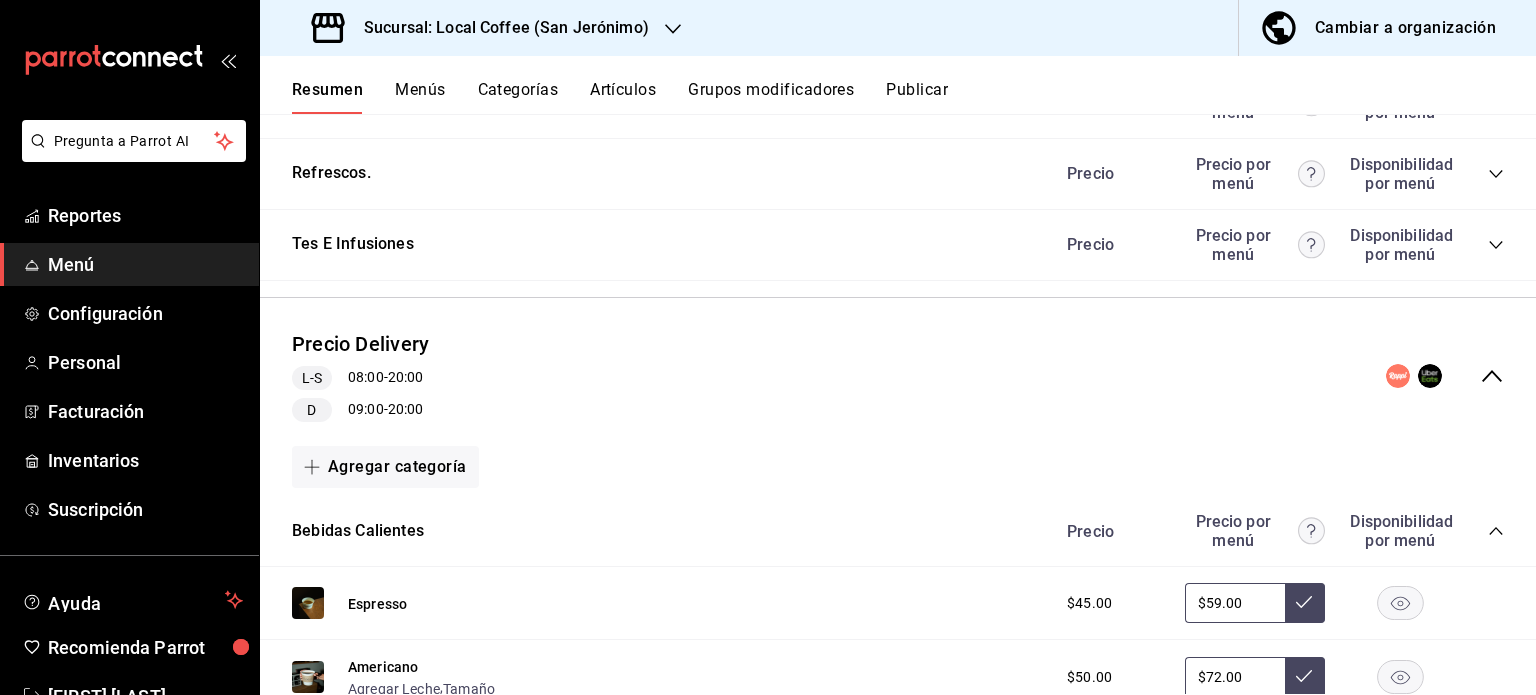 click on "Publicar" at bounding box center (917, 97) 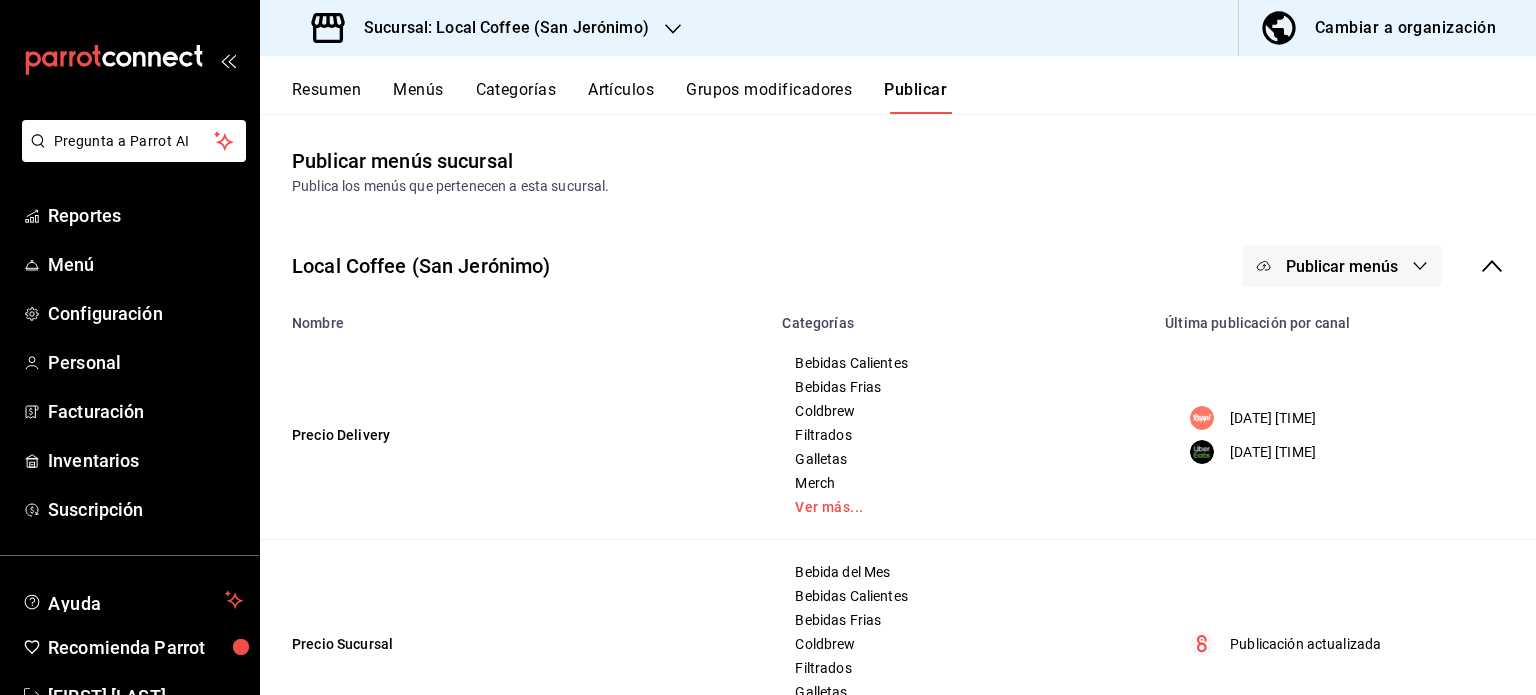 click on "Publicar menús" at bounding box center (1342, 266) 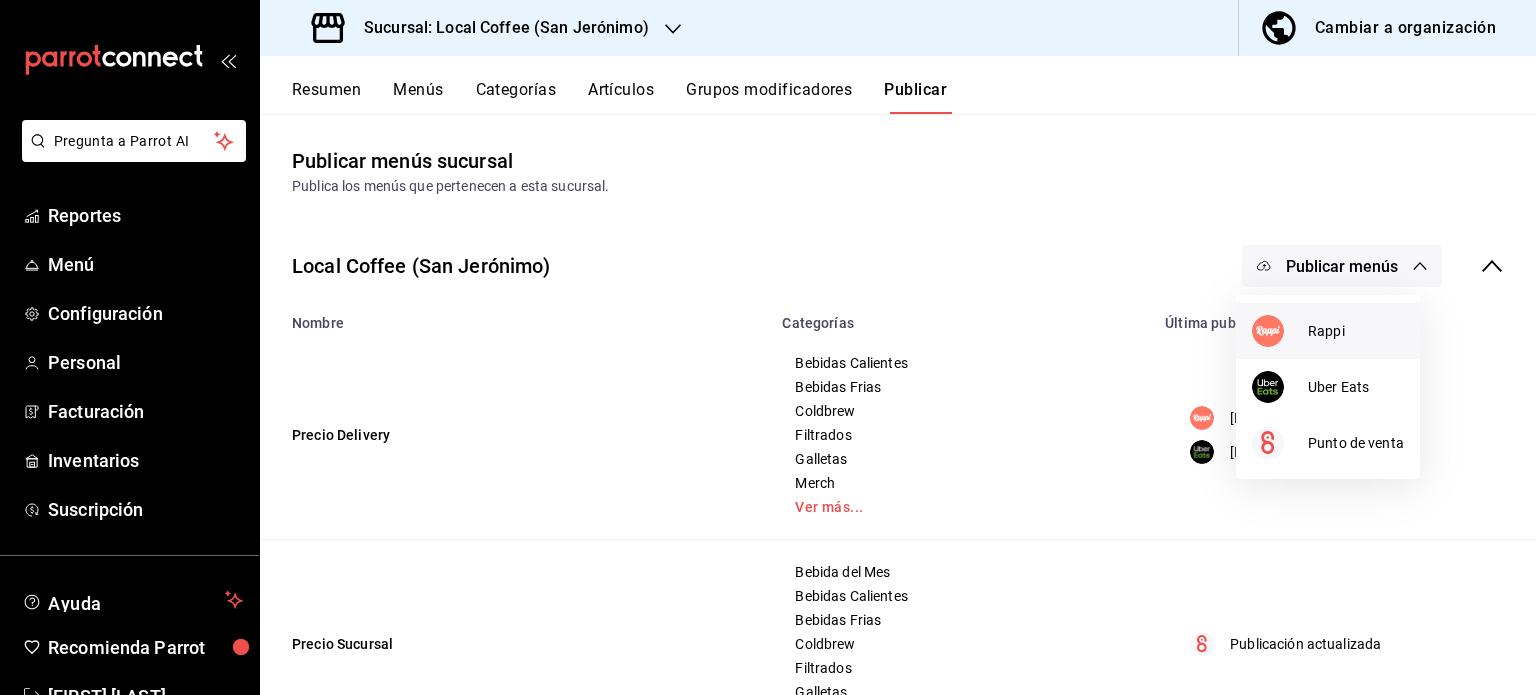 click on "Rappi" at bounding box center [1328, 331] 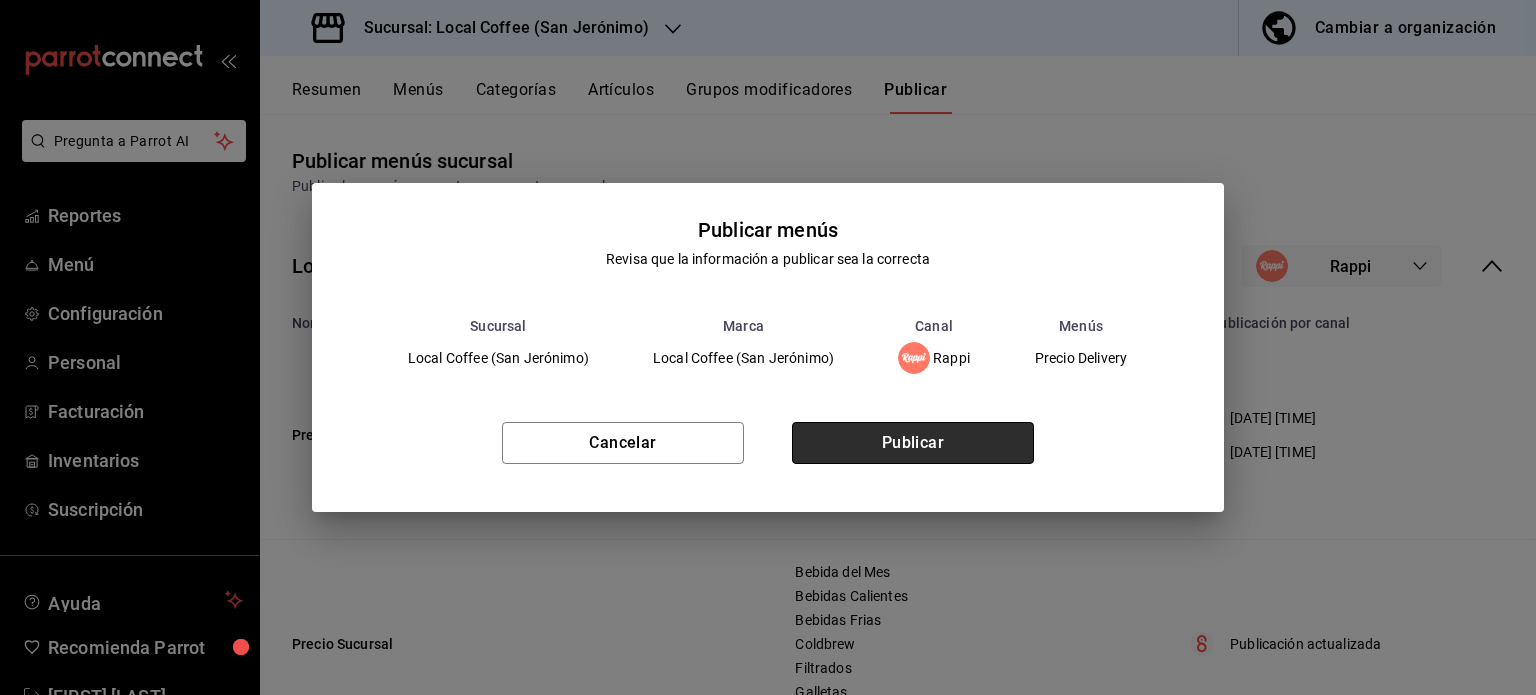 click on "Publicar" at bounding box center [913, 443] 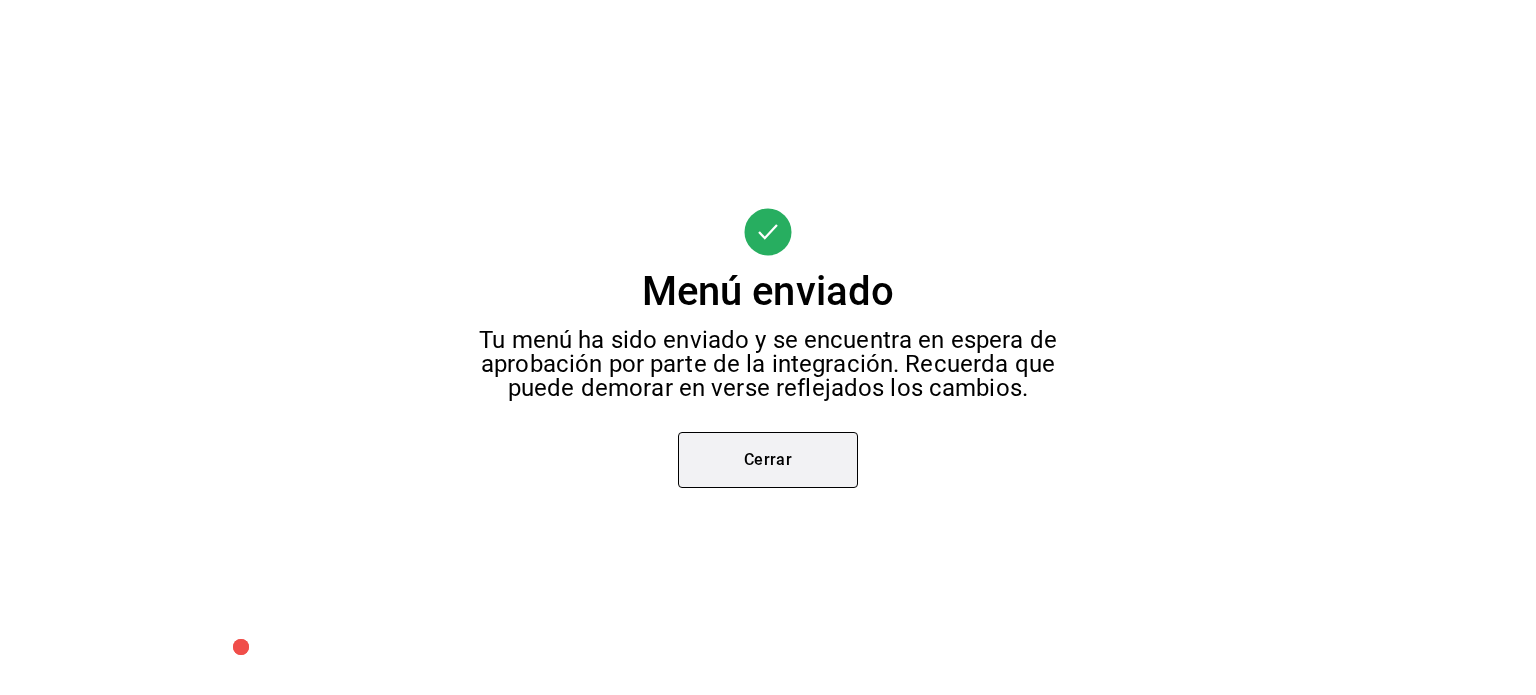 click on "Cerrar" at bounding box center (768, 460) 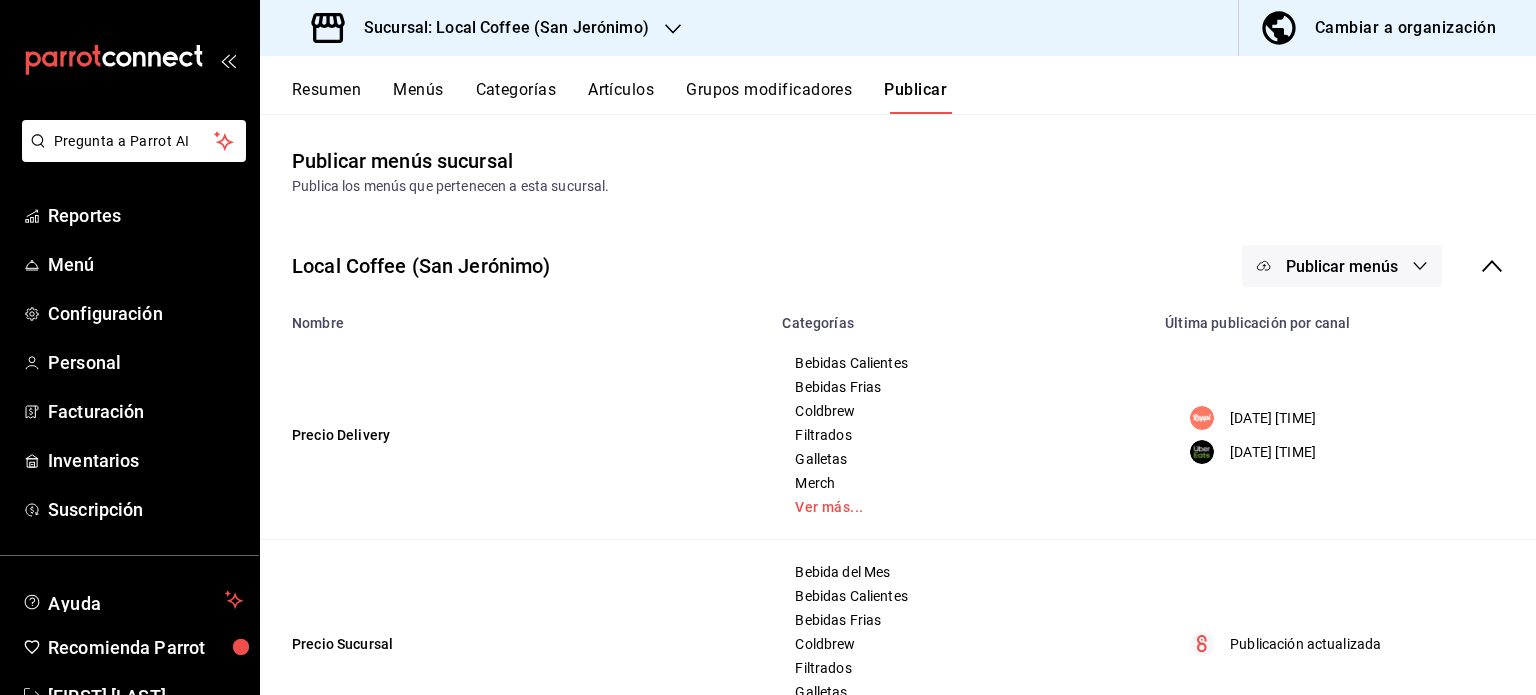 click on "Grupos modificadores" at bounding box center [769, 97] 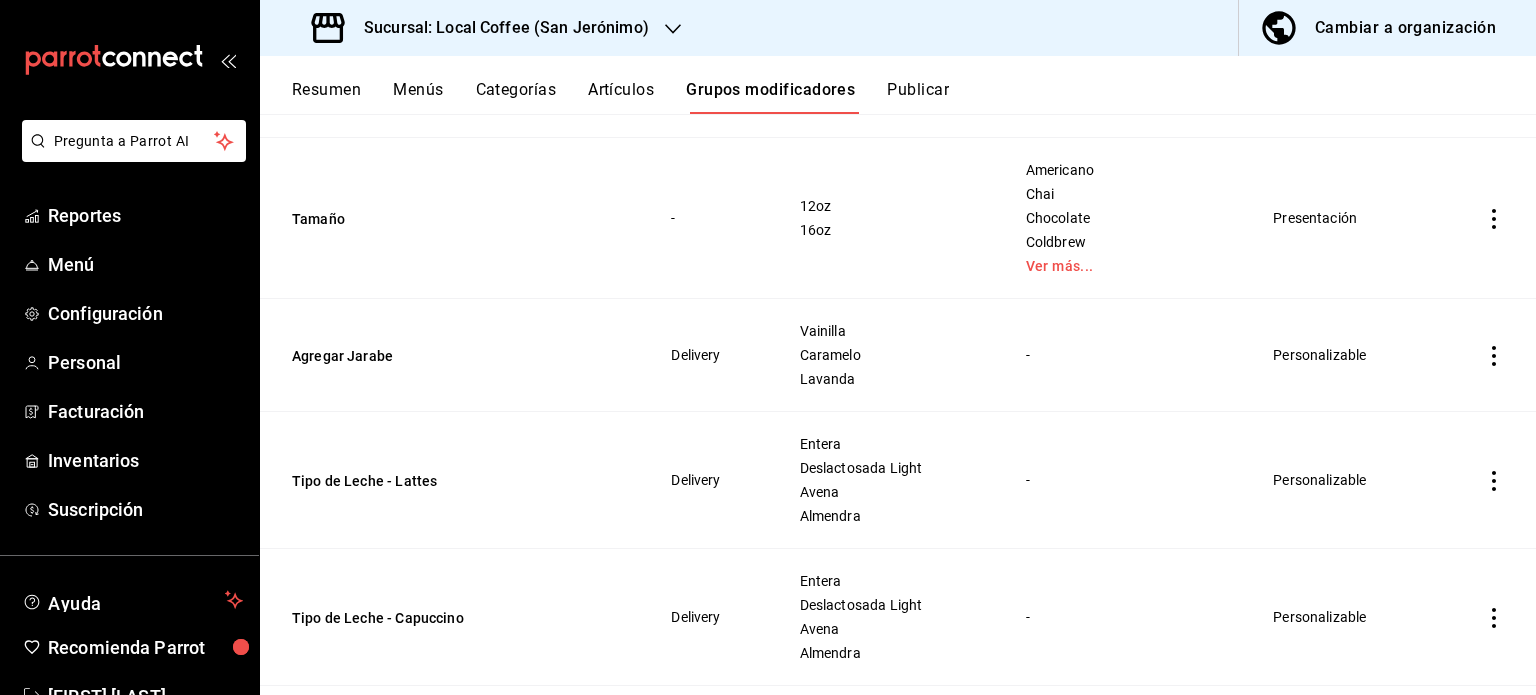 scroll, scrollTop: 0, scrollLeft: 0, axis: both 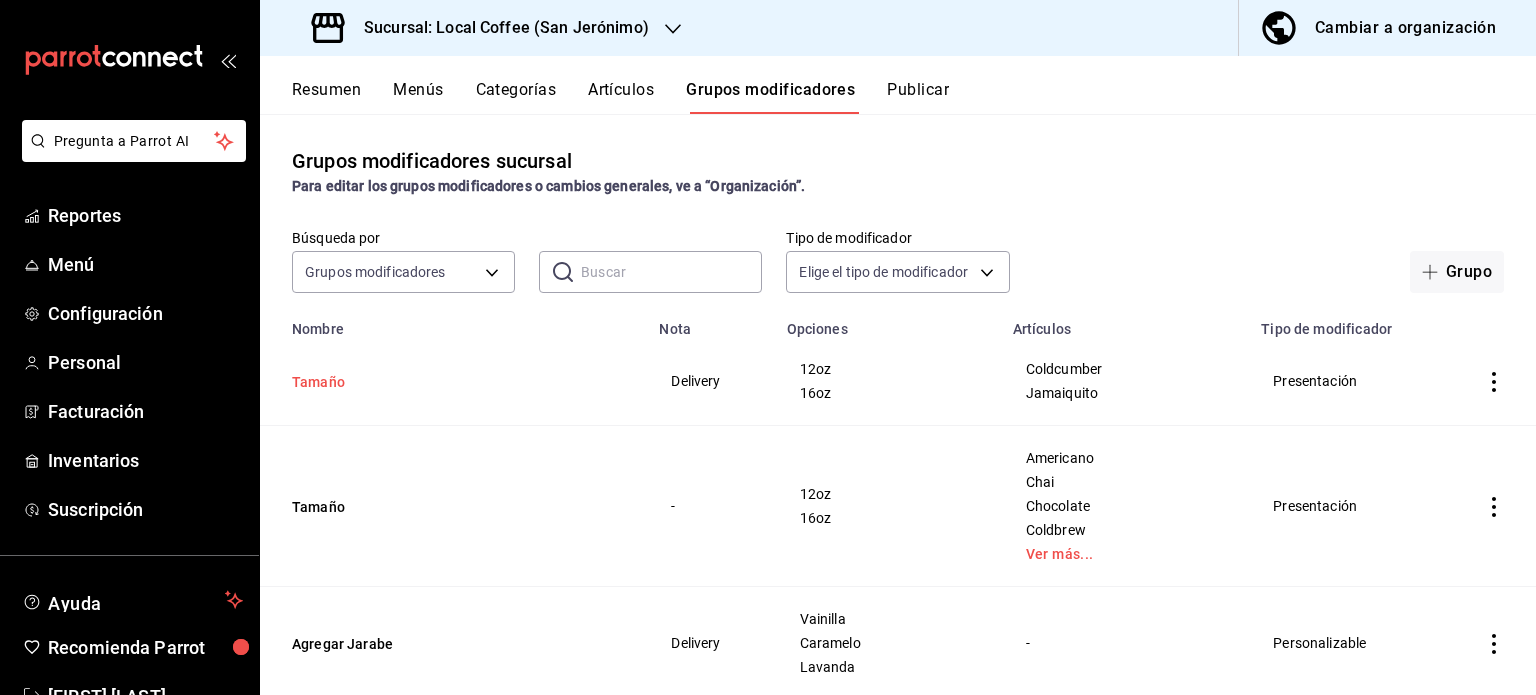 click on "Tamaño" at bounding box center (412, 382) 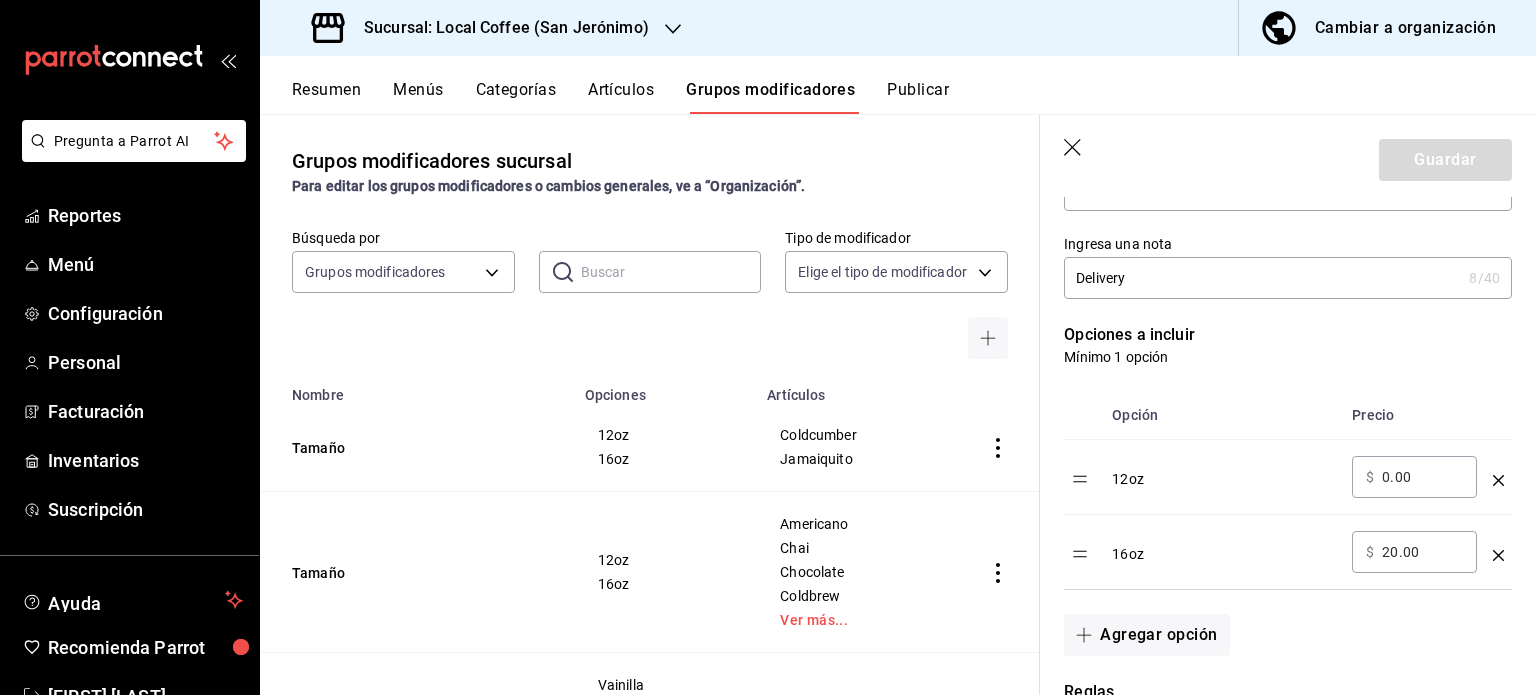 scroll, scrollTop: 0, scrollLeft: 0, axis: both 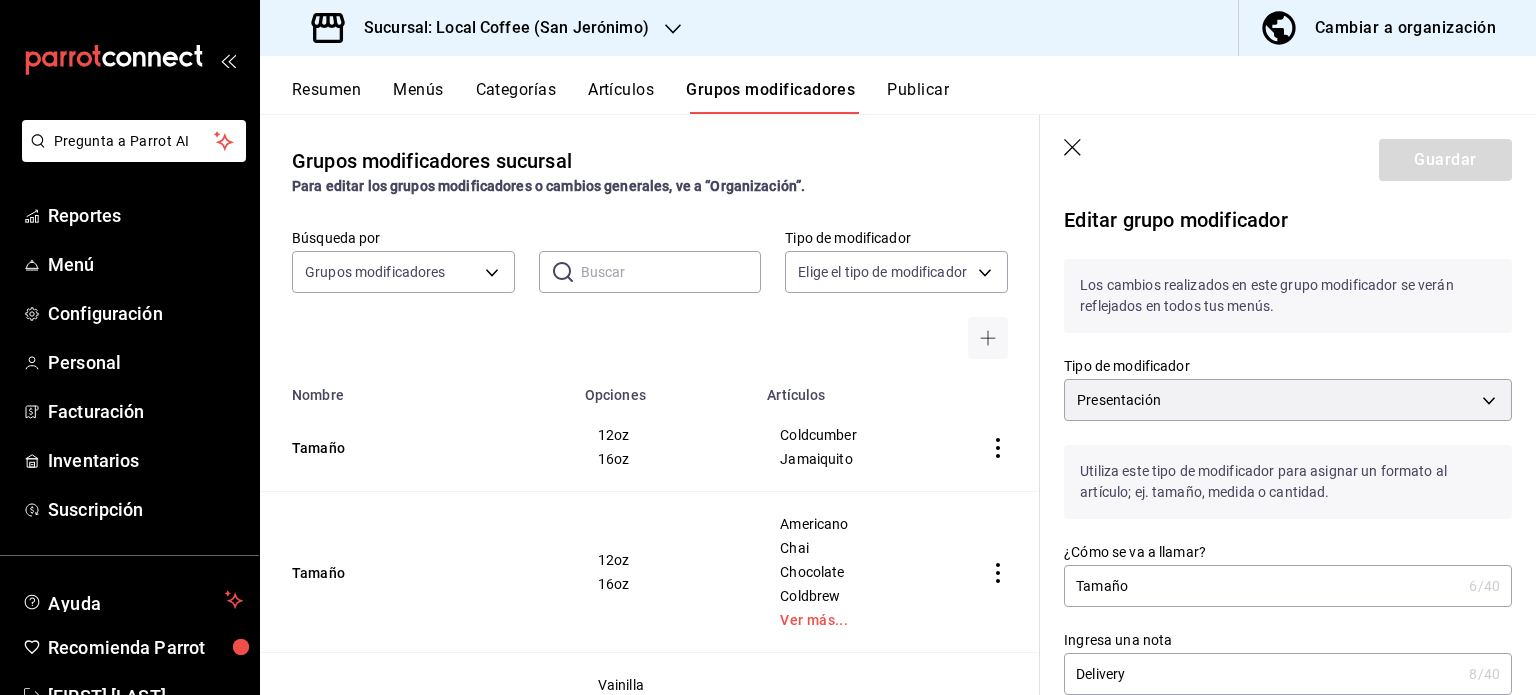 click 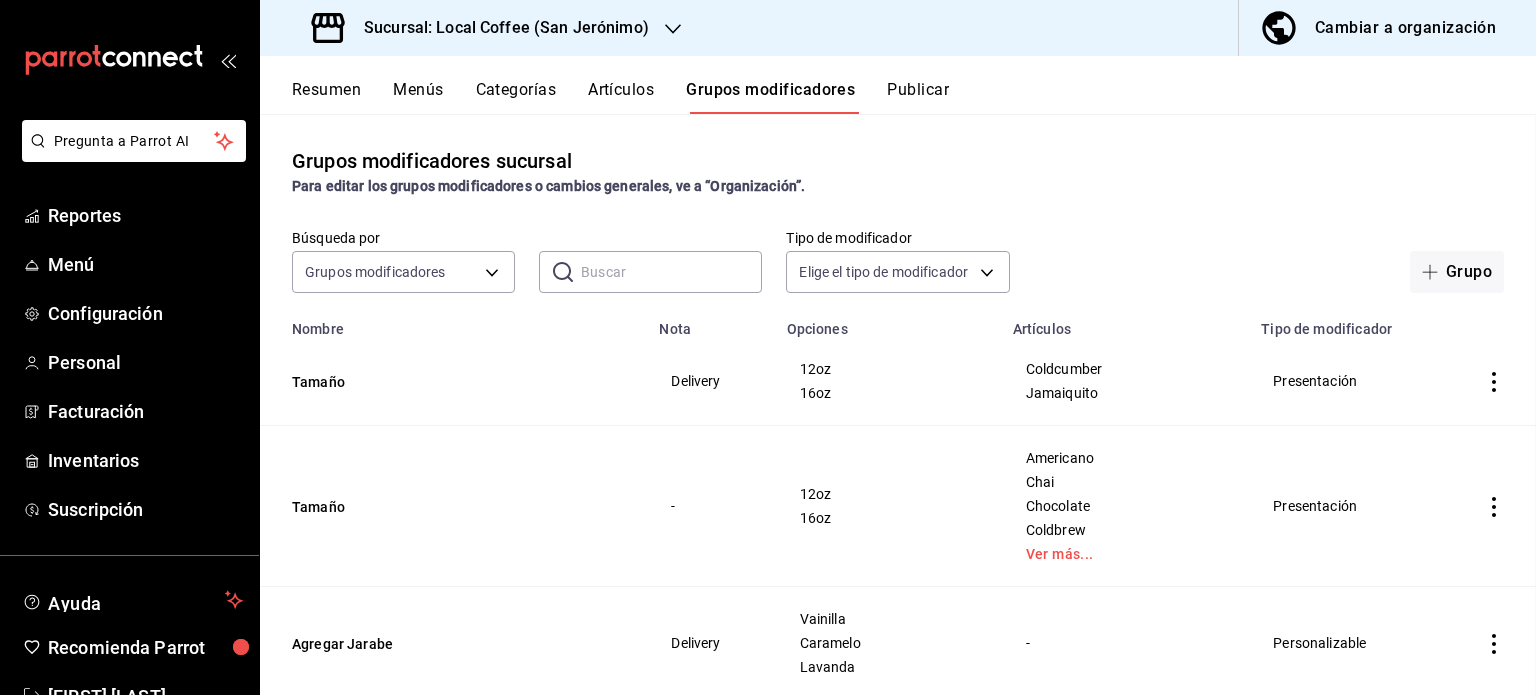 scroll, scrollTop: 0, scrollLeft: 0, axis: both 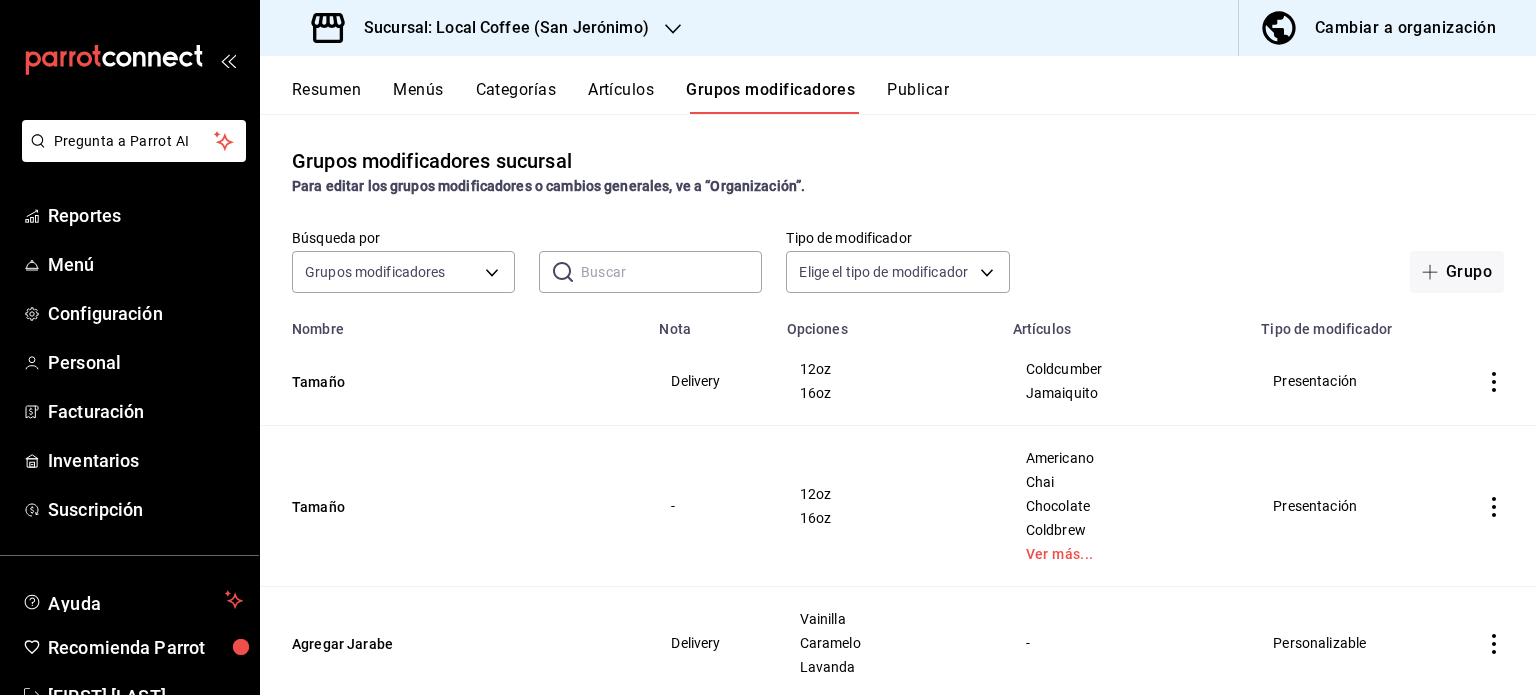 click on "Resumen" at bounding box center [326, 97] 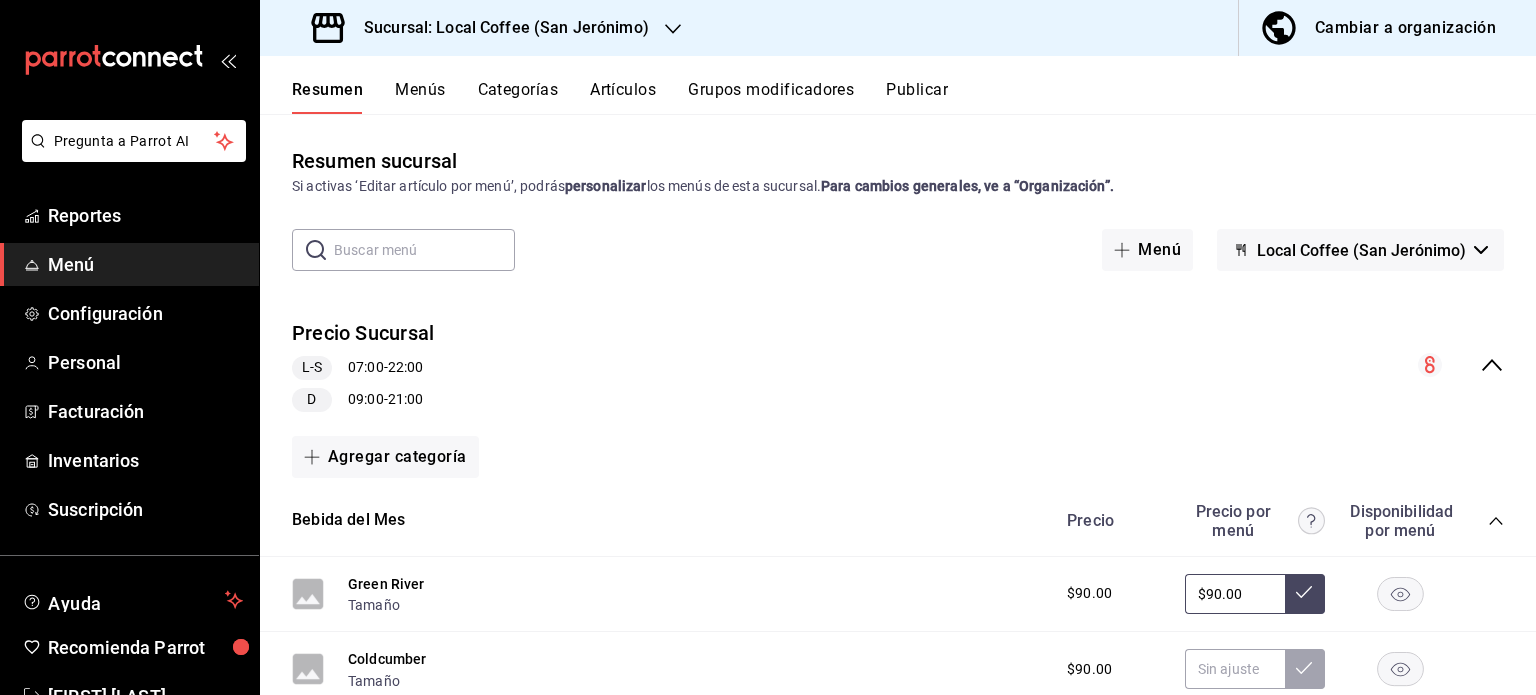 click 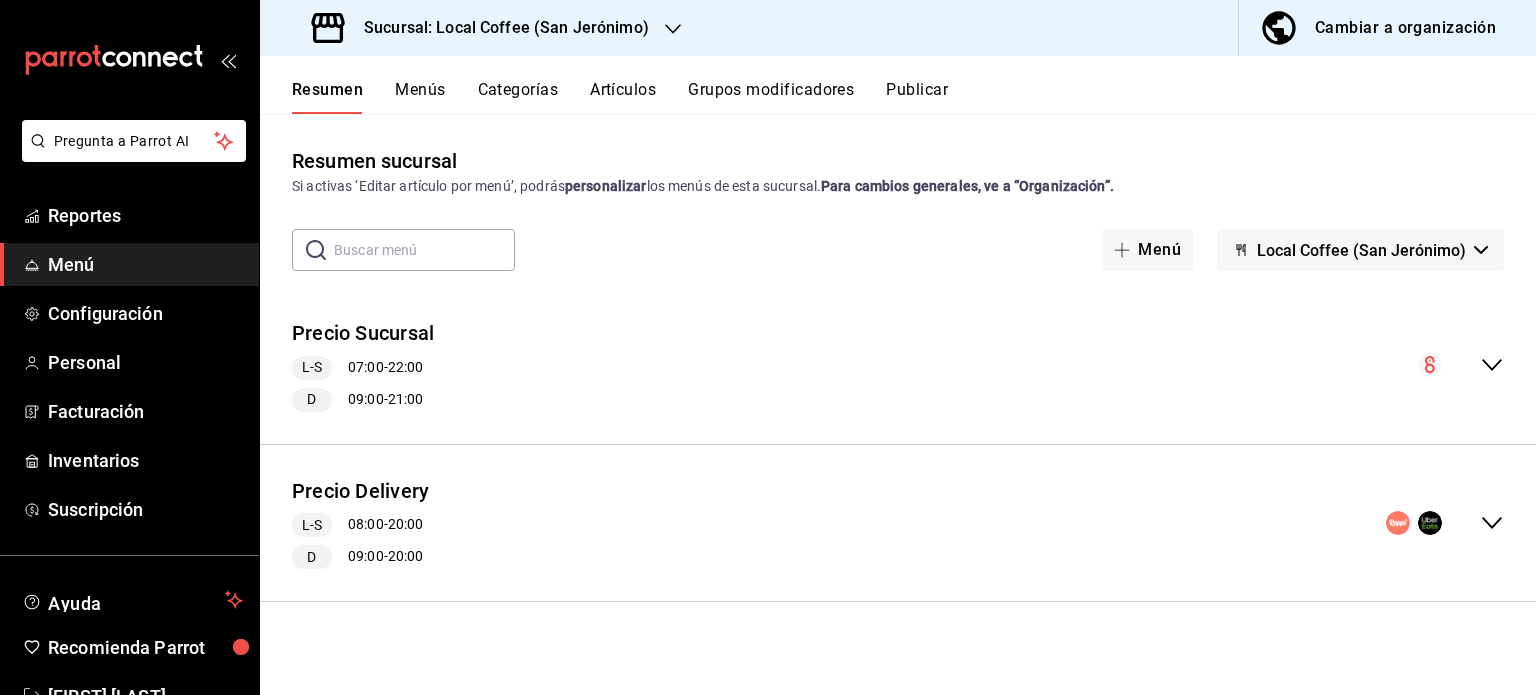 click 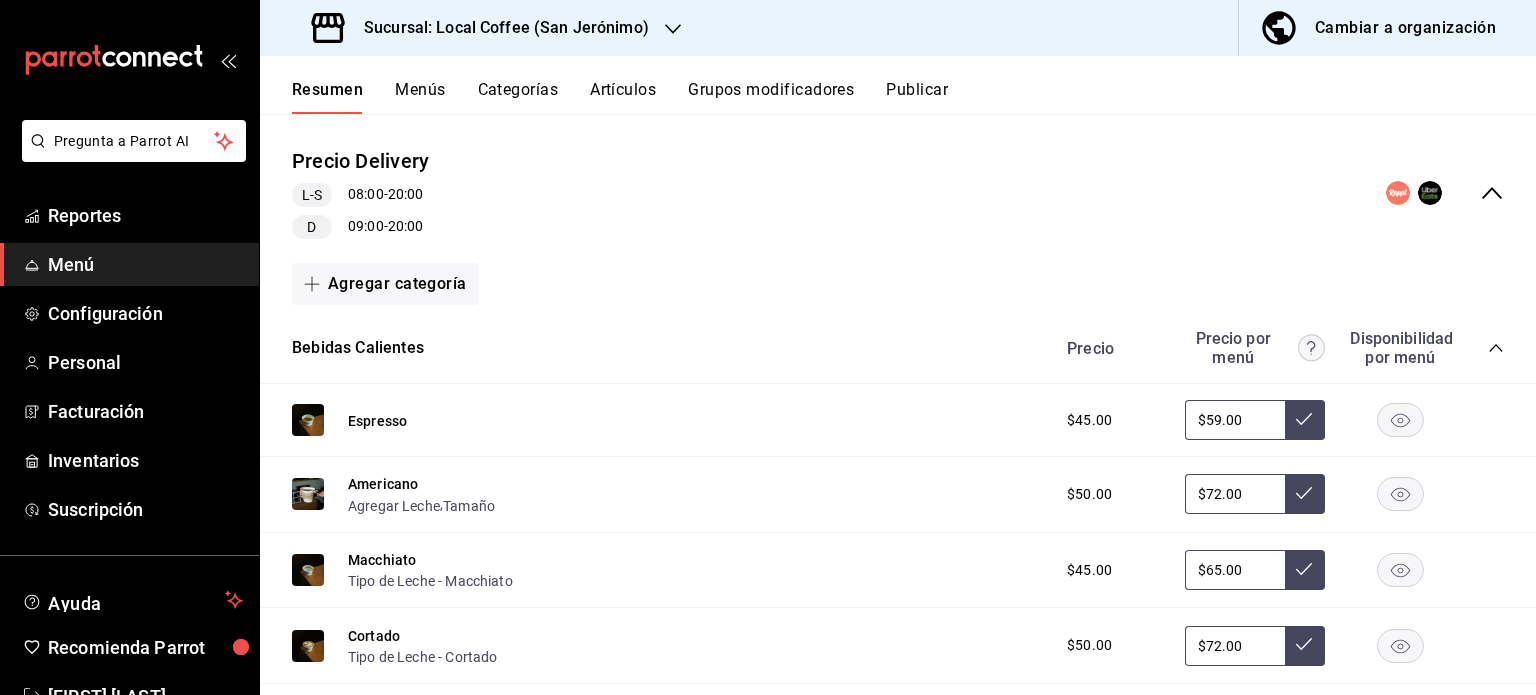 scroll, scrollTop: 451, scrollLeft: 0, axis: vertical 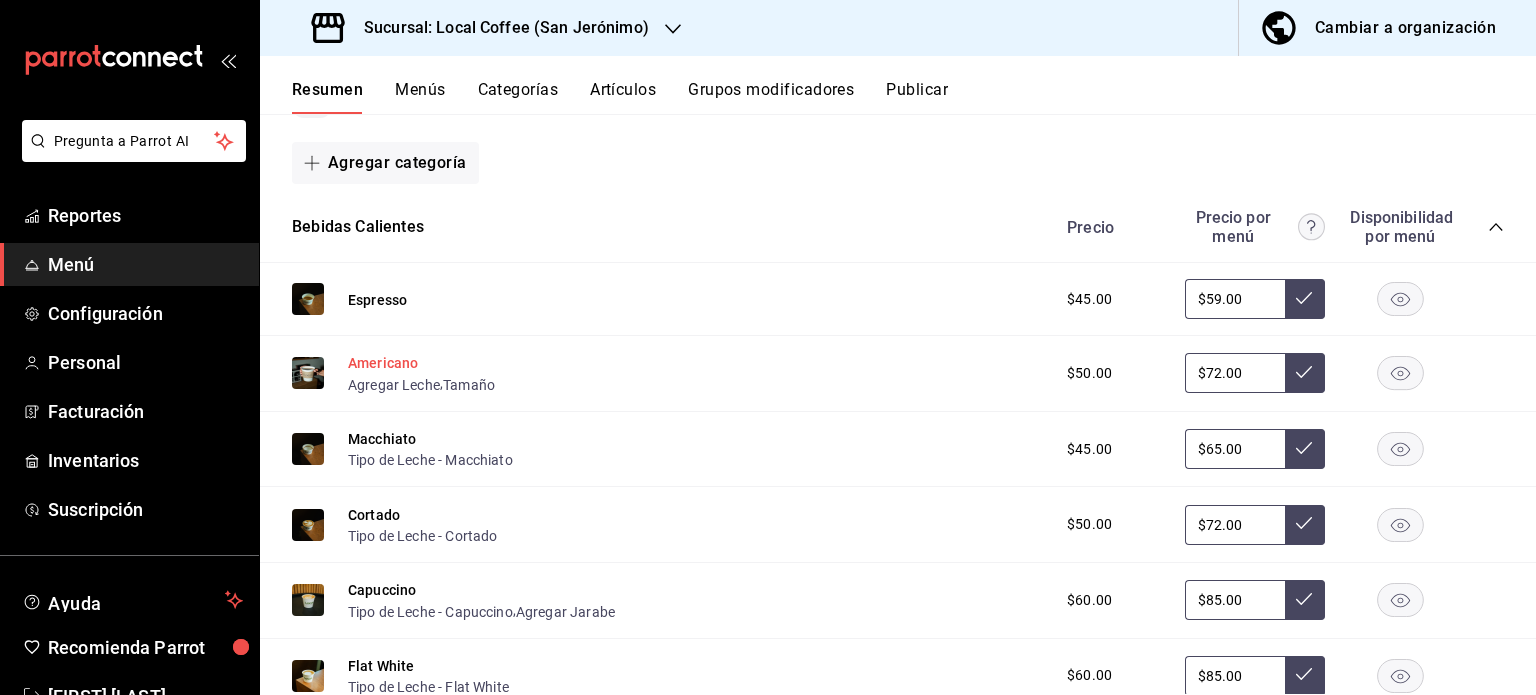 click on "Americano" at bounding box center [383, 363] 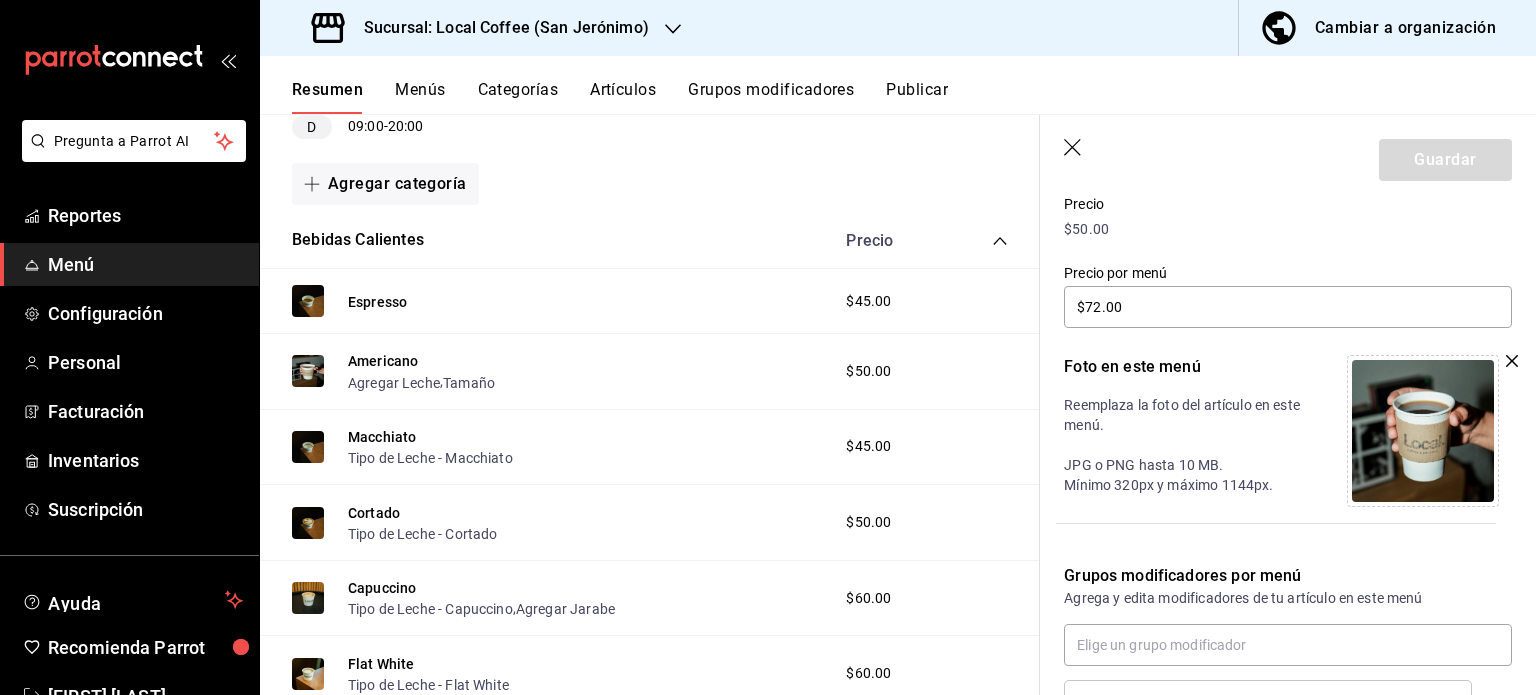 scroll, scrollTop: 544, scrollLeft: 0, axis: vertical 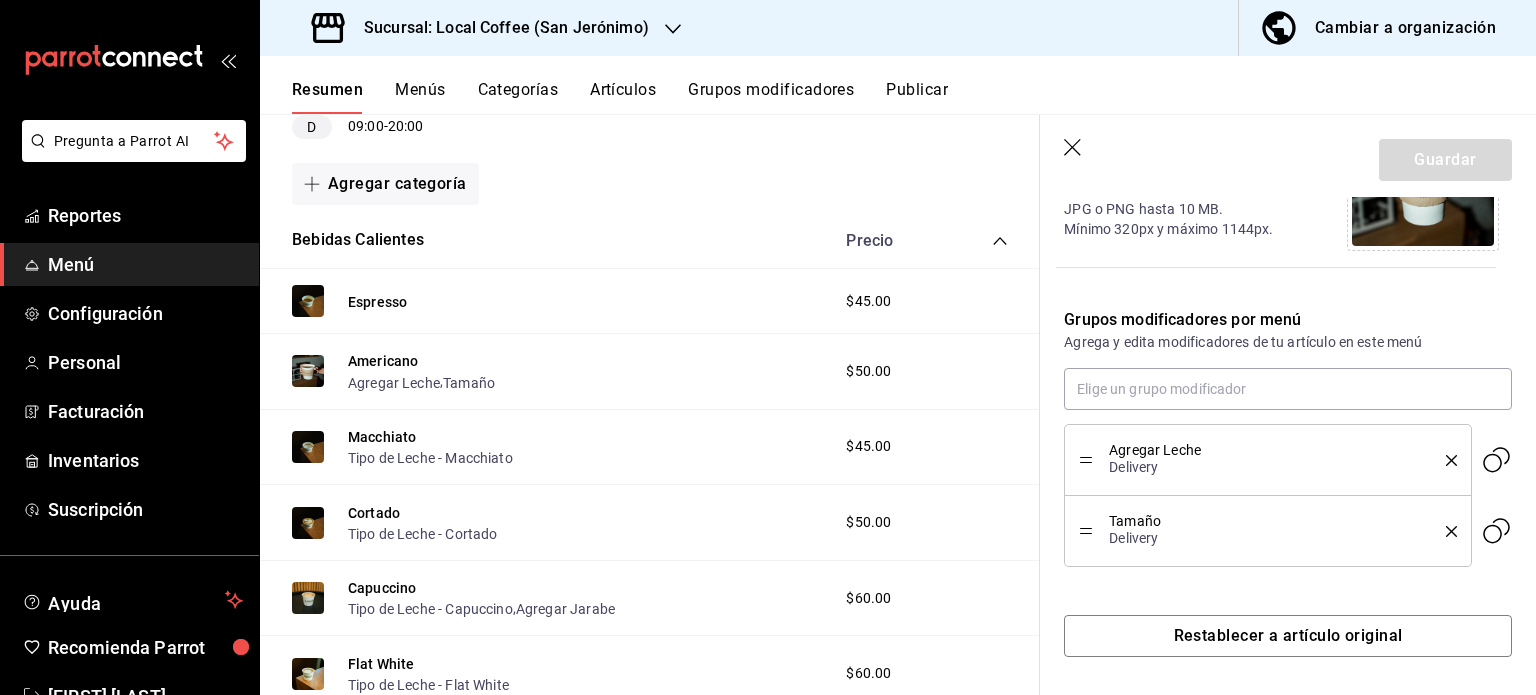 click 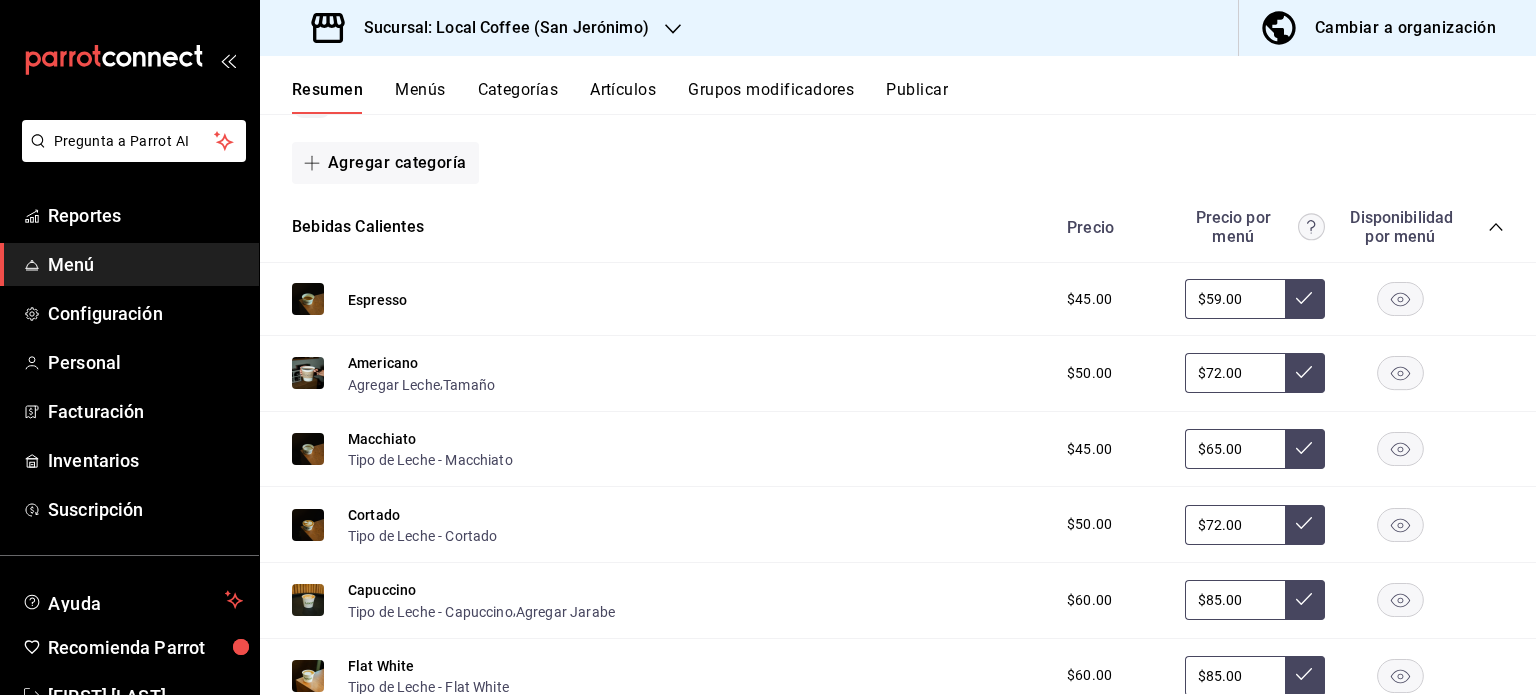 scroll, scrollTop: 0, scrollLeft: 0, axis: both 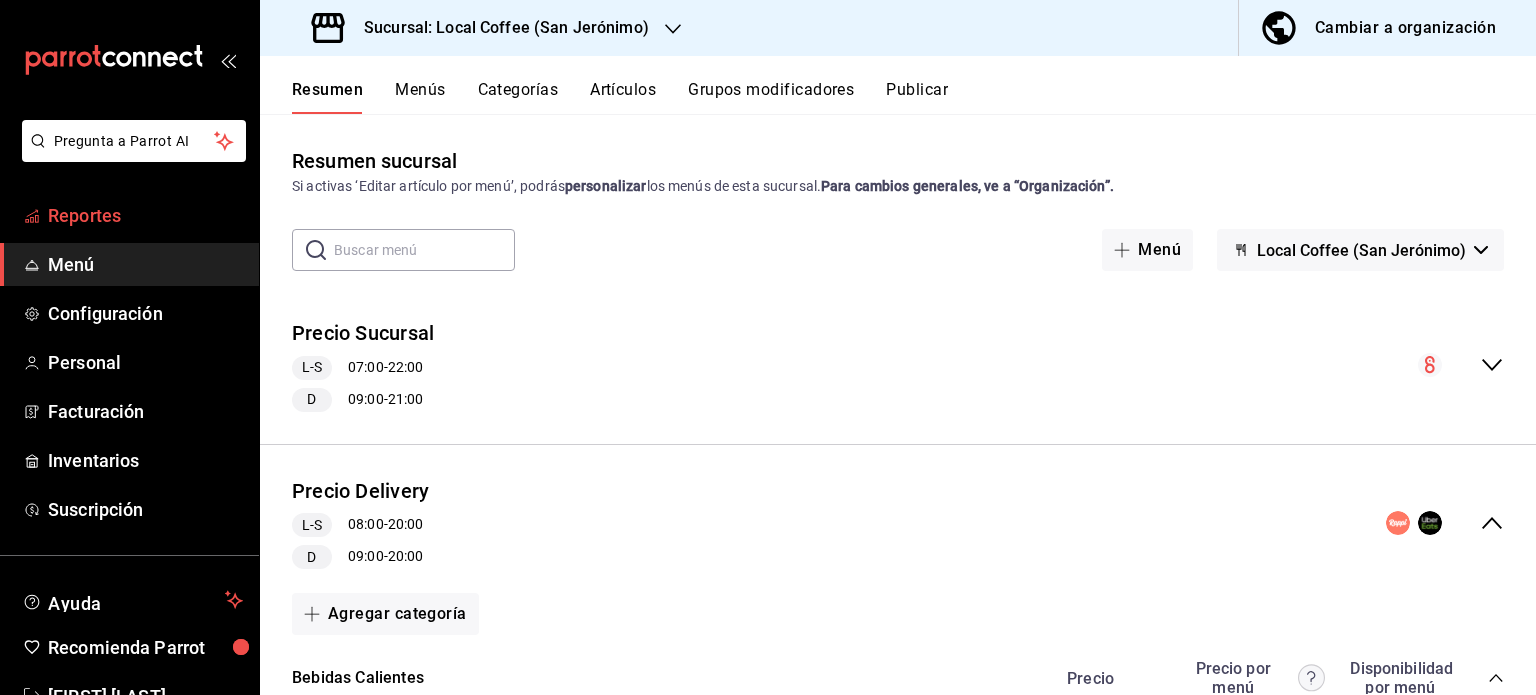 click on "Reportes" at bounding box center (145, 215) 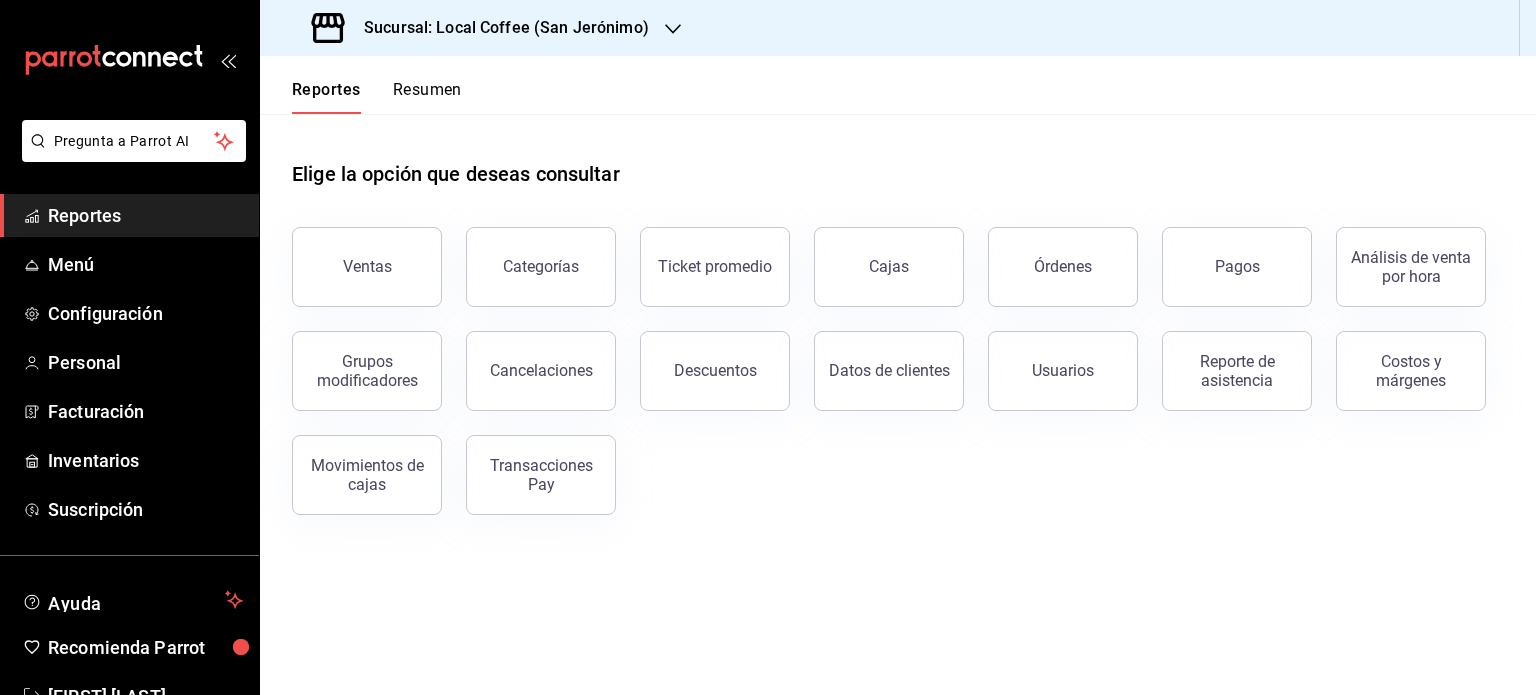 drag, startPoint x: 436, startPoint y: 98, endPoint x: 437, endPoint y: 87, distance: 11.045361 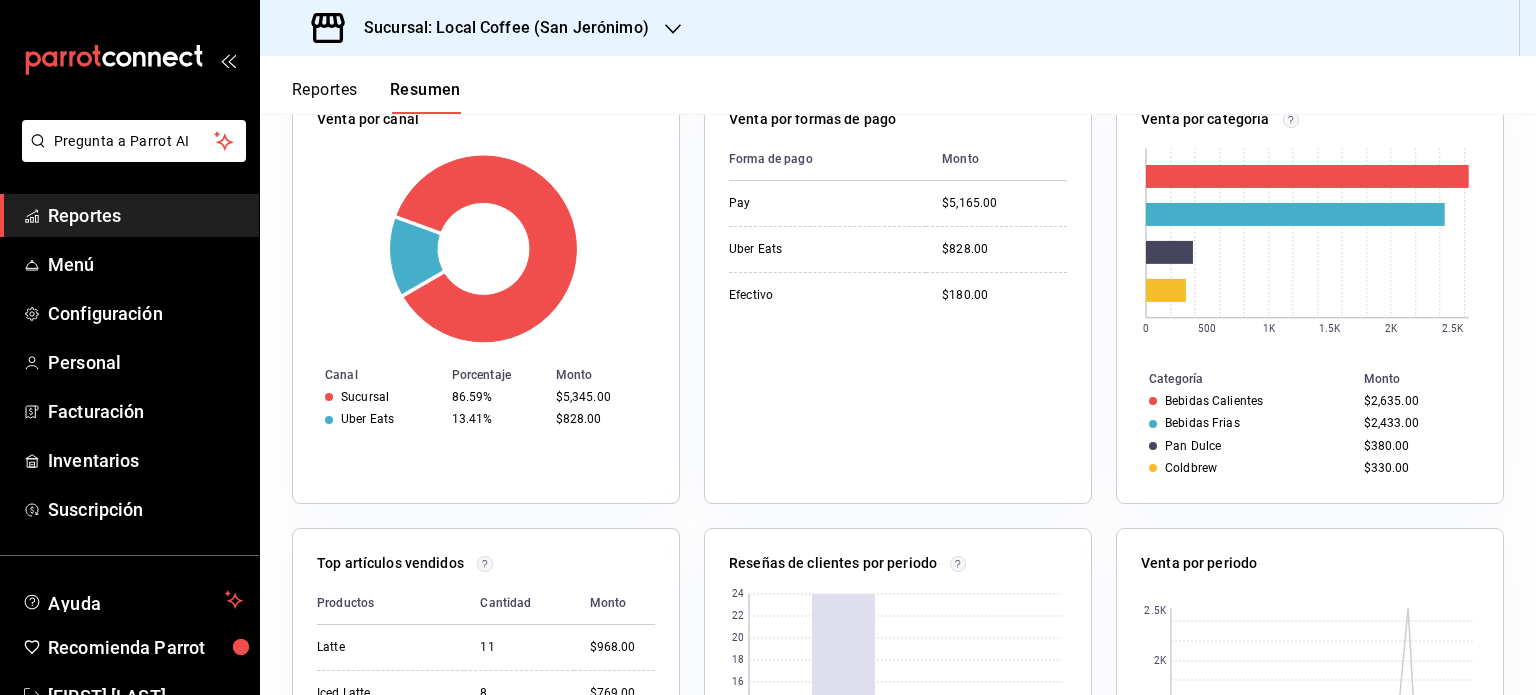 scroll, scrollTop: 0, scrollLeft: 0, axis: both 